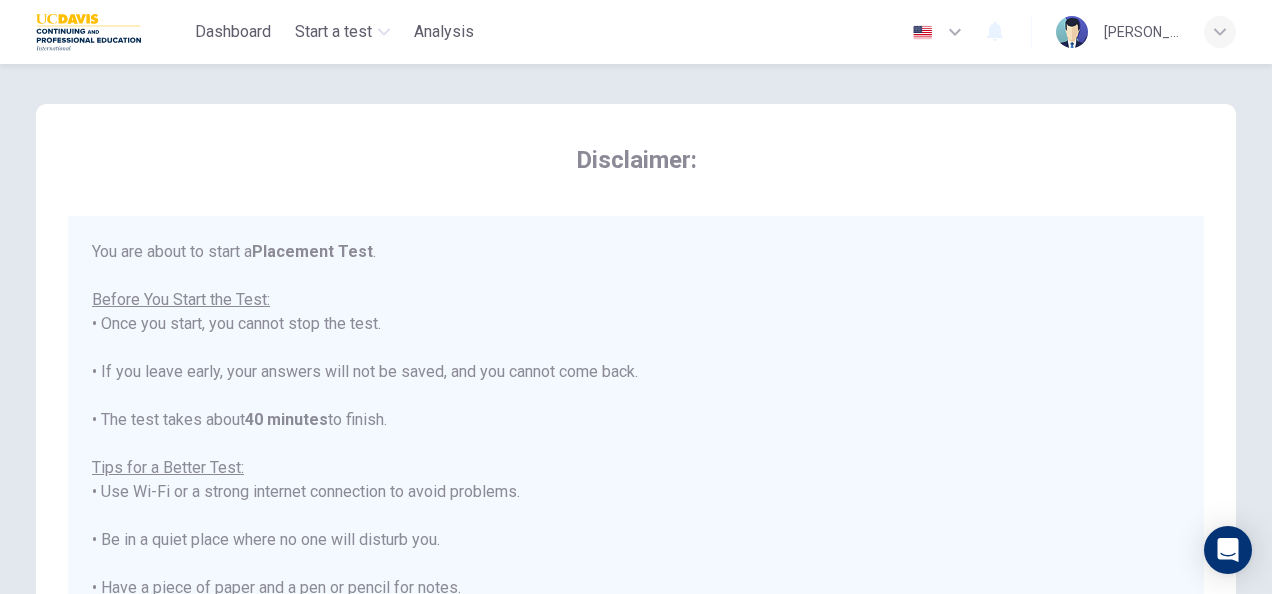 scroll, scrollTop: 0, scrollLeft: 0, axis: both 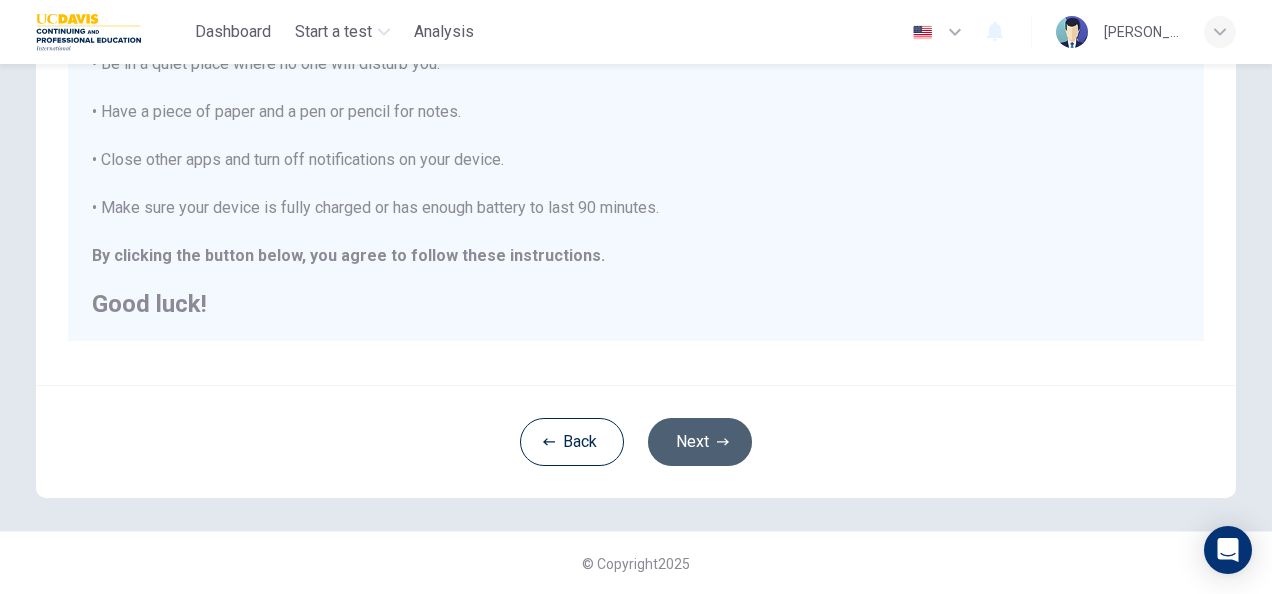 click 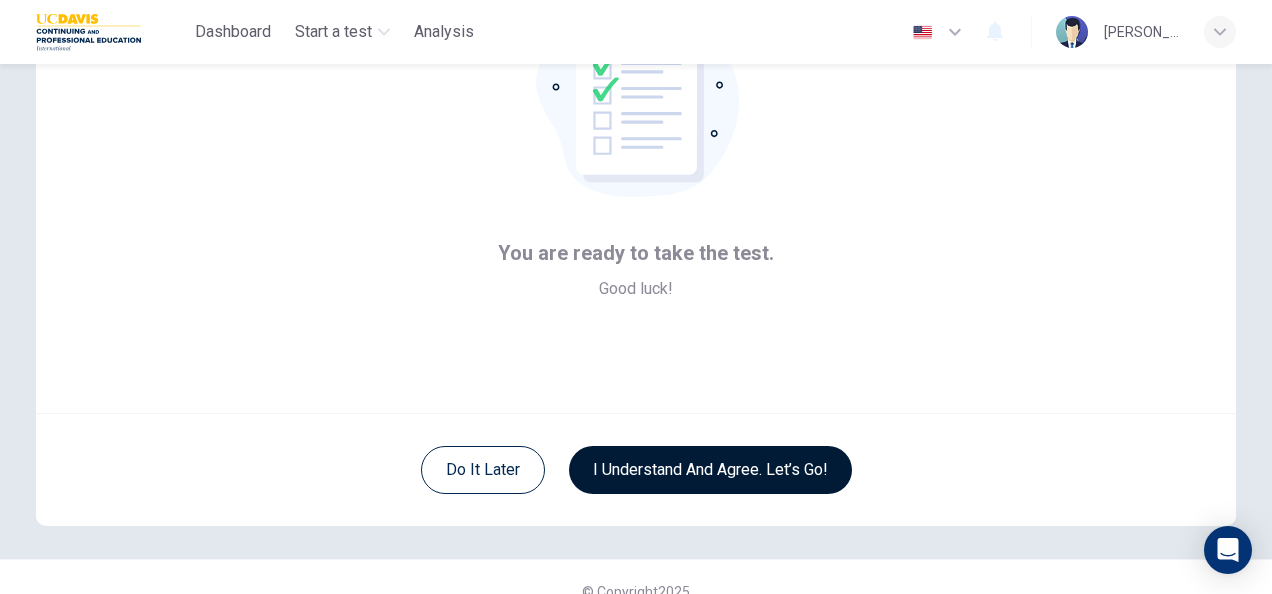 scroll, scrollTop: 192, scrollLeft: 0, axis: vertical 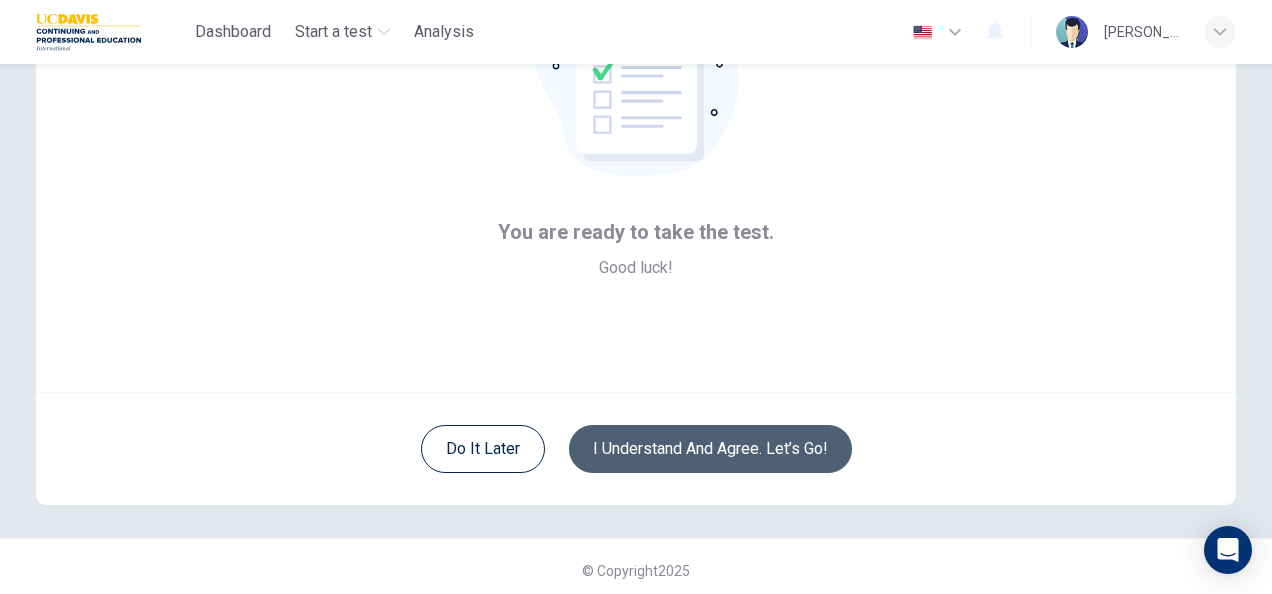 click on "I understand and agree. Let’s go!" at bounding box center [710, 449] 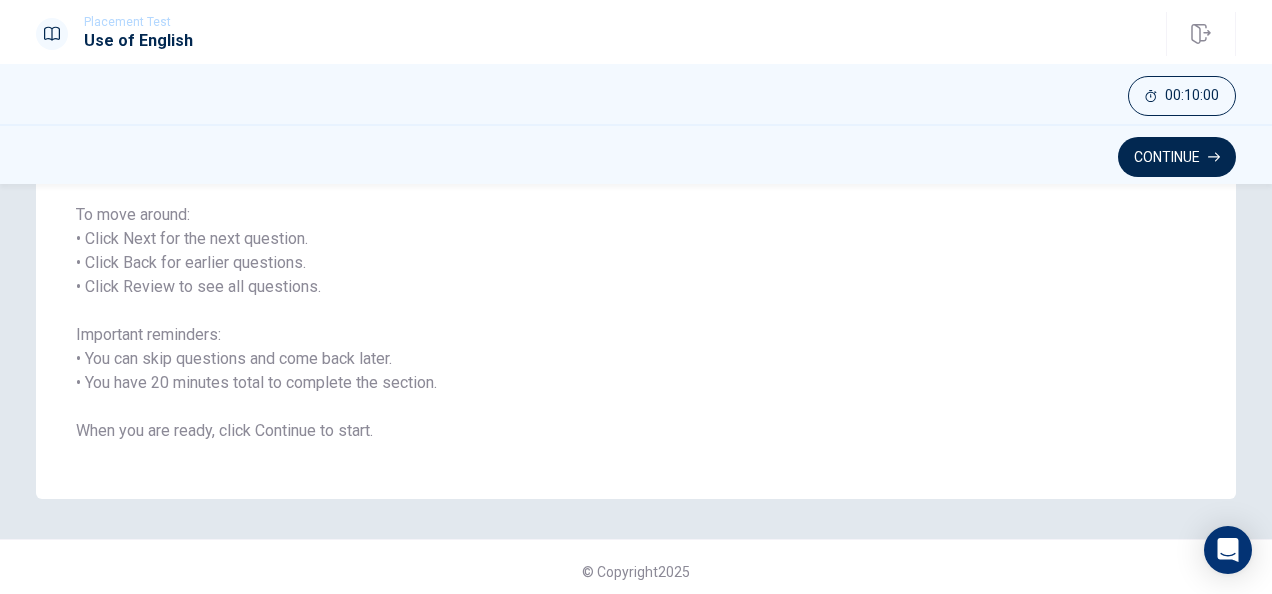 scroll, scrollTop: 302, scrollLeft: 0, axis: vertical 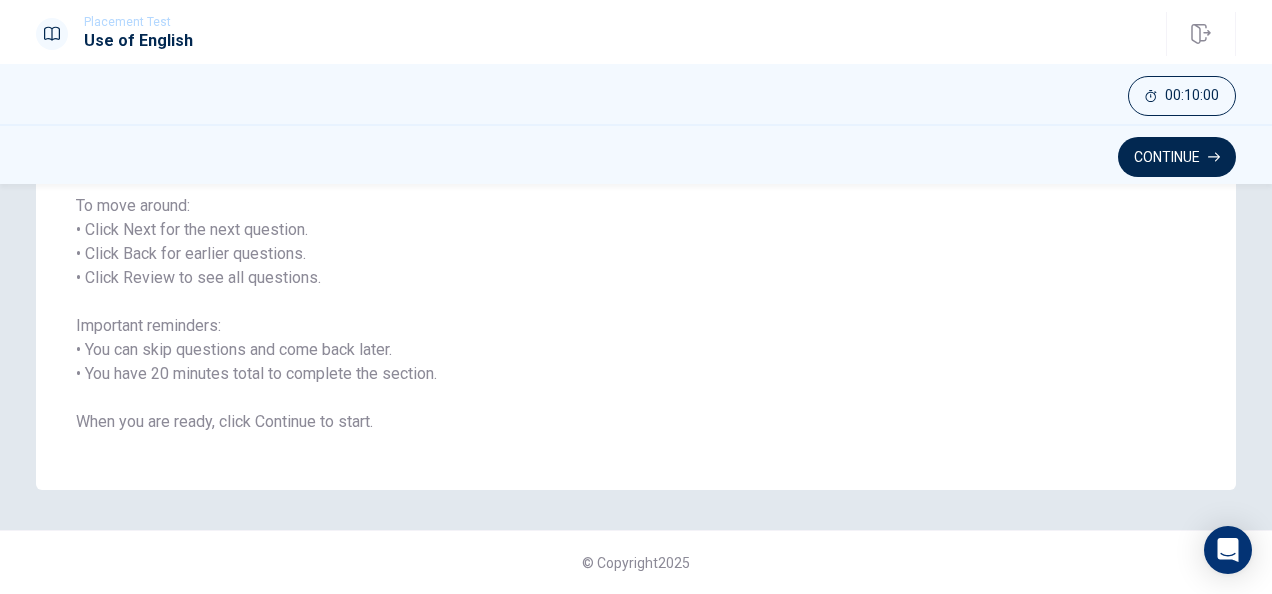 click on "You will answer 30 questions in total:
• 15 grammar questions
• 15 vocabulary questions
You have 10 minutes to complete all questions.
To move around:
• Click Next for the next question.
• Click Back for earlier questions.
• Click Review to see all questions.
Important reminders:
• You can skip questions and come back later.
• You have 20 minutes total to complete the section.
When you are ready, click Continue to start." at bounding box center [636, 242] 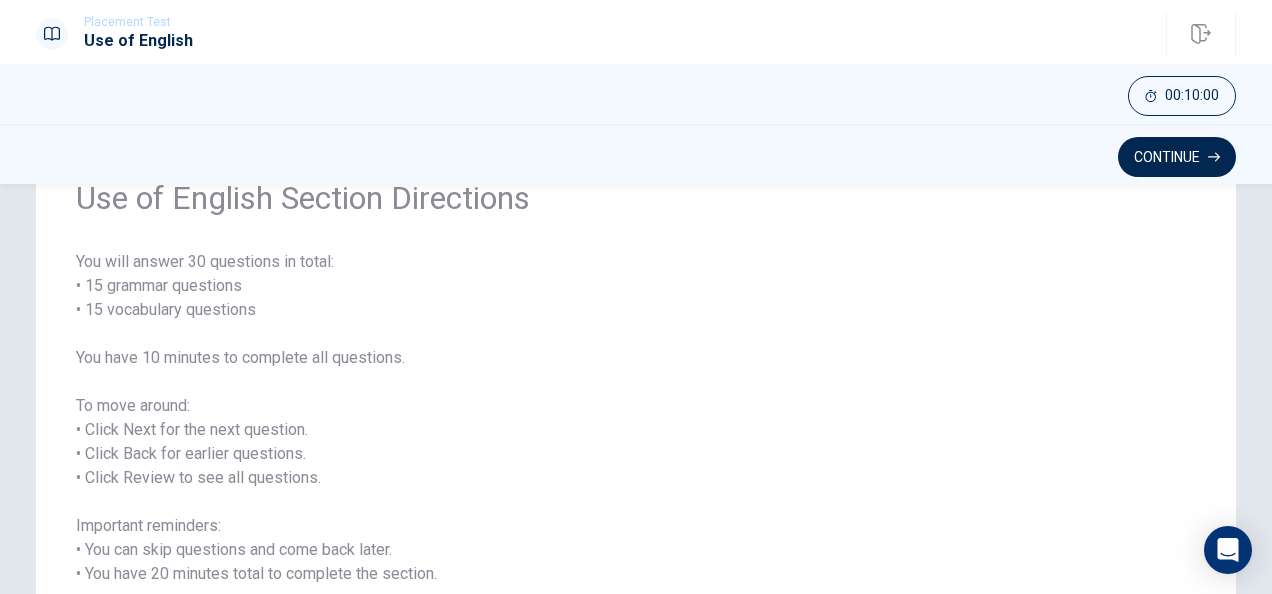 scroll, scrollTop: 103, scrollLeft: 0, axis: vertical 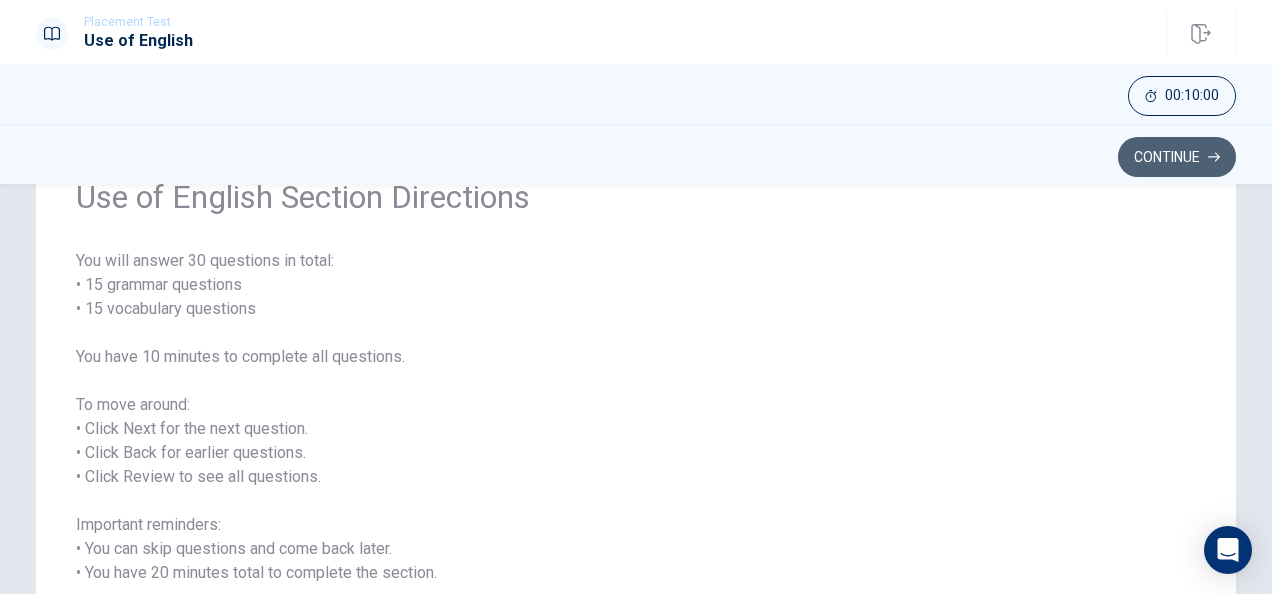 click on "Continue" at bounding box center (1177, 157) 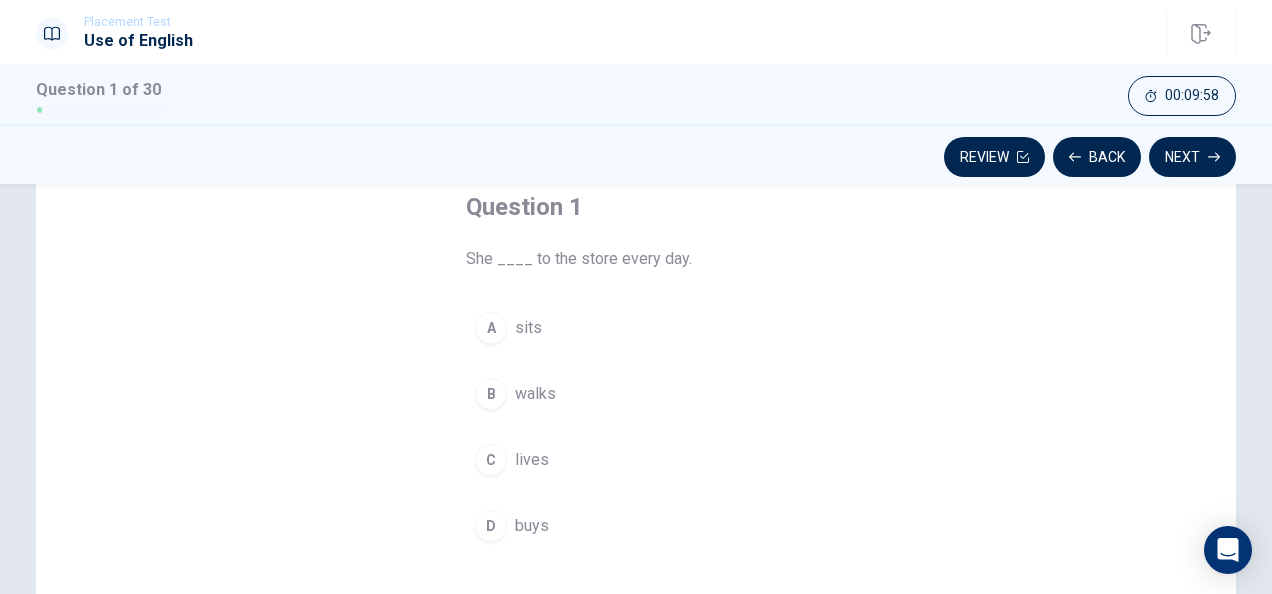 scroll, scrollTop: 108, scrollLeft: 0, axis: vertical 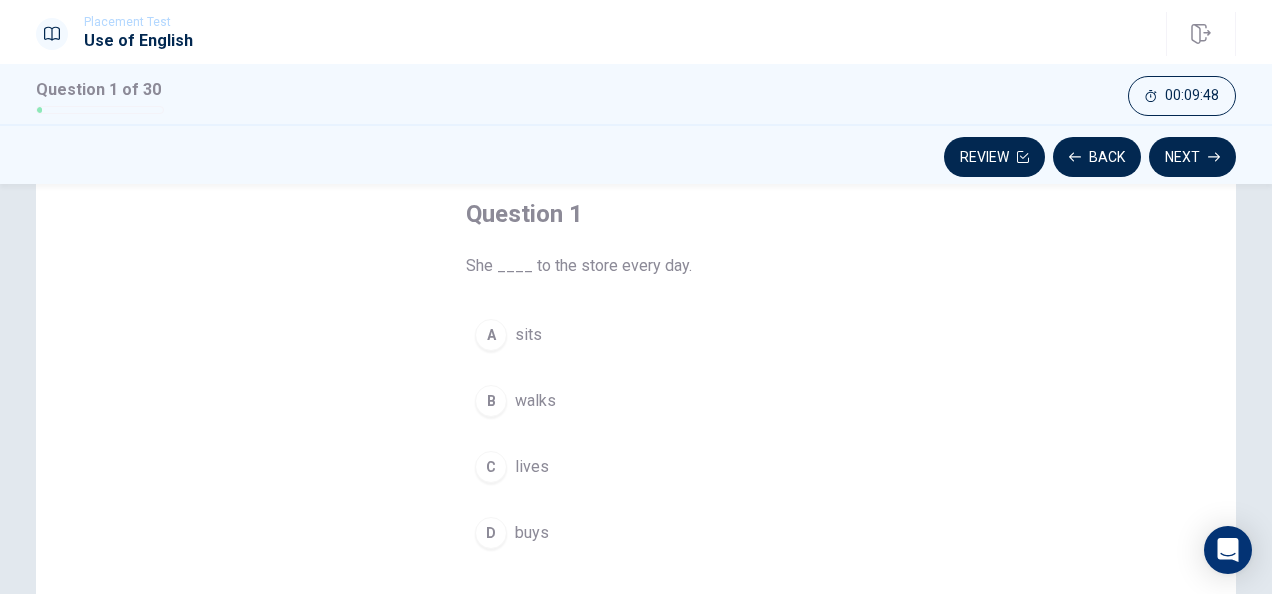 click on "B" at bounding box center (491, 401) 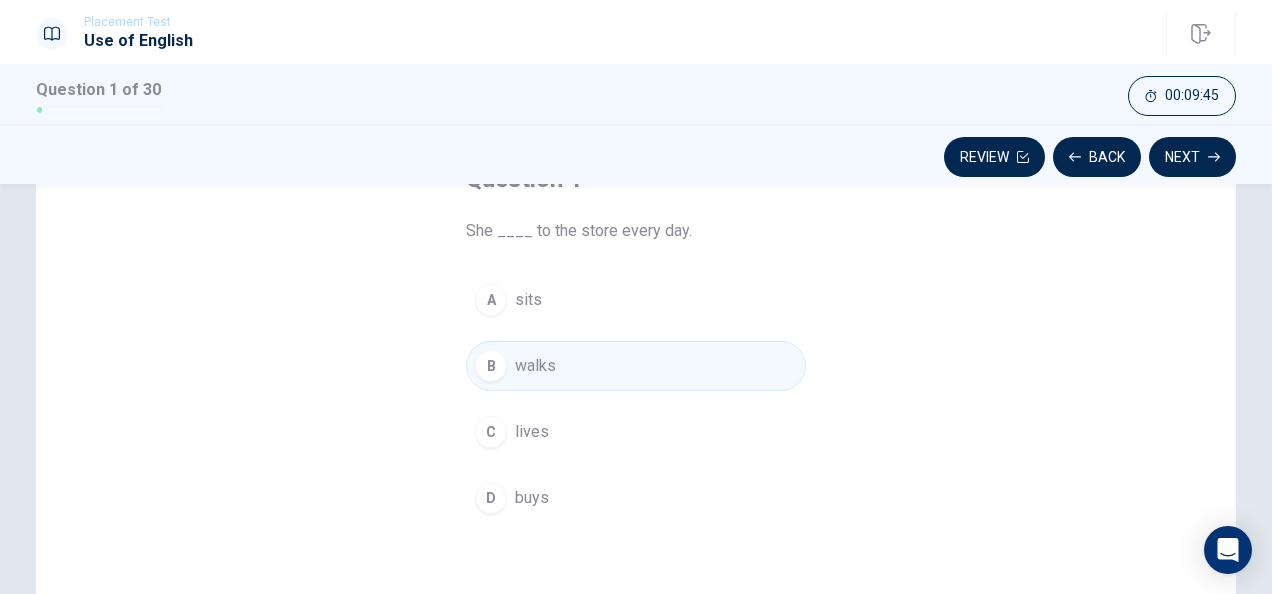 scroll, scrollTop: 144, scrollLeft: 0, axis: vertical 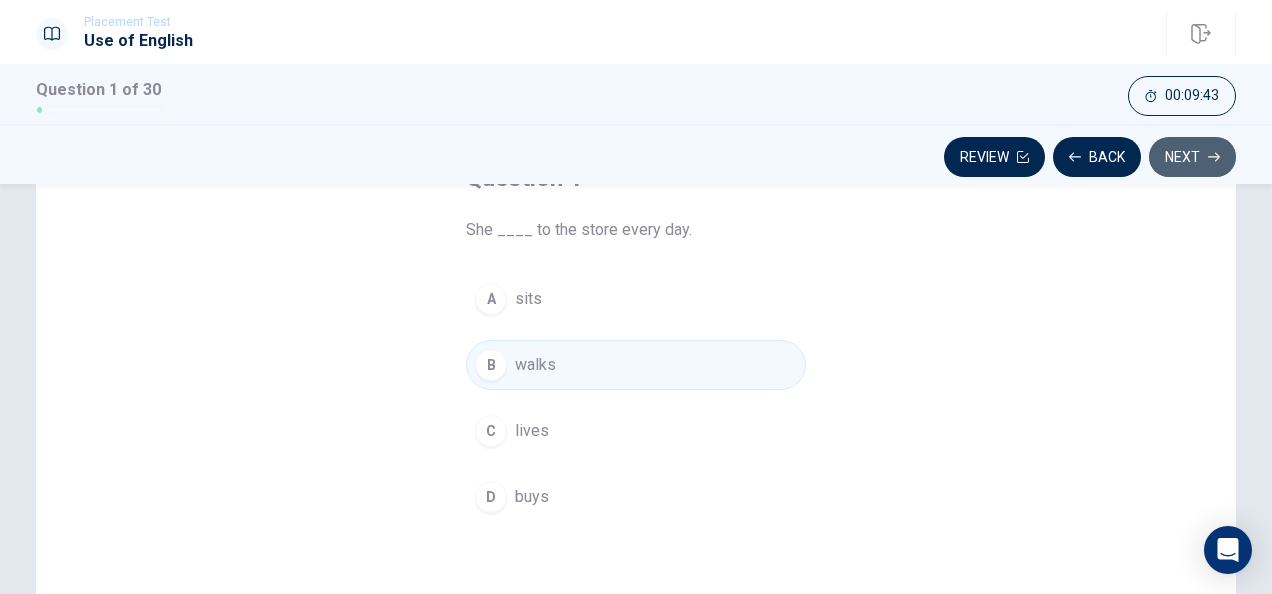 click on "Next" at bounding box center [1192, 157] 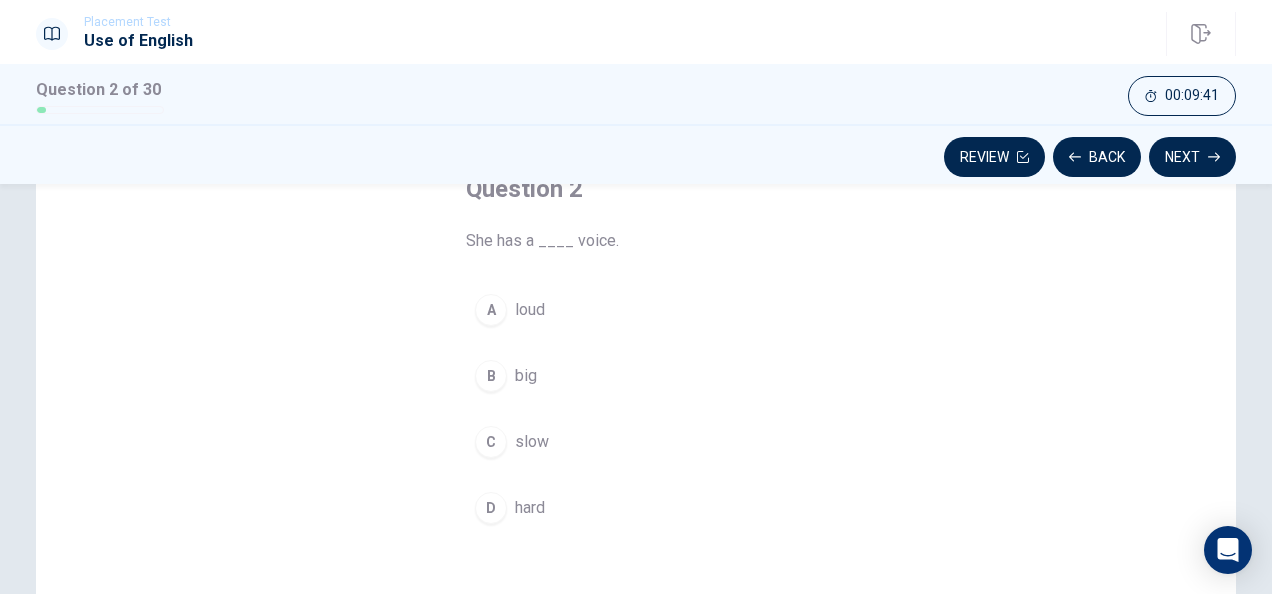 scroll, scrollTop: 132, scrollLeft: 0, axis: vertical 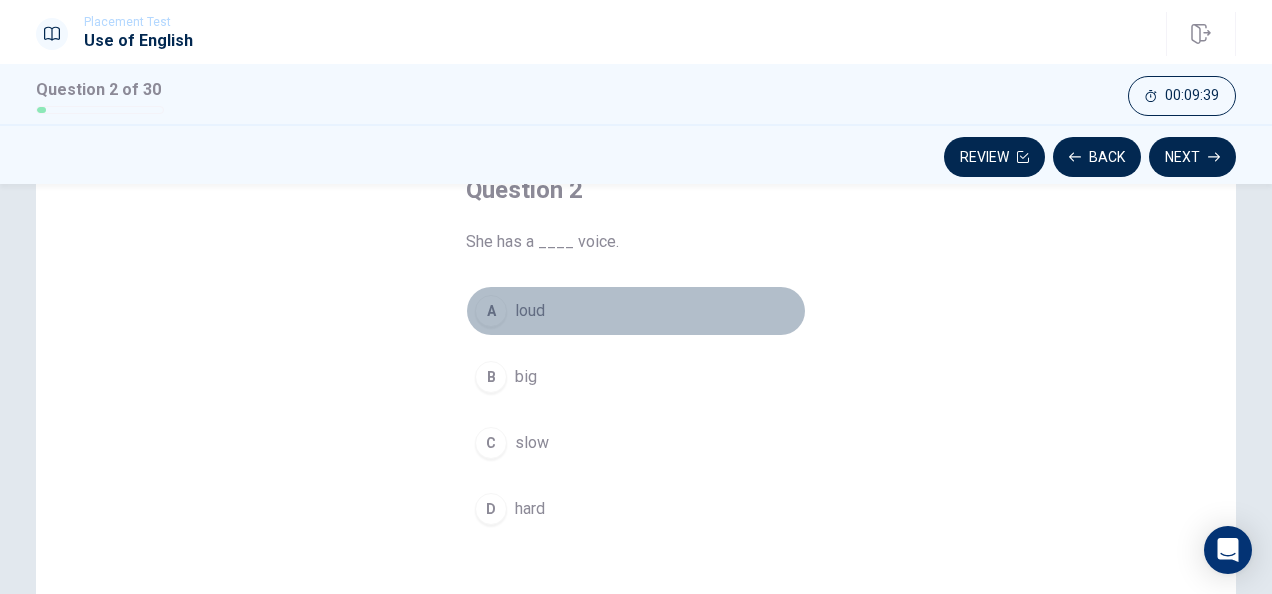 click on "A" at bounding box center (491, 311) 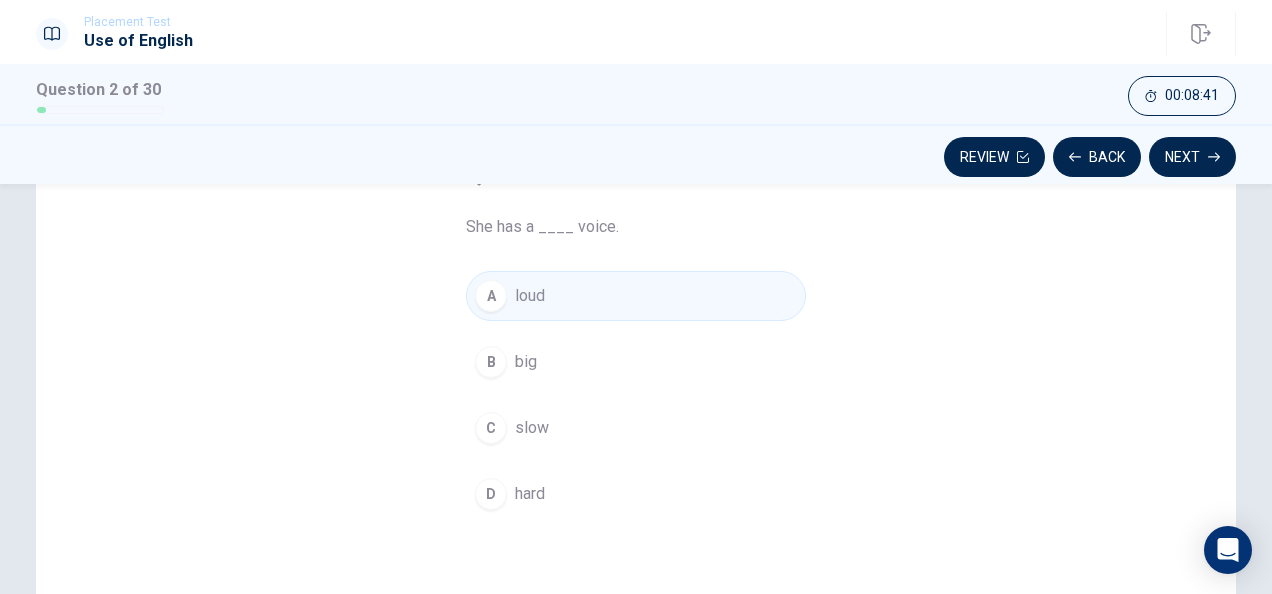 scroll, scrollTop: 146, scrollLeft: 0, axis: vertical 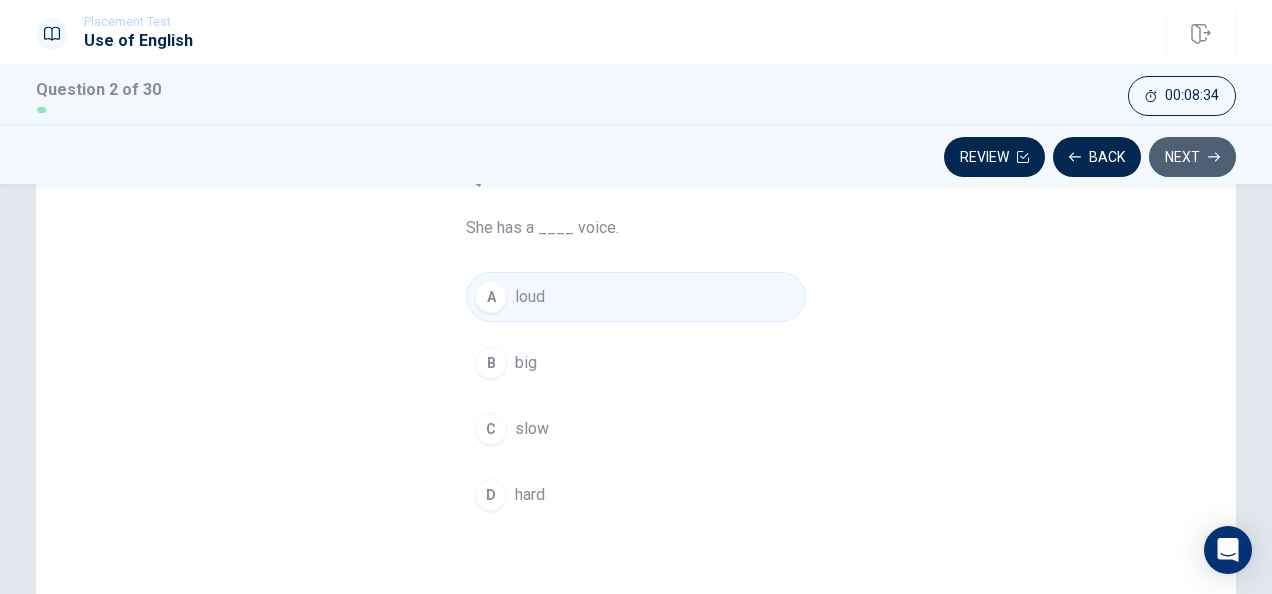 click on "Next" at bounding box center (1192, 157) 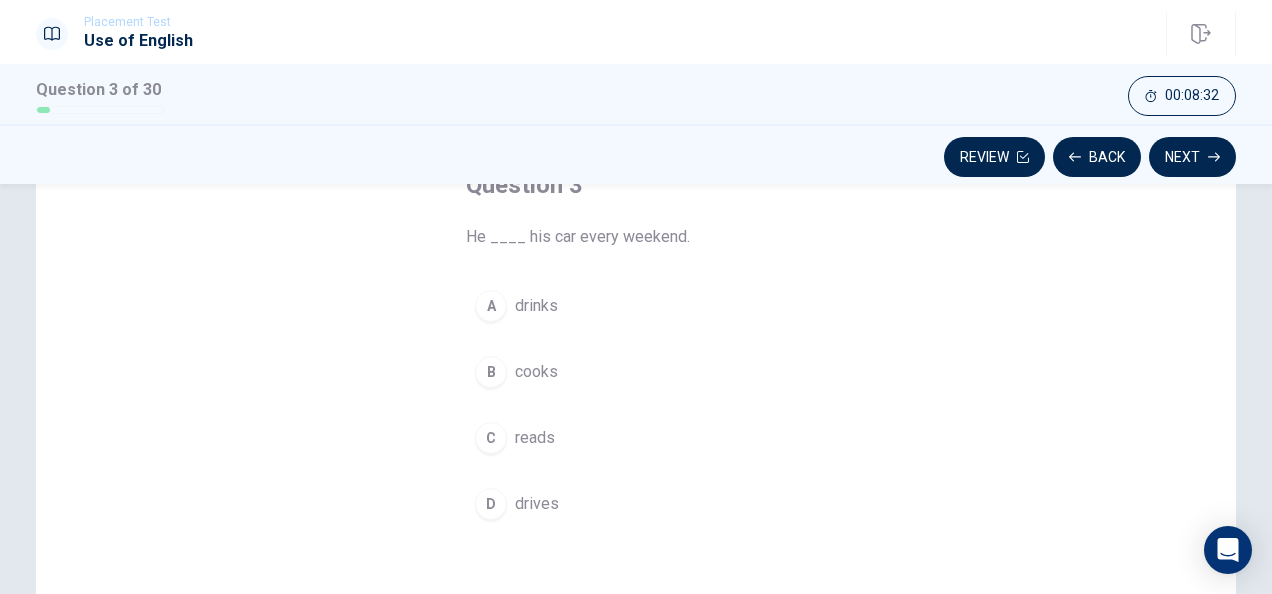 scroll, scrollTop: 138, scrollLeft: 0, axis: vertical 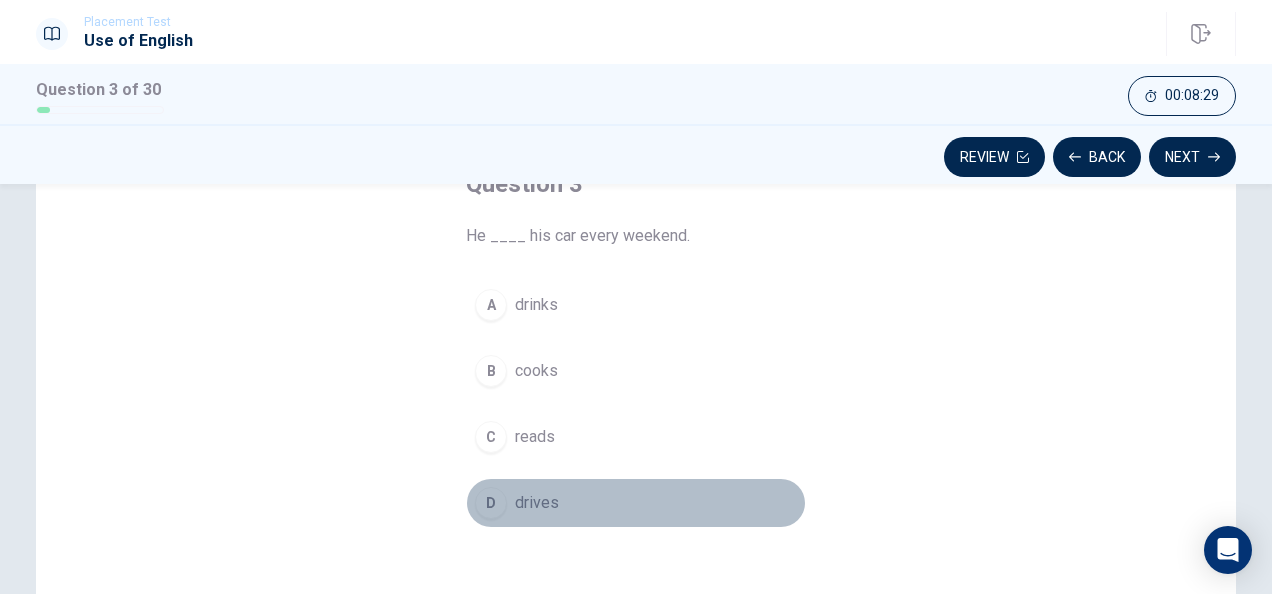 click on "D" at bounding box center [491, 503] 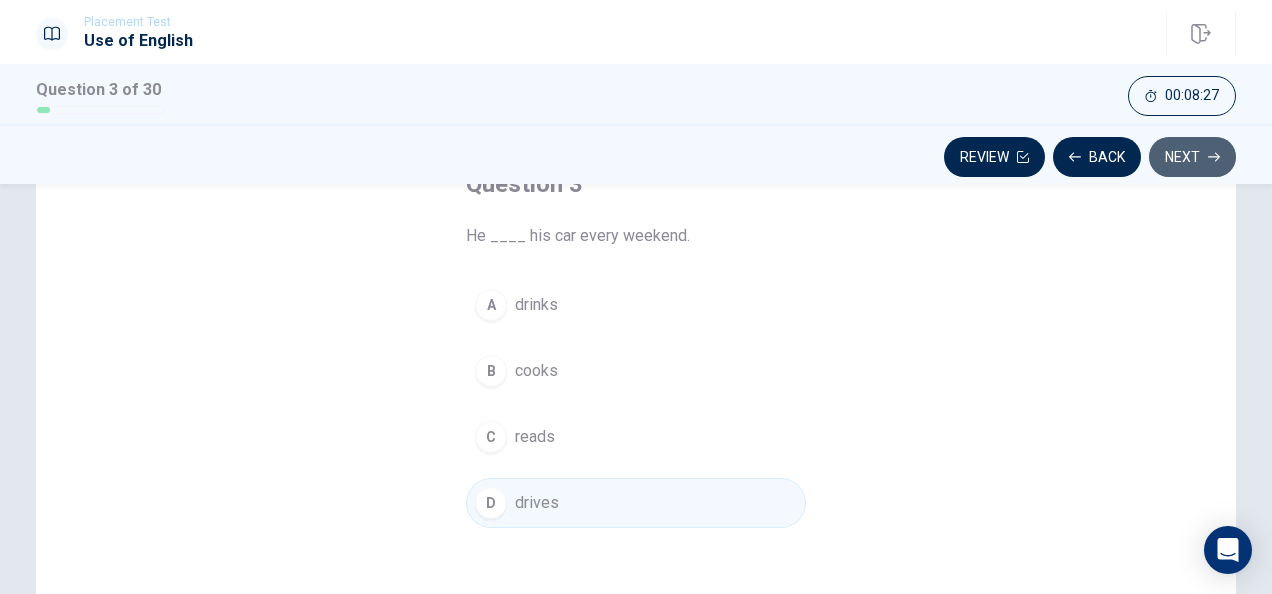click on "Next" at bounding box center [1192, 157] 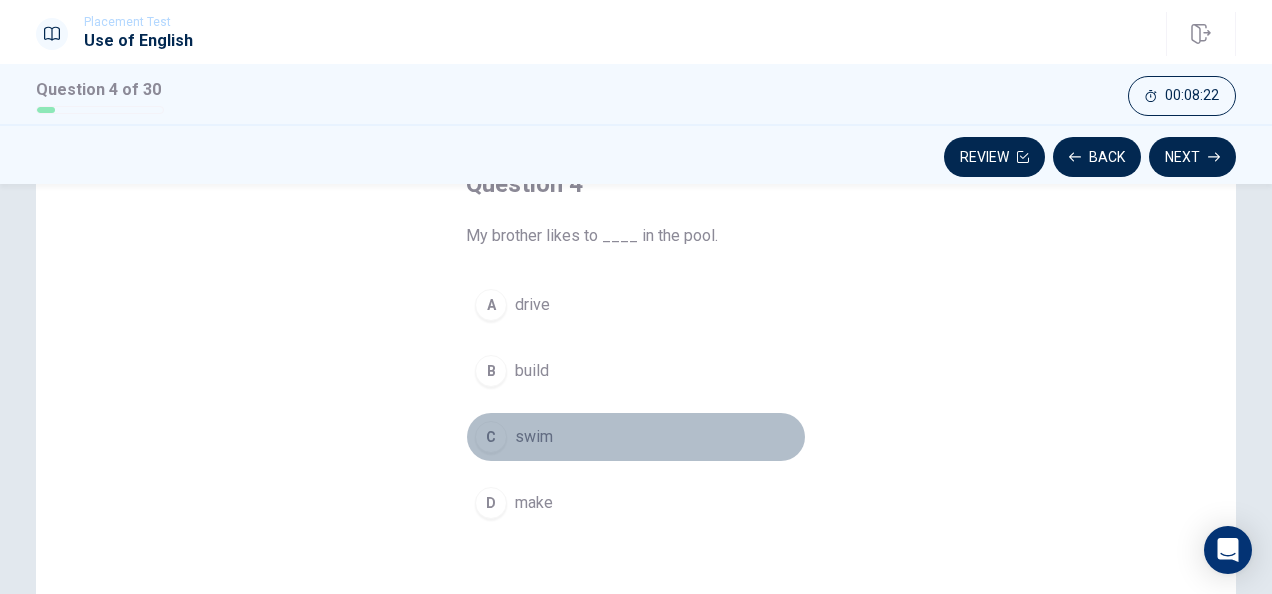 click on "C" at bounding box center (491, 437) 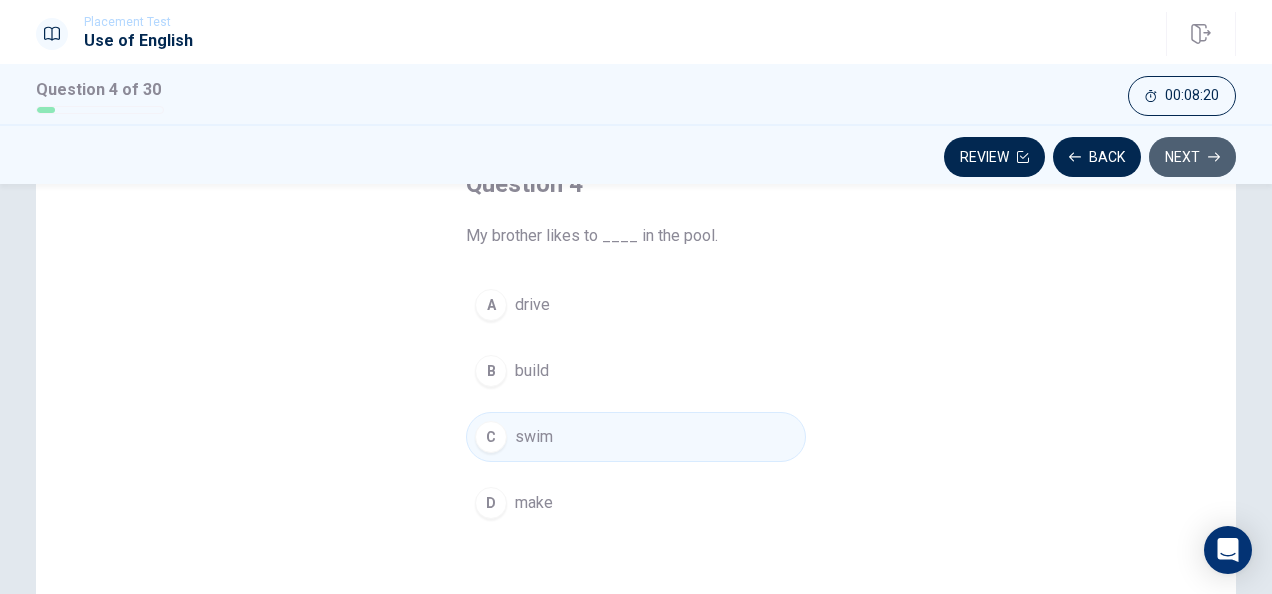 click on "Next" at bounding box center (1192, 157) 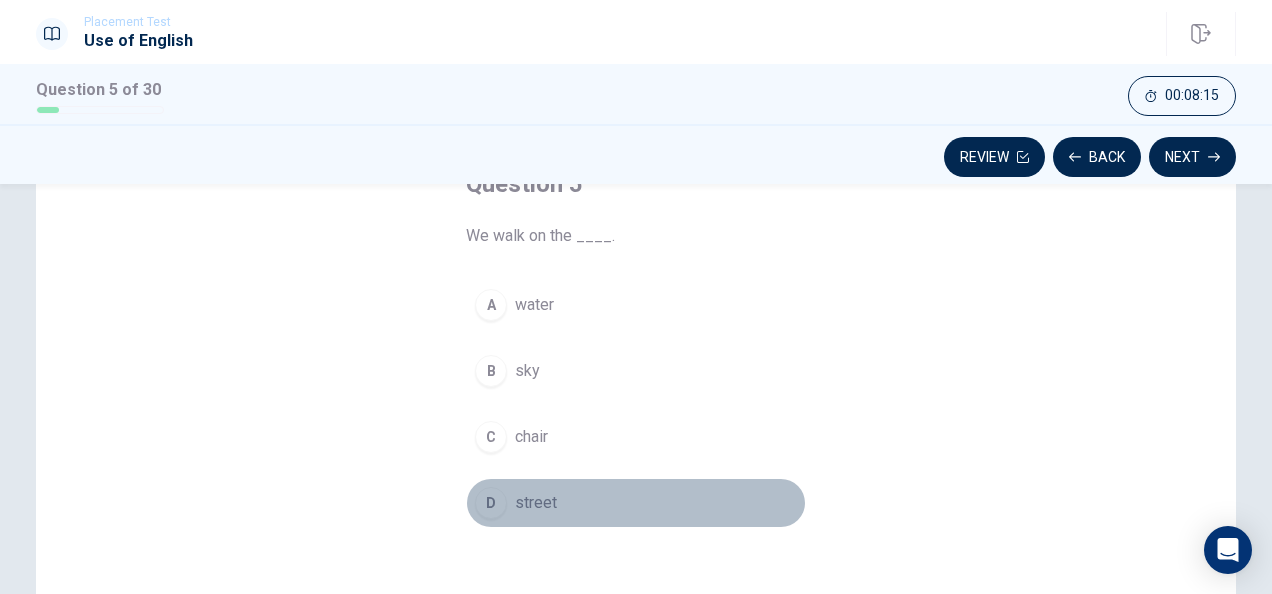 click on "D" at bounding box center [491, 503] 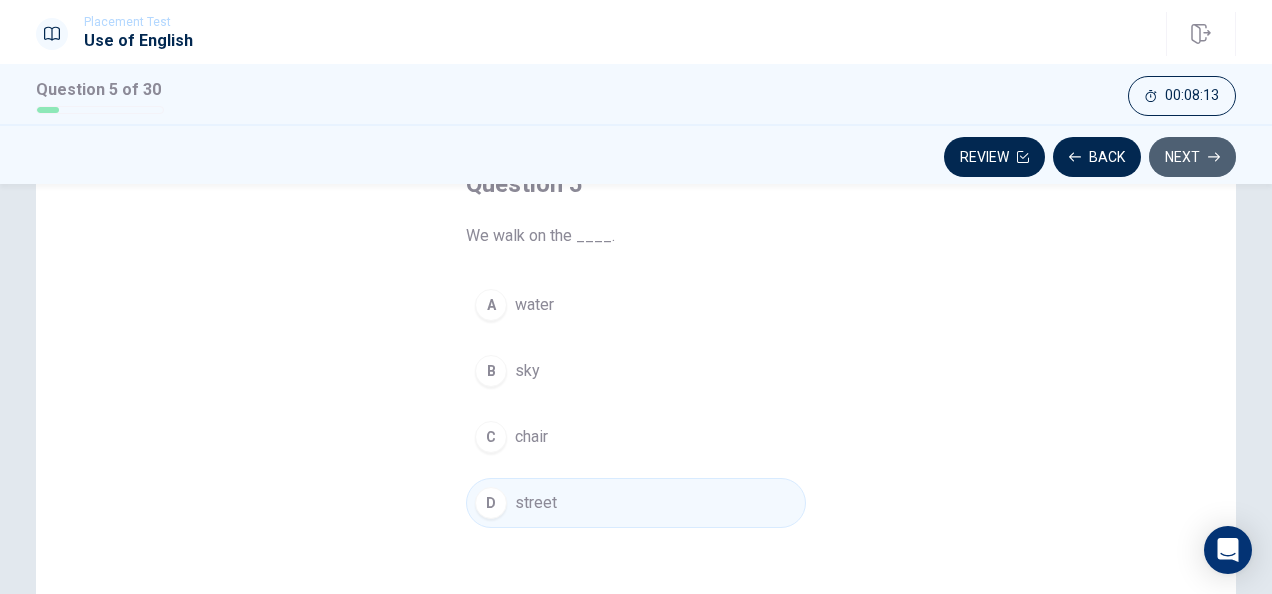 click on "Next" at bounding box center (1192, 157) 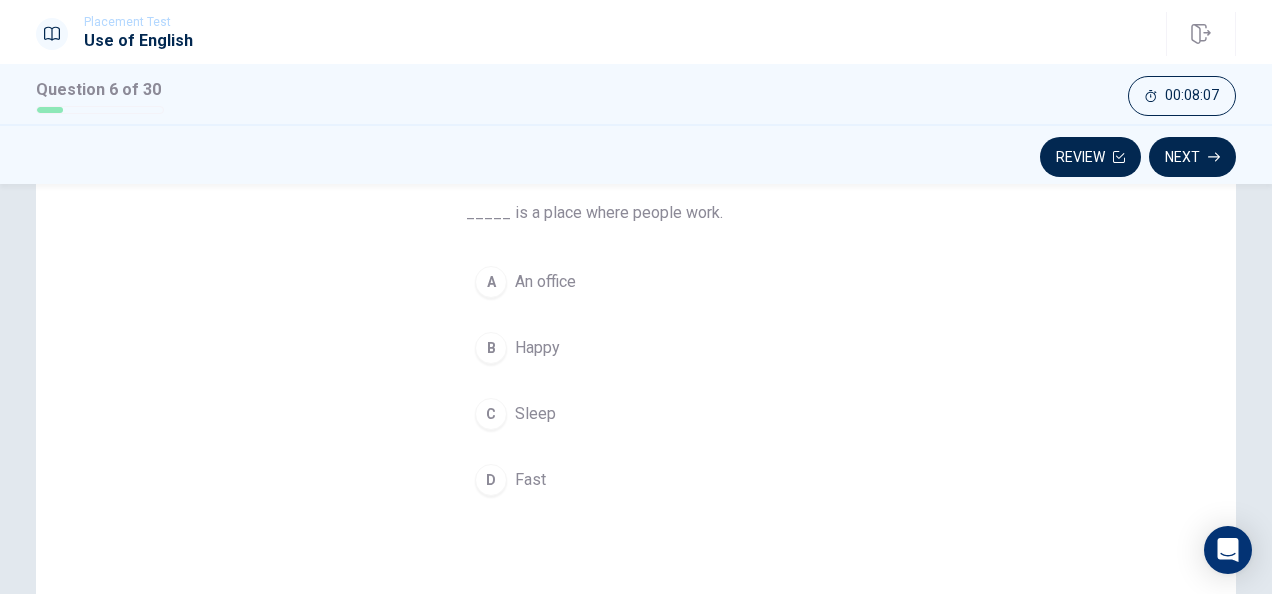 scroll, scrollTop: 142, scrollLeft: 0, axis: vertical 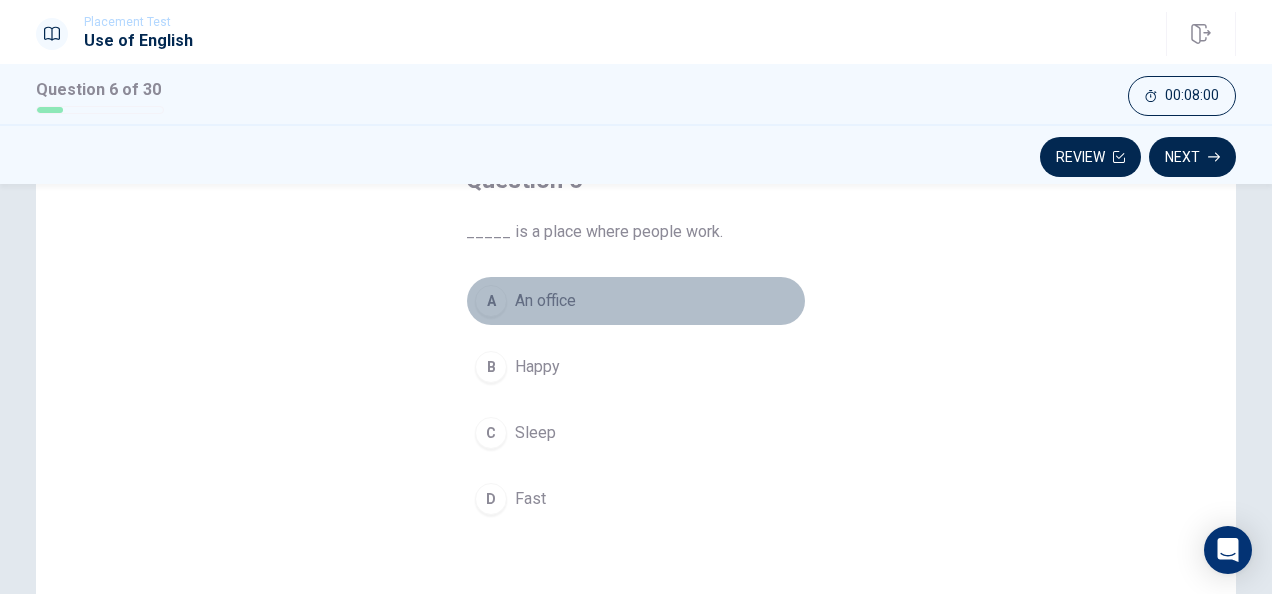 click on "A" at bounding box center (491, 301) 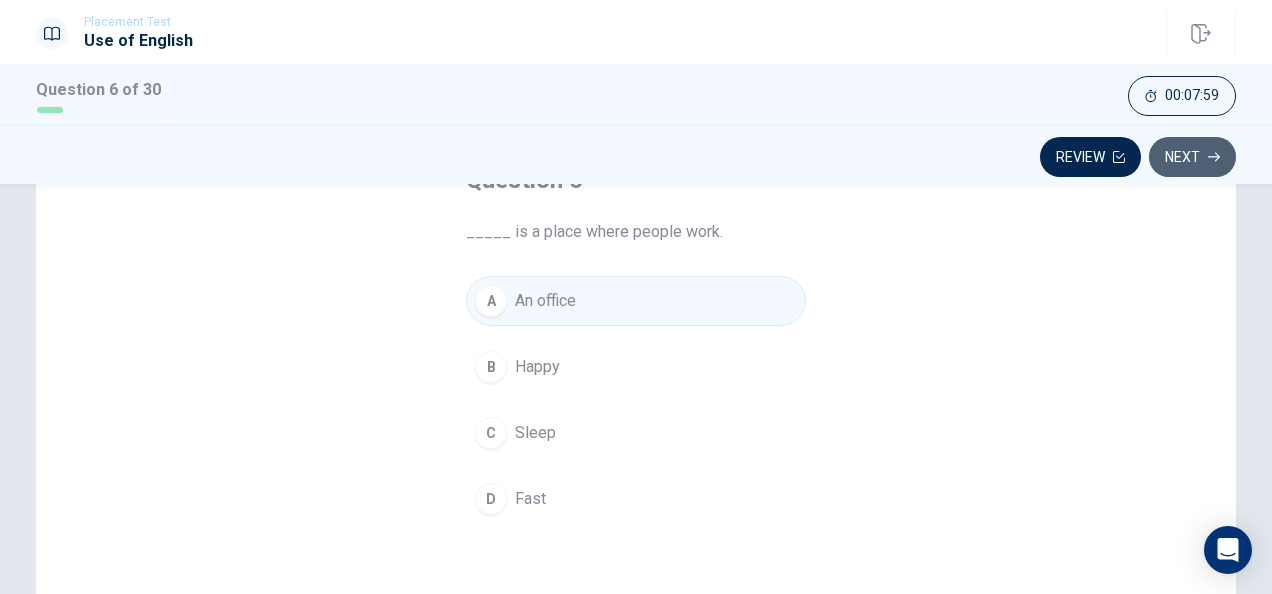 click on "Next" at bounding box center (1192, 157) 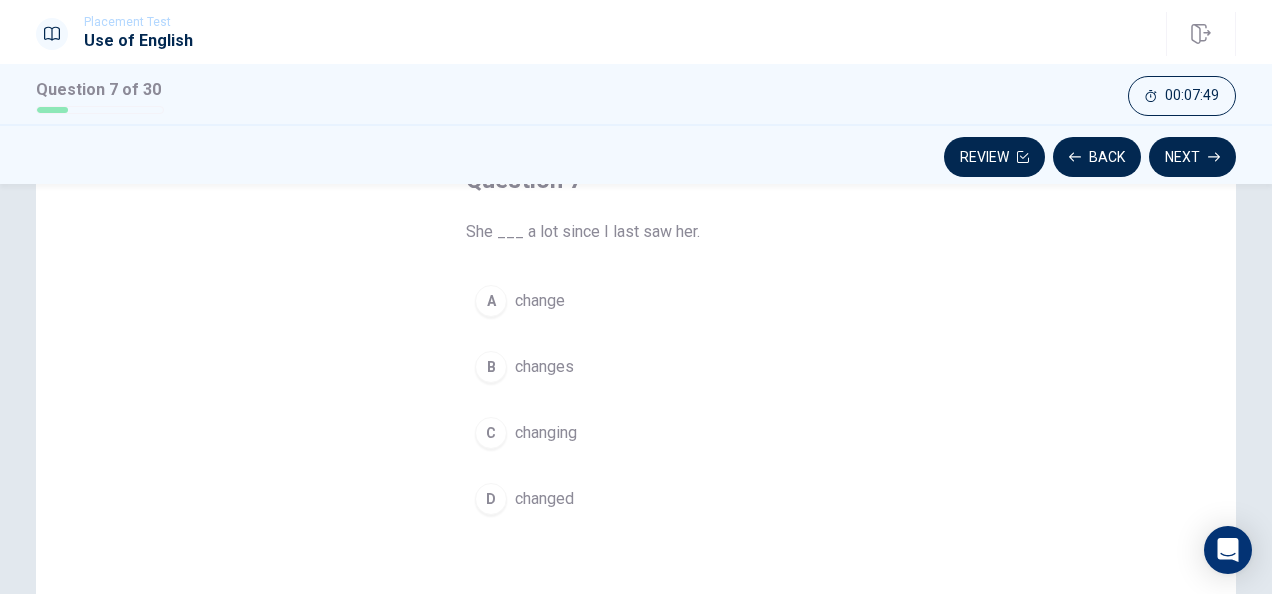 drag, startPoint x: 461, startPoint y: 232, endPoint x: 478, endPoint y: 226, distance: 18.027756 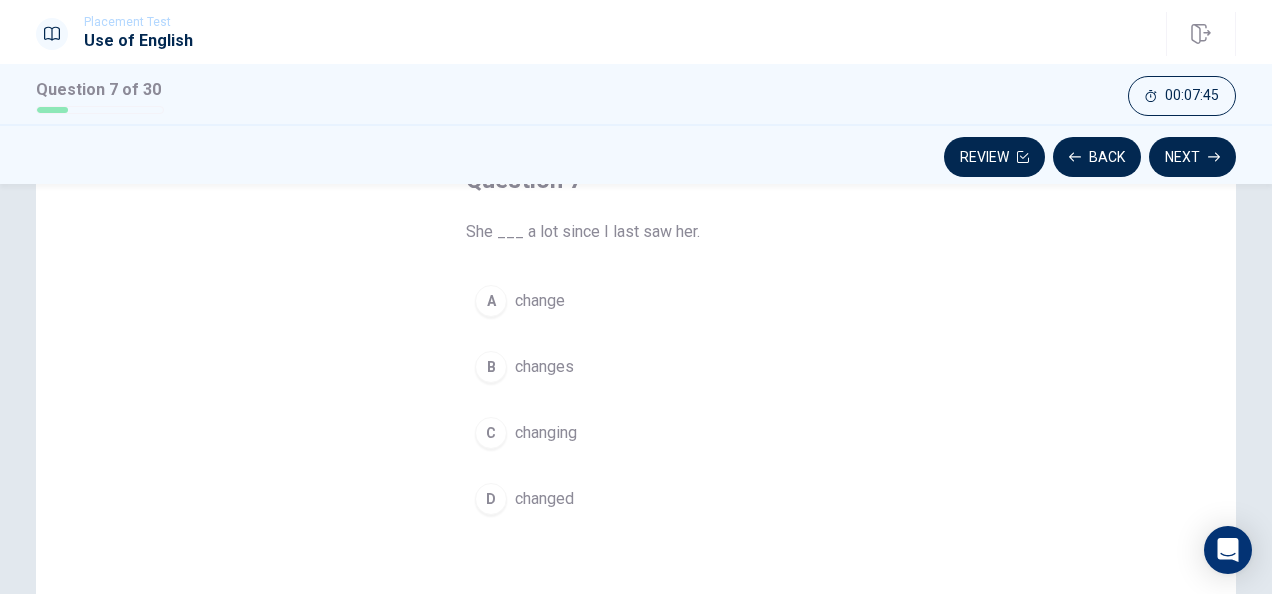 drag, startPoint x: 462, startPoint y: 228, endPoint x: 562, endPoint y: 317, distance: 133.86934 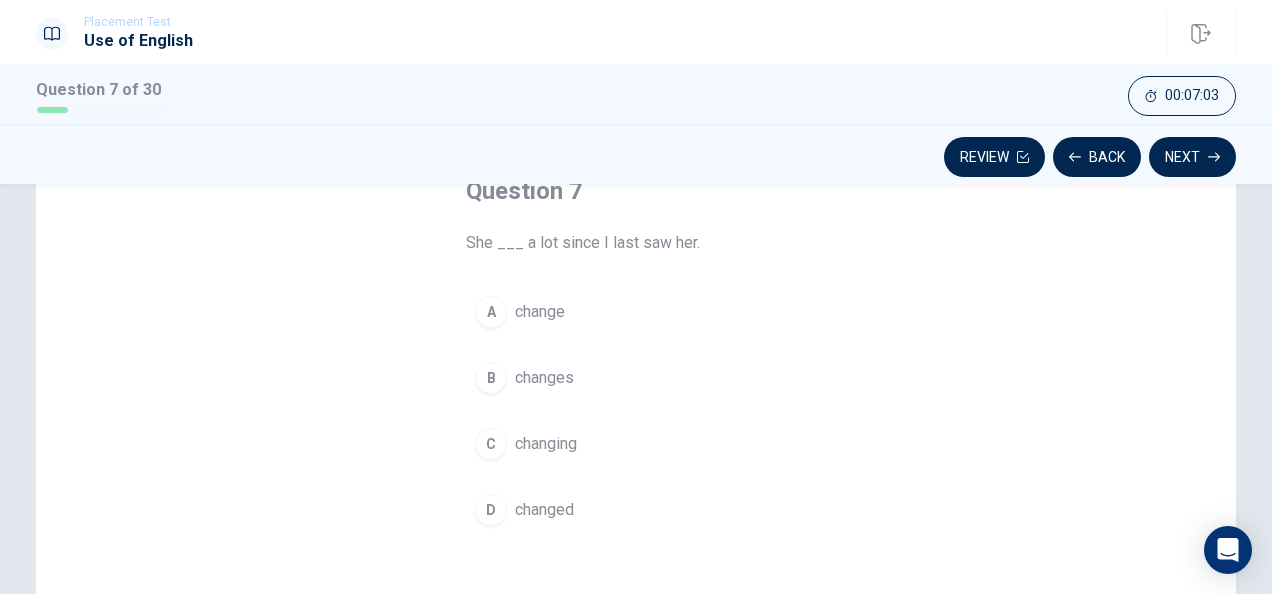 scroll, scrollTop: 132, scrollLeft: 0, axis: vertical 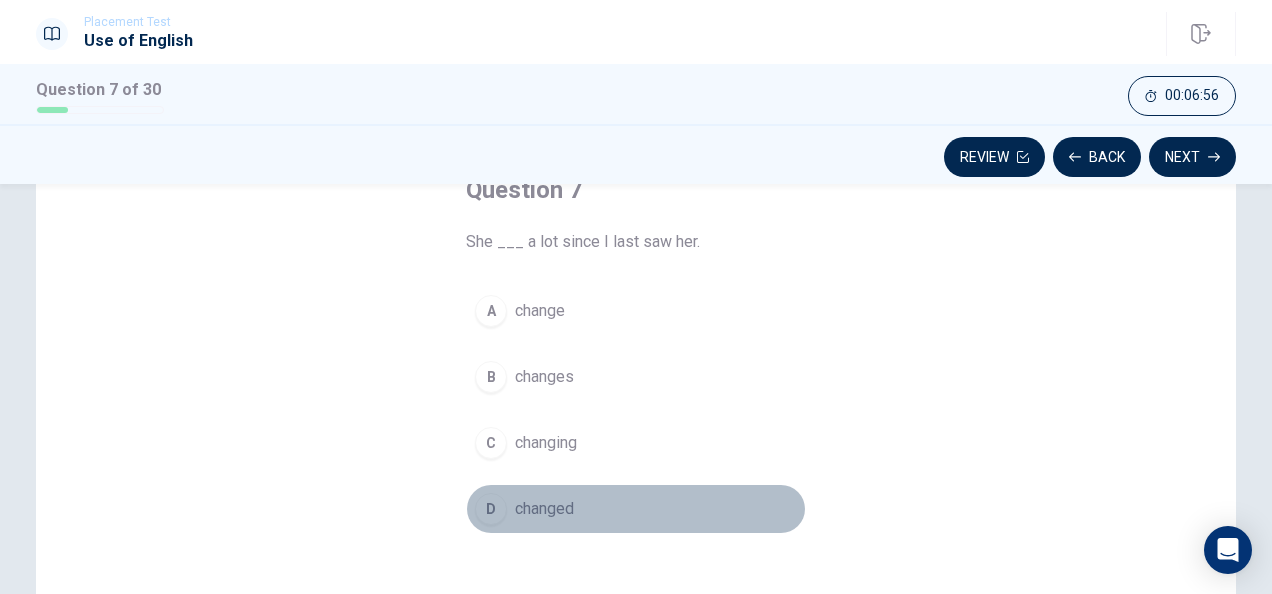 click on "D" at bounding box center (491, 509) 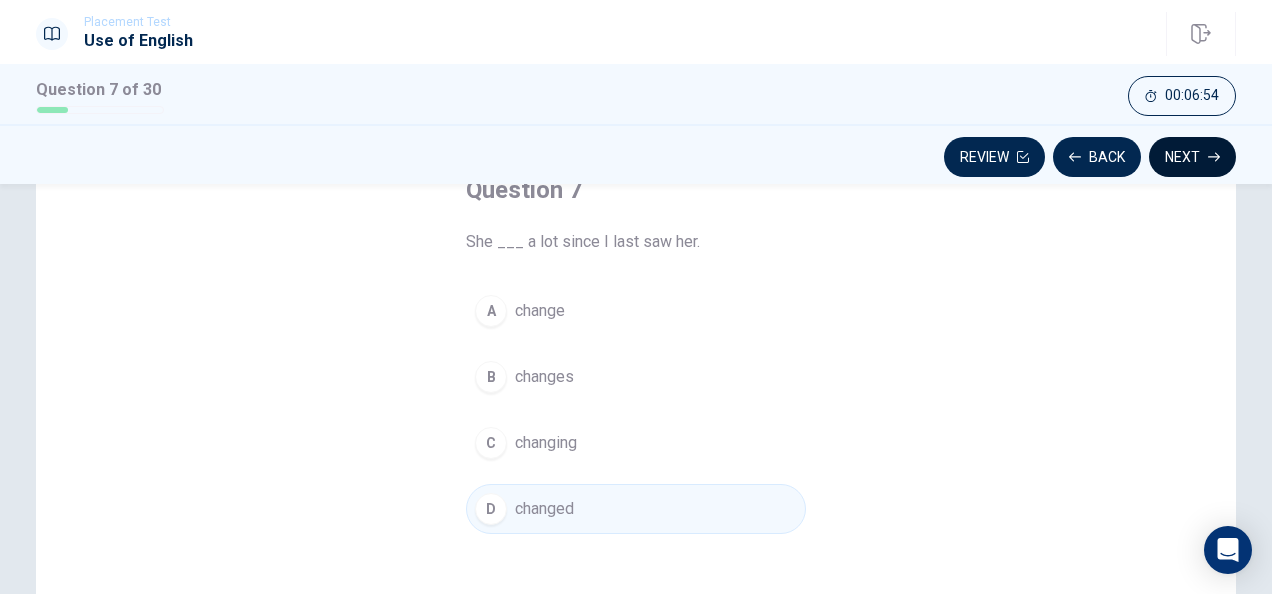 click on "Next" at bounding box center (1192, 157) 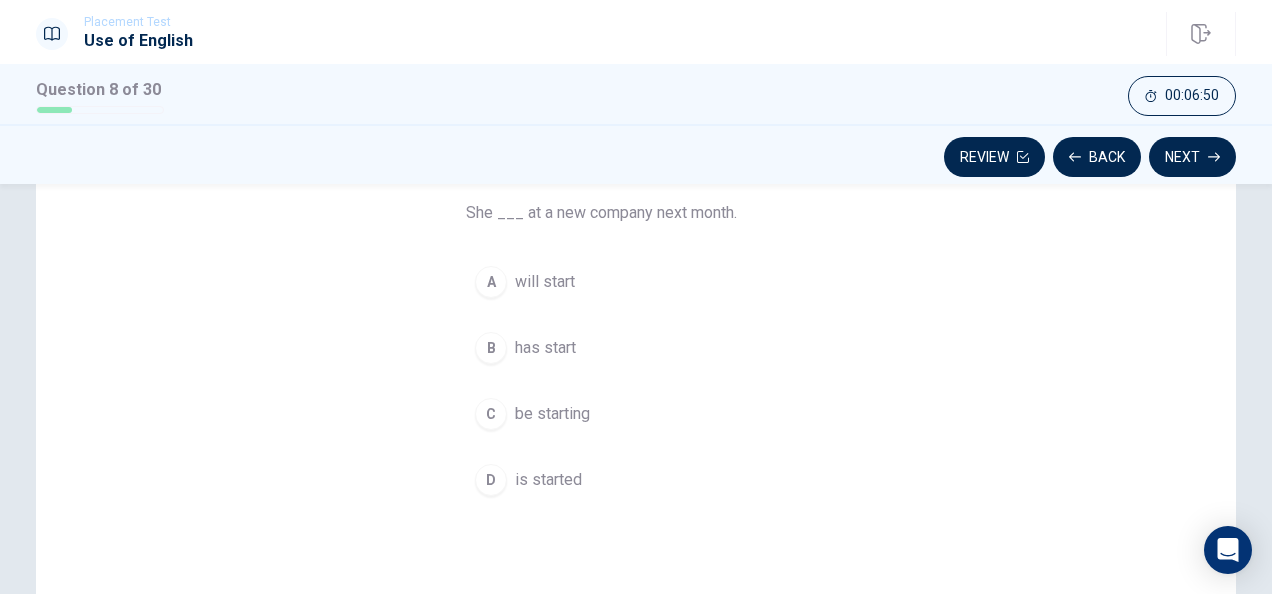 scroll, scrollTop: 162, scrollLeft: 0, axis: vertical 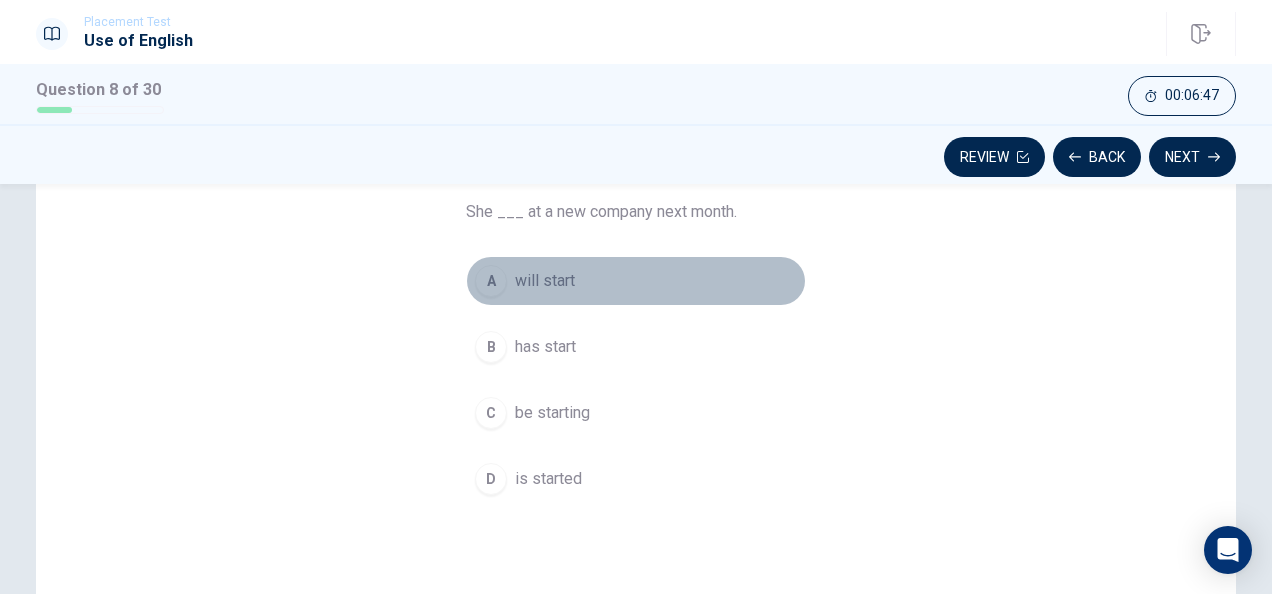 click on "A will start" at bounding box center (636, 281) 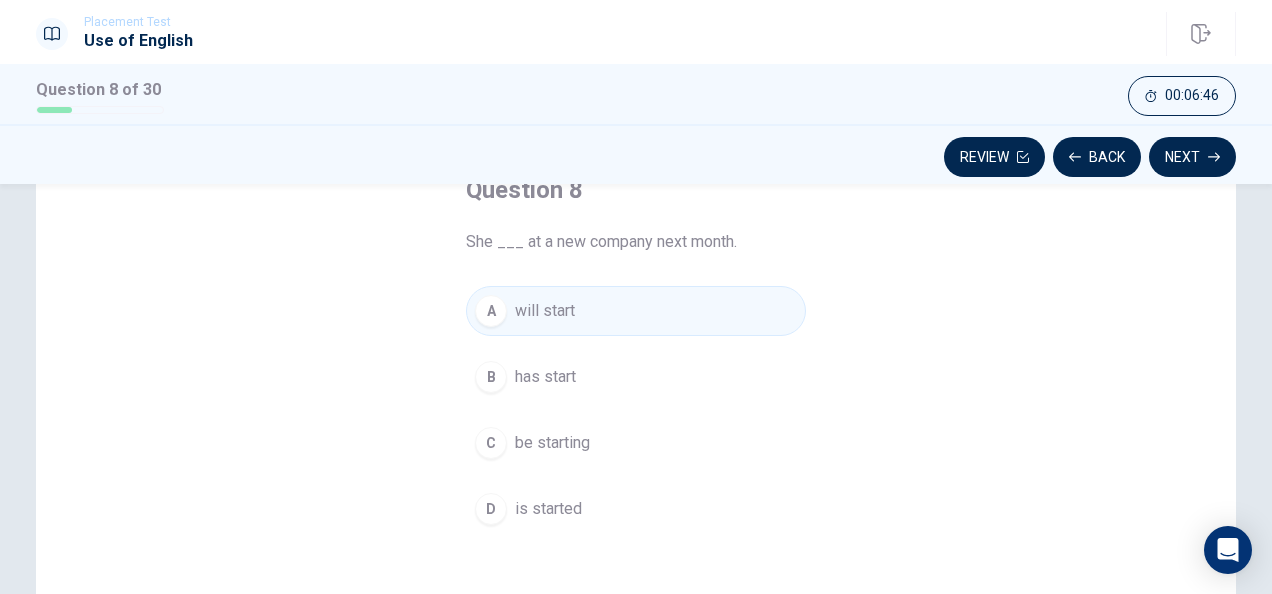scroll, scrollTop: 126, scrollLeft: 0, axis: vertical 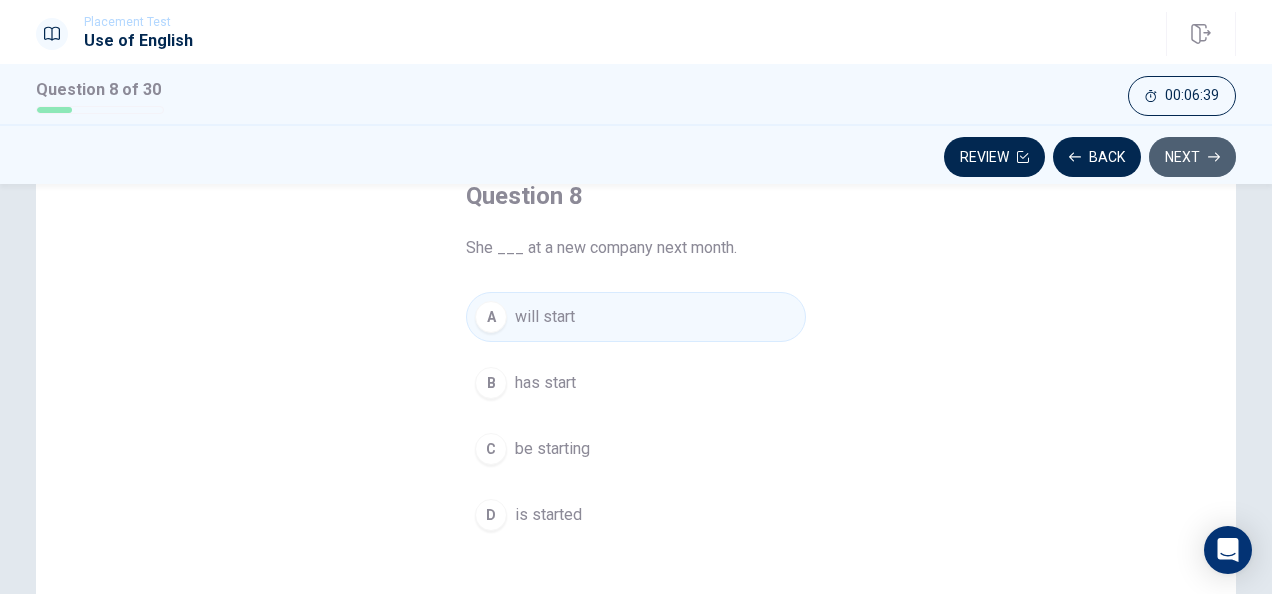 click on "Next" at bounding box center (1192, 157) 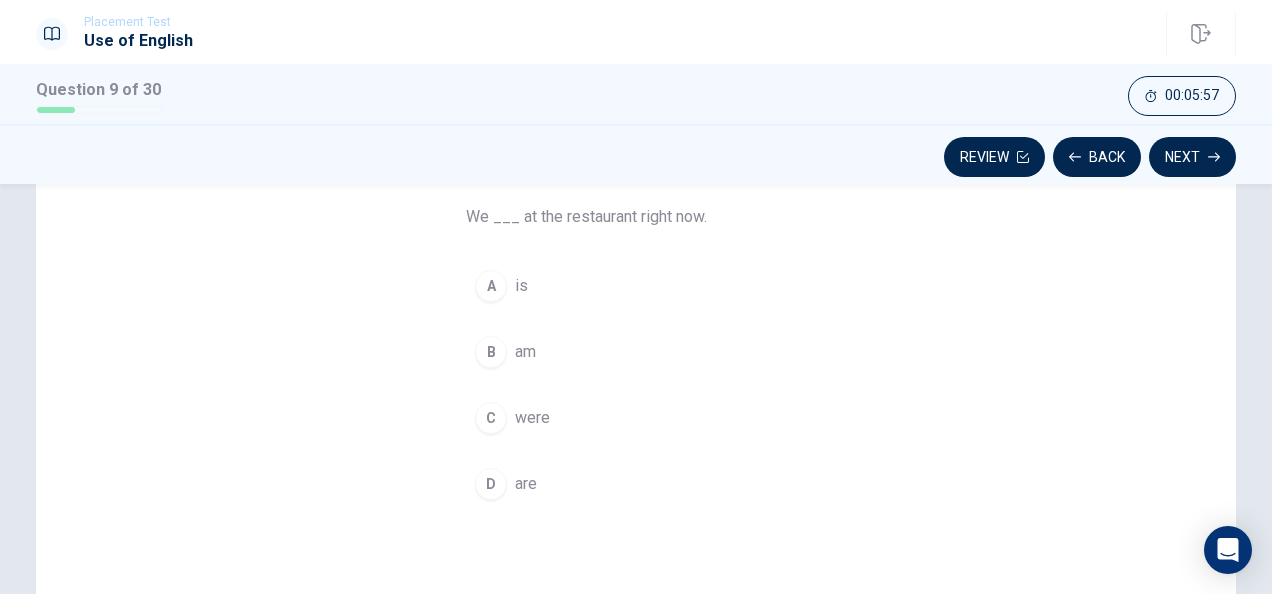 scroll, scrollTop: 156, scrollLeft: 0, axis: vertical 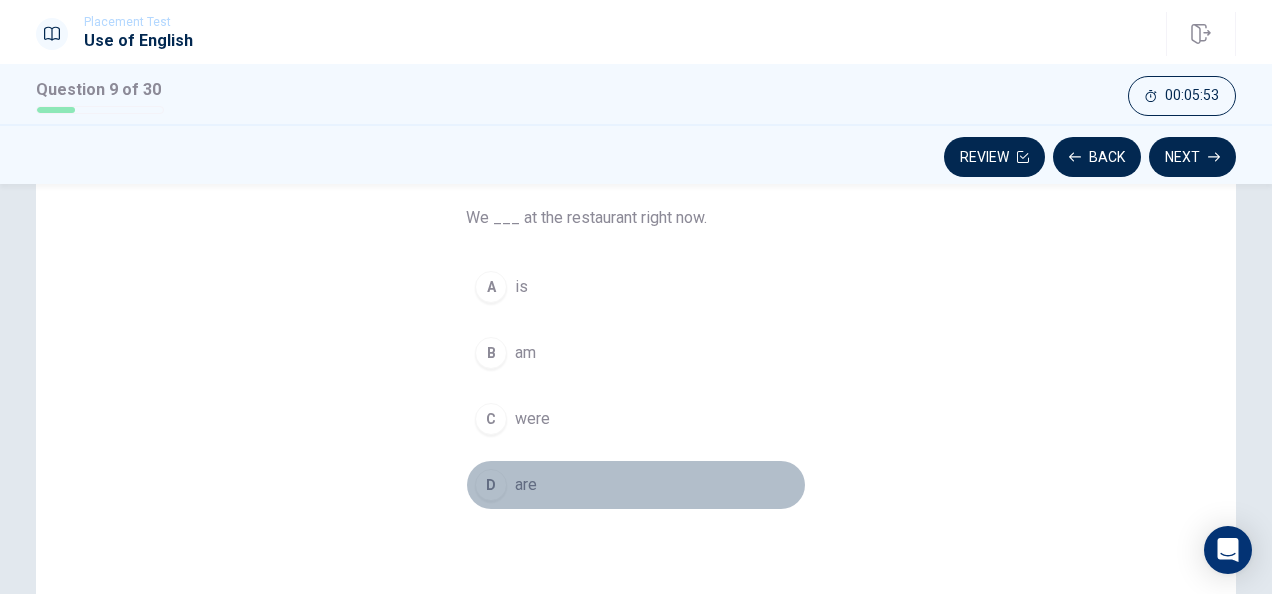 click on "D" at bounding box center [491, 485] 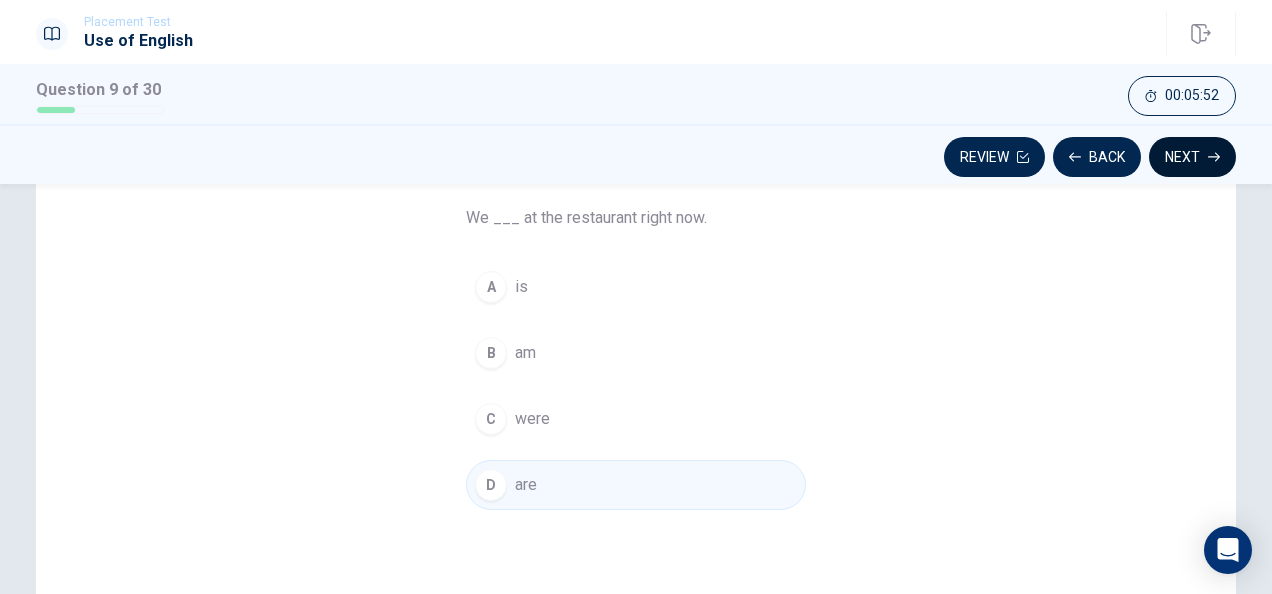 click on "Next" at bounding box center (1192, 157) 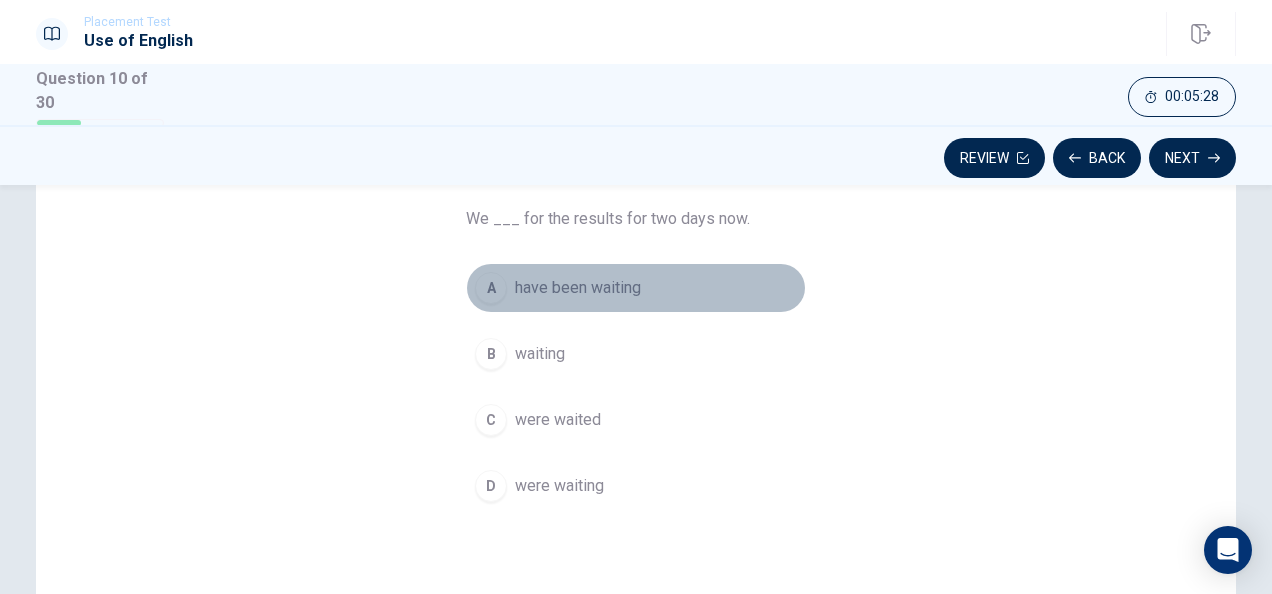 click on "A" at bounding box center [491, 288] 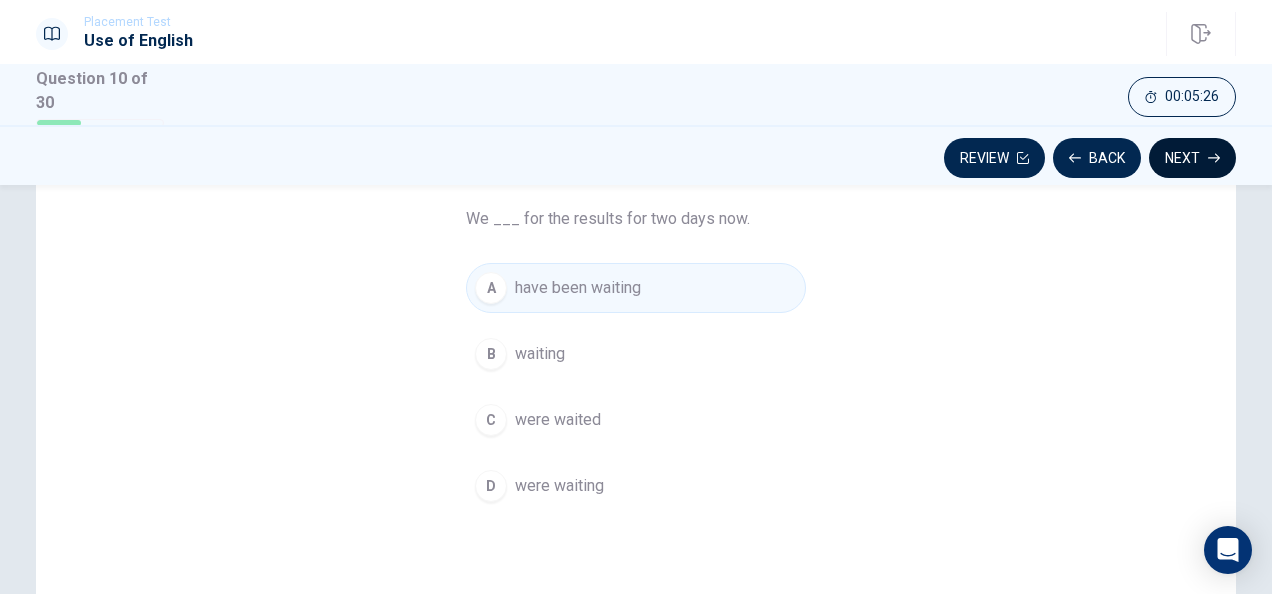 click on "Next" at bounding box center (1192, 158) 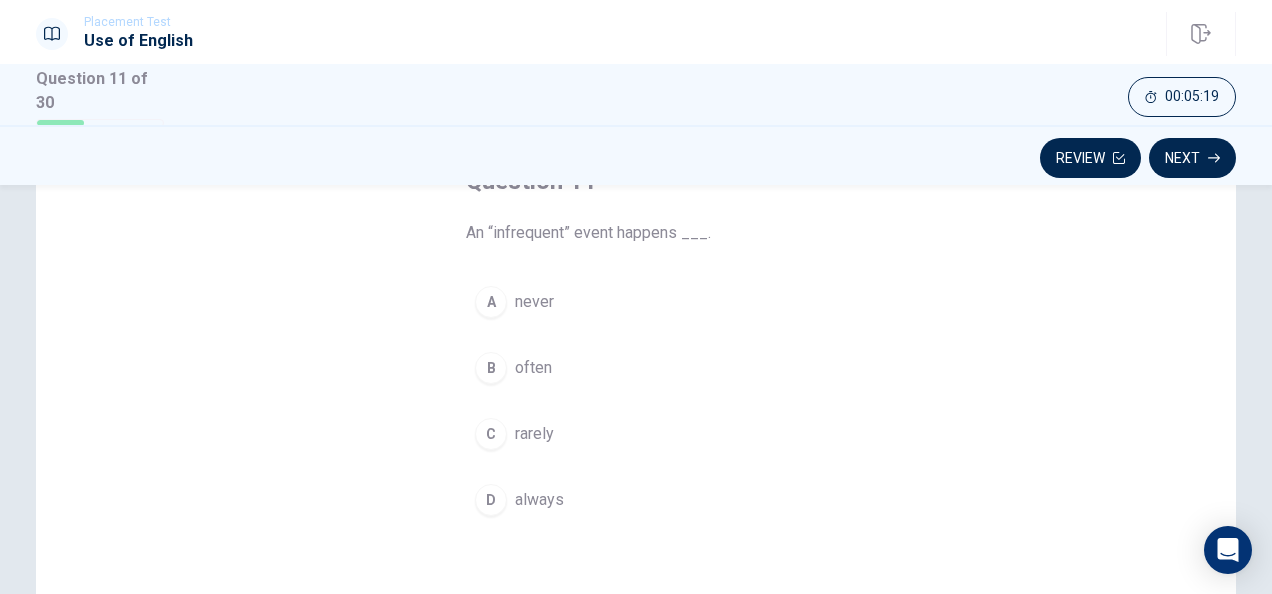 scroll, scrollTop: 145, scrollLeft: 0, axis: vertical 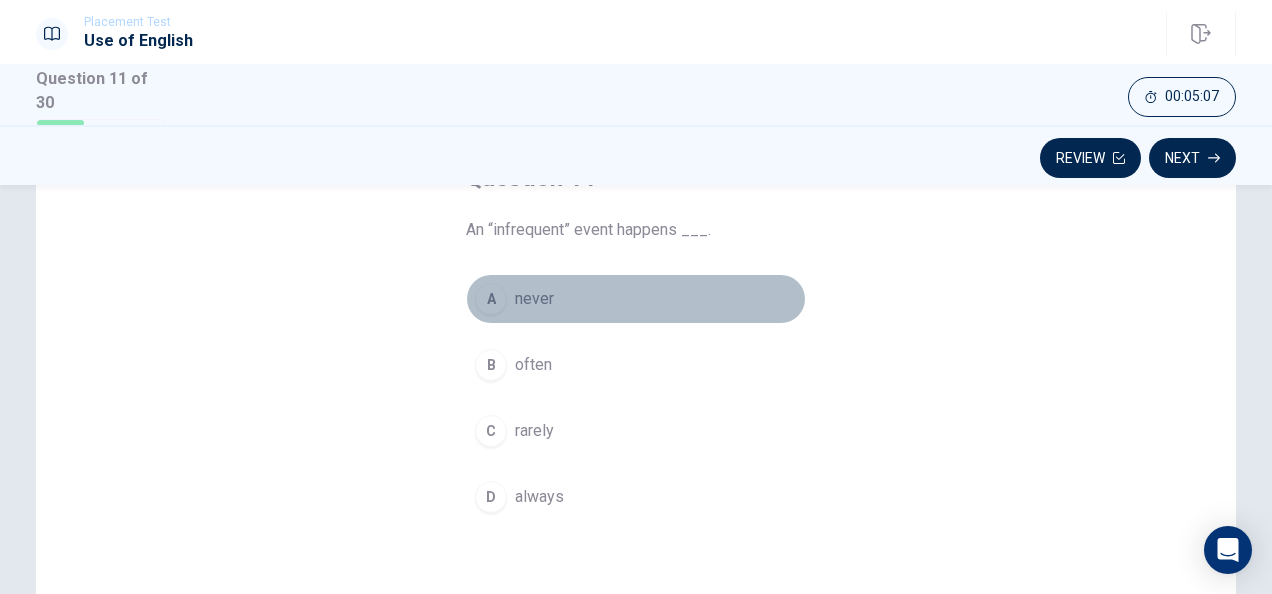 click on "A" at bounding box center (491, 299) 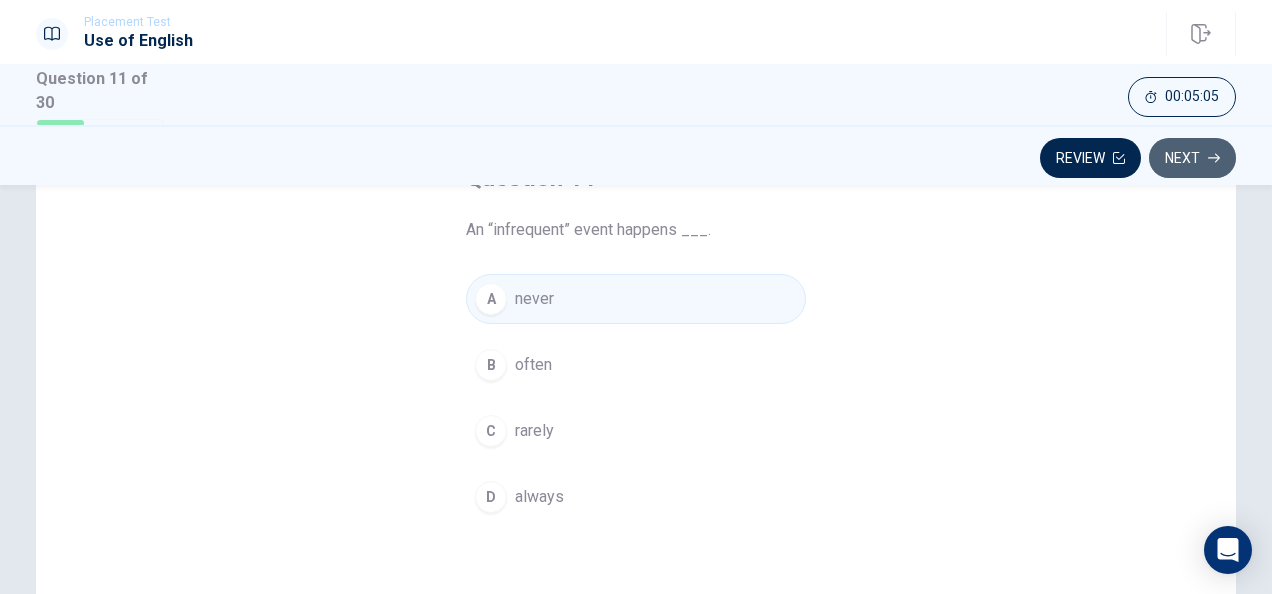 click on "Next" at bounding box center [1192, 158] 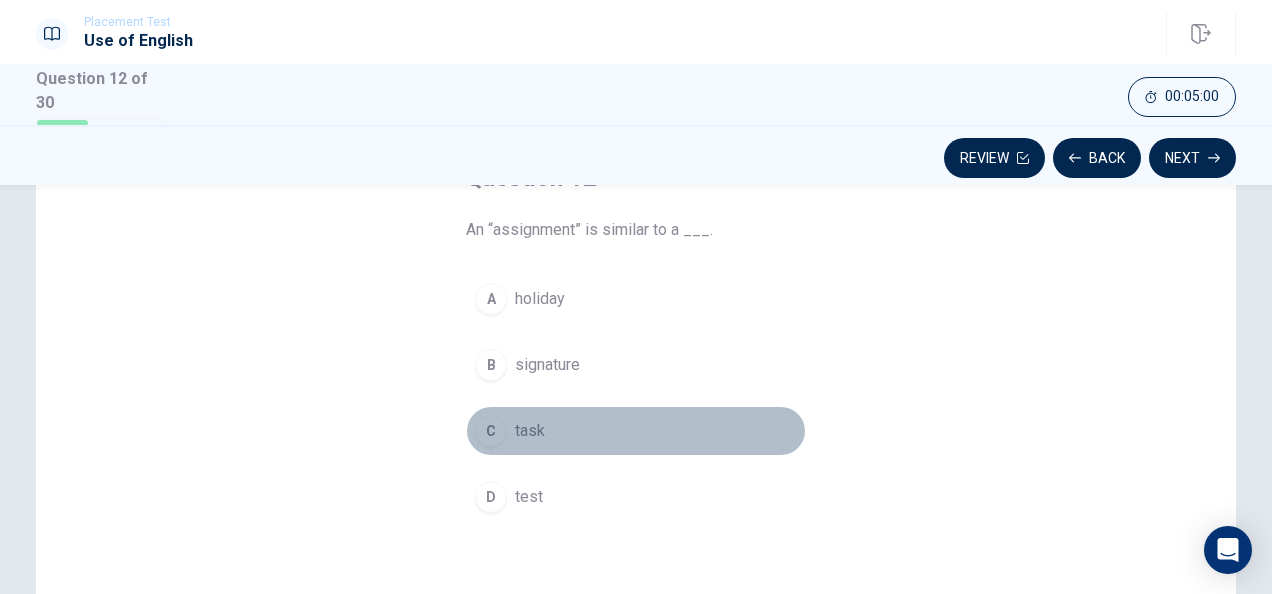 click on "C" at bounding box center (491, 431) 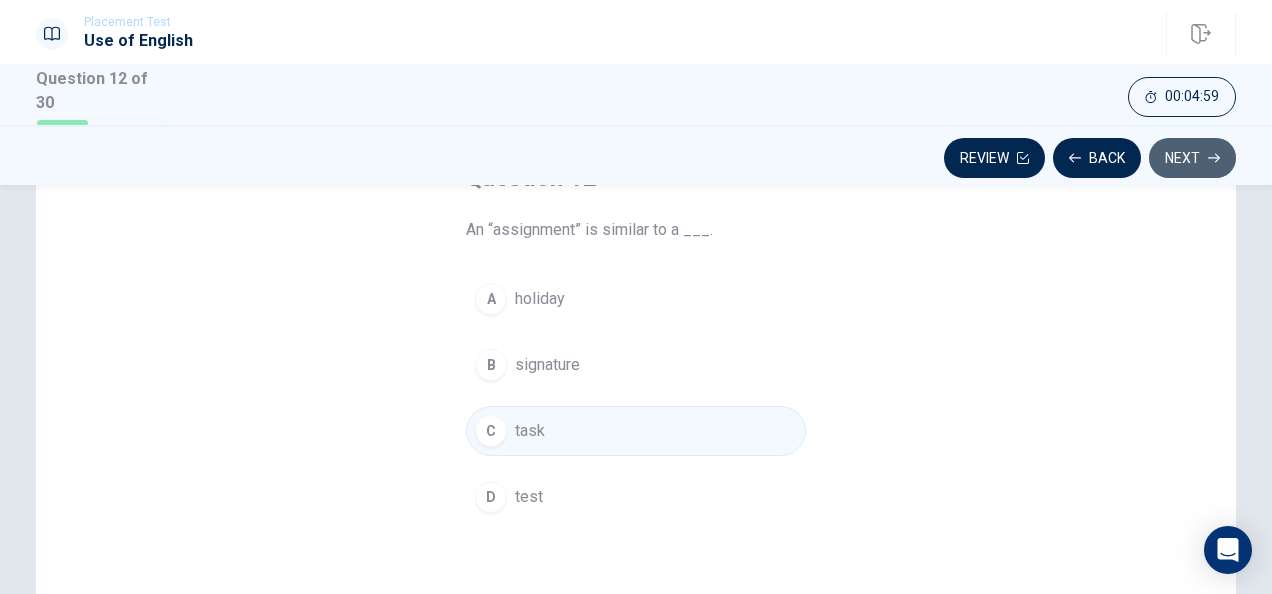 click on "Next" at bounding box center (1192, 158) 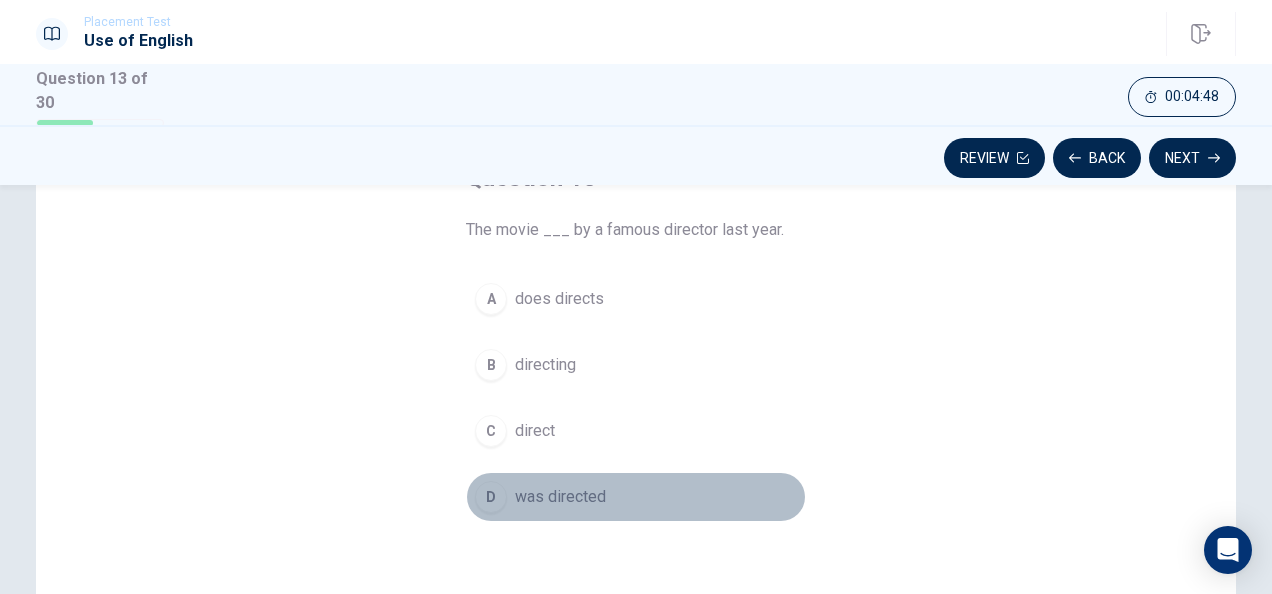 click on "D" at bounding box center [491, 497] 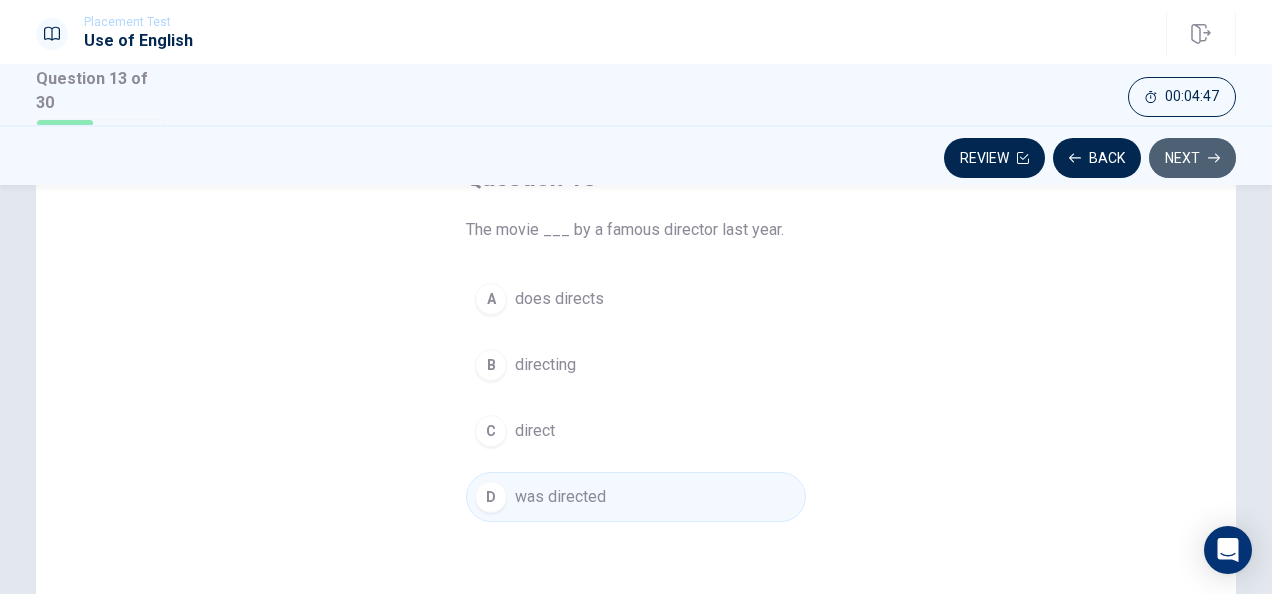 click on "Next" at bounding box center (1192, 158) 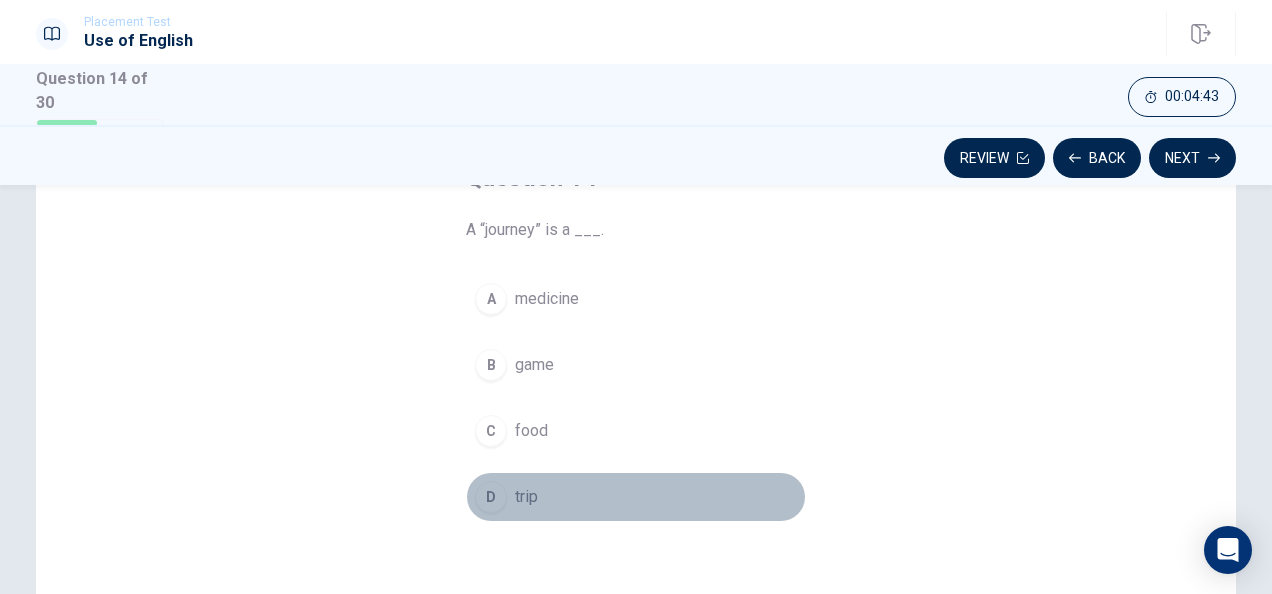 click on "D trip" at bounding box center (636, 497) 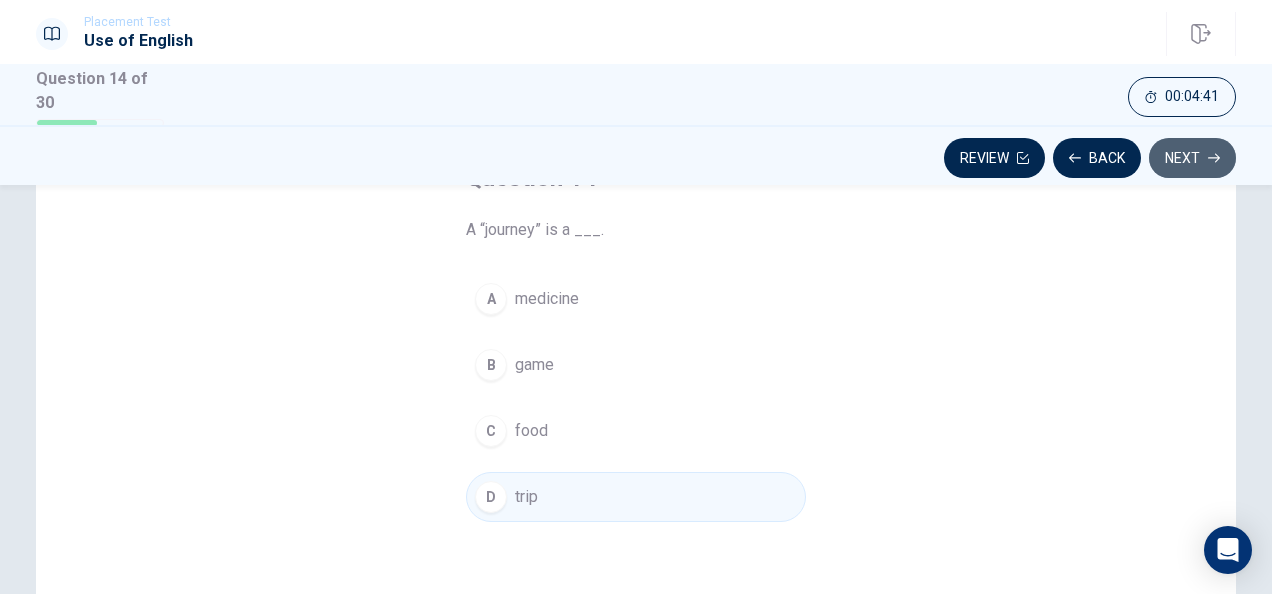 click on "Next" at bounding box center [1192, 158] 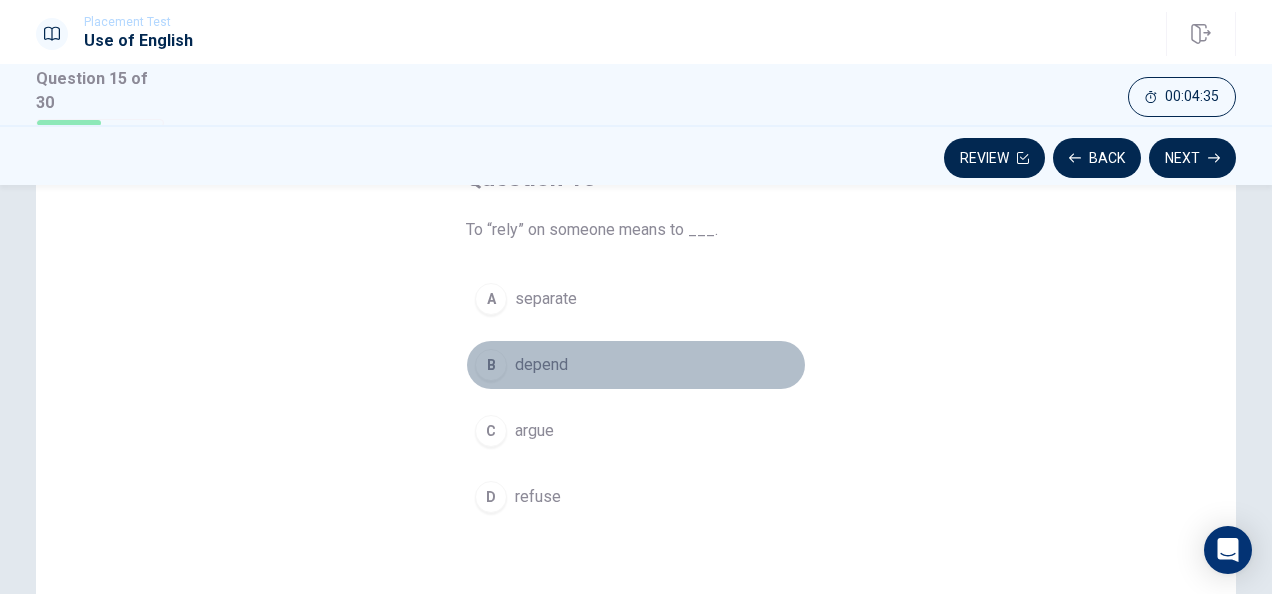 click on "B" at bounding box center (491, 365) 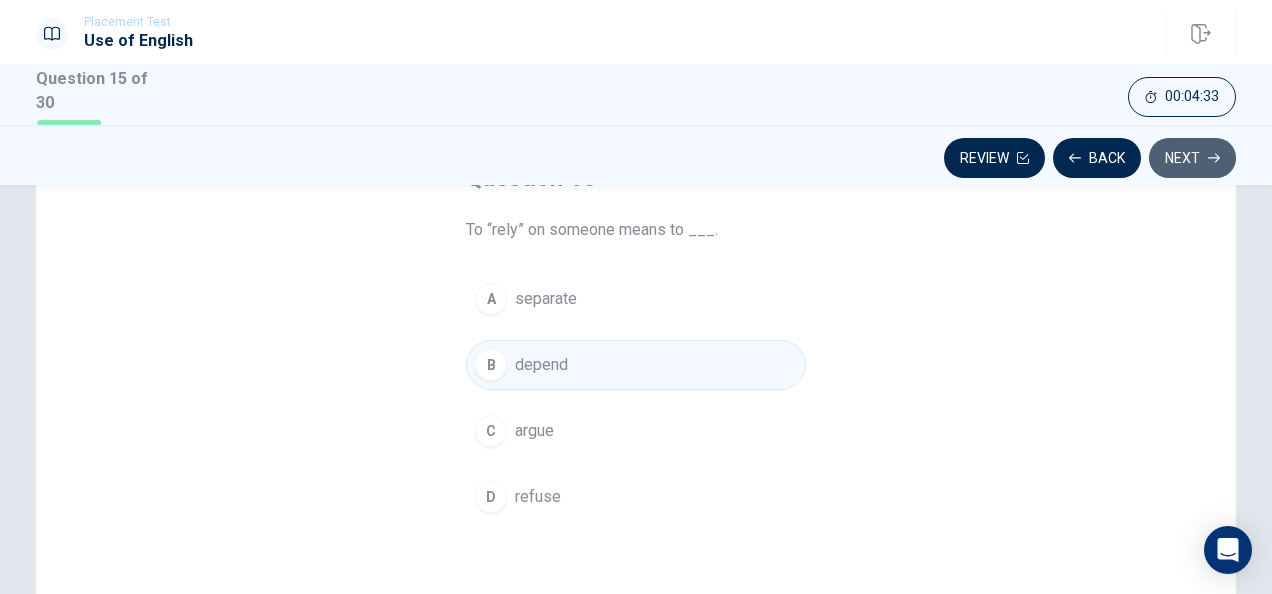 click on "Next" at bounding box center (1192, 158) 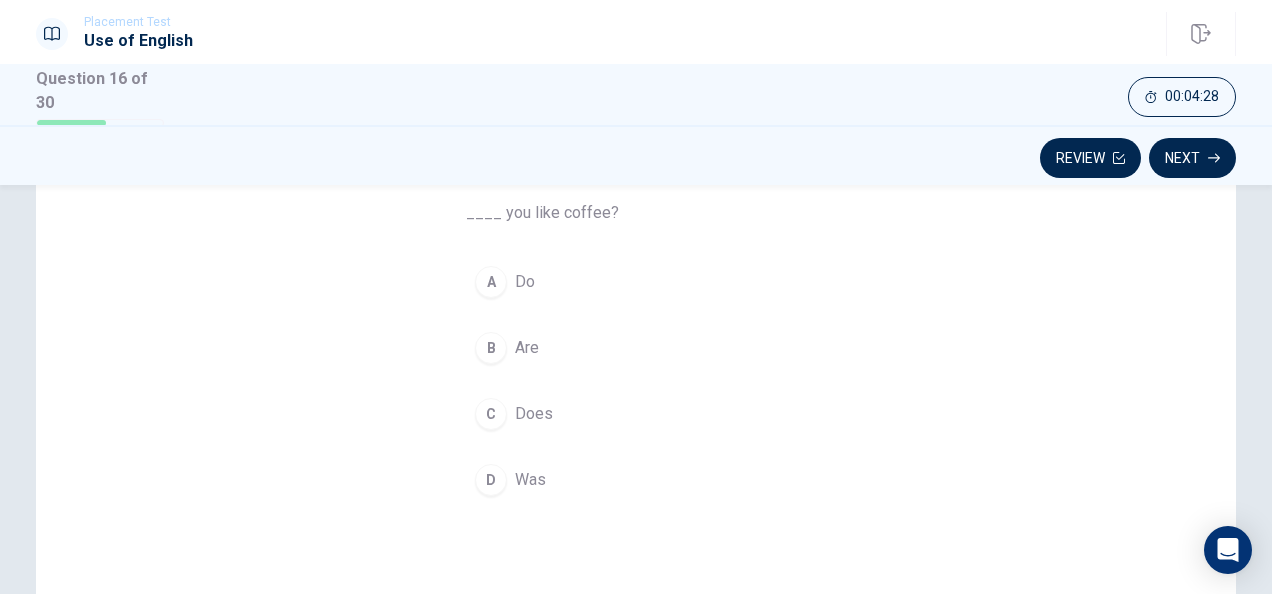 scroll, scrollTop: 163, scrollLeft: 0, axis: vertical 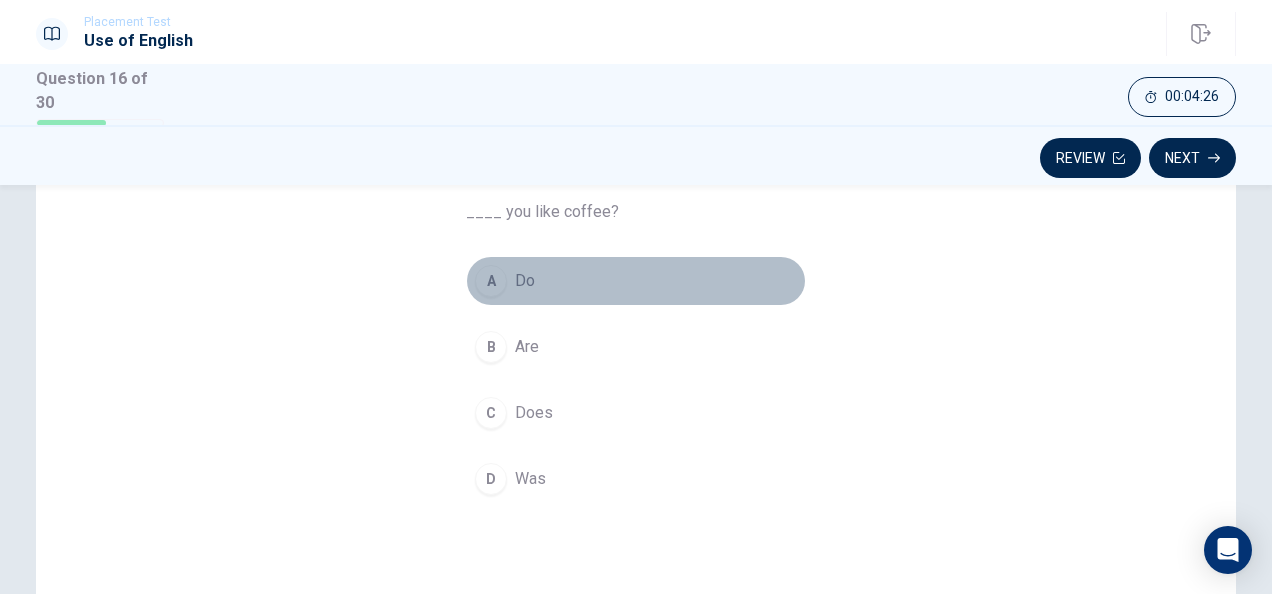 click on "A" at bounding box center (491, 281) 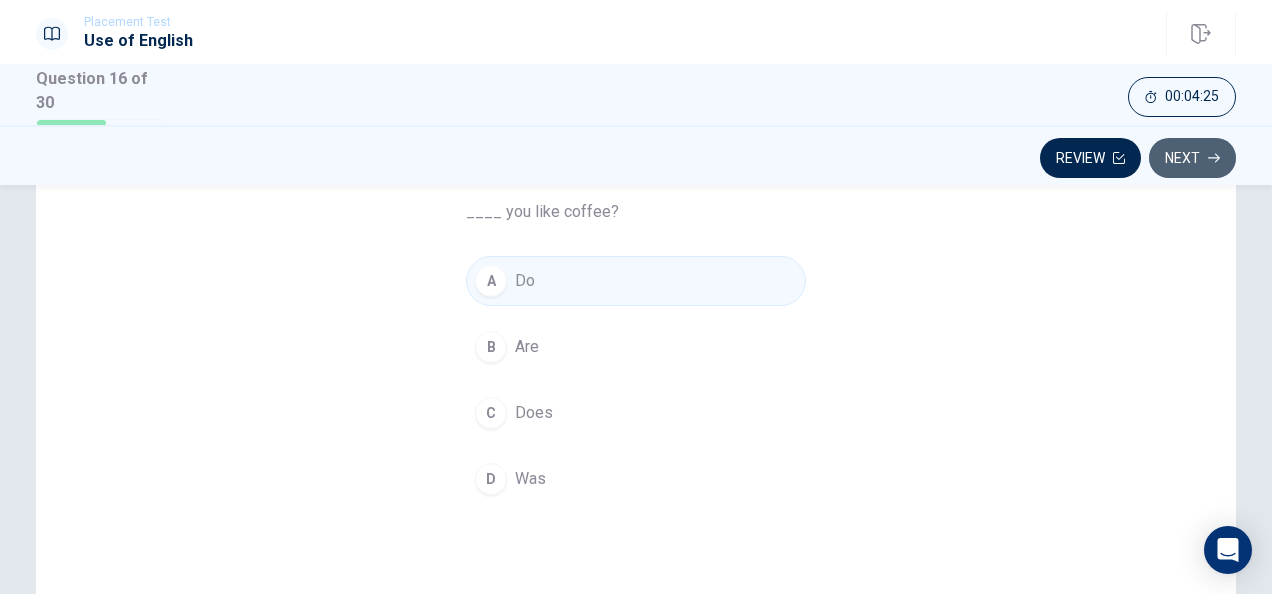 click on "Next" at bounding box center (1192, 158) 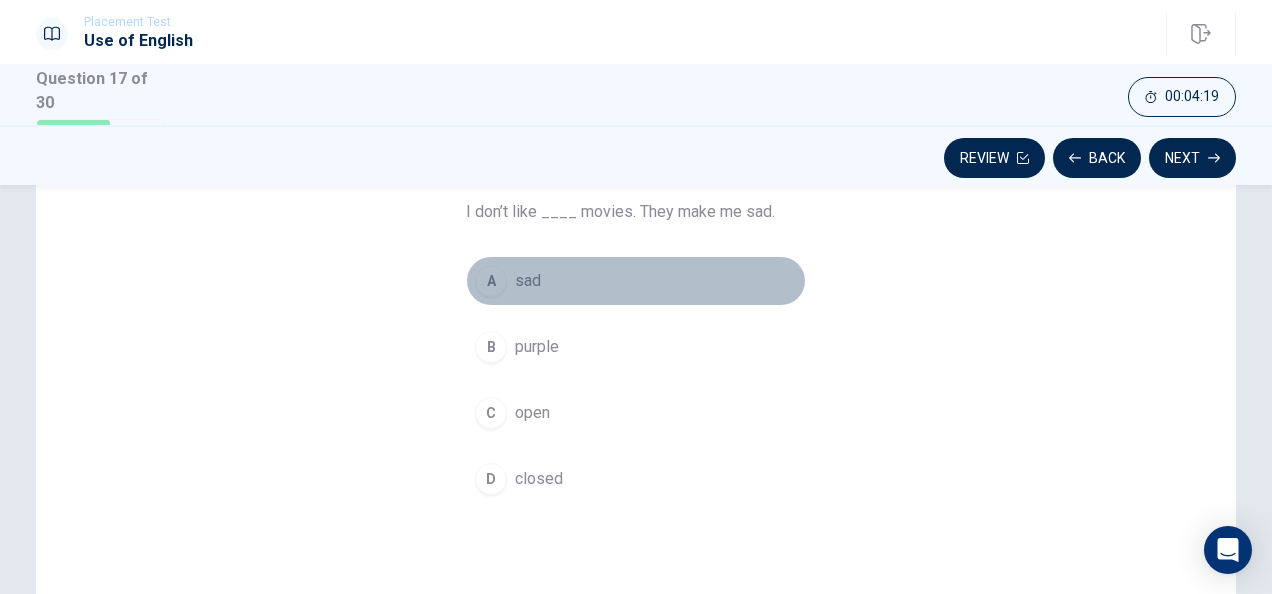 click on "A" at bounding box center (491, 281) 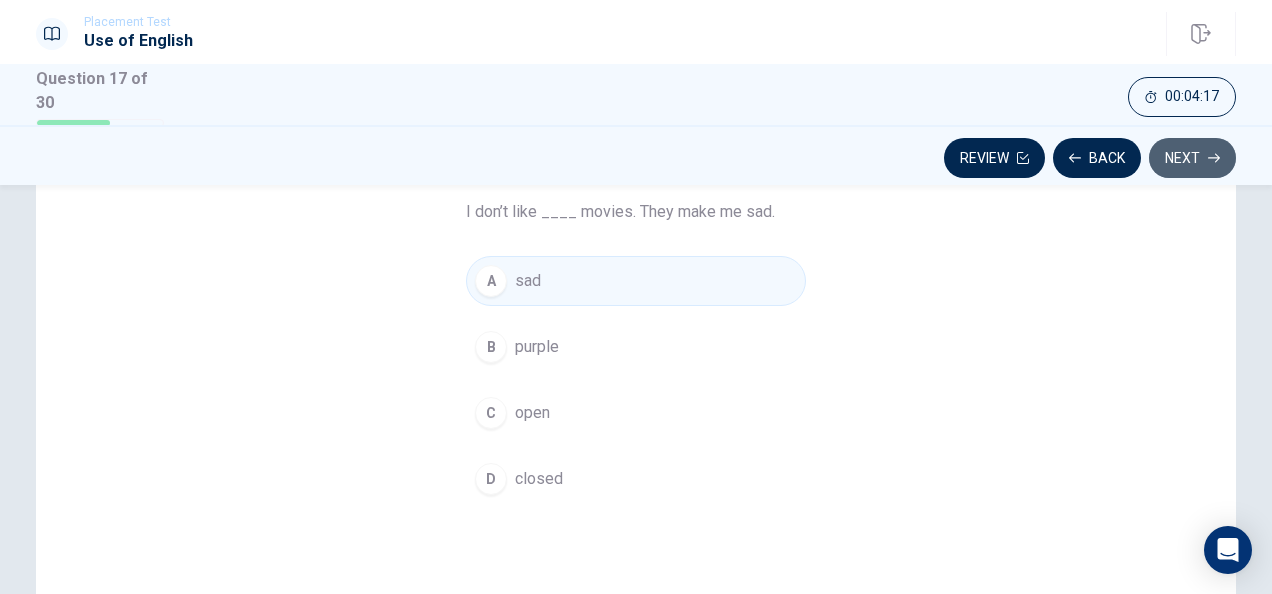 click on "Next" at bounding box center [1192, 158] 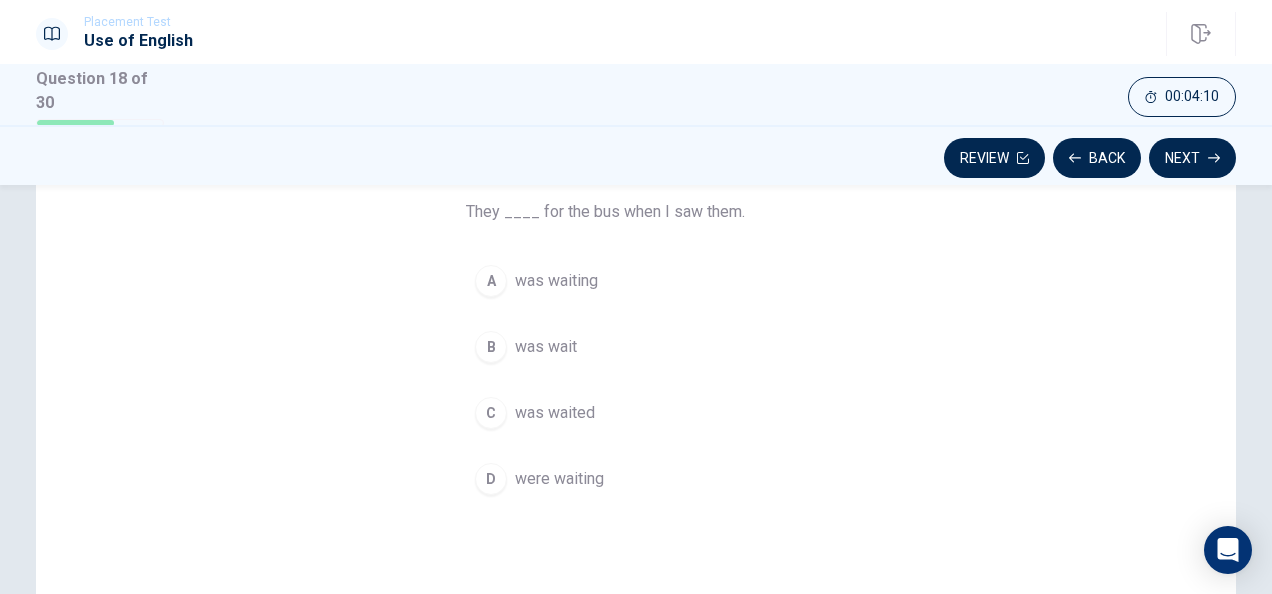 click on "D" at bounding box center (491, 479) 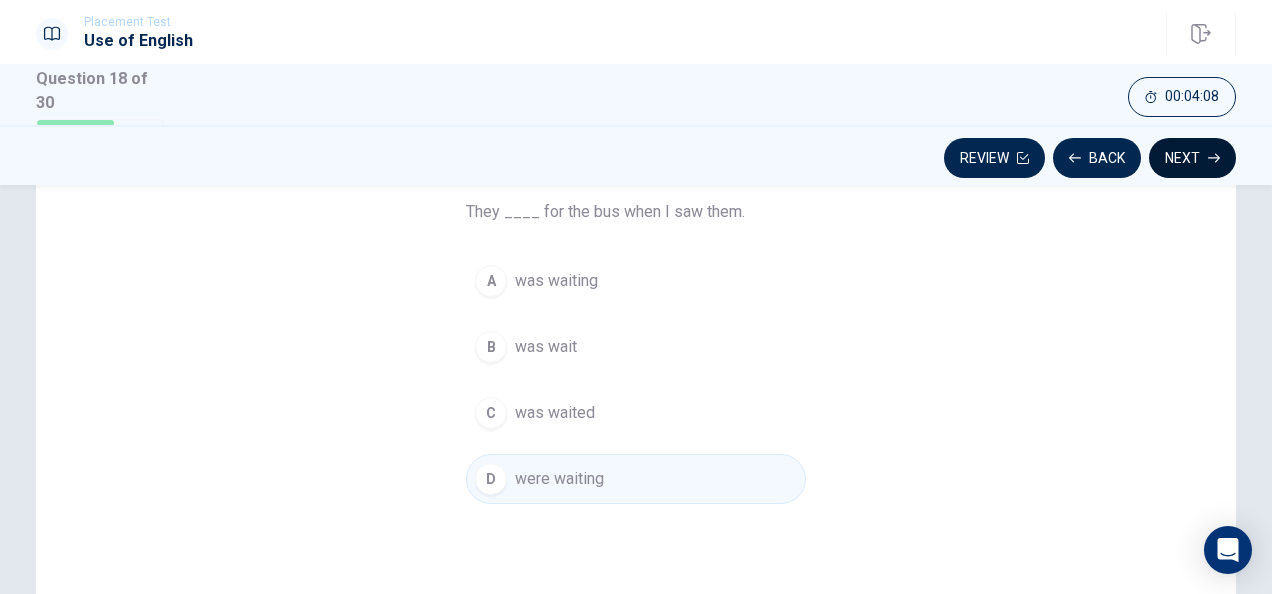 click on "Next" at bounding box center (1192, 158) 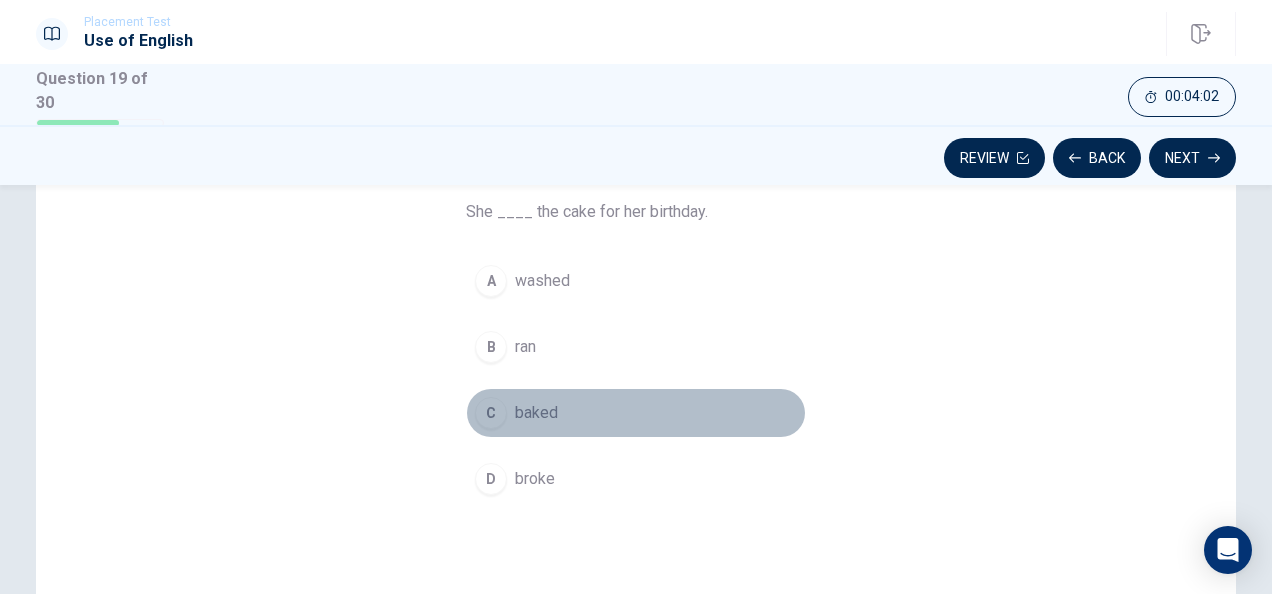 click on "C" at bounding box center (491, 413) 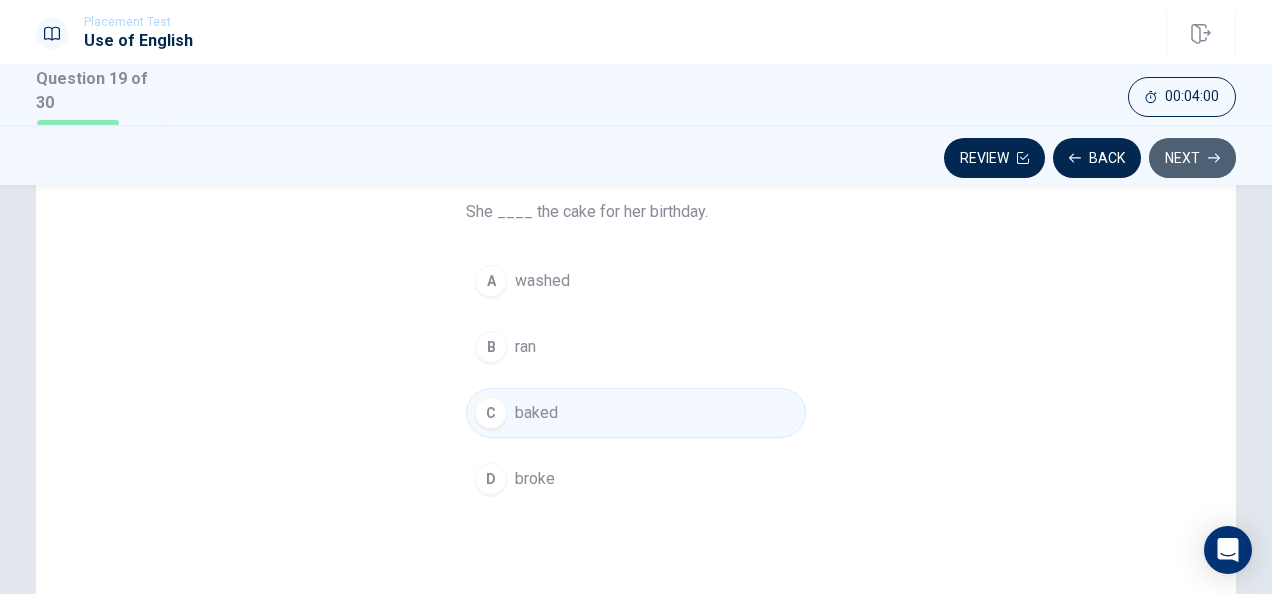 click on "Next" at bounding box center [1192, 158] 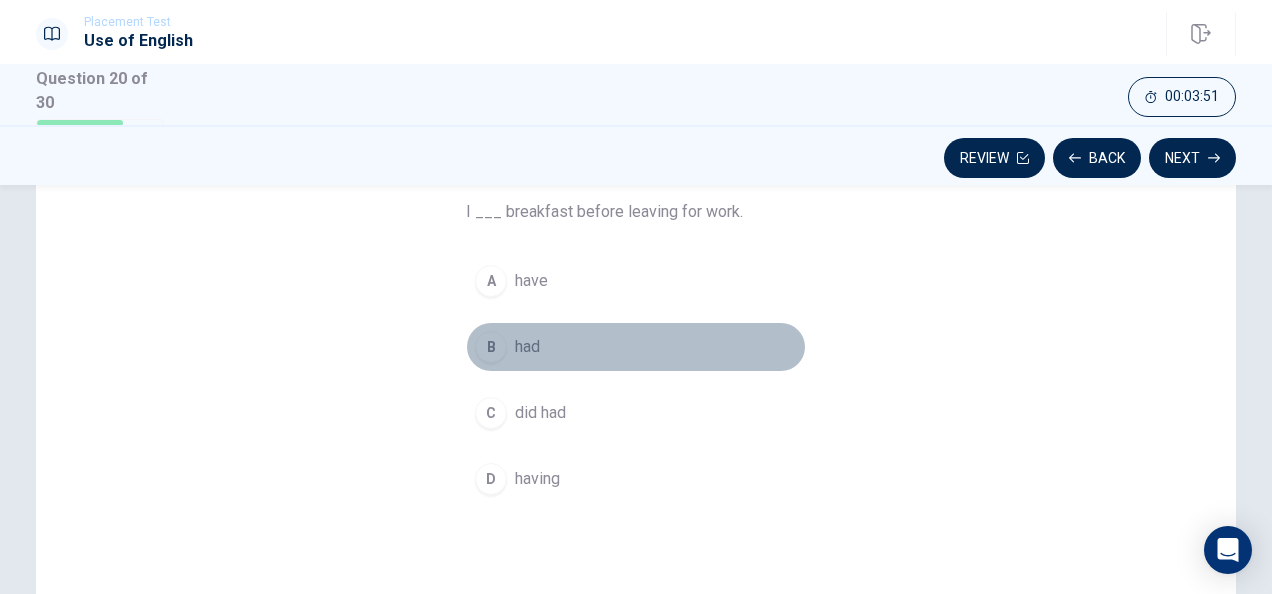 click on "B" at bounding box center [491, 347] 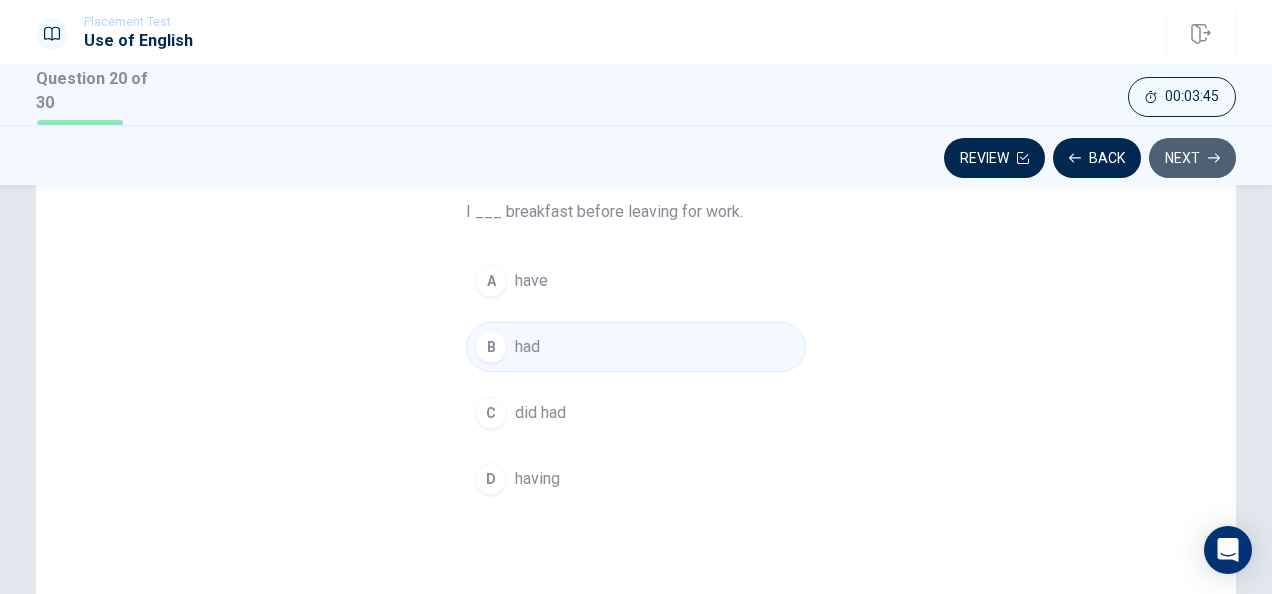 click on "Next" at bounding box center [1192, 158] 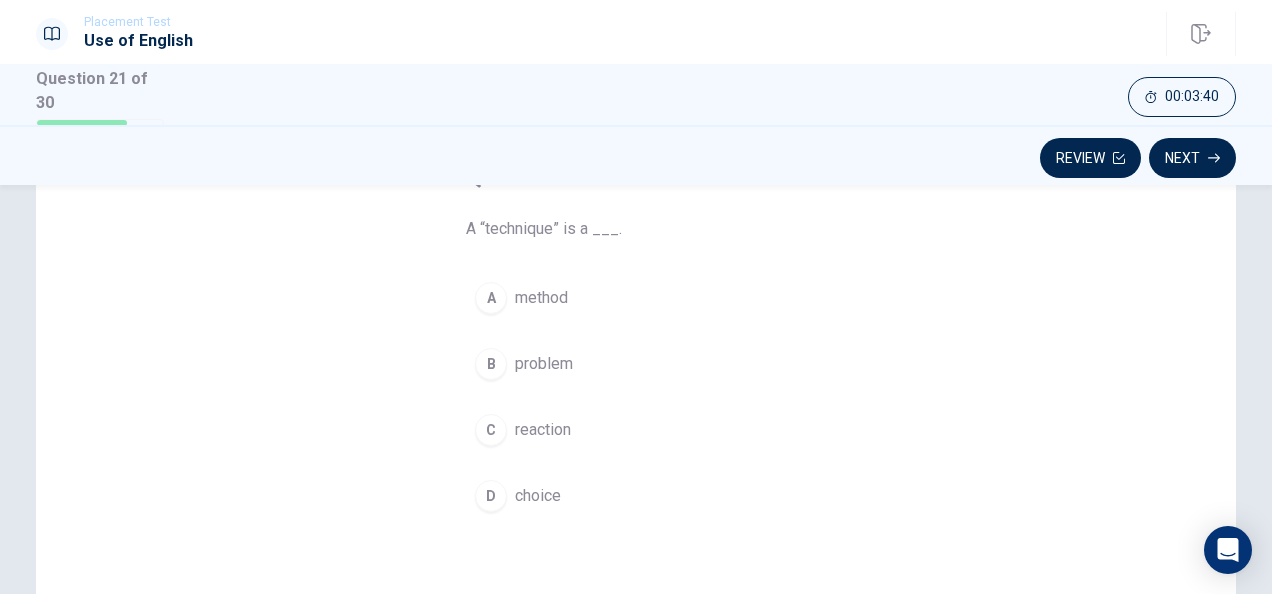 scroll, scrollTop: 145, scrollLeft: 0, axis: vertical 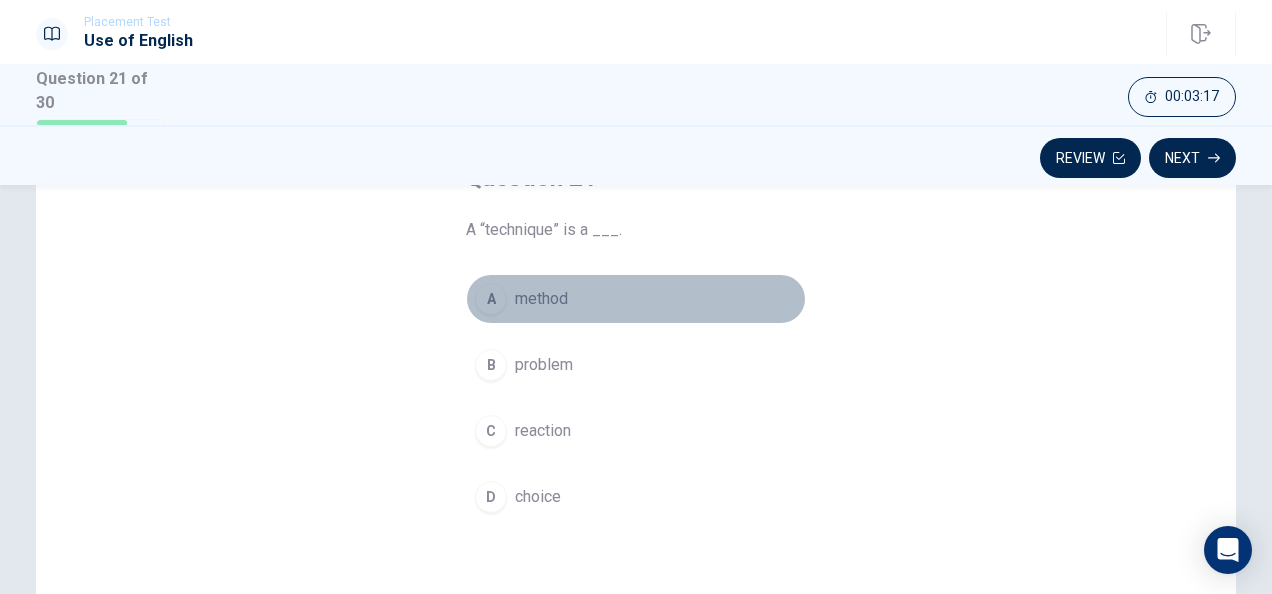 click on "A" at bounding box center (491, 299) 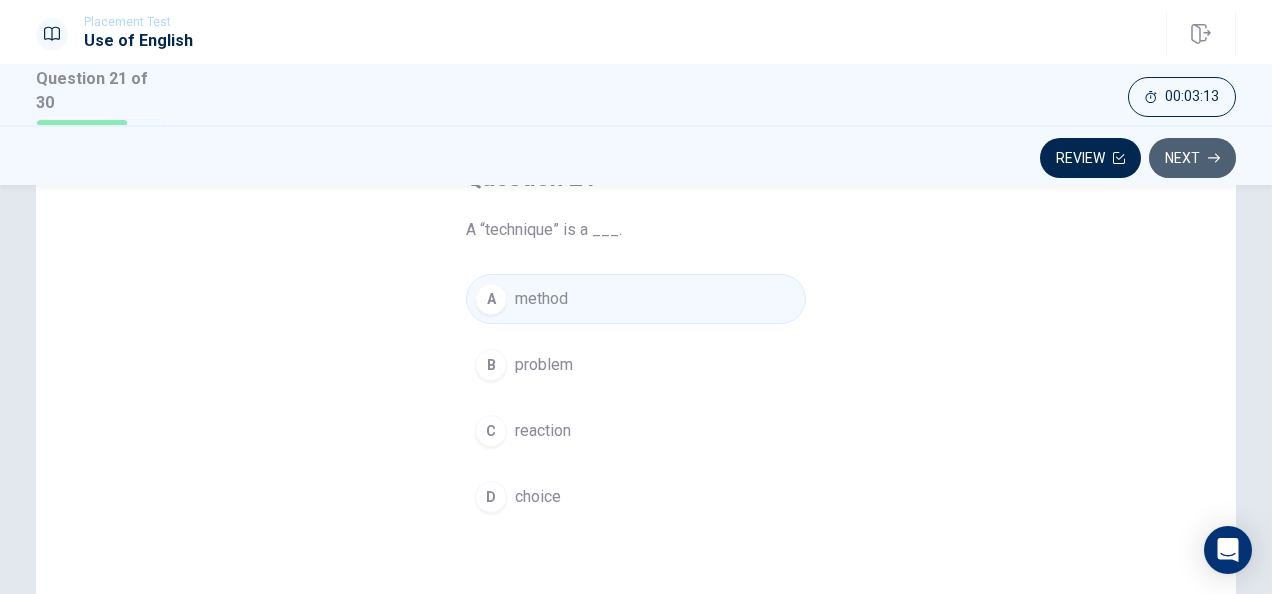 click on "Next" at bounding box center [1192, 158] 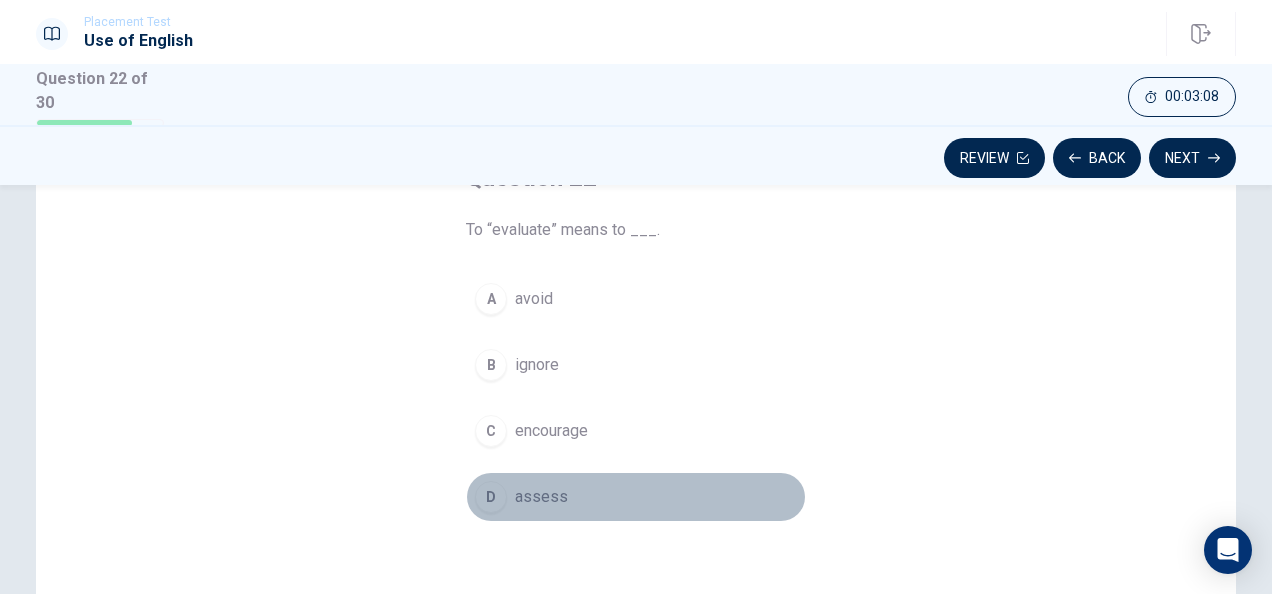 click on "D" at bounding box center [491, 497] 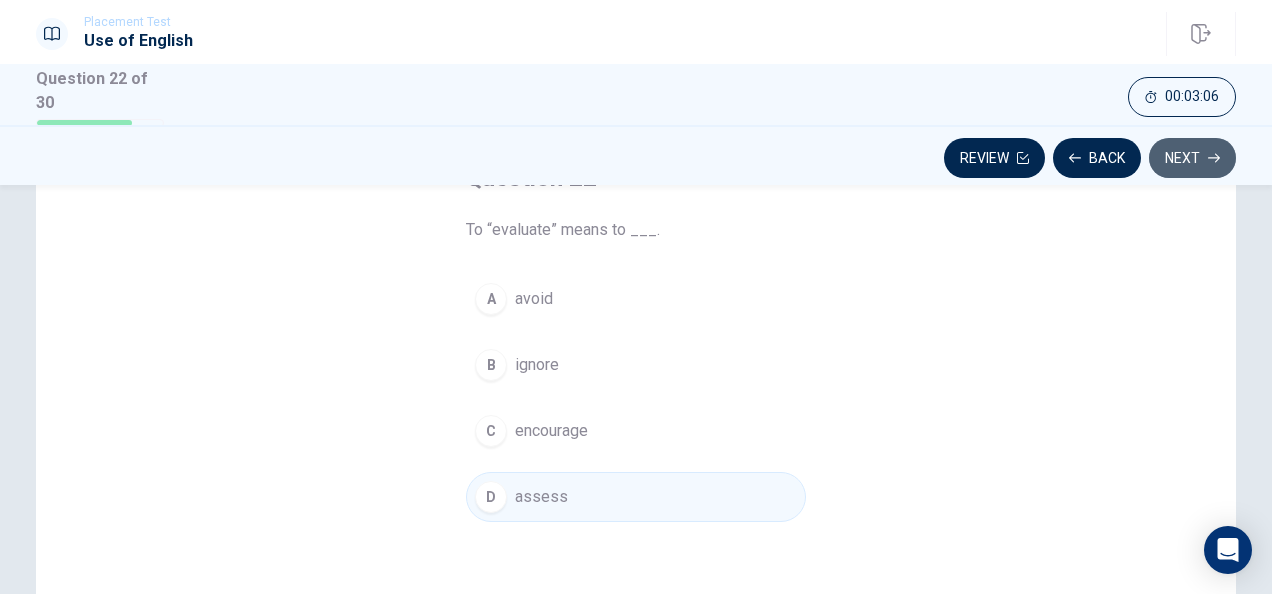 click 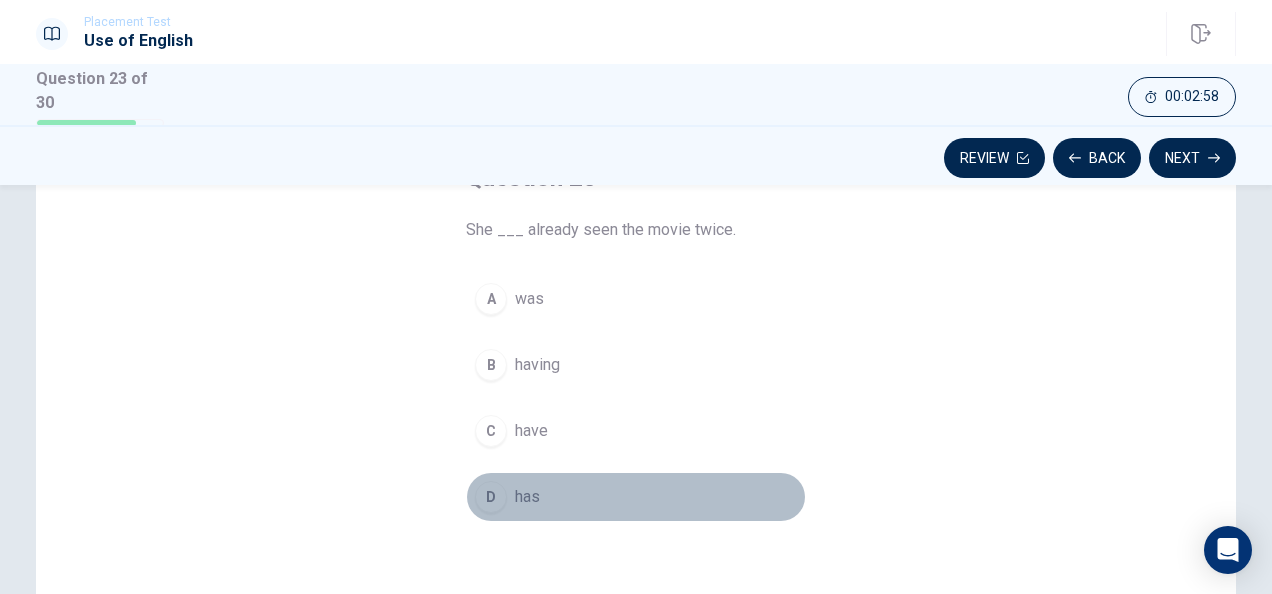 click on "D" at bounding box center [491, 497] 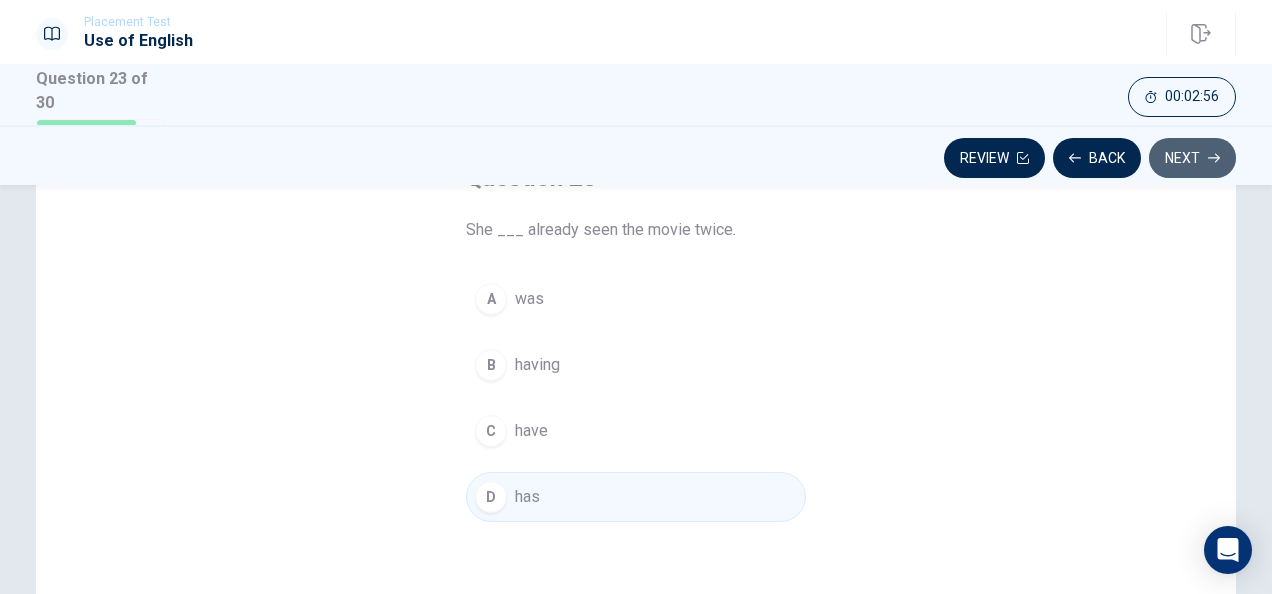 click on "Next" at bounding box center [1192, 158] 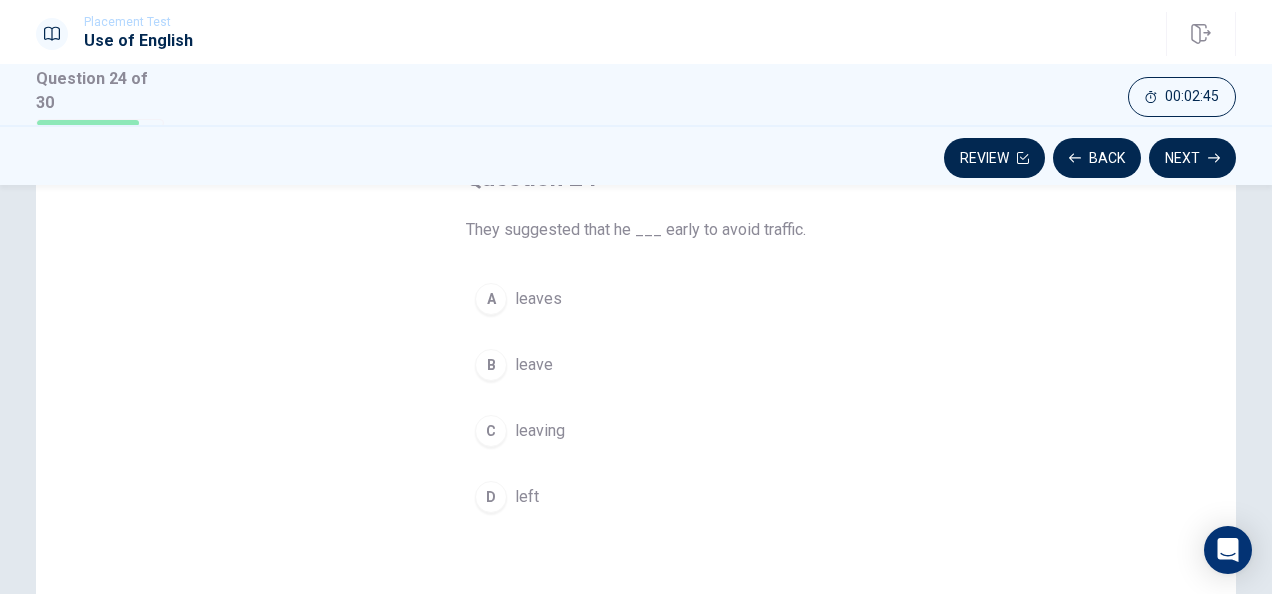click on "A" at bounding box center [491, 299] 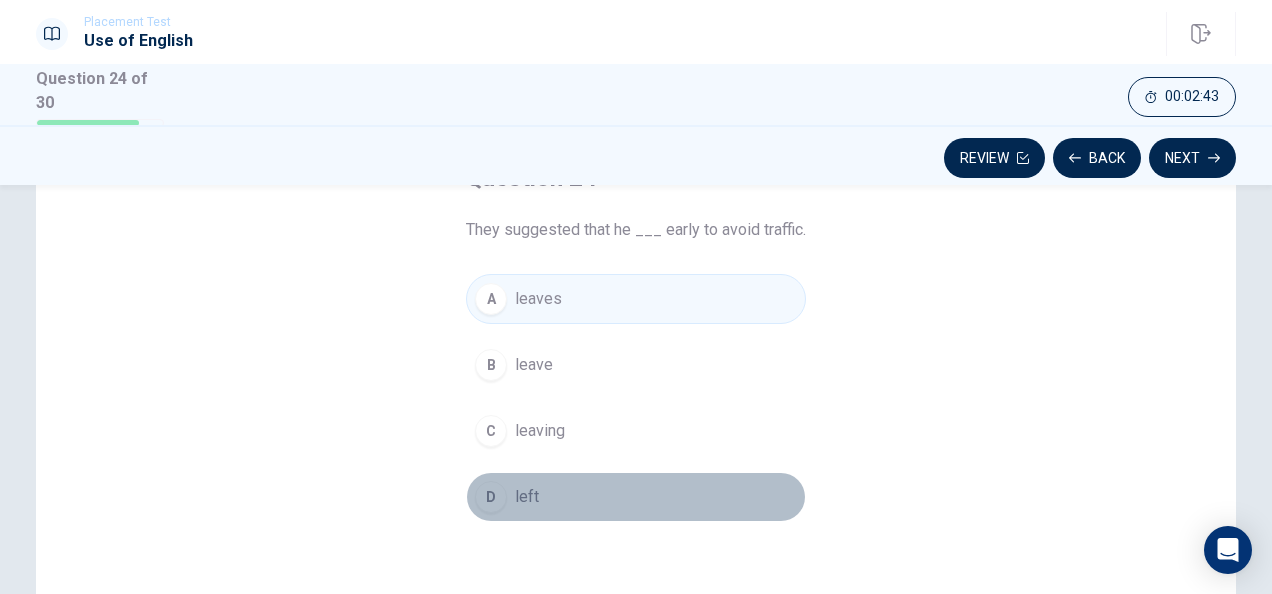 click on "D" at bounding box center [491, 497] 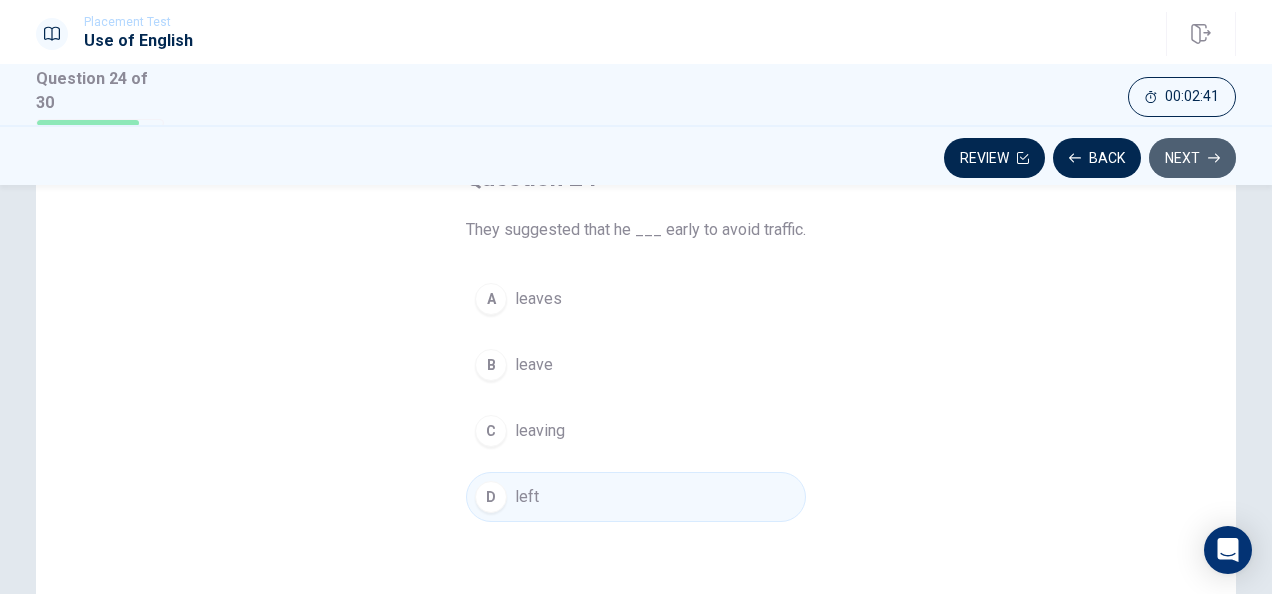 click on "Next" at bounding box center [1192, 158] 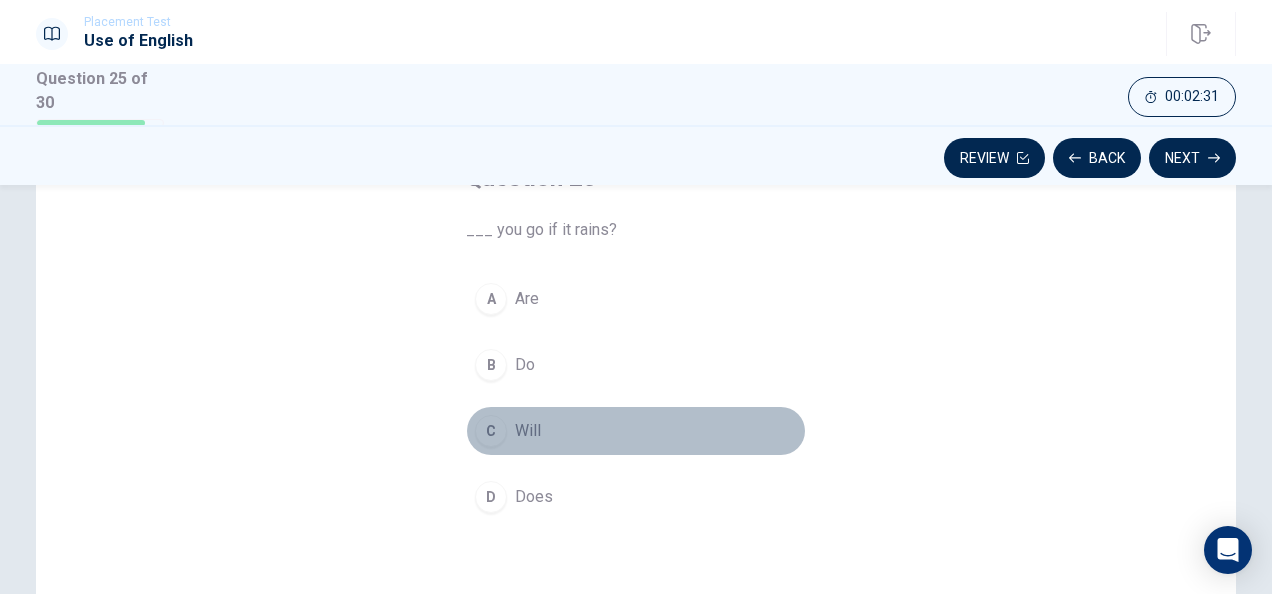click on "C" at bounding box center [491, 431] 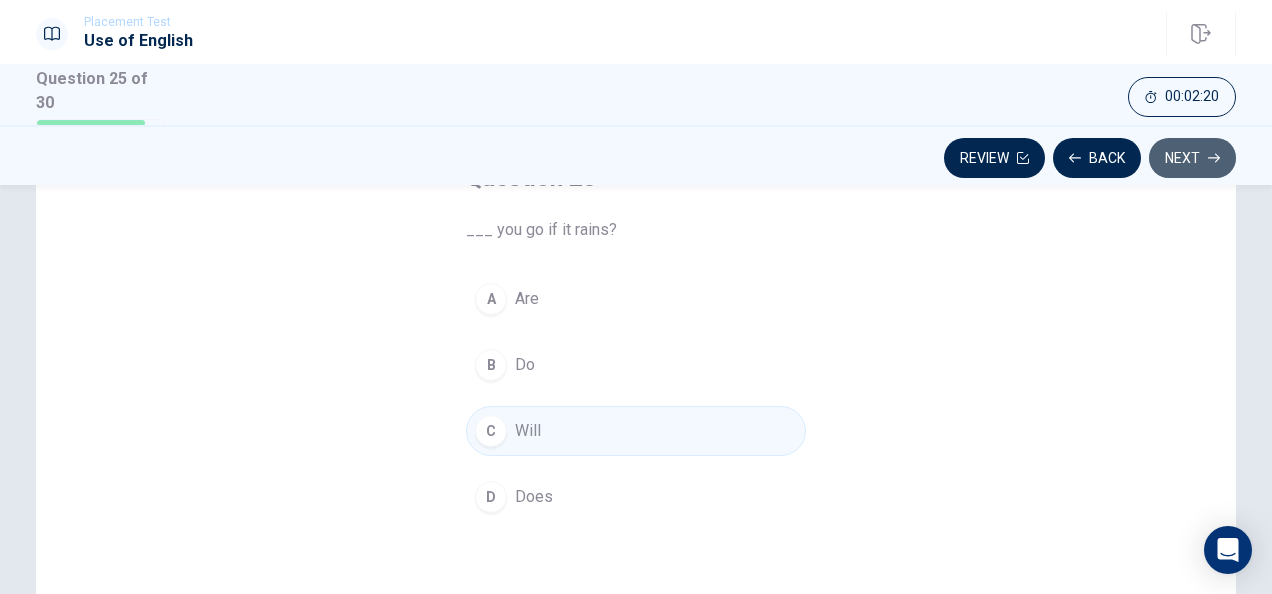 click on "Next" at bounding box center [1192, 158] 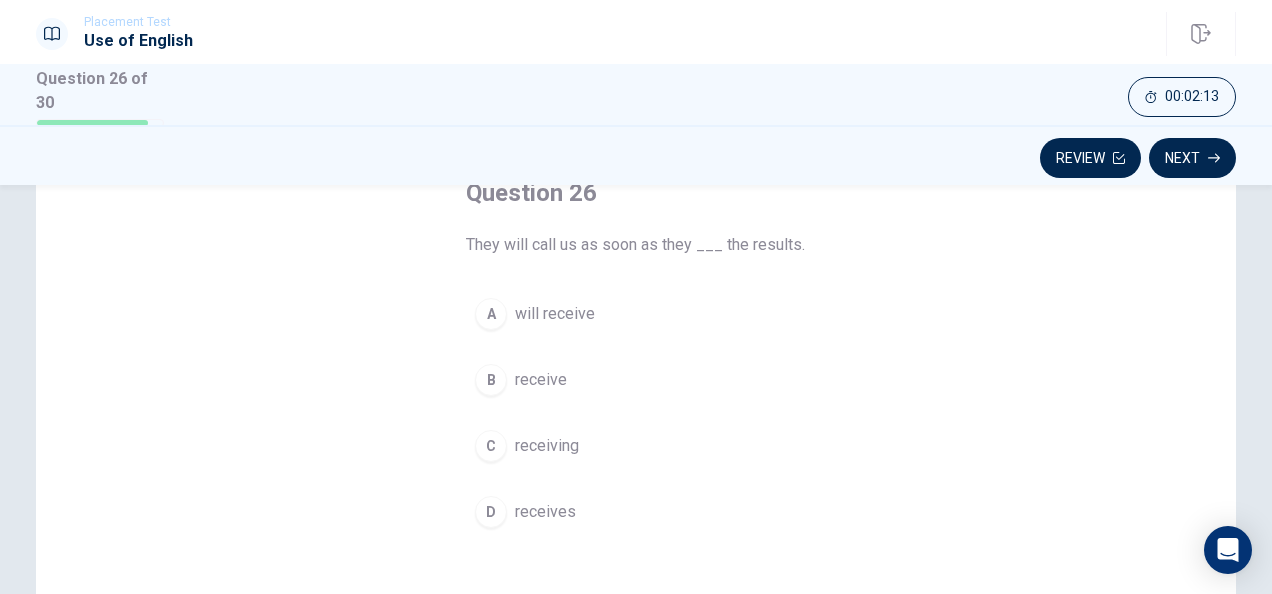 scroll, scrollTop: 133, scrollLeft: 0, axis: vertical 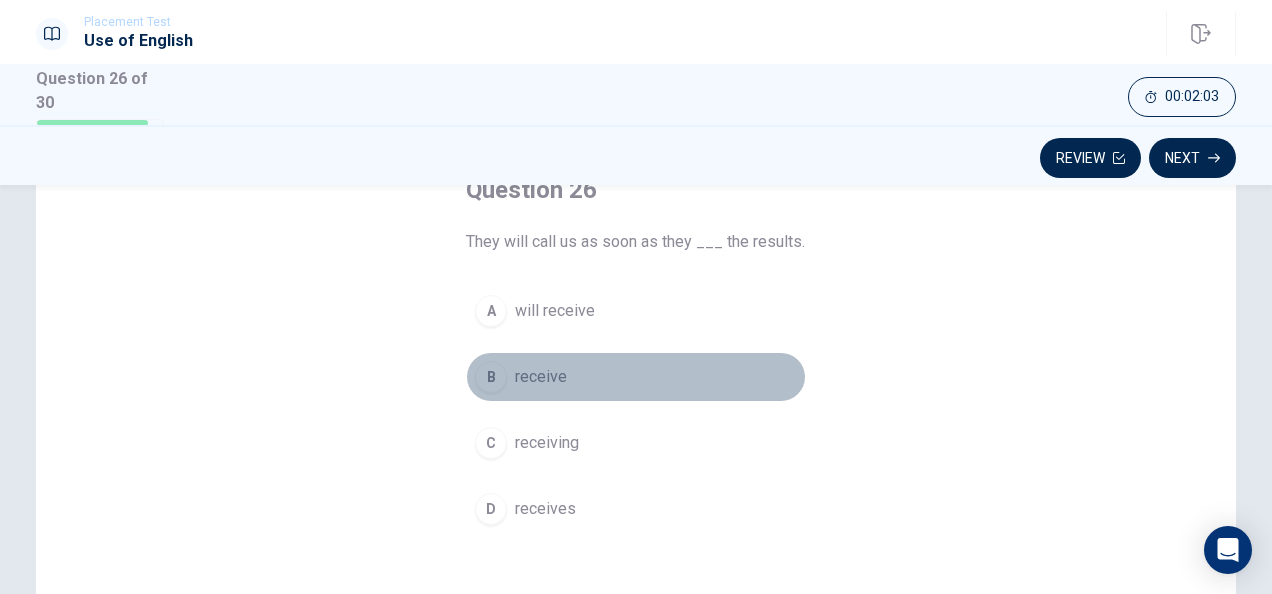 click on "B" at bounding box center [491, 377] 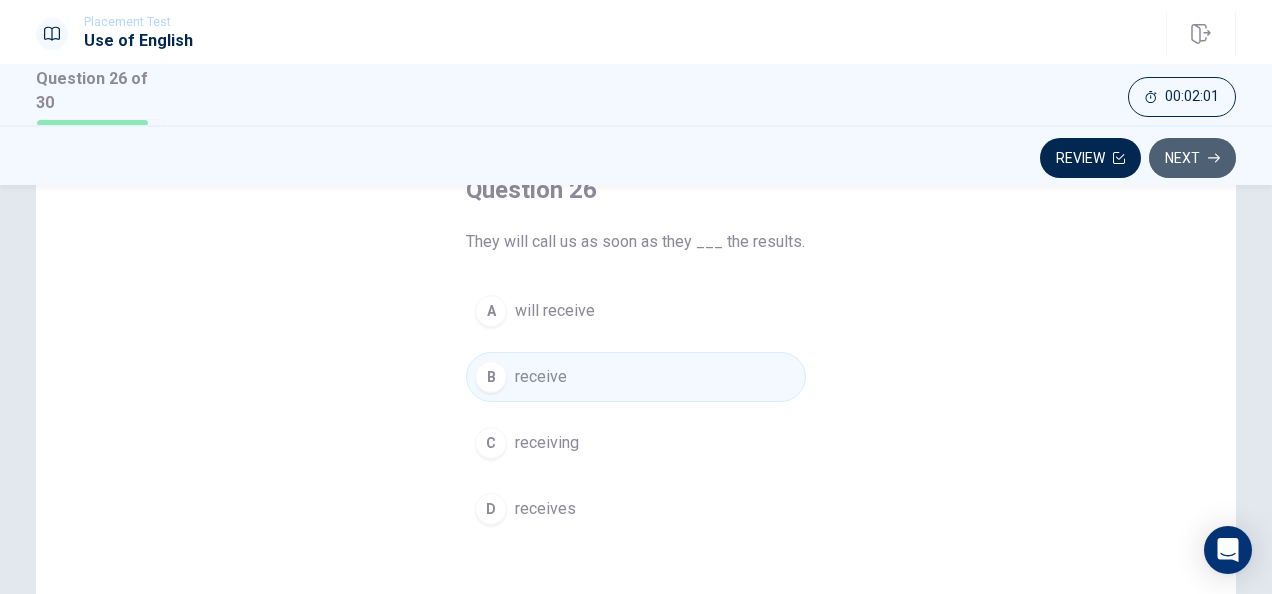 click on "Next" at bounding box center (1192, 158) 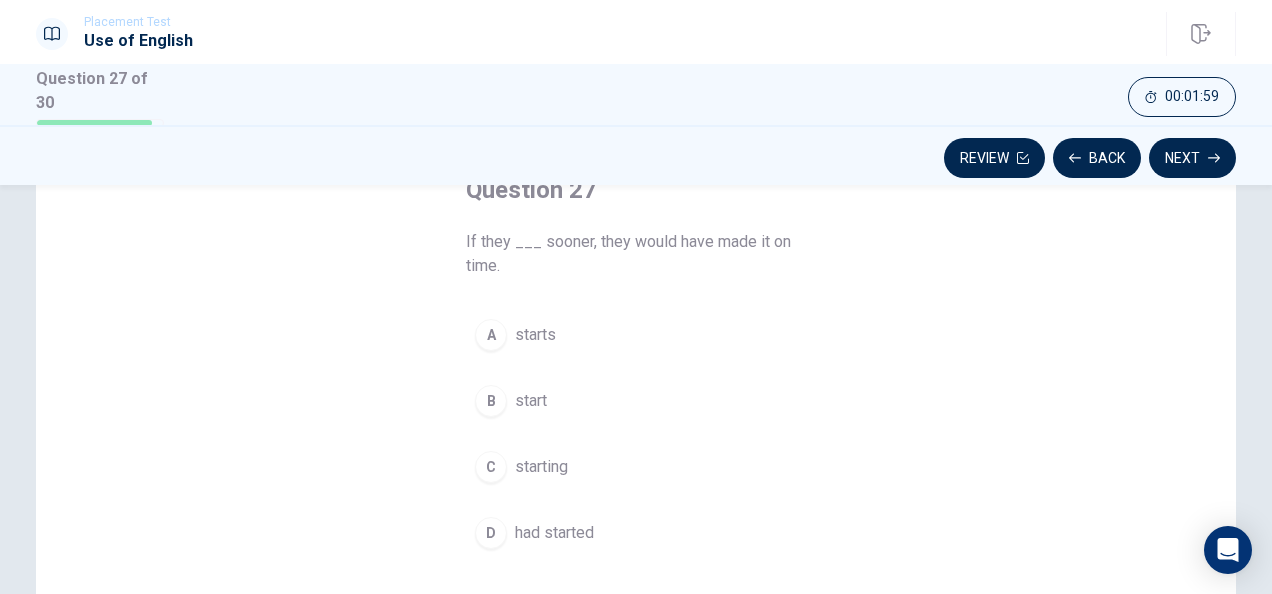 scroll, scrollTop: 153, scrollLeft: 0, axis: vertical 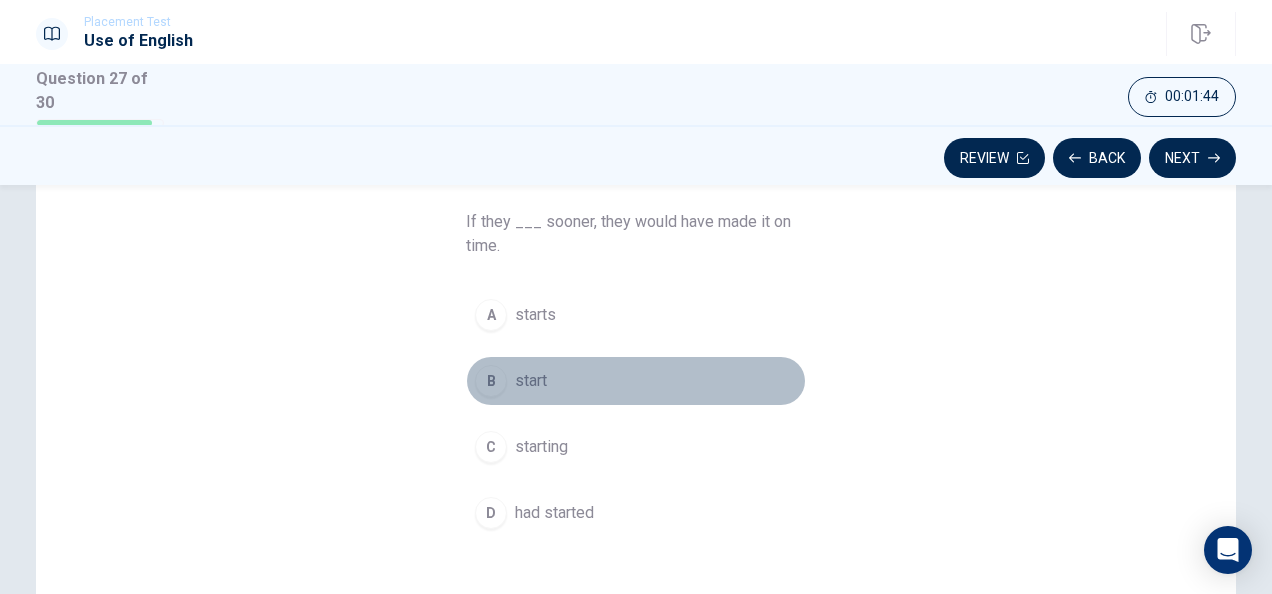 click on "B" at bounding box center (491, 381) 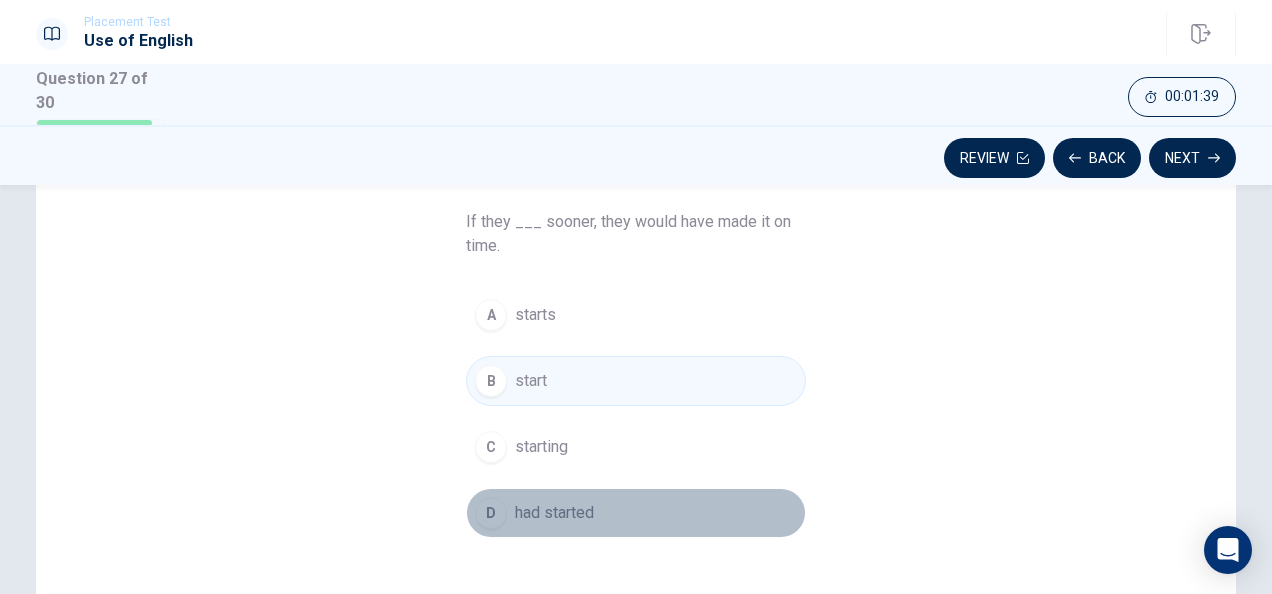 click on "D" at bounding box center (491, 513) 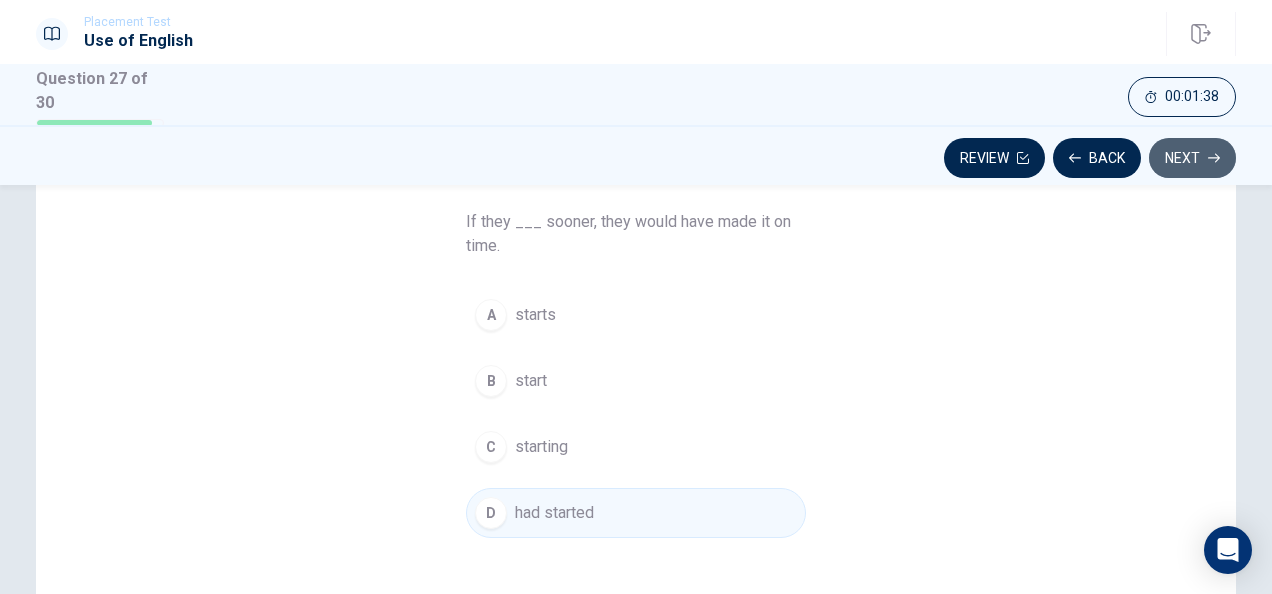 click on "Next" at bounding box center [1192, 158] 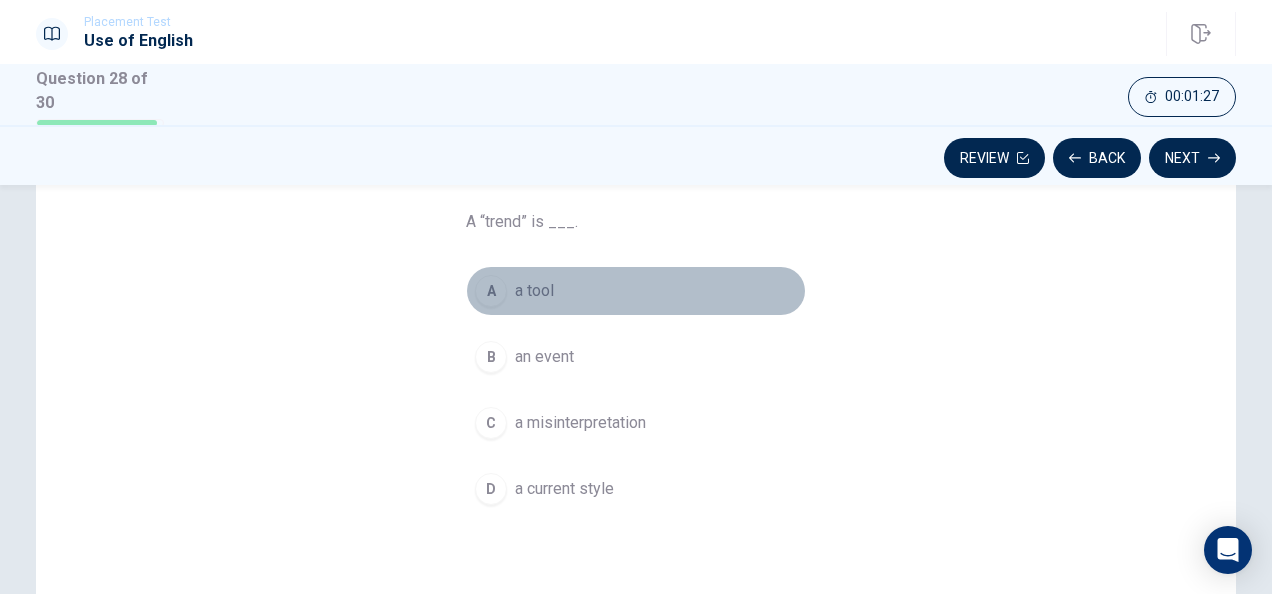 click on "A" at bounding box center [491, 291] 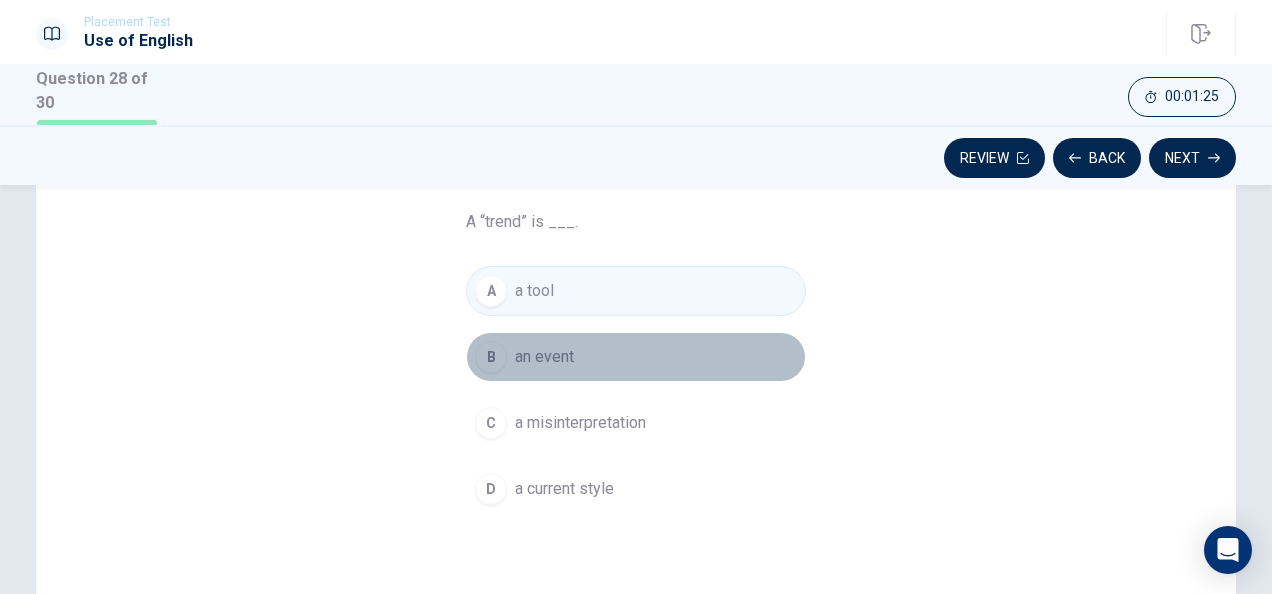 click on "B" at bounding box center [491, 357] 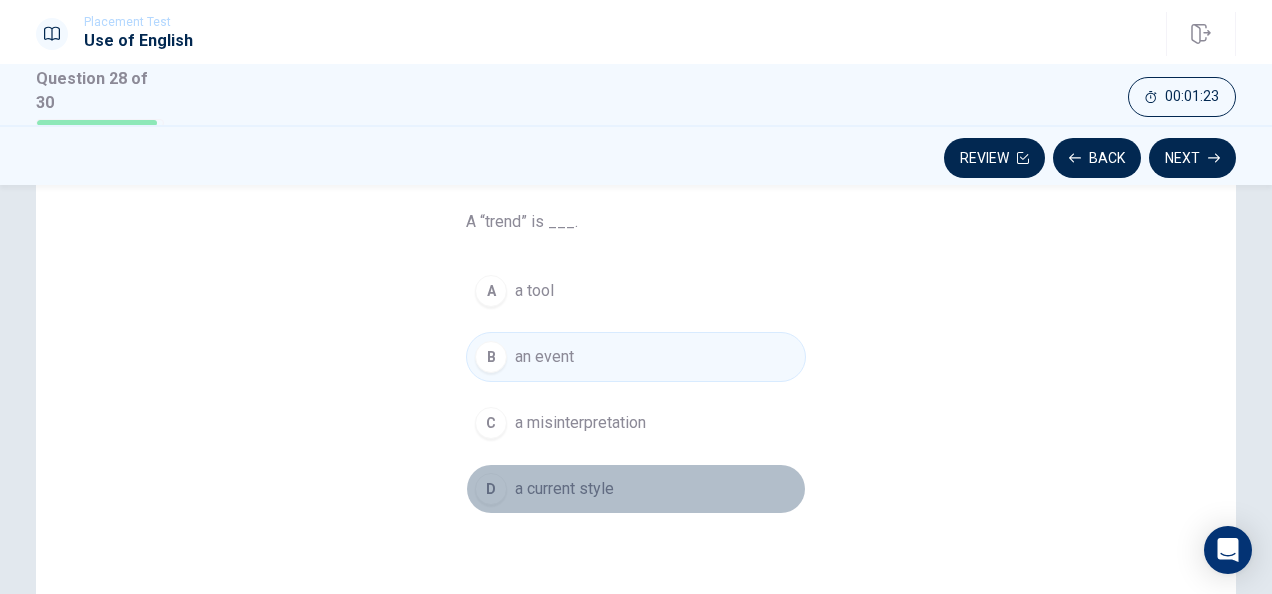 click on "D" at bounding box center (491, 489) 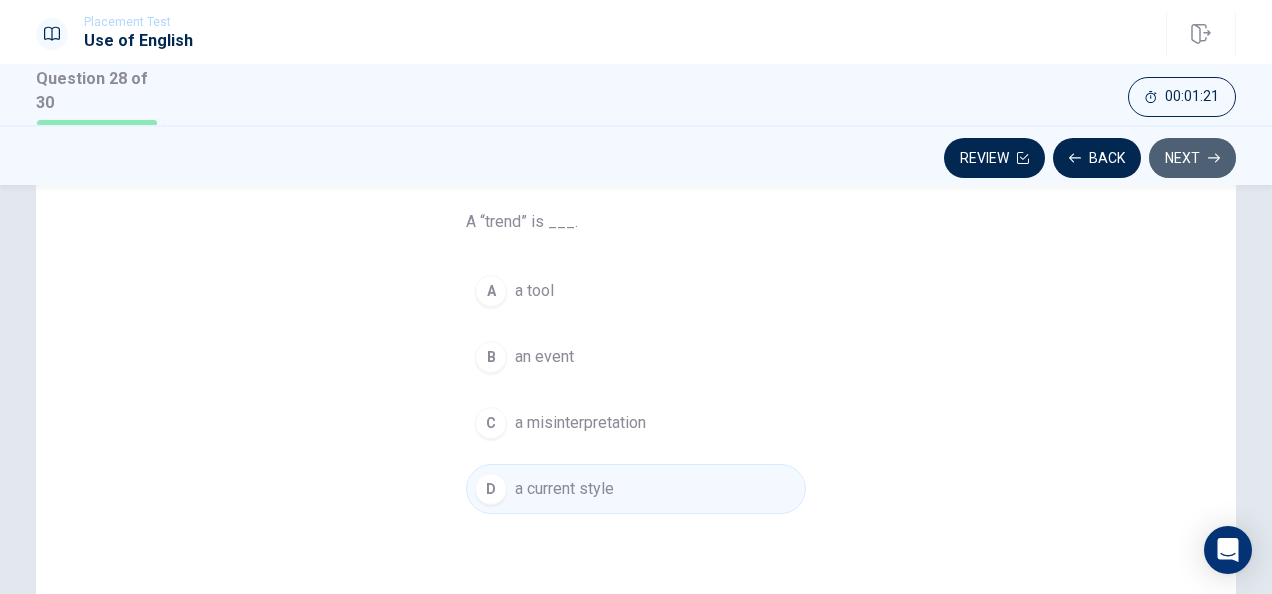 click on "Next" at bounding box center (1192, 158) 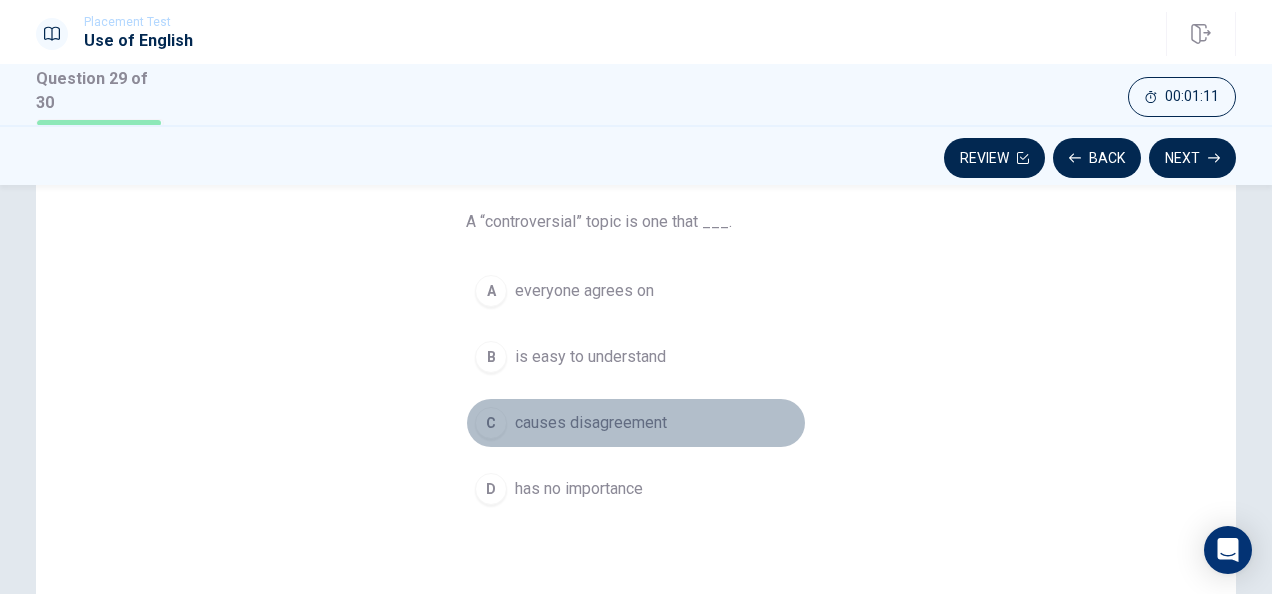 click on "C" at bounding box center [491, 423] 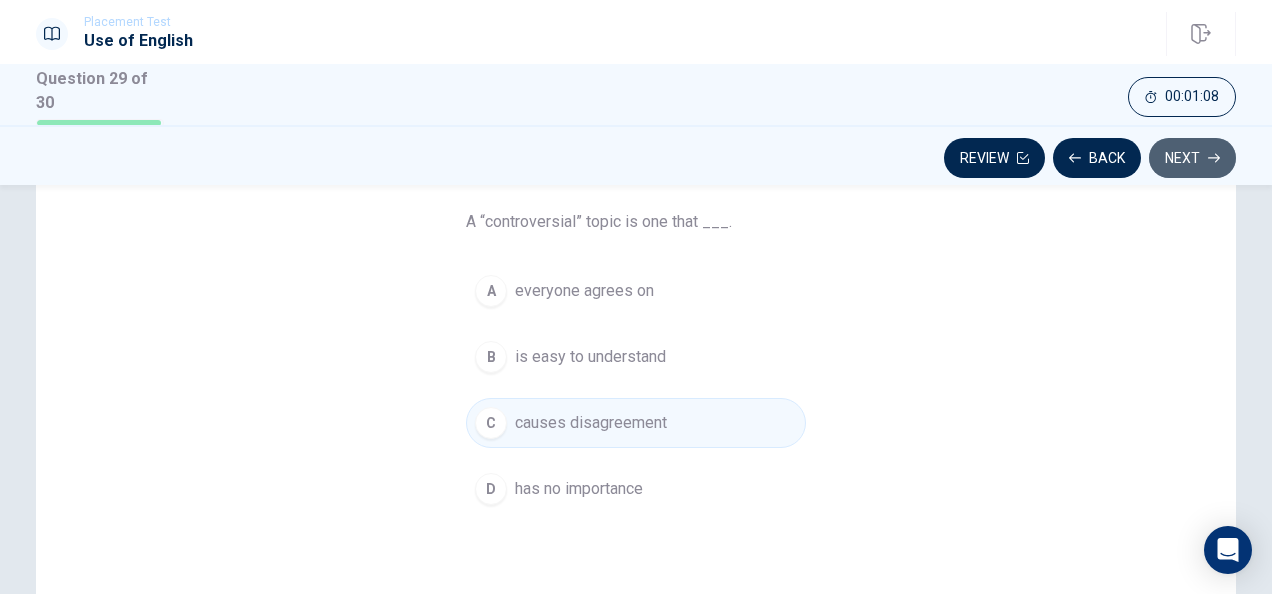 click on "Next" at bounding box center [1192, 158] 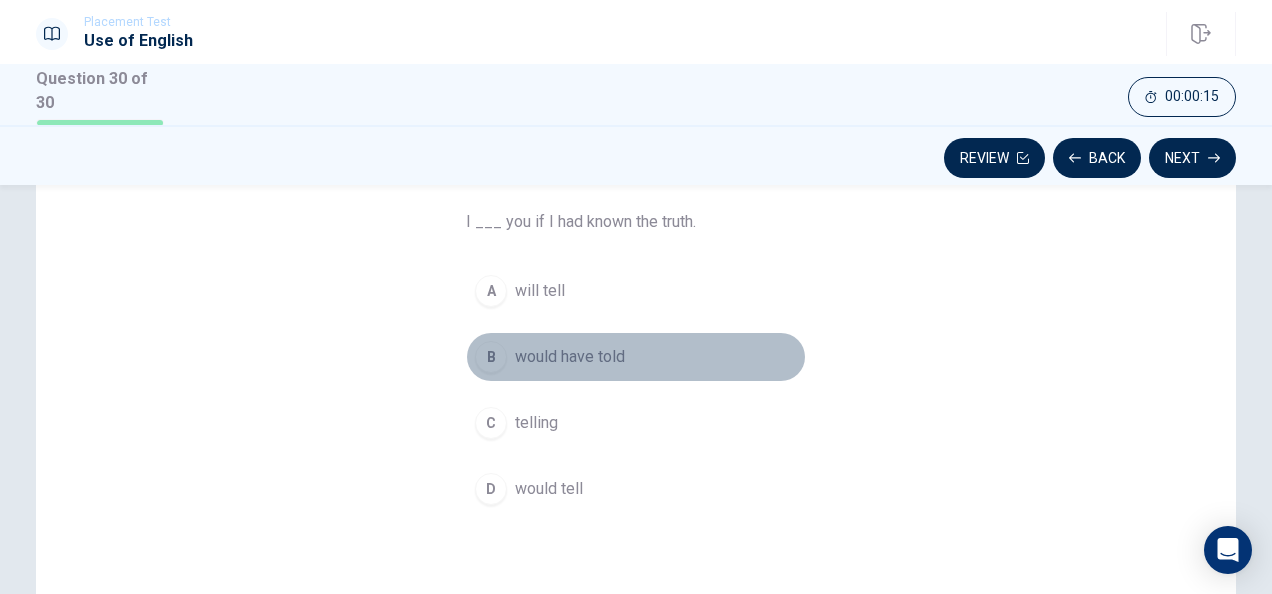 click on "B" at bounding box center (491, 357) 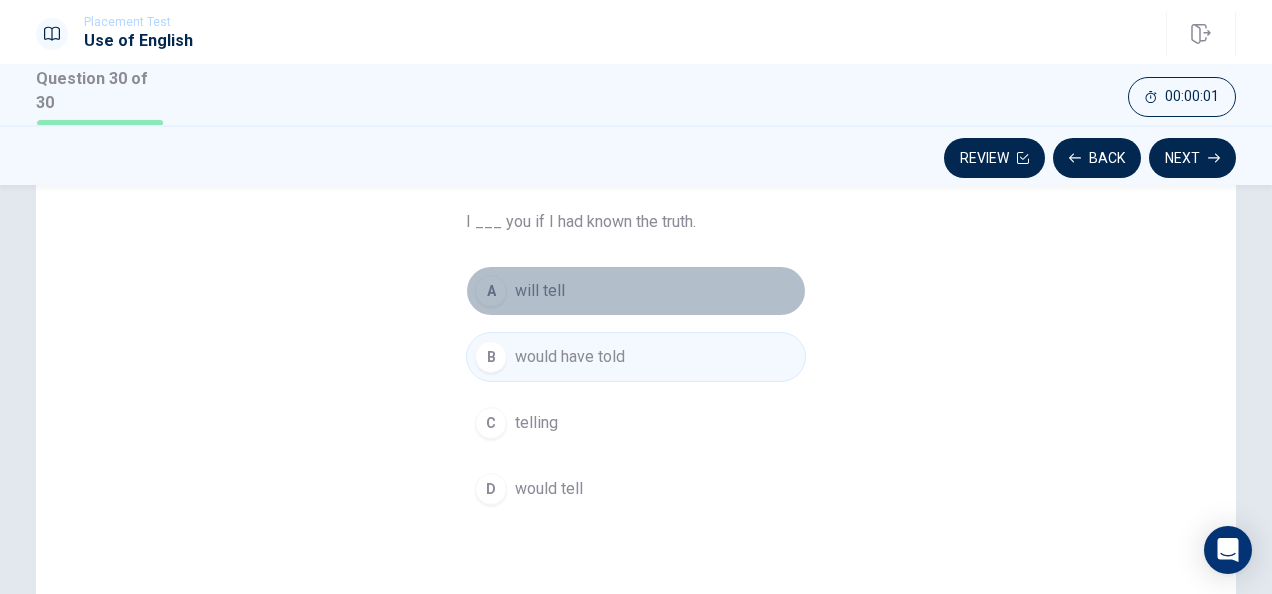 click on "A" at bounding box center [491, 291] 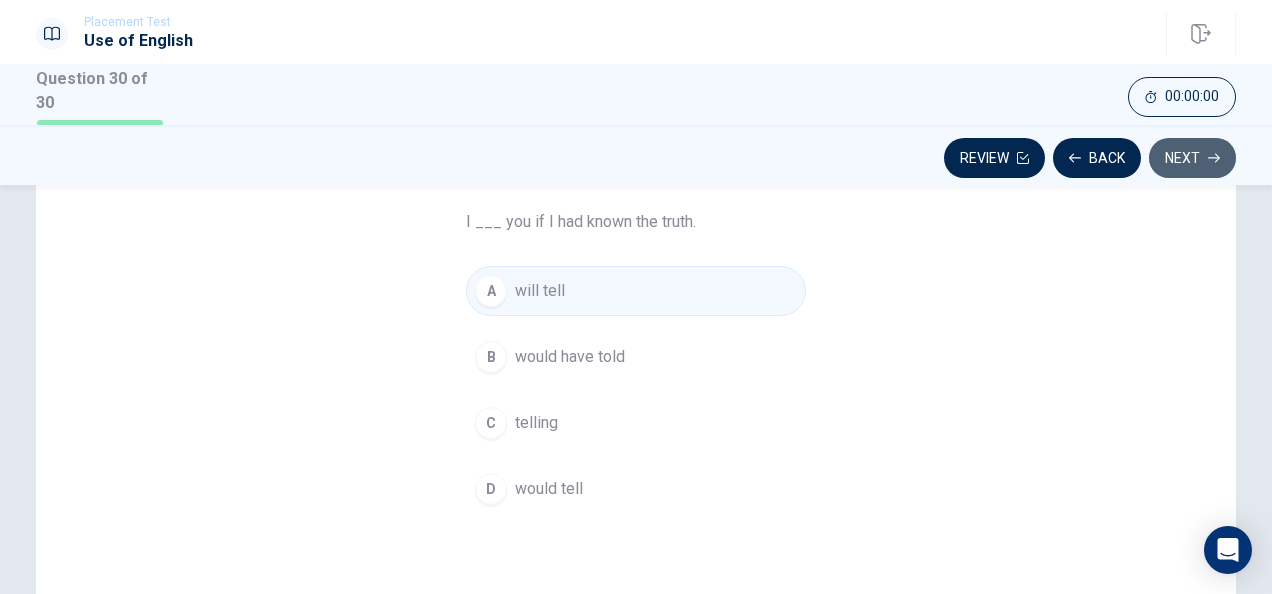 click on "Next" at bounding box center [1192, 158] 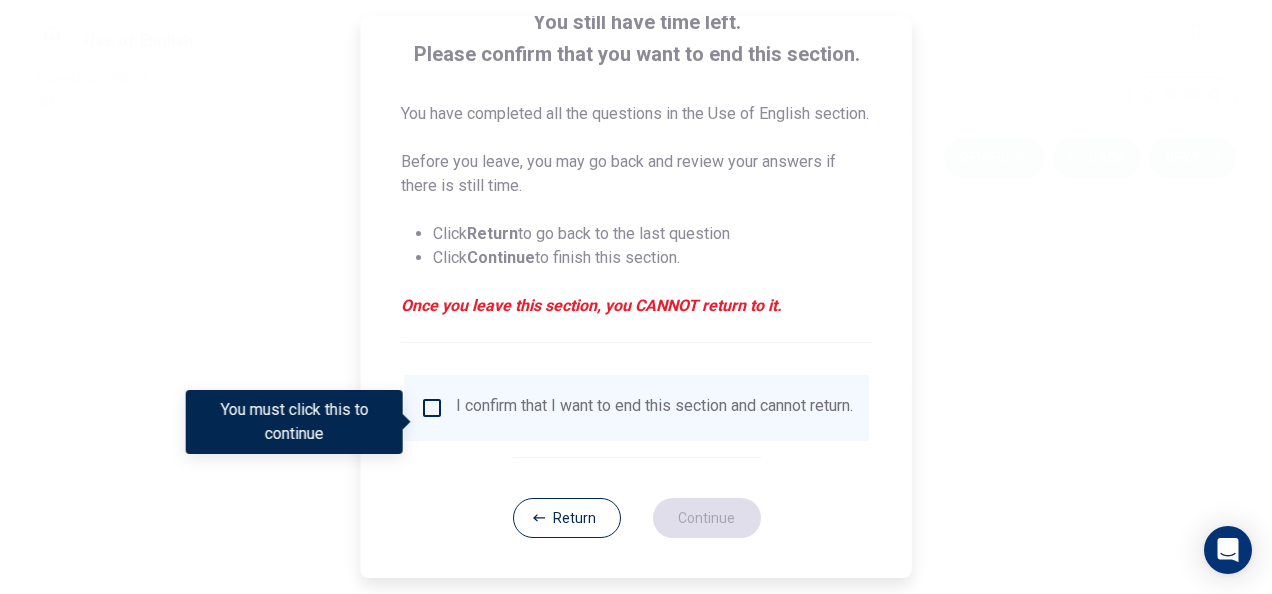 scroll, scrollTop: 176, scrollLeft: 0, axis: vertical 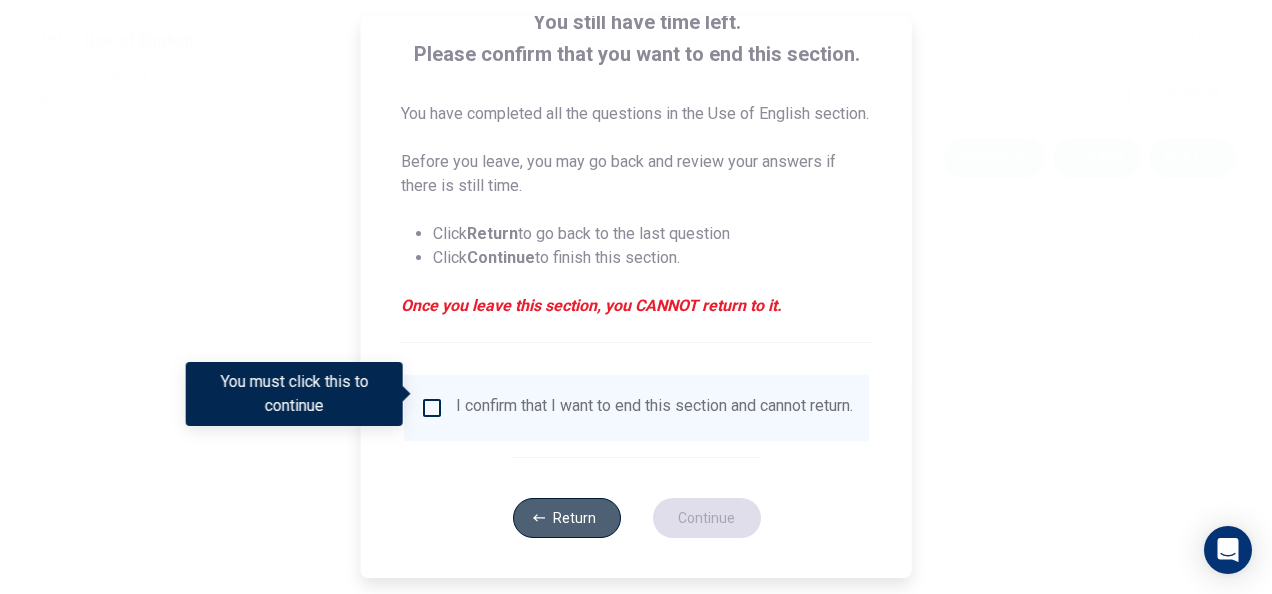 click on "Return" at bounding box center [566, 518] 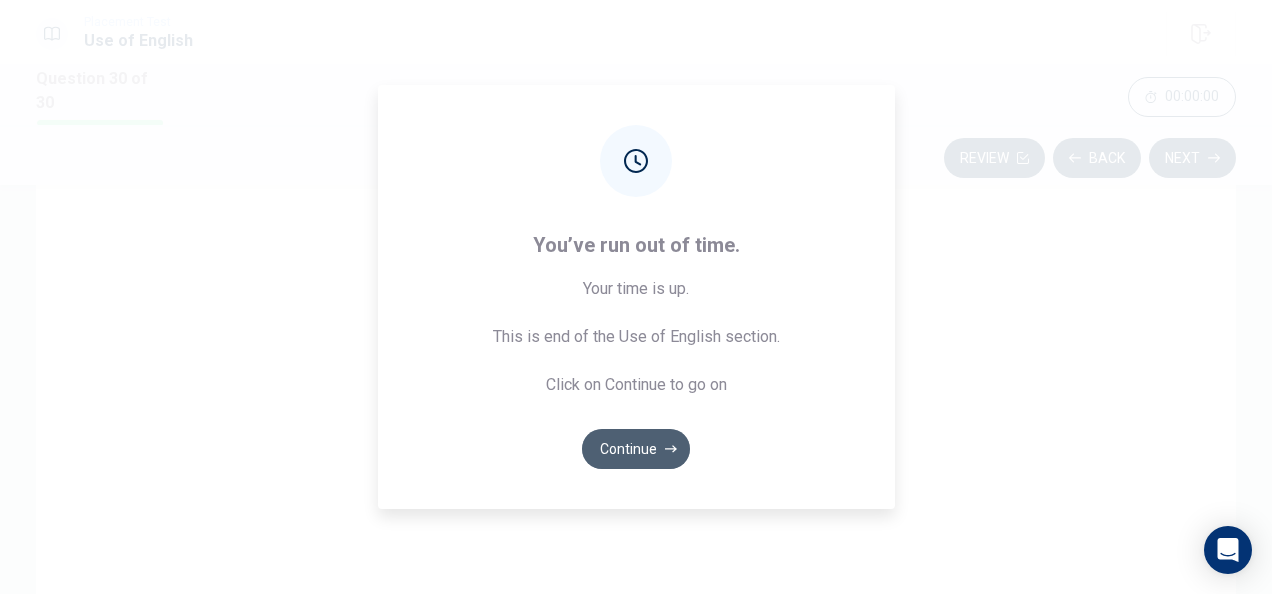 click on "Continue" at bounding box center [636, 449] 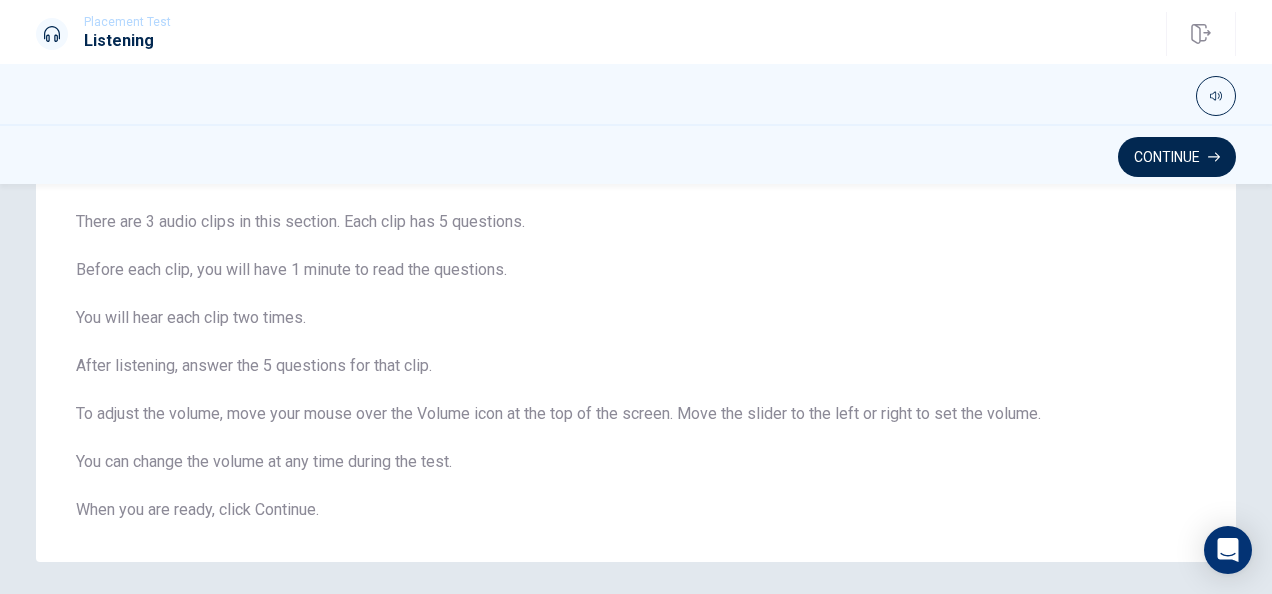 scroll, scrollTop: 99, scrollLeft: 0, axis: vertical 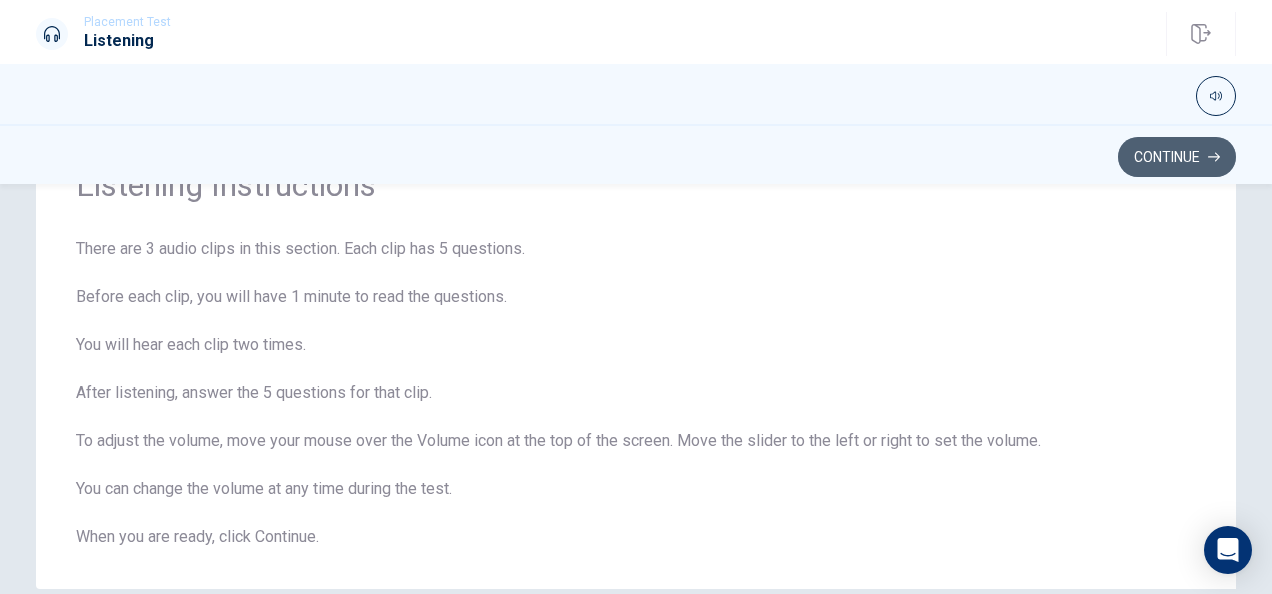 click on "Continue" at bounding box center [1177, 157] 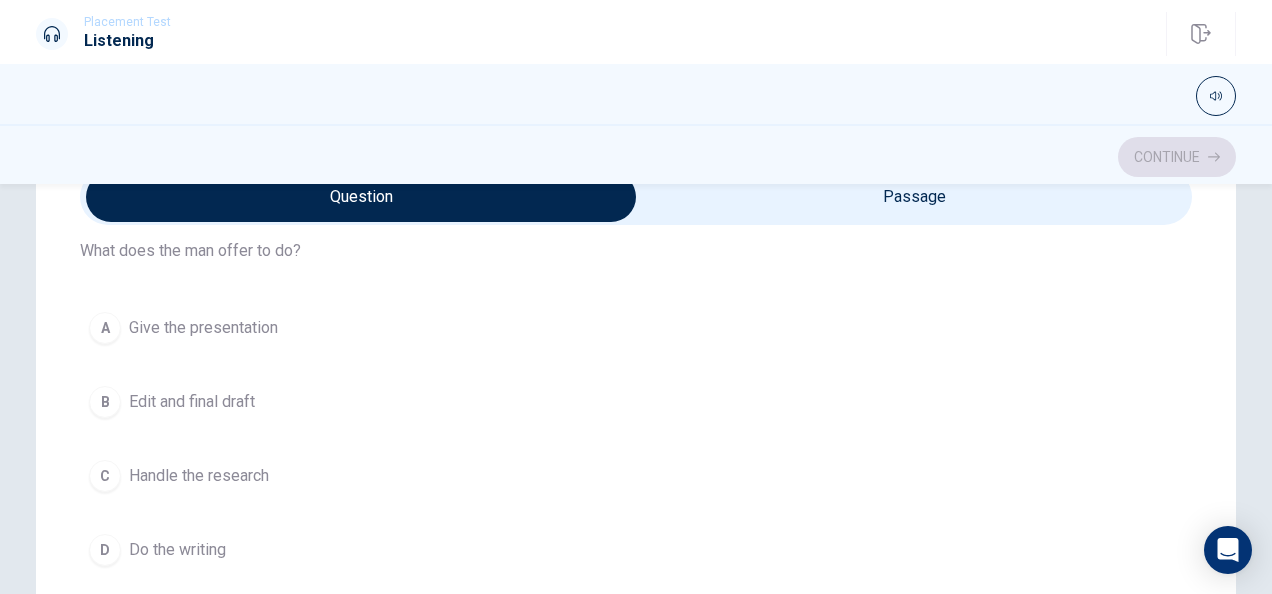 scroll, scrollTop: 0, scrollLeft: 0, axis: both 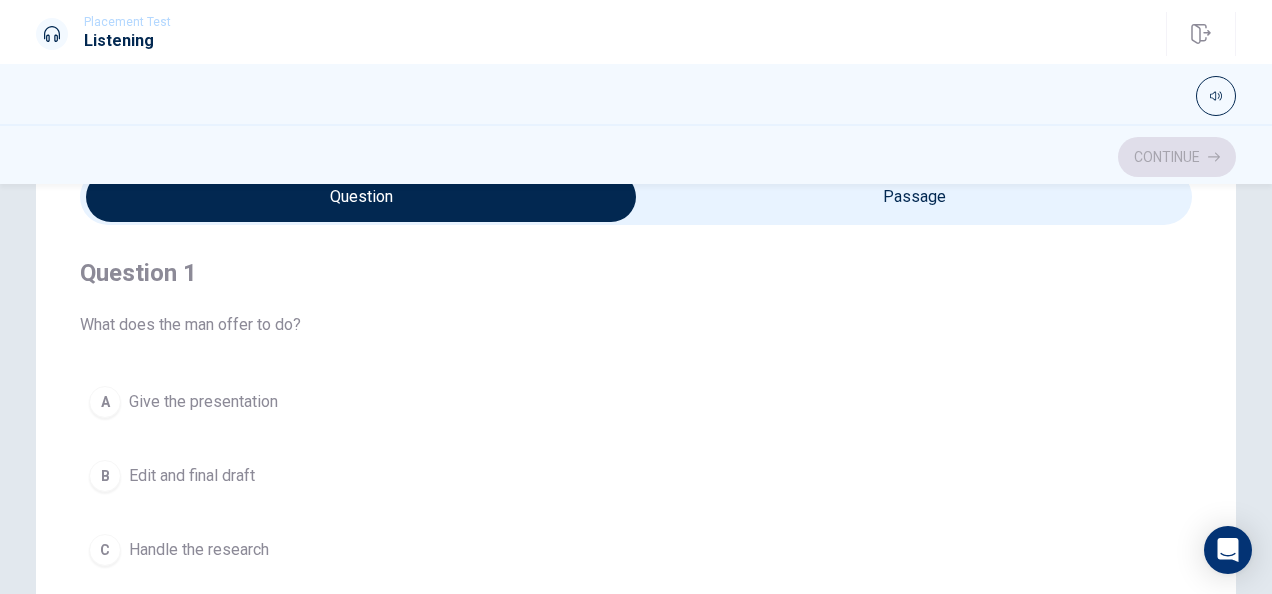 type on "6" 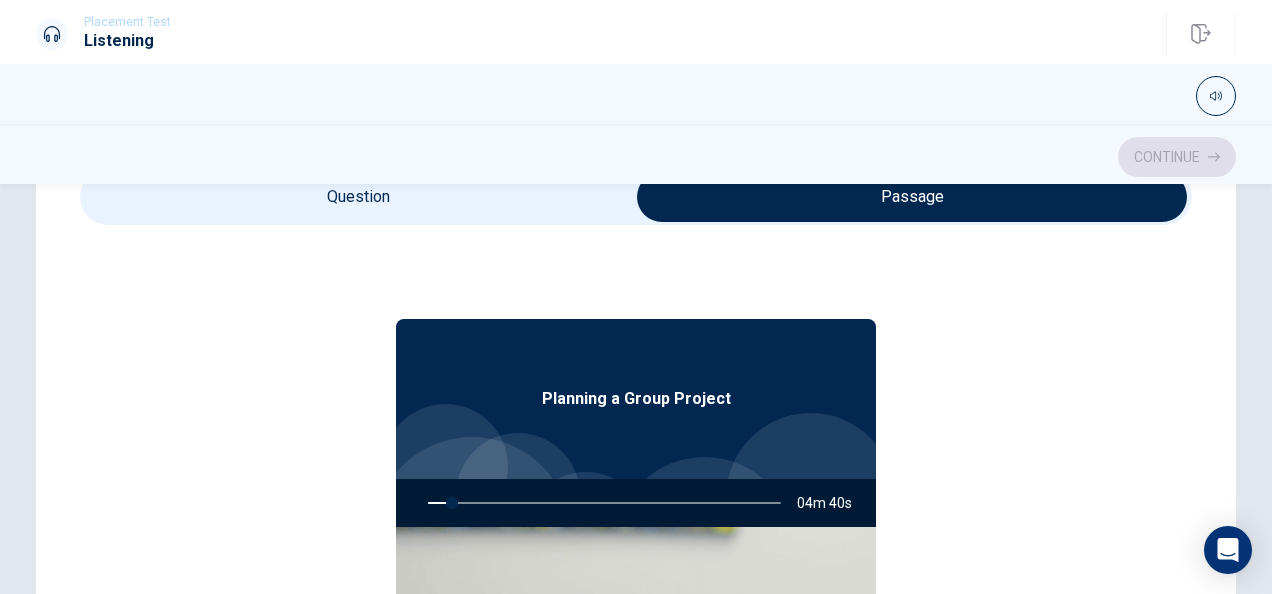 type on "7" 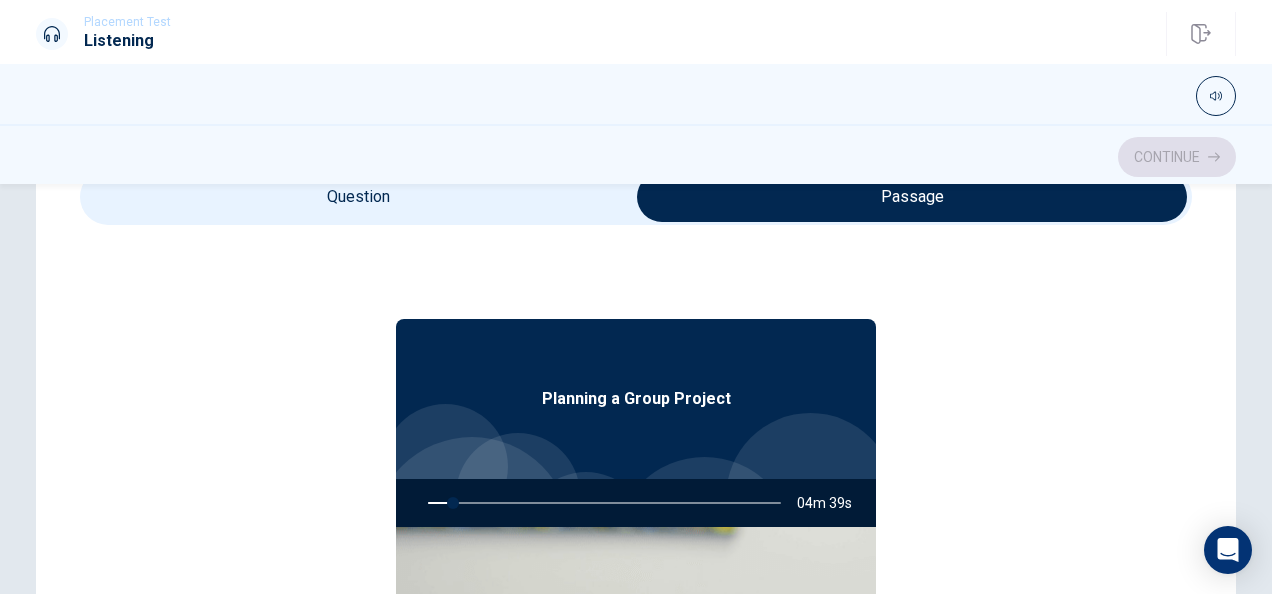 click at bounding box center (912, 197) 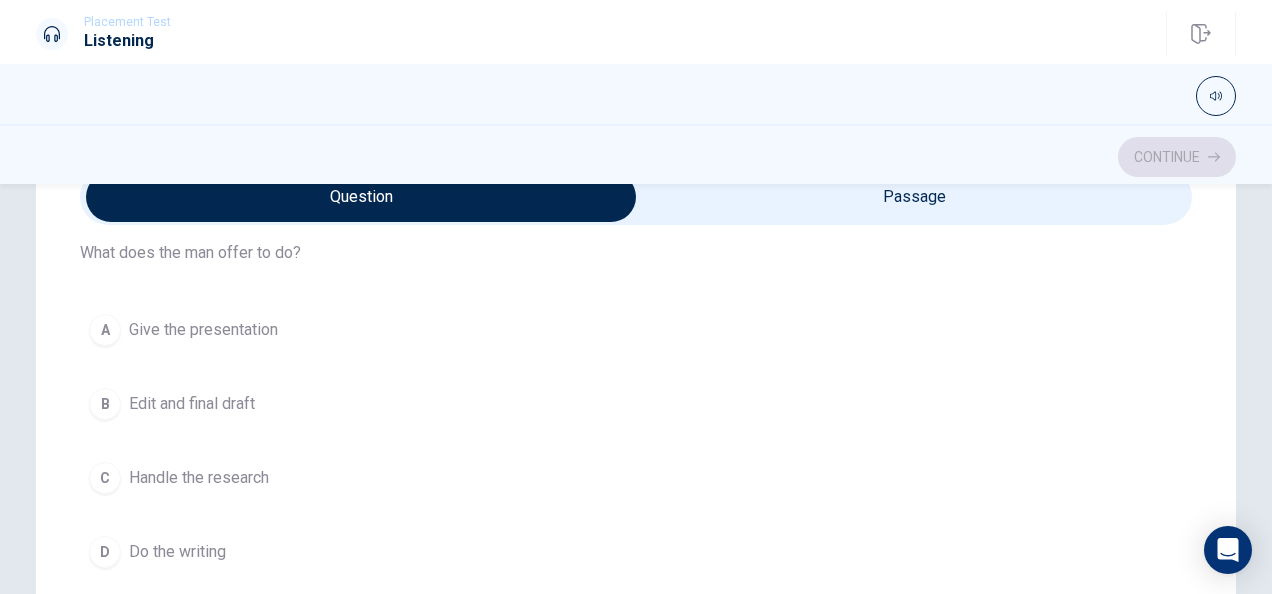 scroll, scrollTop: 0, scrollLeft: 0, axis: both 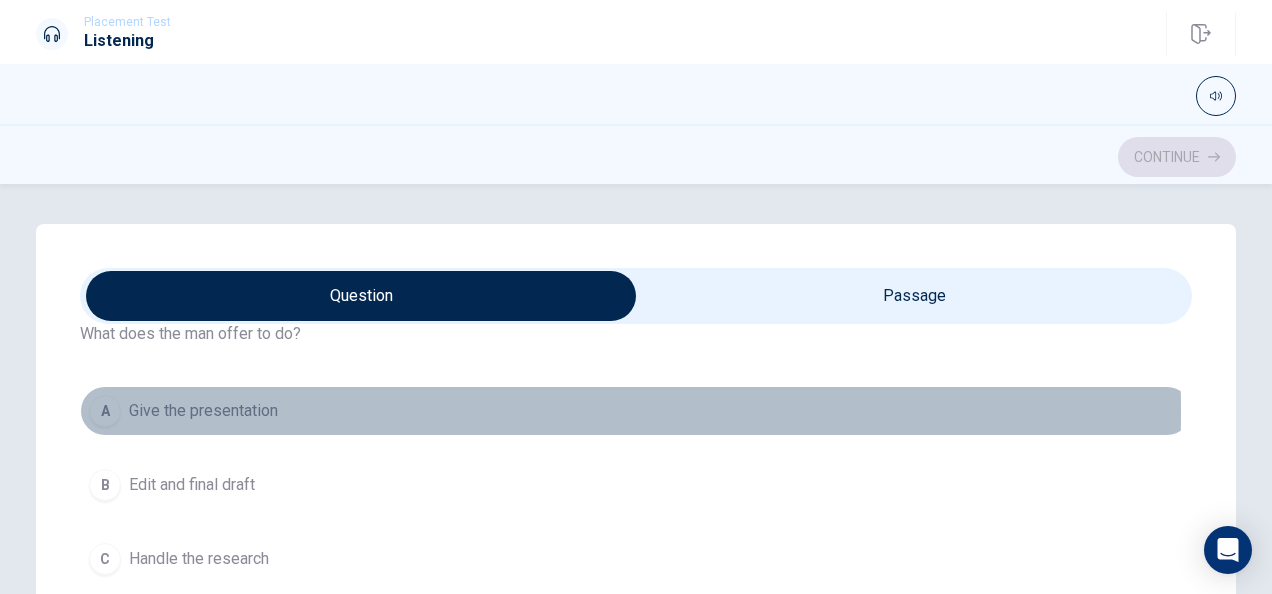 click on "A" at bounding box center (105, 411) 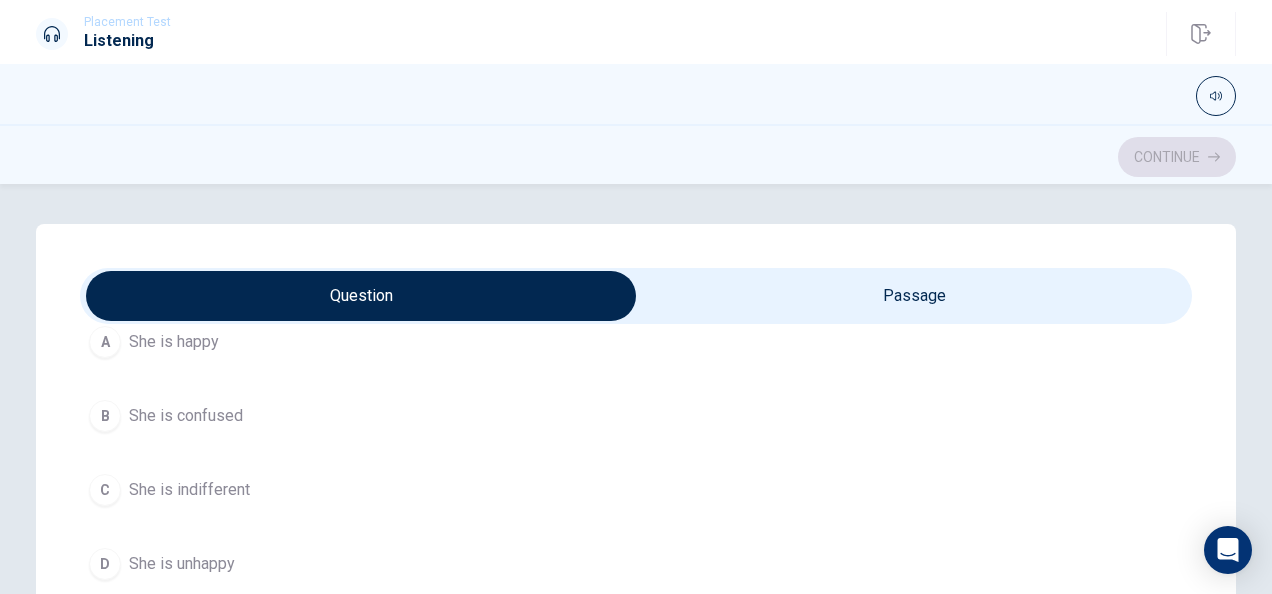 scroll, scrollTop: 617, scrollLeft: 0, axis: vertical 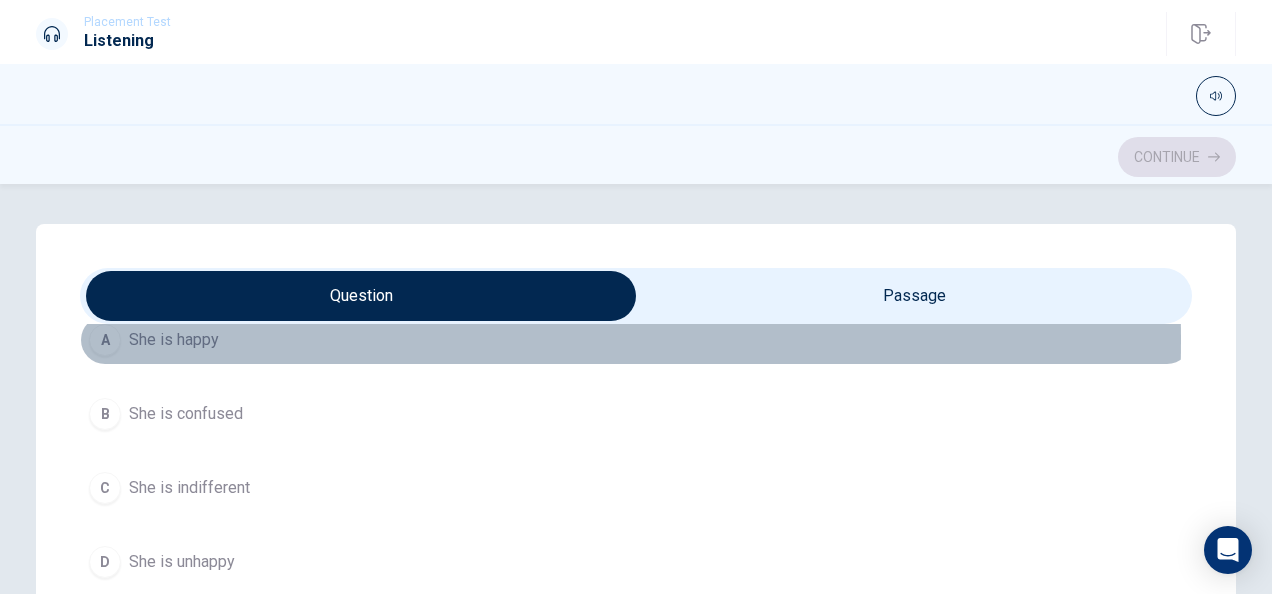 click on "A" at bounding box center [105, 340] 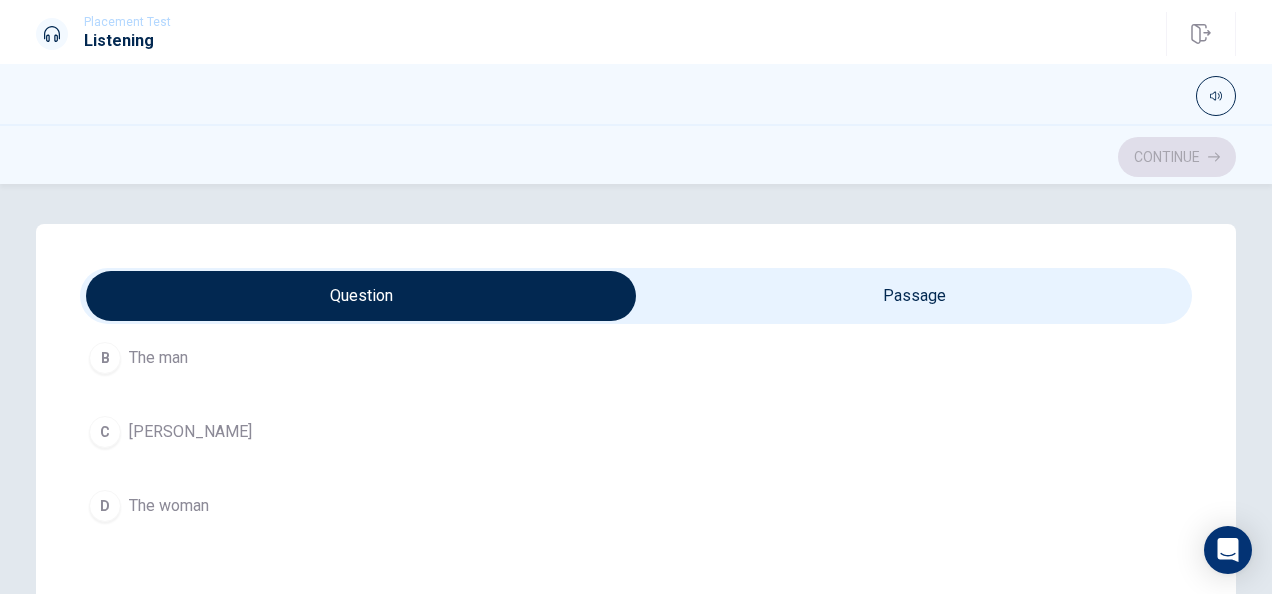 scroll, scrollTop: 1131, scrollLeft: 0, axis: vertical 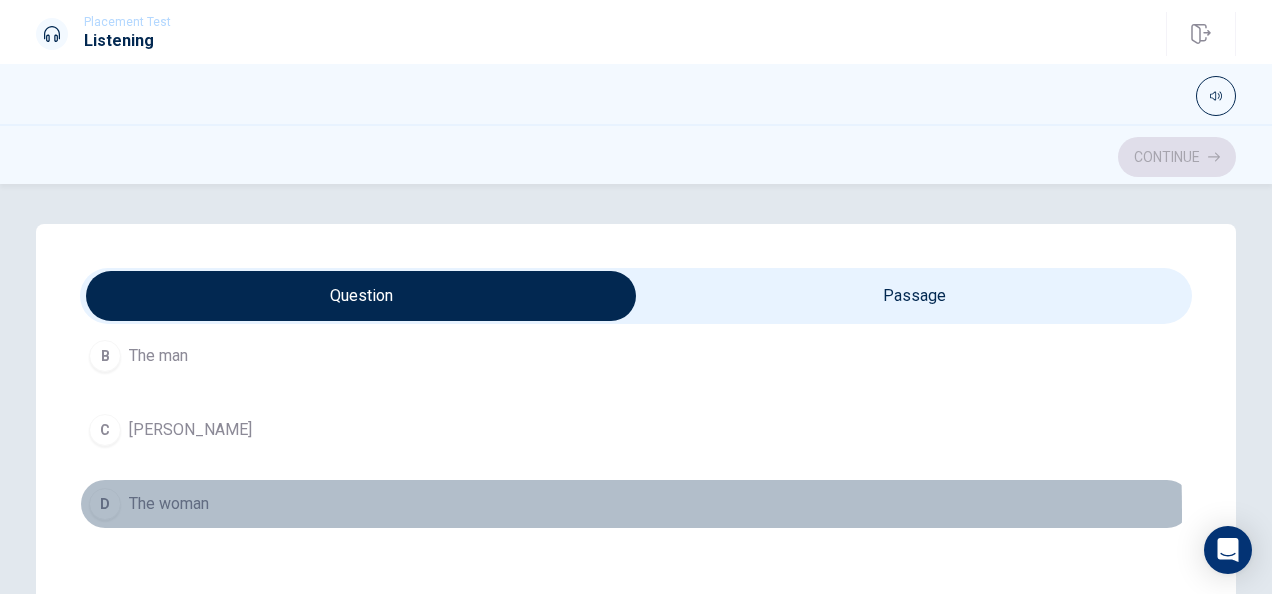 click on "D" at bounding box center (105, 504) 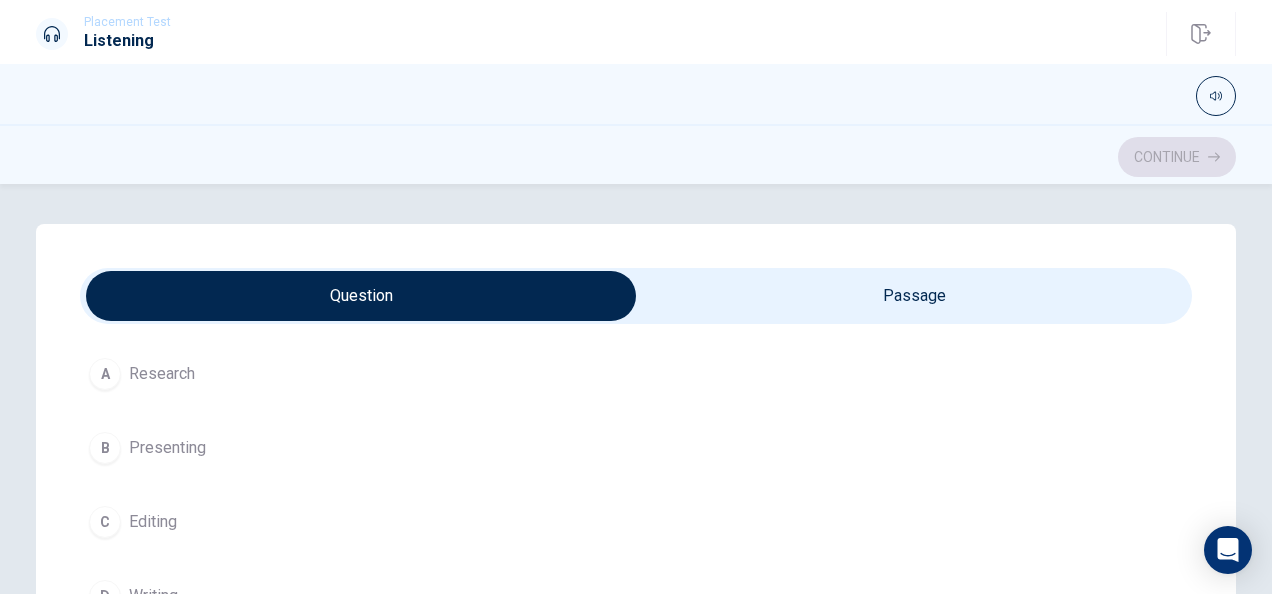 scroll, scrollTop: 1503, scrollLeft: 0, axis: vertical 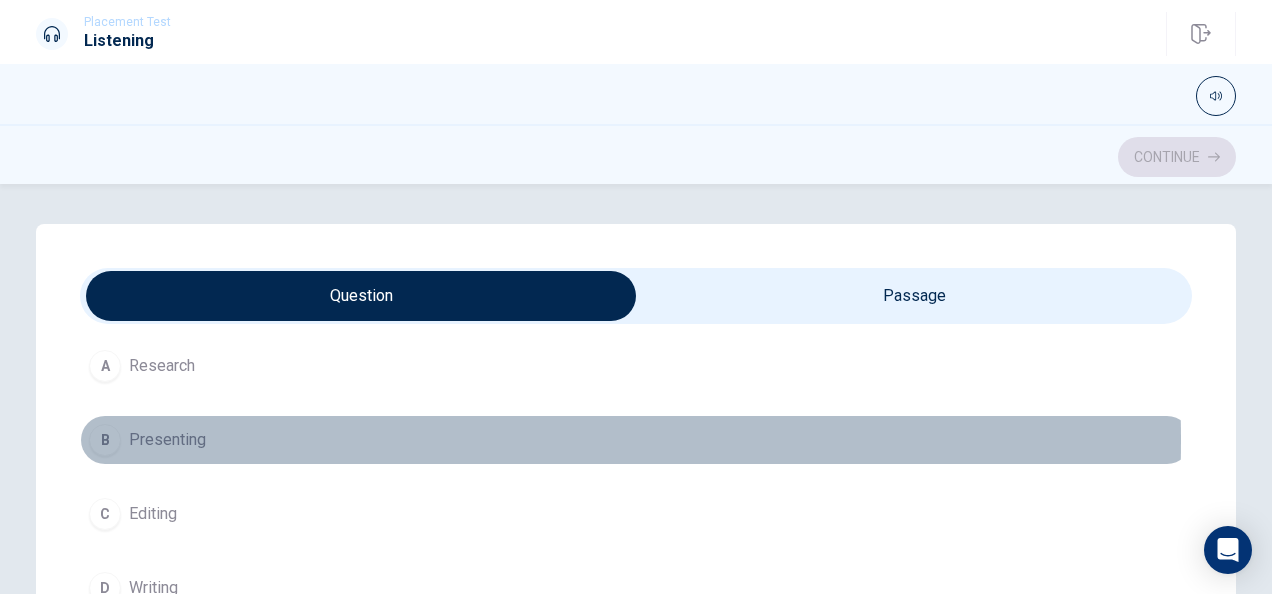 click on "B" at bounding box center (105, 440) 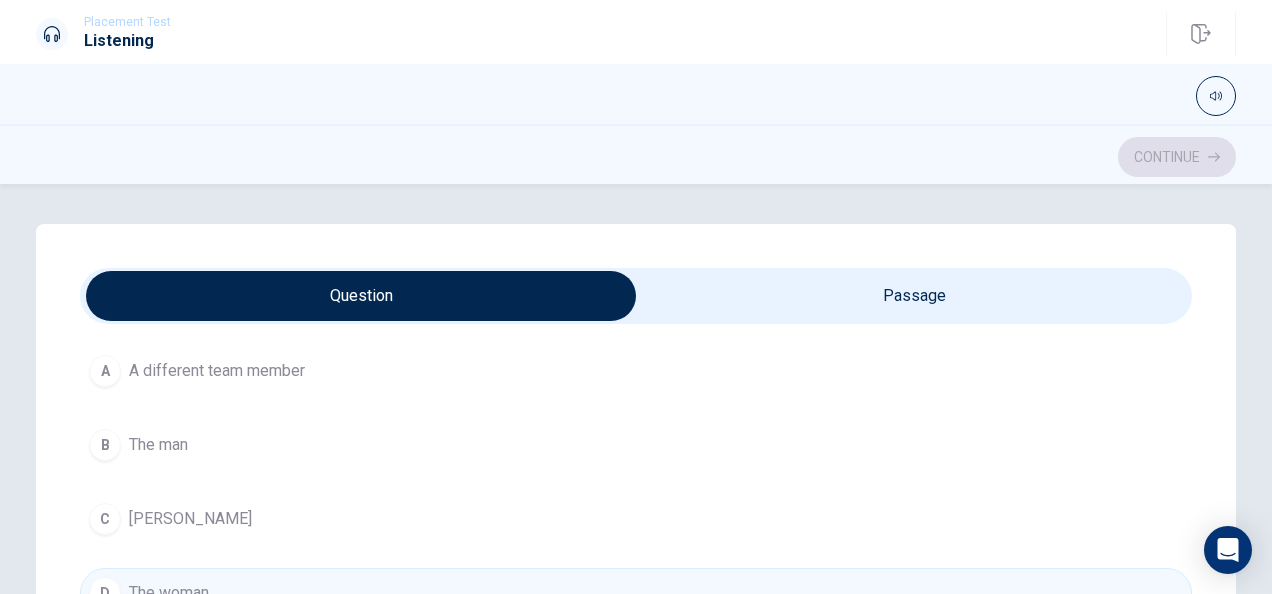 scroll, scrollTop: 1051, scrollLeft: 0, axis: vertical 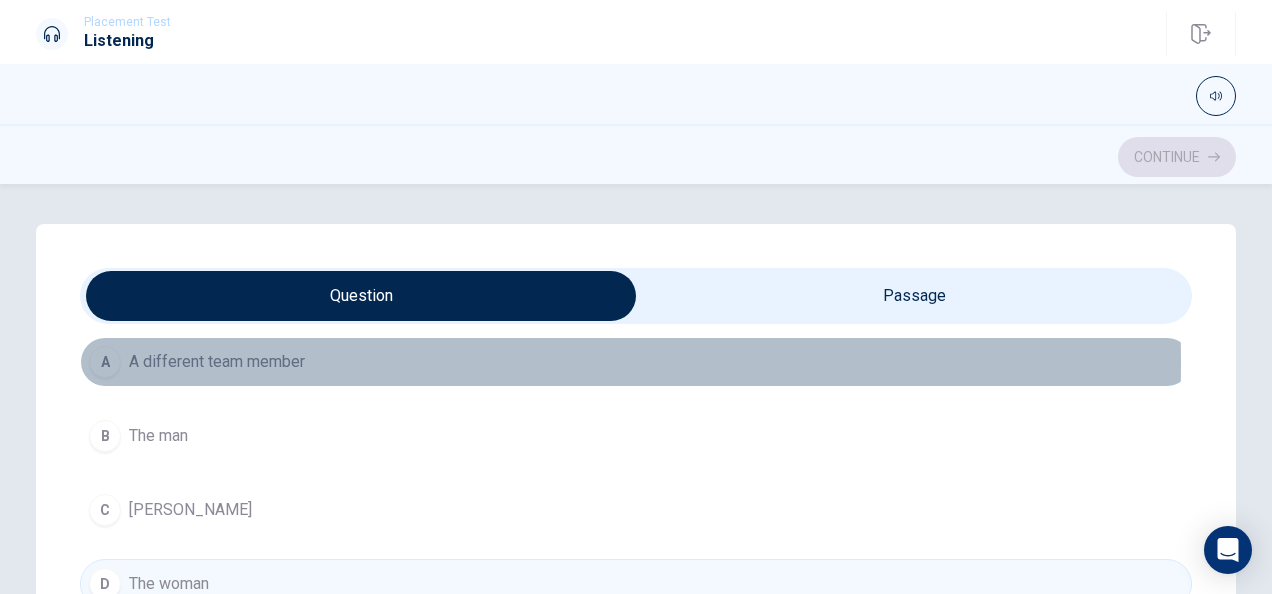 click on "A" at bounding box center (105, 362) 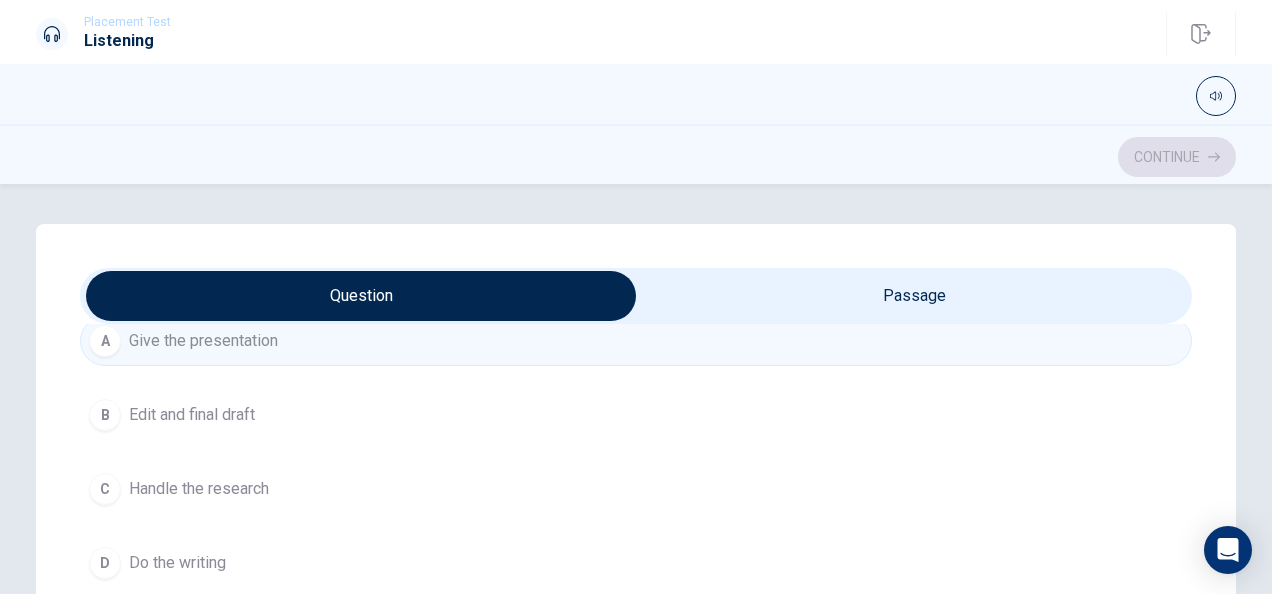 scroll, scrollTop: 184, scrollLeft: 0, axis: vertical 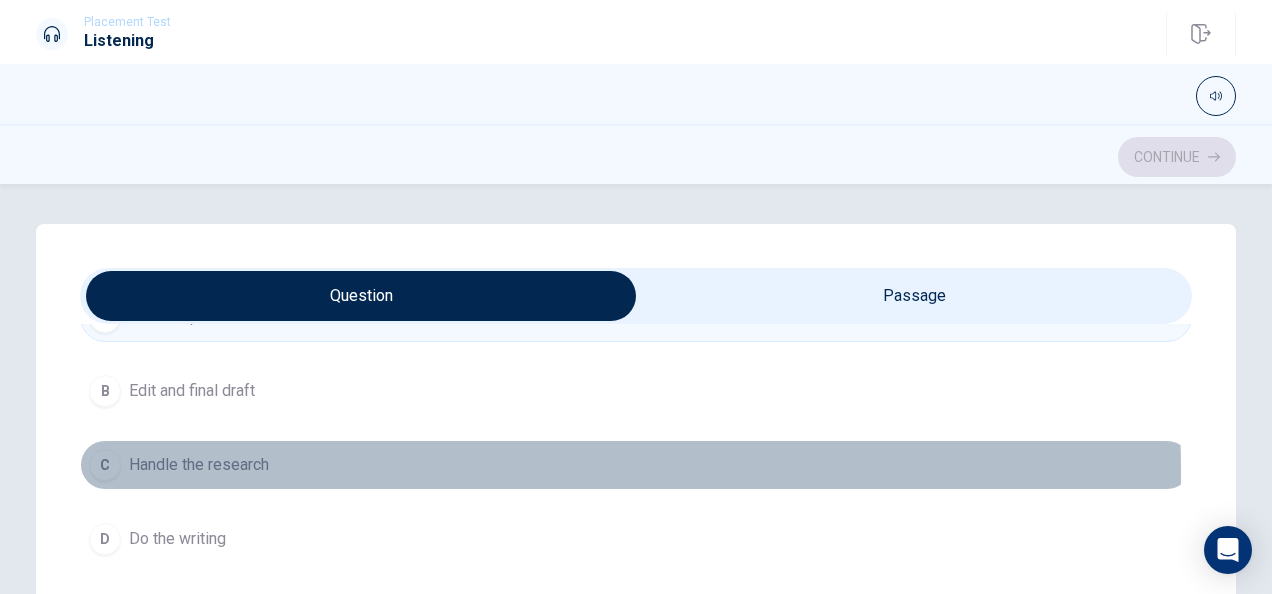 click on "C" at bounding box center (105, 465) 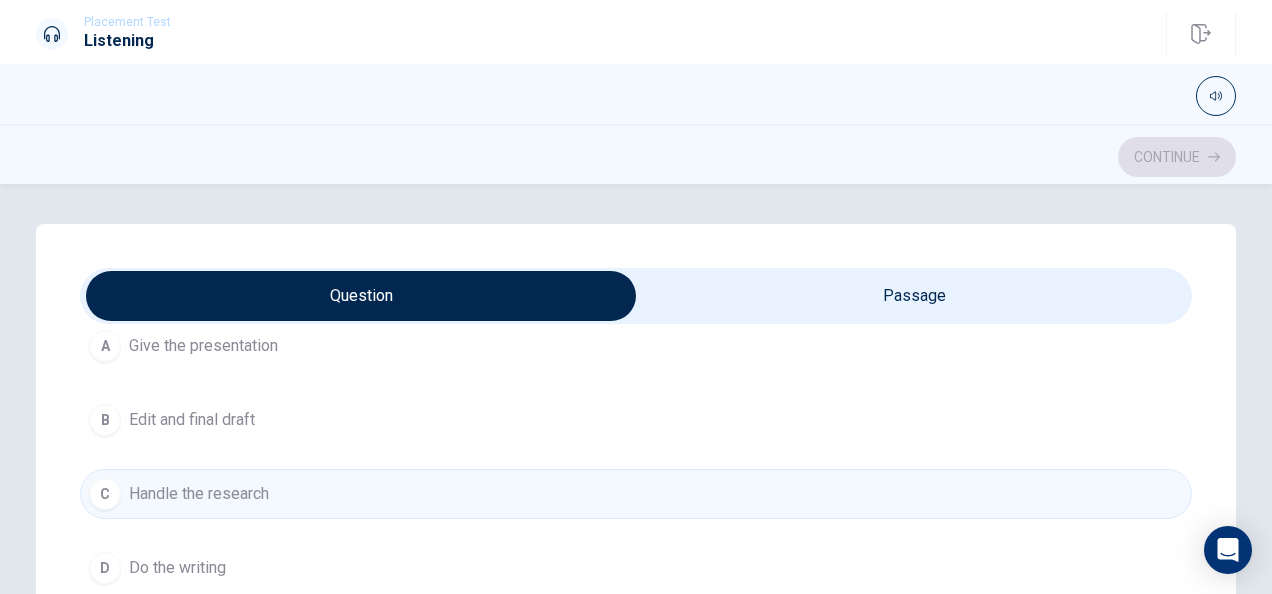 scroll, scrollTop: 156, scrollLeft: 0, axis: vertical 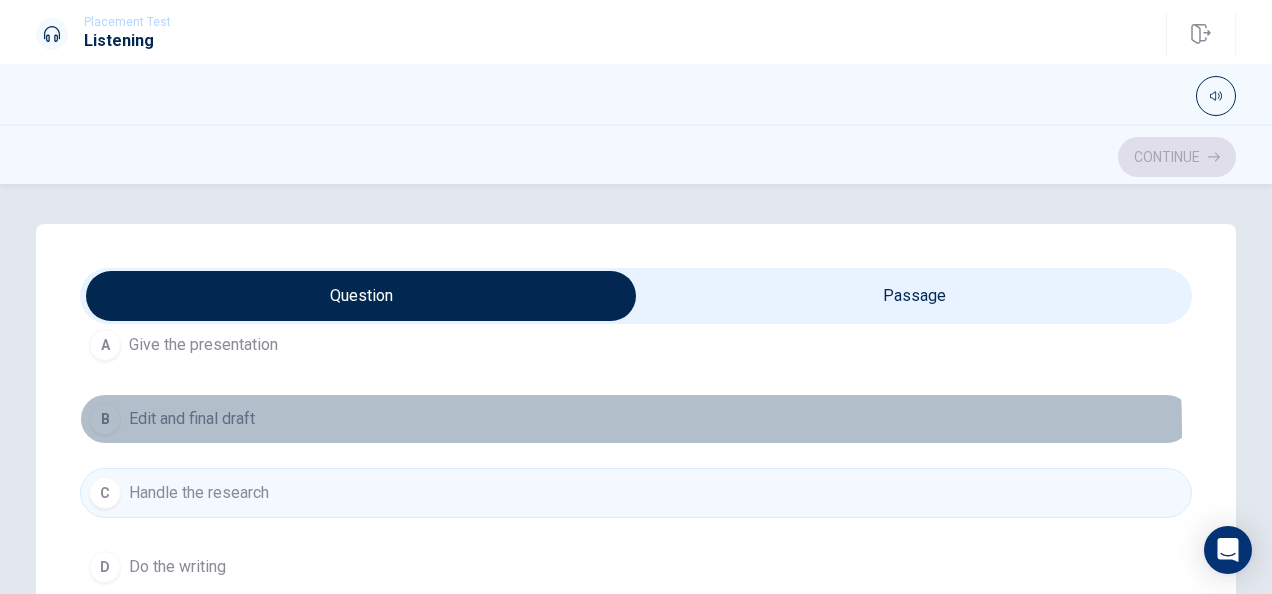 click on "B Edit and final draft" at bounding box center [636, 419] 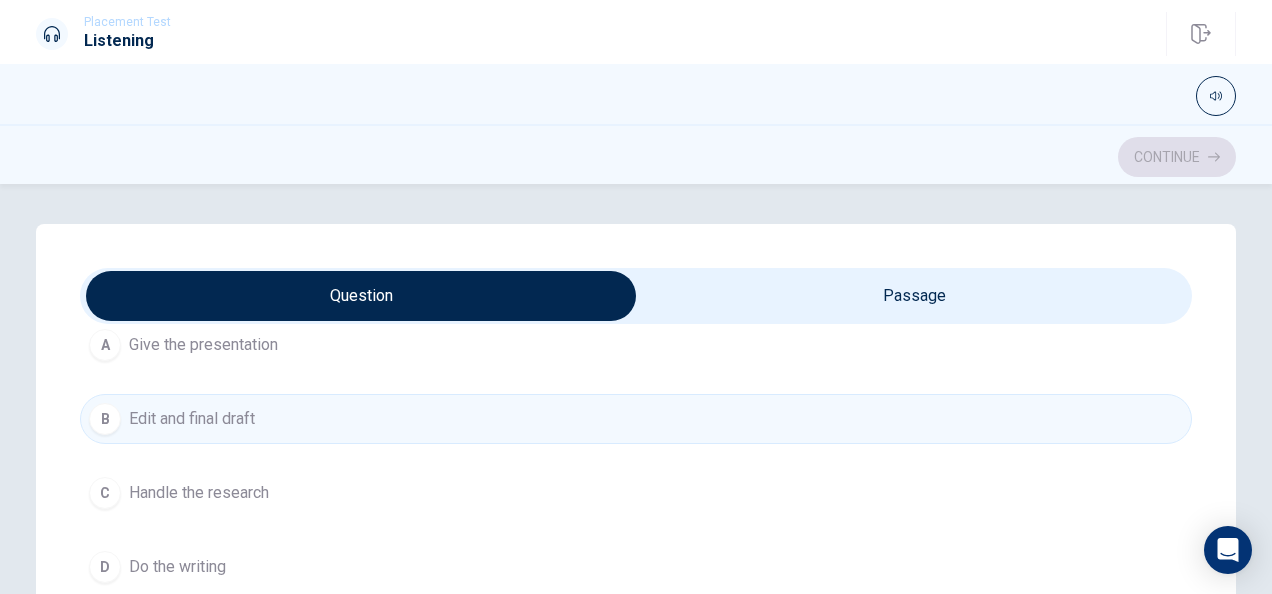 type on "82" 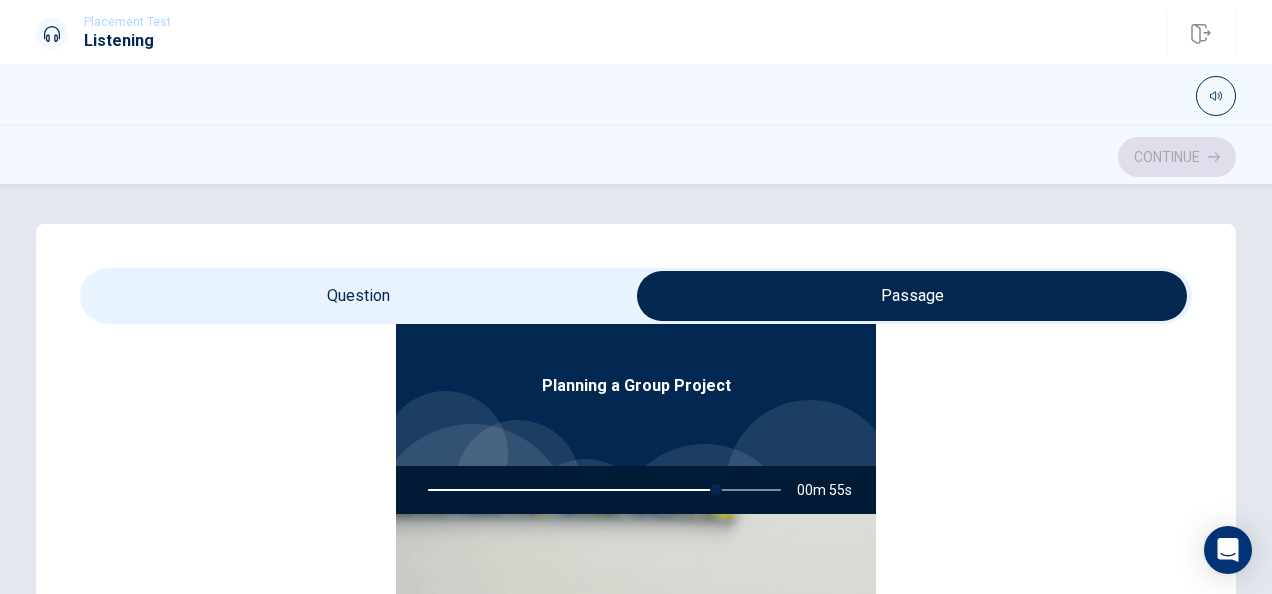 scroll, scrollTop: 112, scrollLeft: 0, axis: vertical 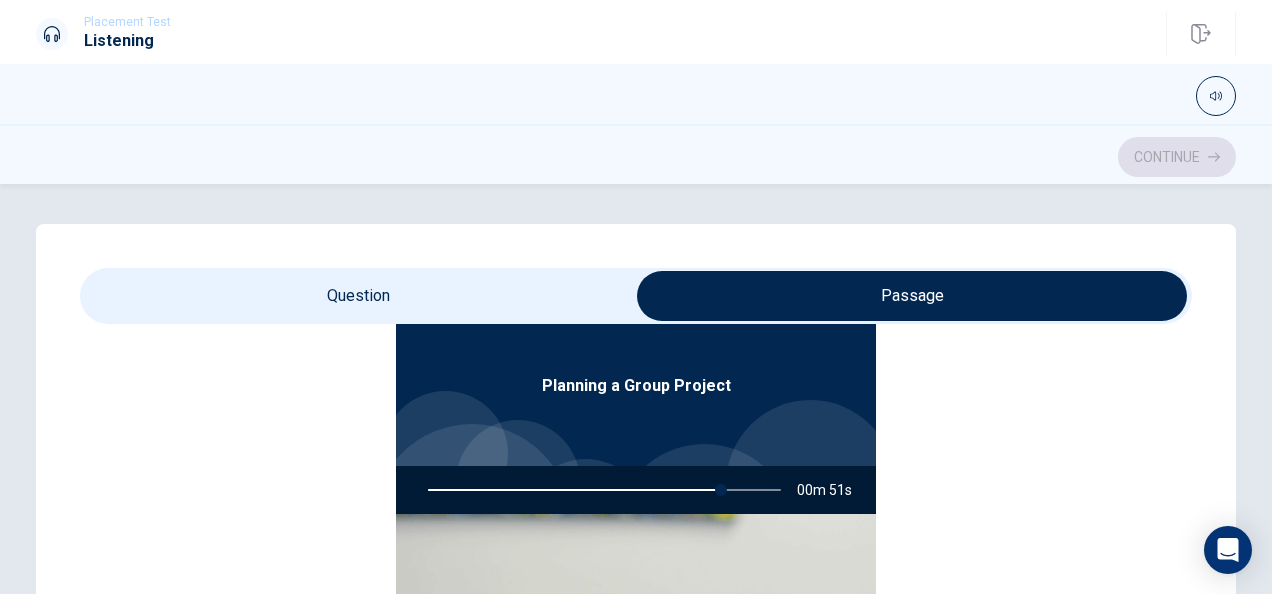 type on "83" 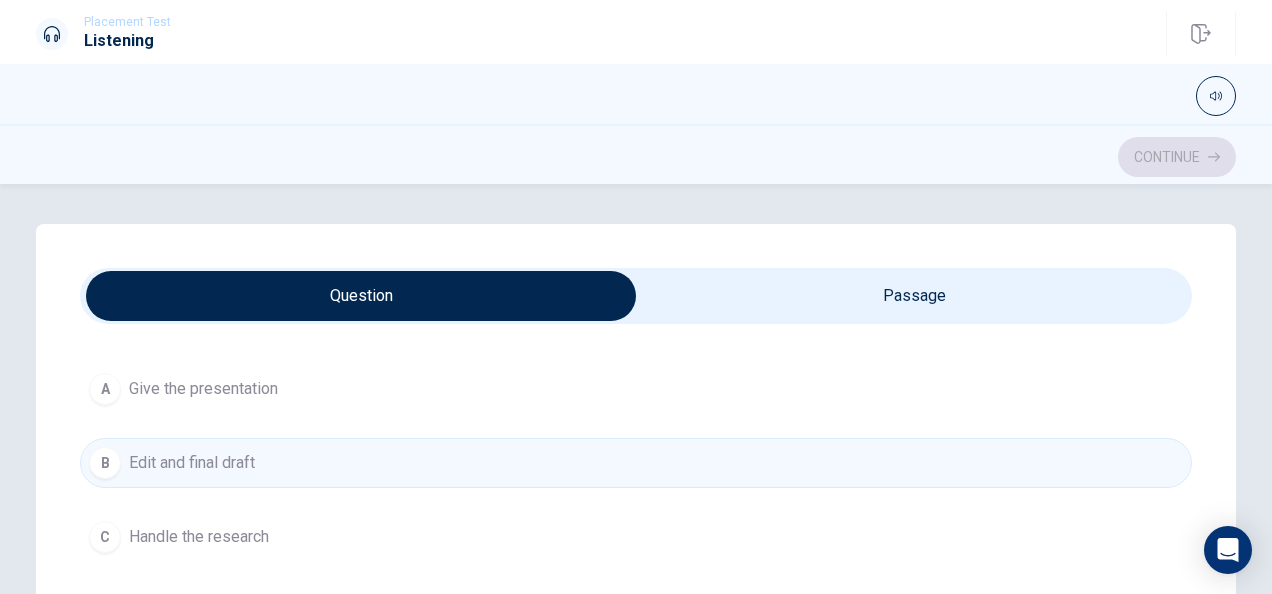 click at bounding box center [361, 296] 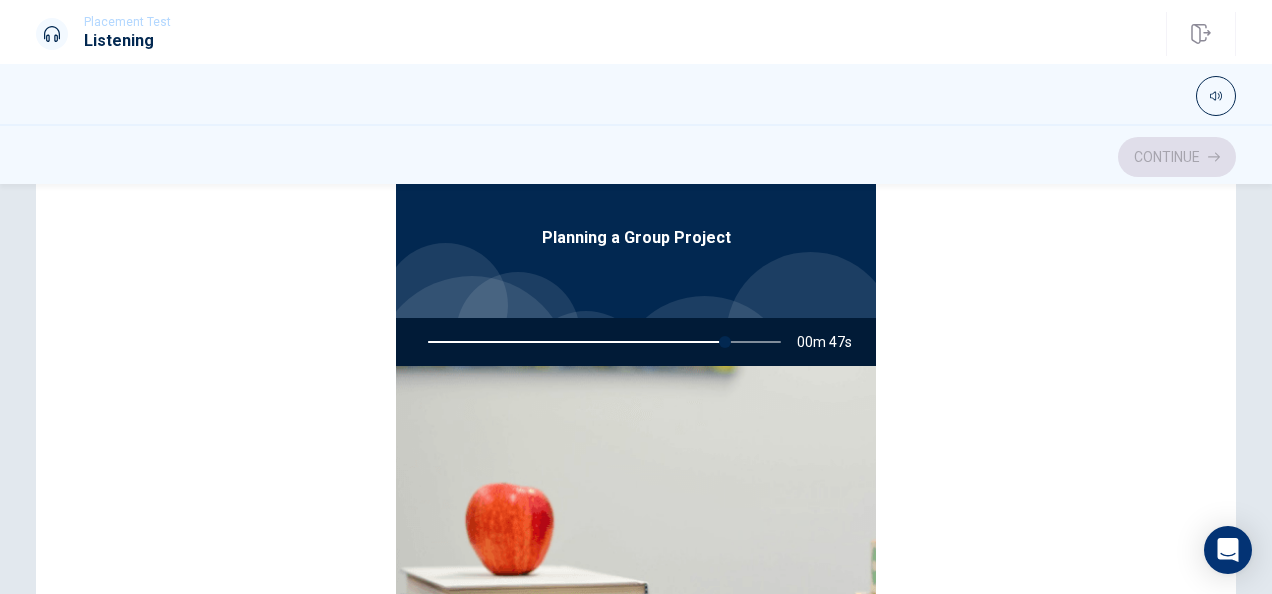 scroll, scrollTop: 0, scrollLeft: 0, axis: both 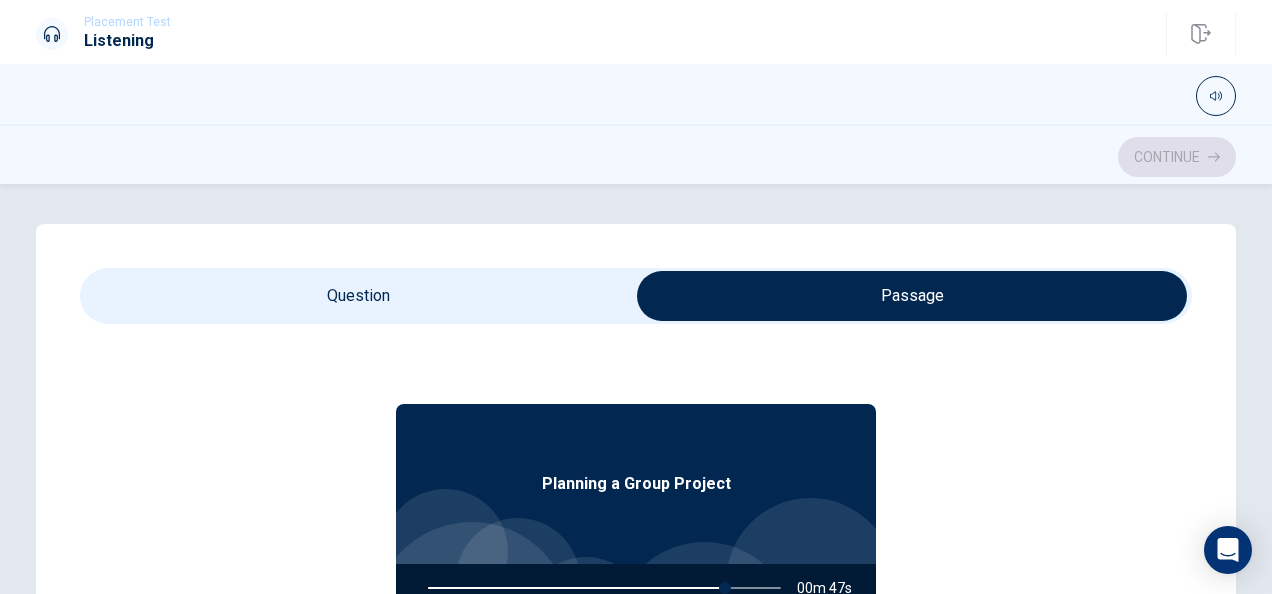 type on "85" 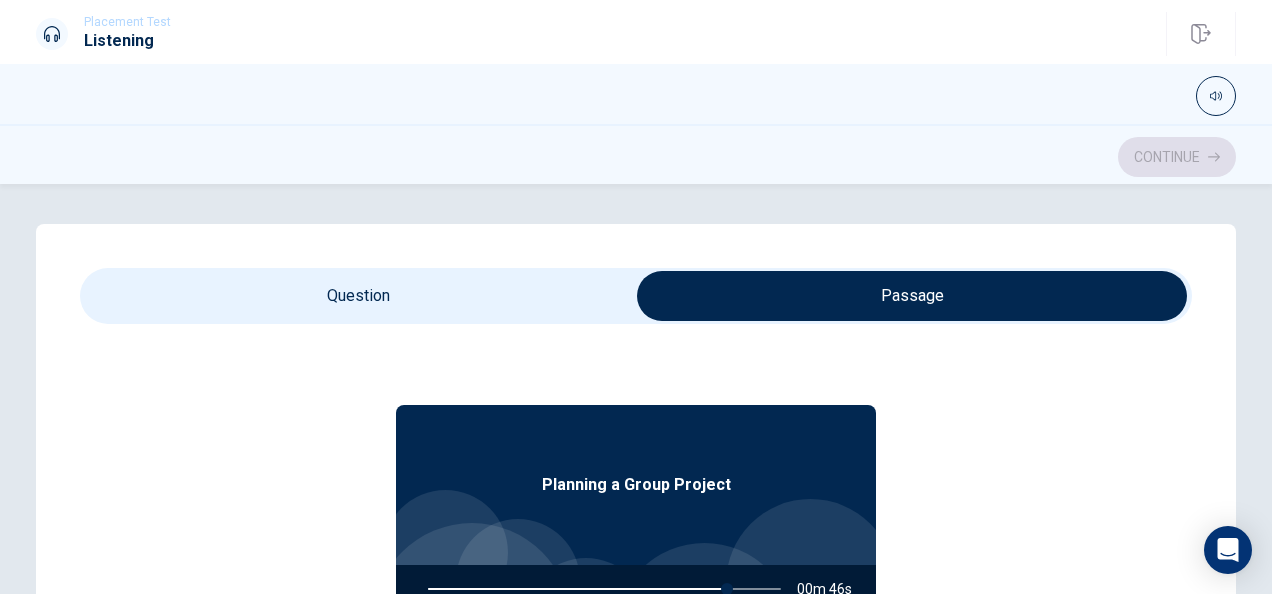 click at bounding box center (912, 296) 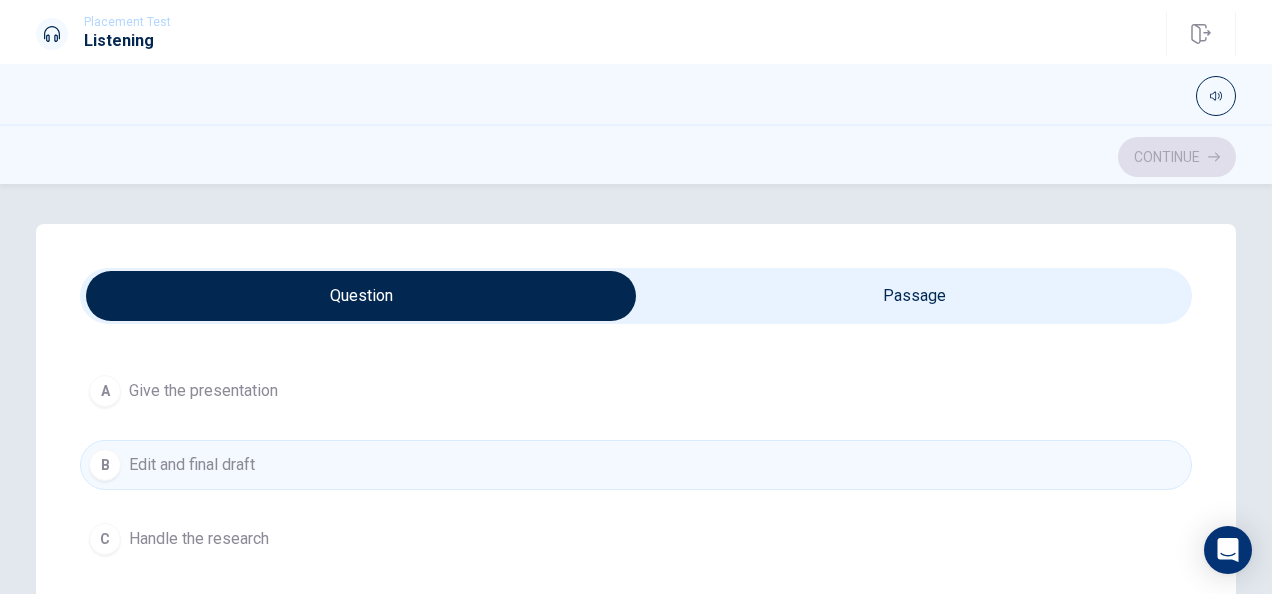 scroll, scrollTop: 80, scrollLeft: 0, axis: vertical 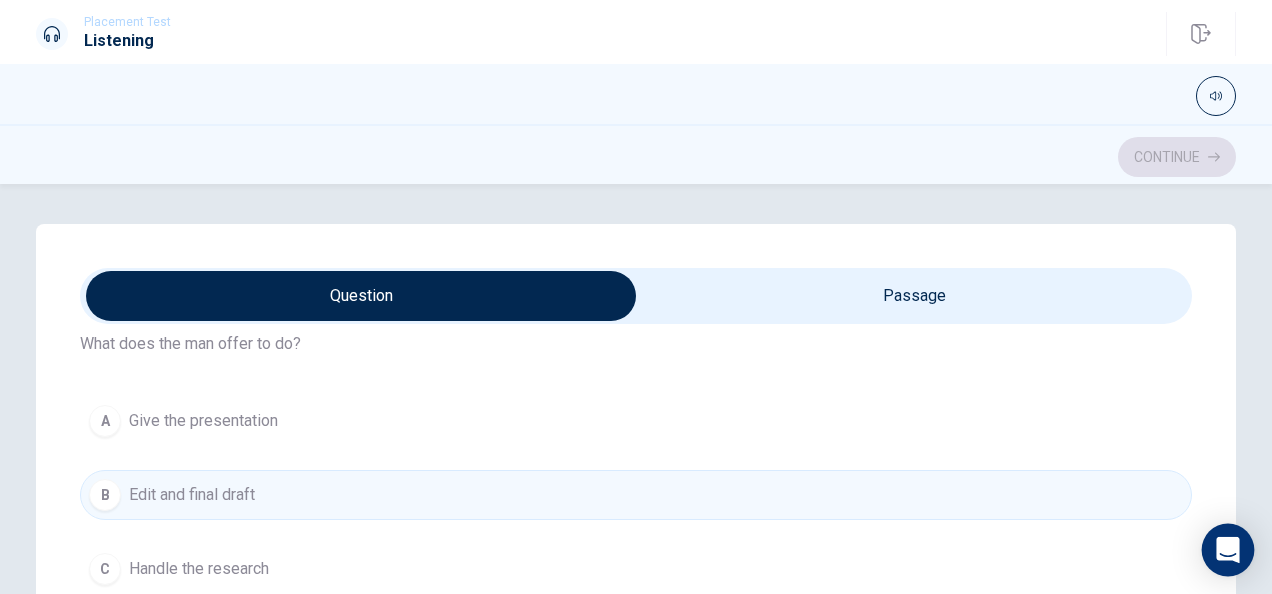 click 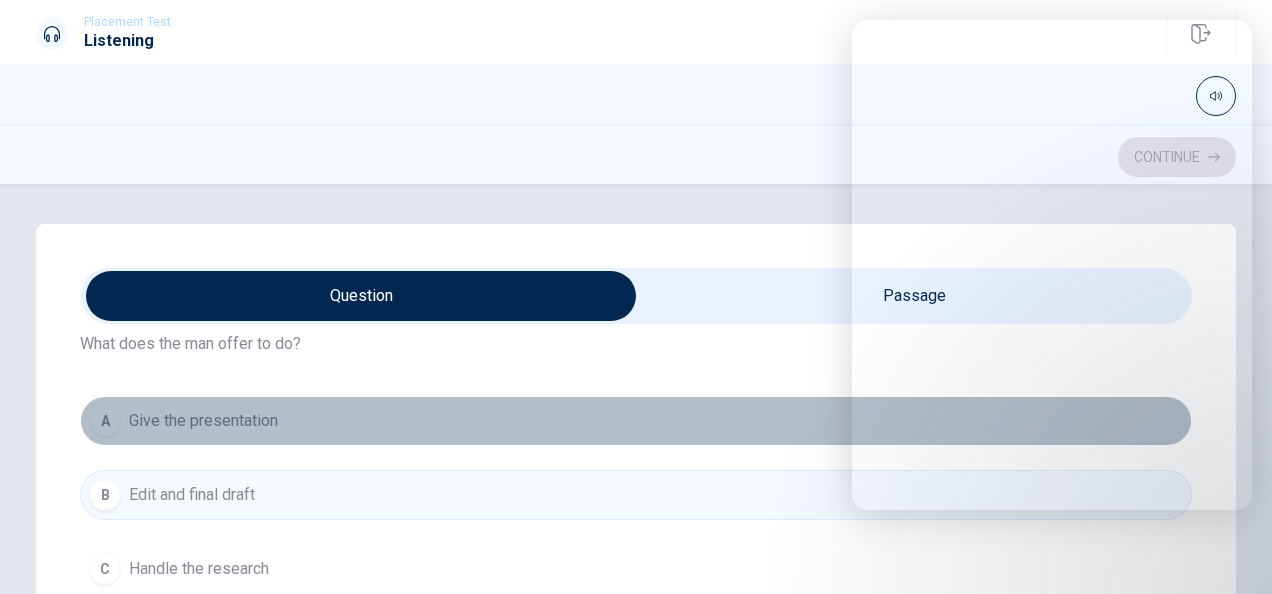 click on "A Give the presentation" at bounding box center [636, 421] 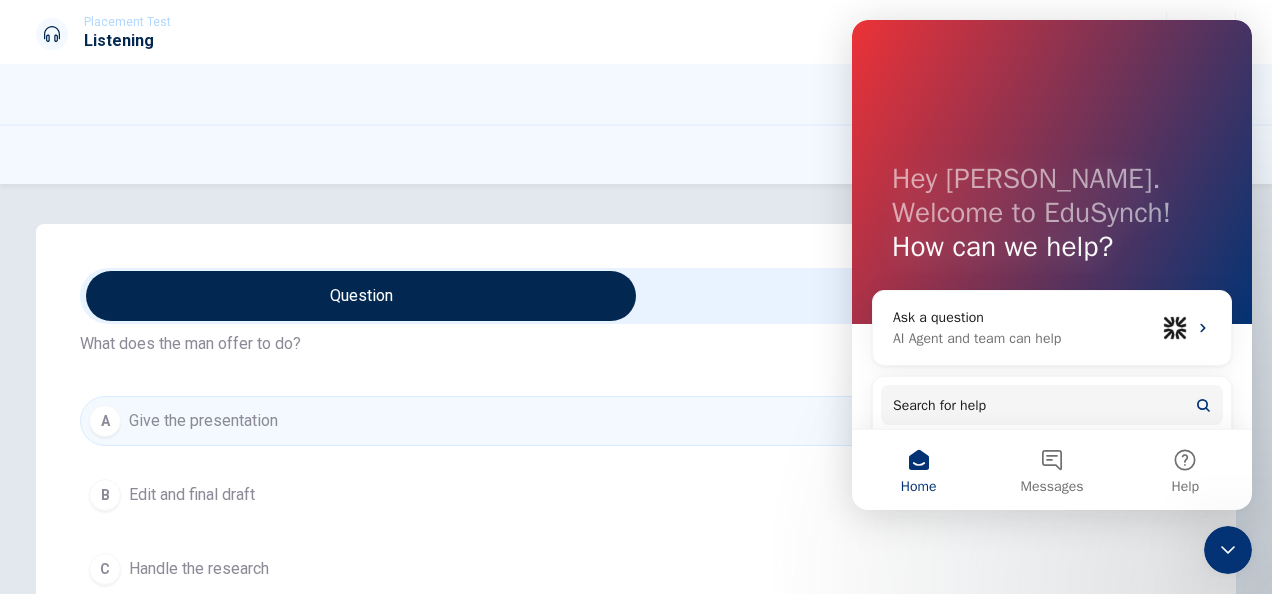 scroll, scrollTop: 0, scrollLeft: 0, axis: both 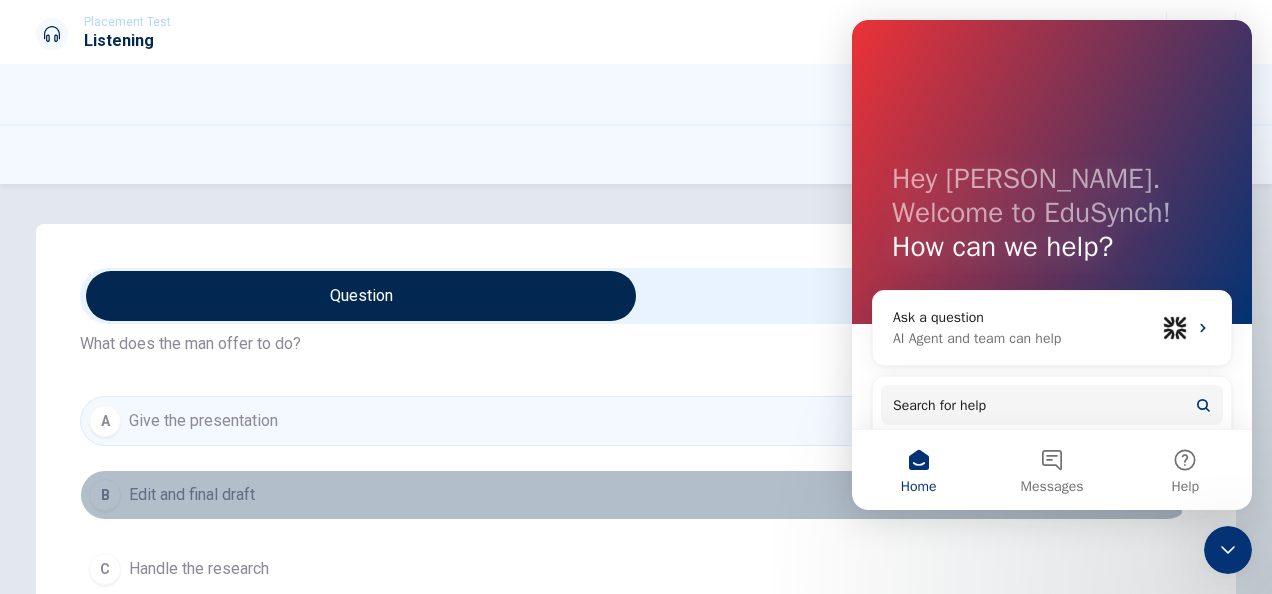 click on "B Edit and final draft" at bounding box center (636, 495) 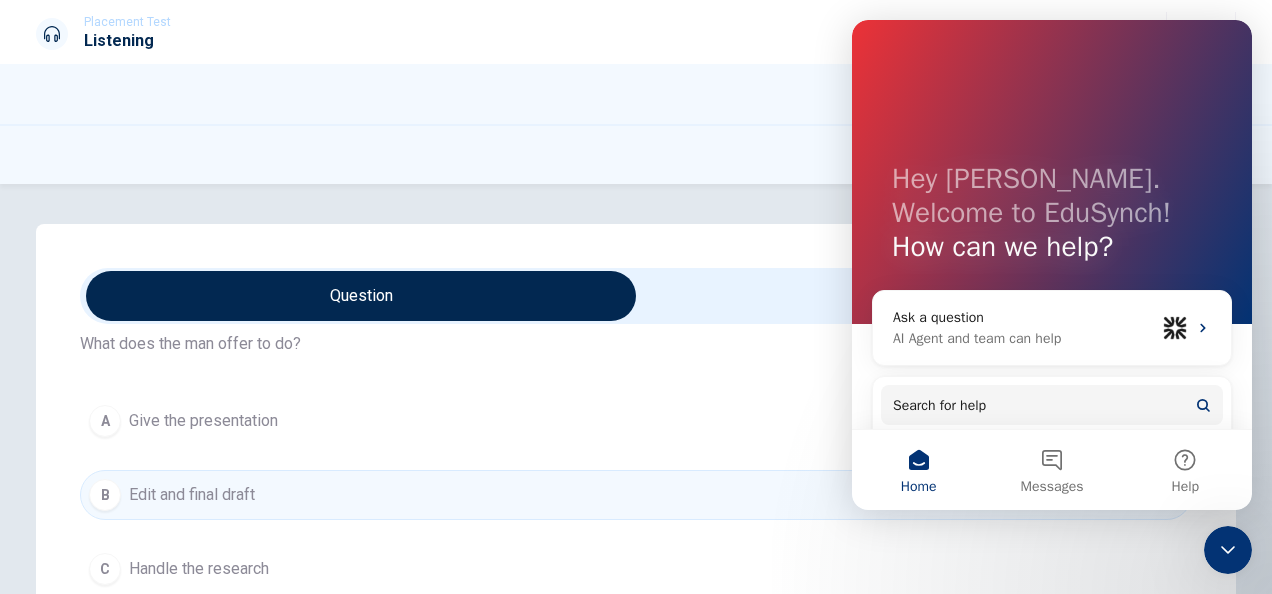 click on "Question 1 What does the man offer to do? A Give the presentation B Edit and final draft C Handle the research D Do the writing" at bounding box center [636, 472] 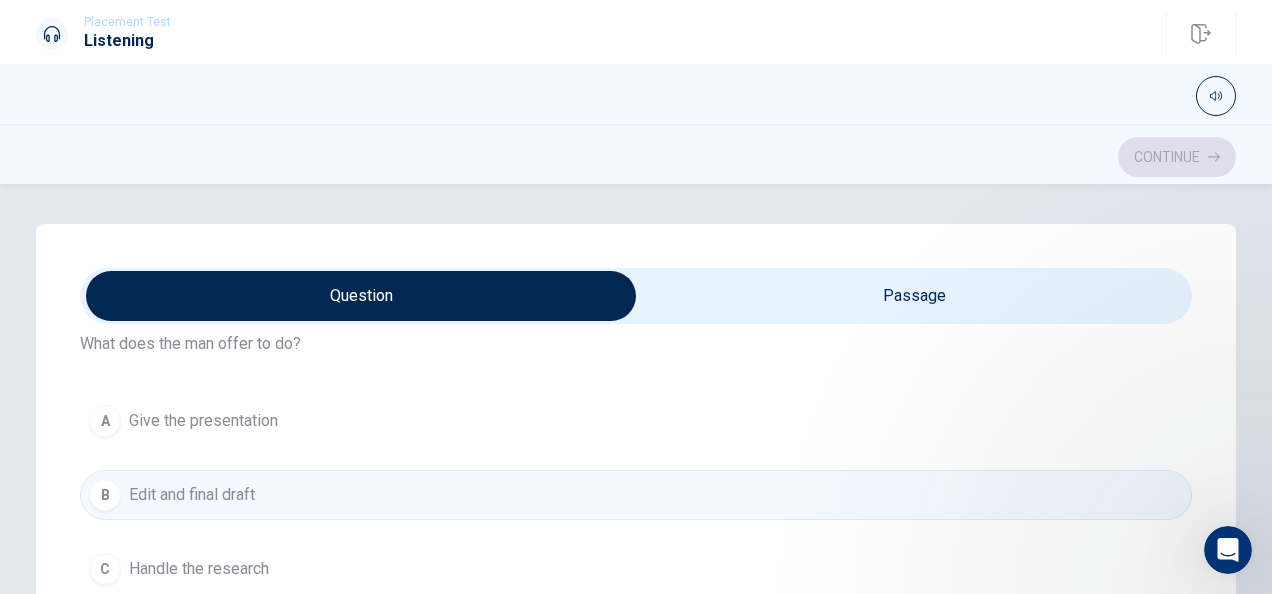 scroll, scrollTop: 0, scrollLeft: 0, axis: both 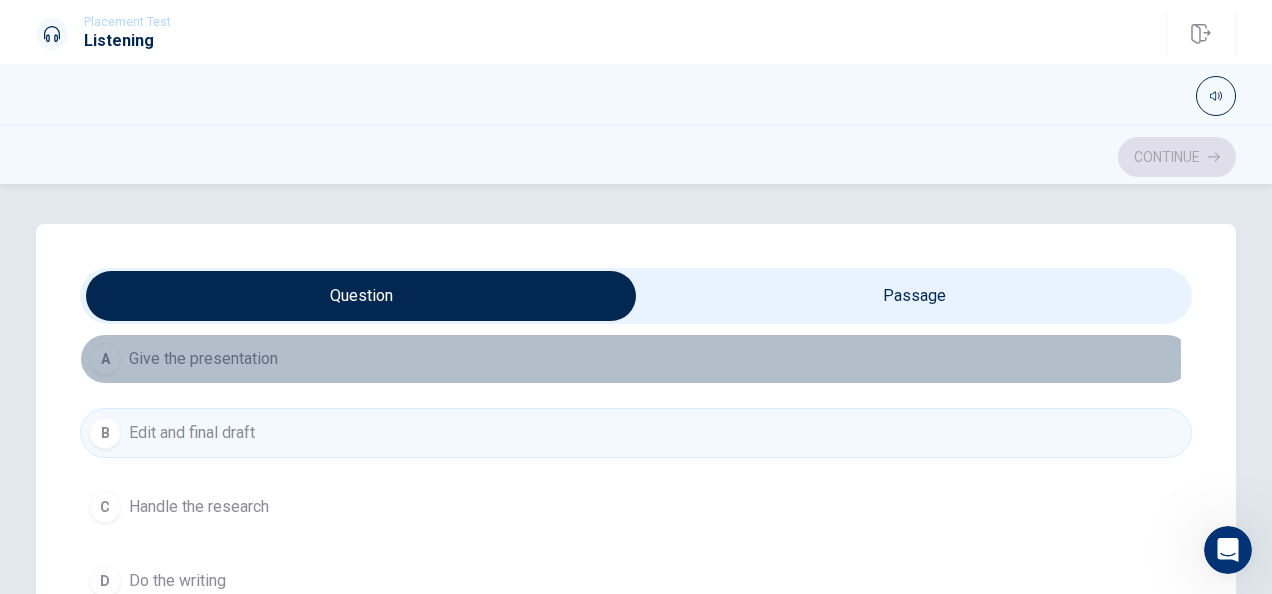 click on "A" at bounding box center (105, 359) 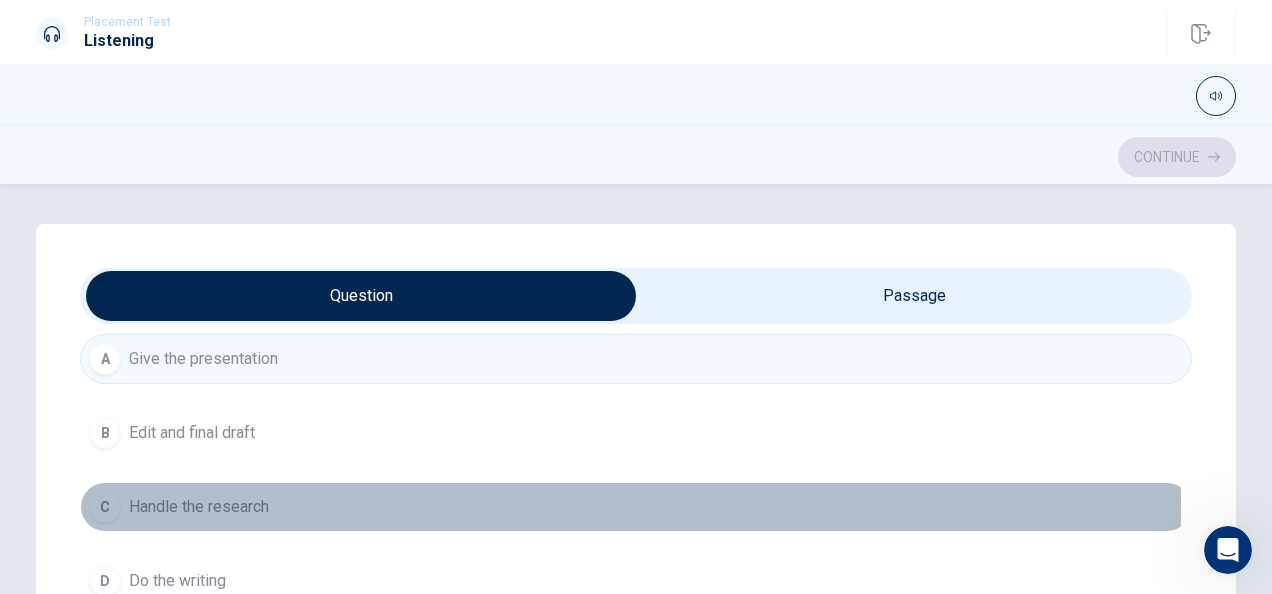 click on "C Handle the research" at bounding box center (636, 507) 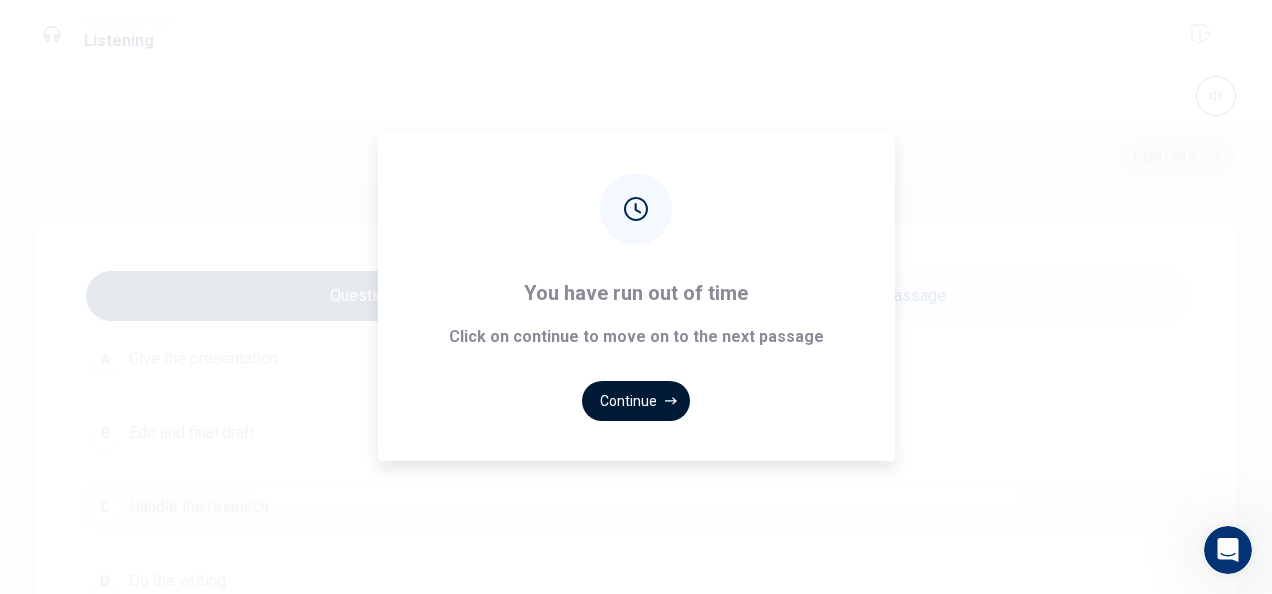 drag, startPoint x: 414, startPoint y: 440, endPoint x: 608, endPoint y: 402, distance: 197.68661 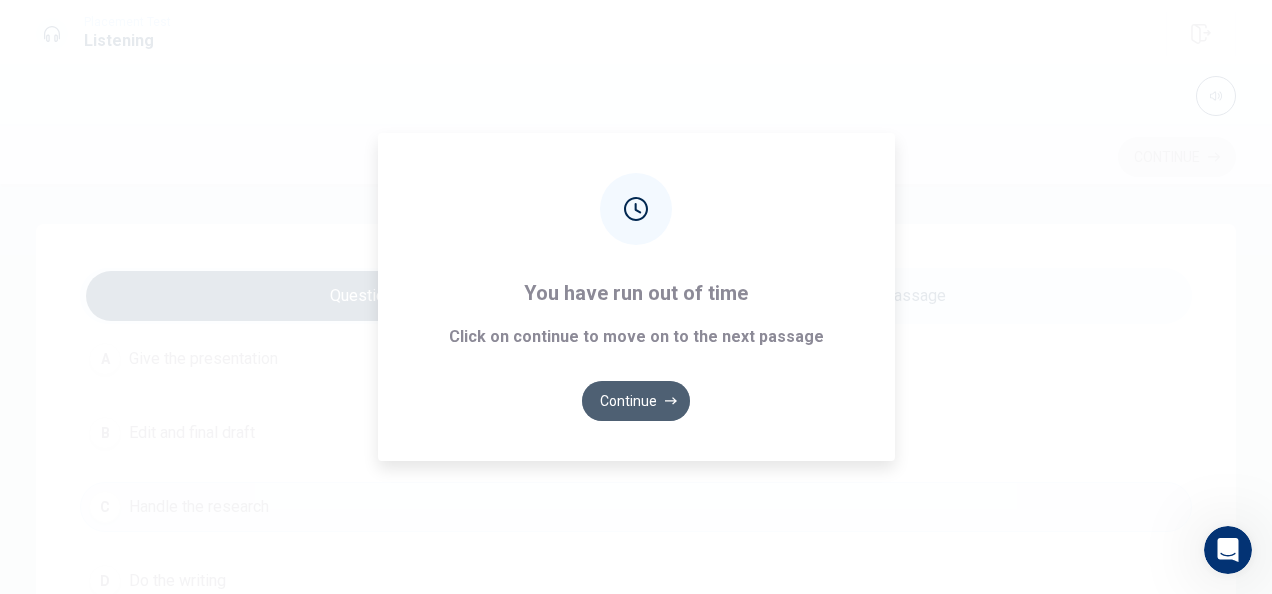 click on "Continue" at bounding box center [636, 401] 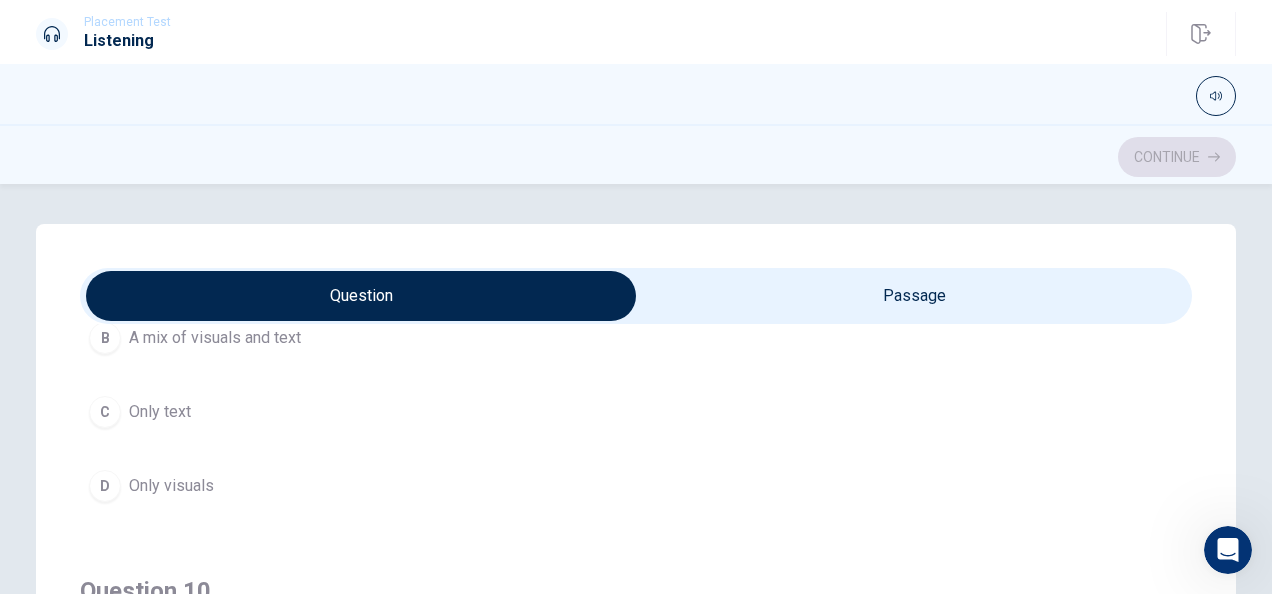 scroll, scrollTop: 1606, scrollLeft: 0, axis: vertical 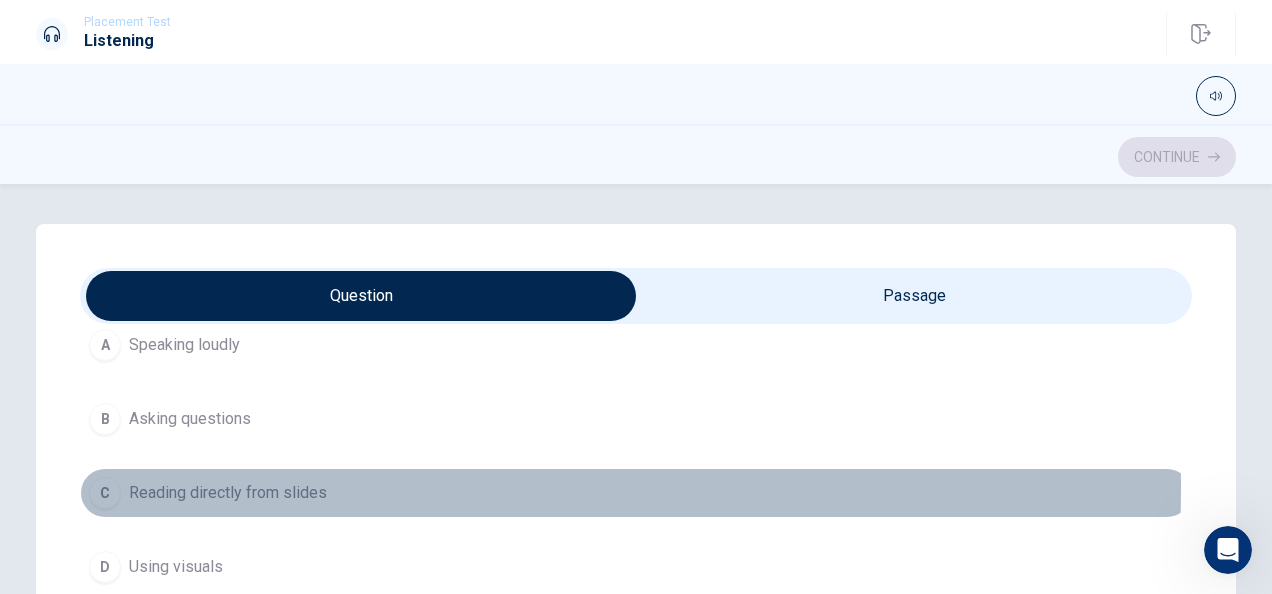 click on "C" at bounding box center (105, 493) 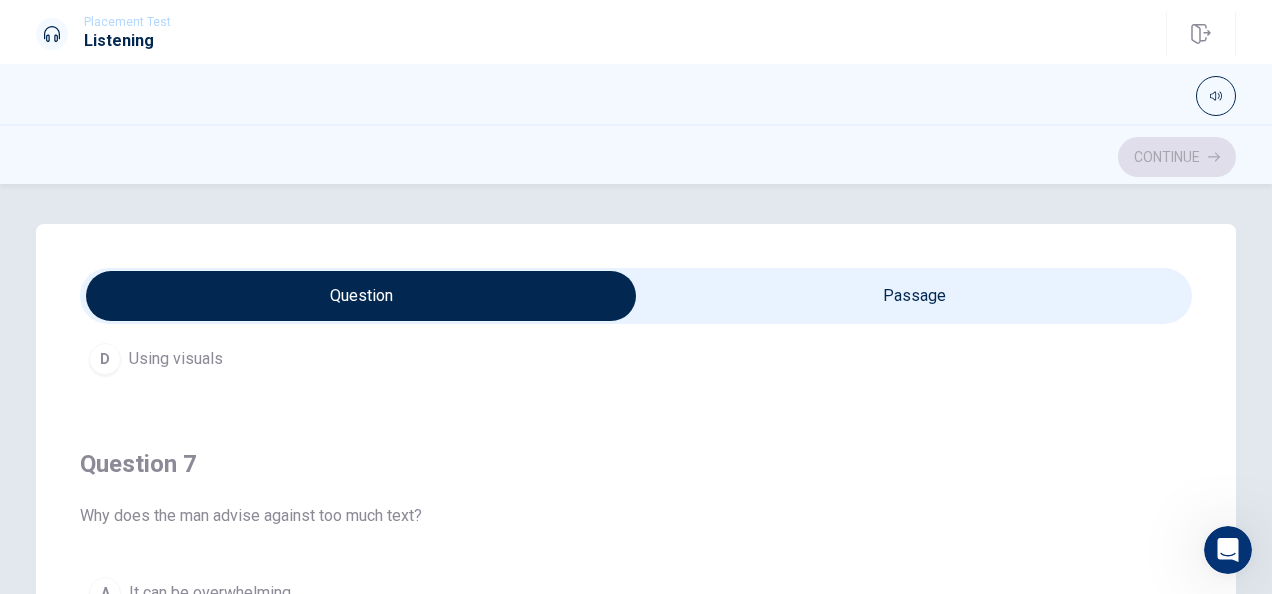 scroll, scrollTop: 363, scrollLeft: 0, axis: vertical 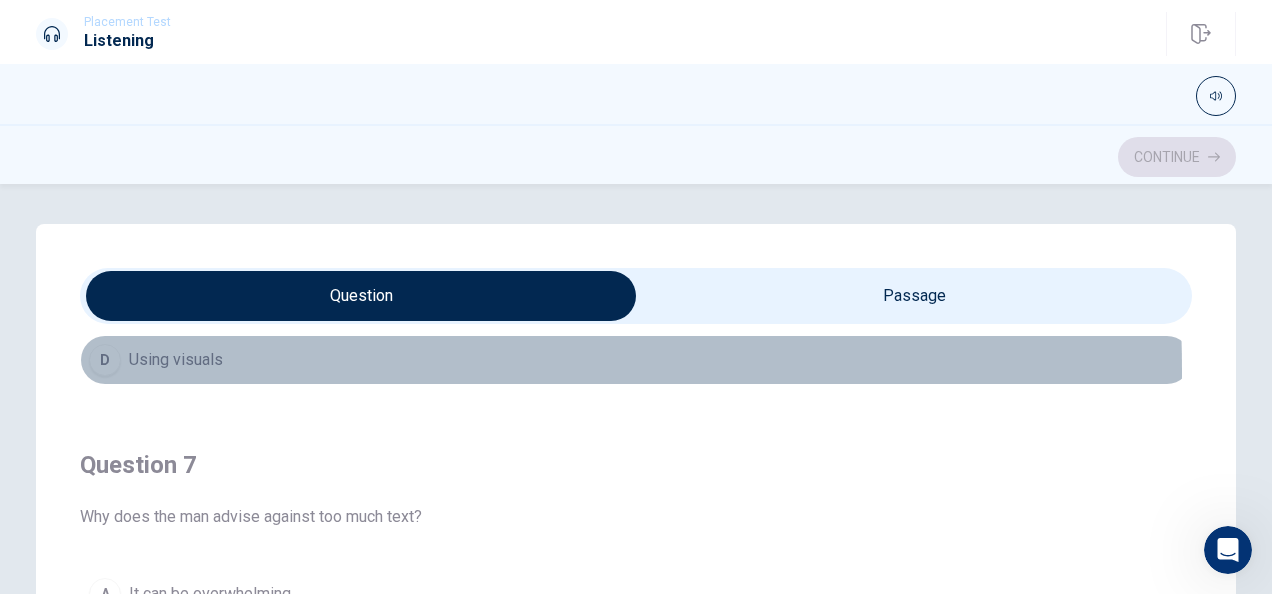 click on "D" at bounding box center (105, 360) 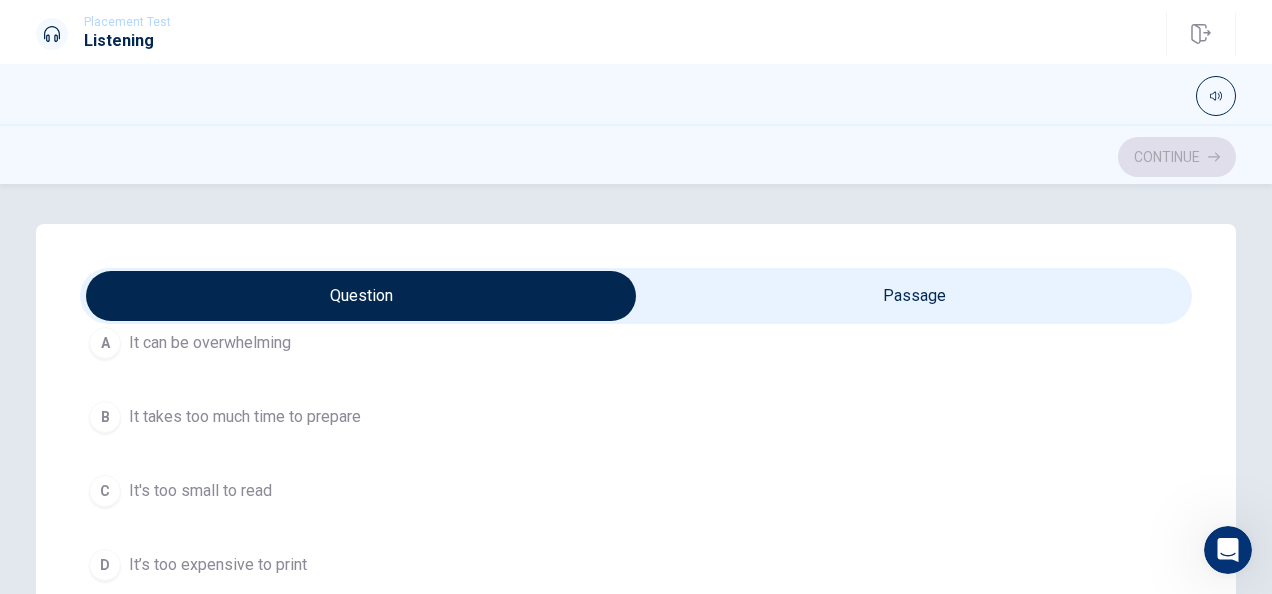 scroll, scrollTop: 615, scrollLeft: 0, axis: vertical 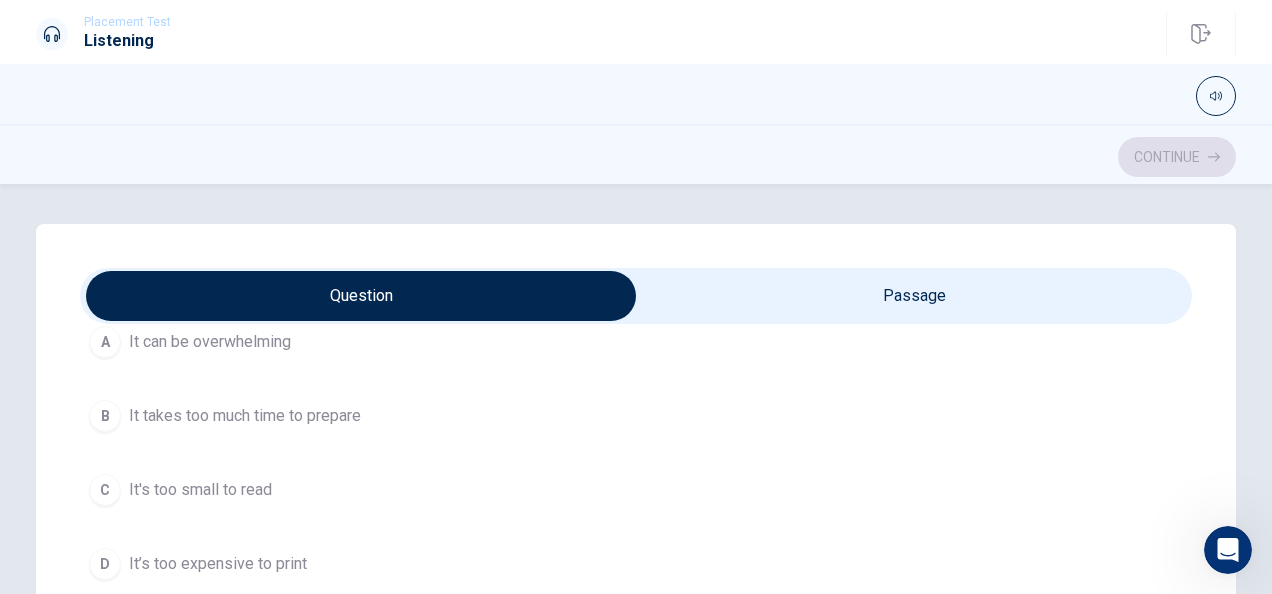 click on "A" at bounding box center [105, 342] 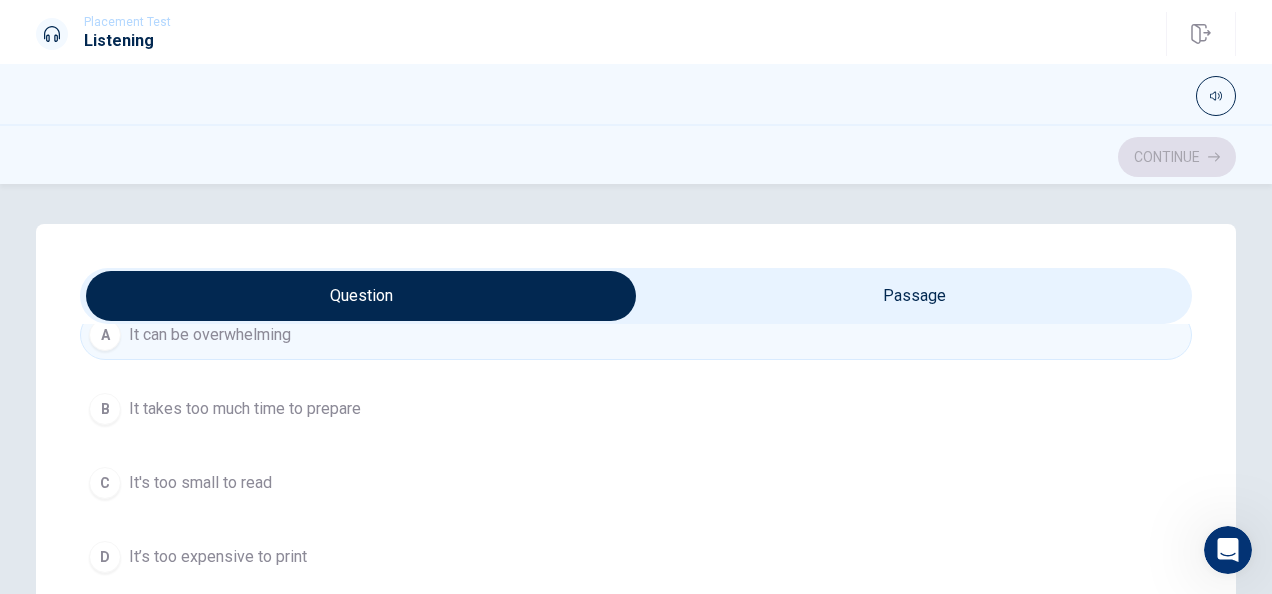 scroll, scrollTop: 621, scrollLeft: 0, axis: vertical 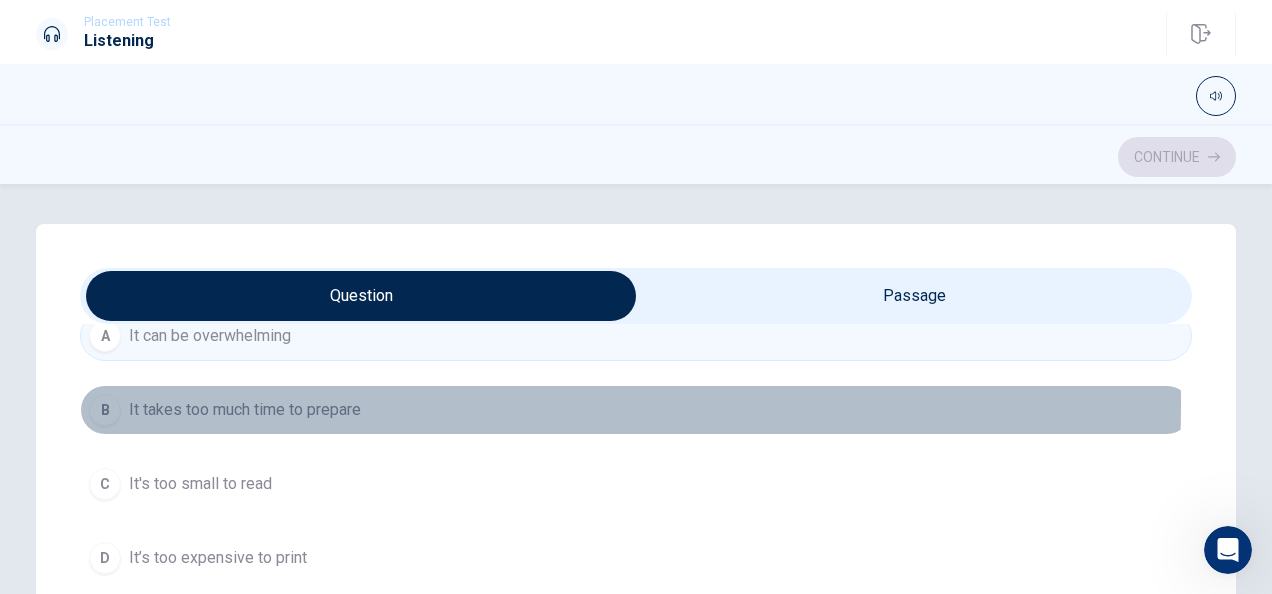 click on "B It takes too much time to prepare" at bounding box center [636, 410] 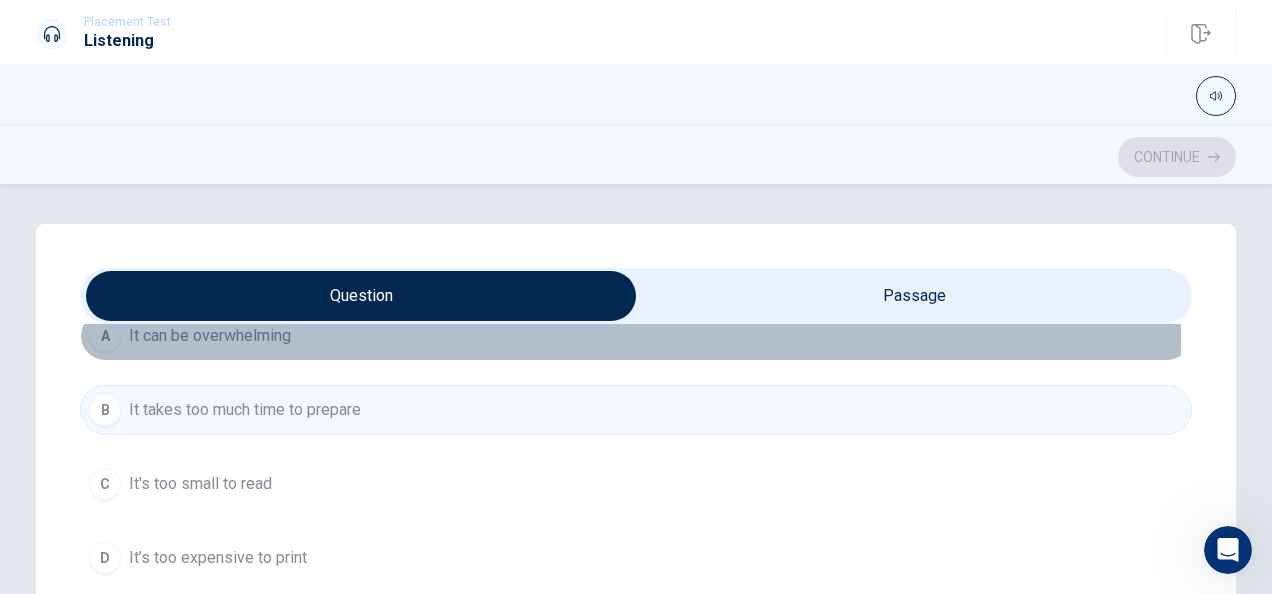click on "A It can be overwhelming" at bounding box center [636, 336] 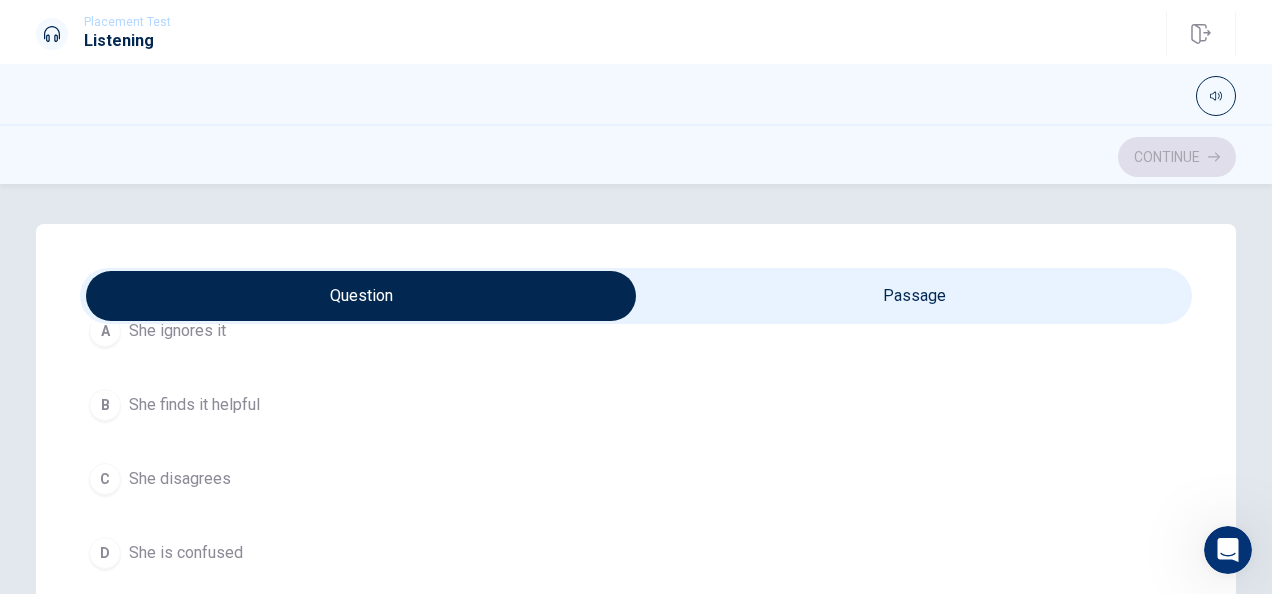 scroll, scrollTop: 1081, scrollLeft: 0, axis: vertical 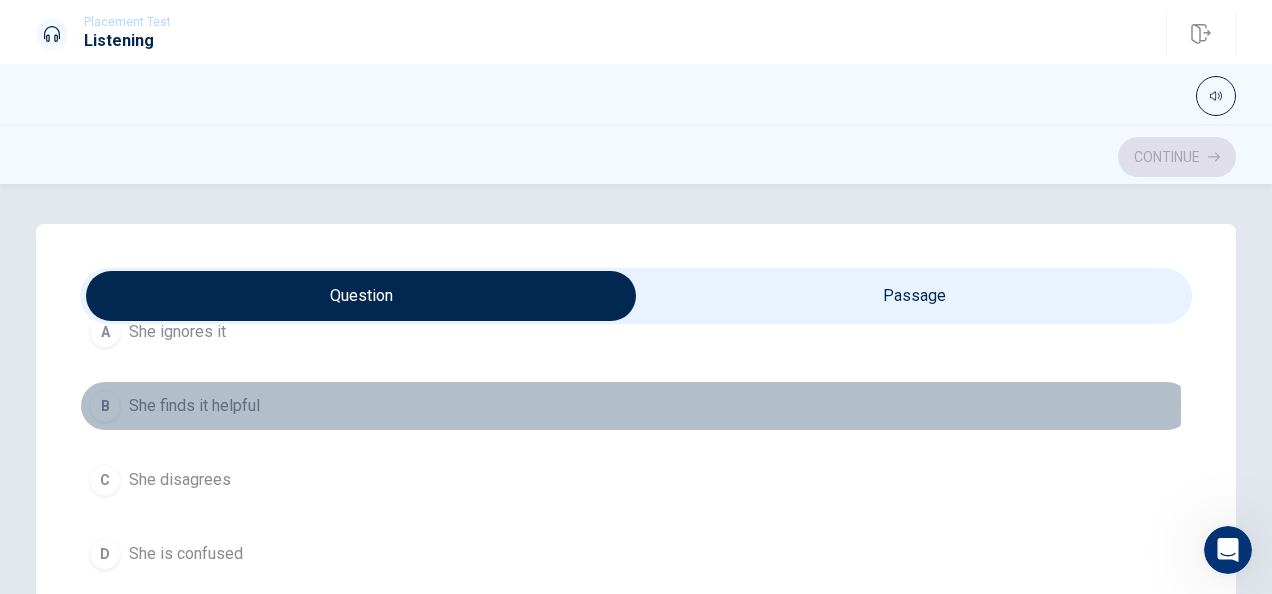 click on "B" at bounding box center (105, 406) 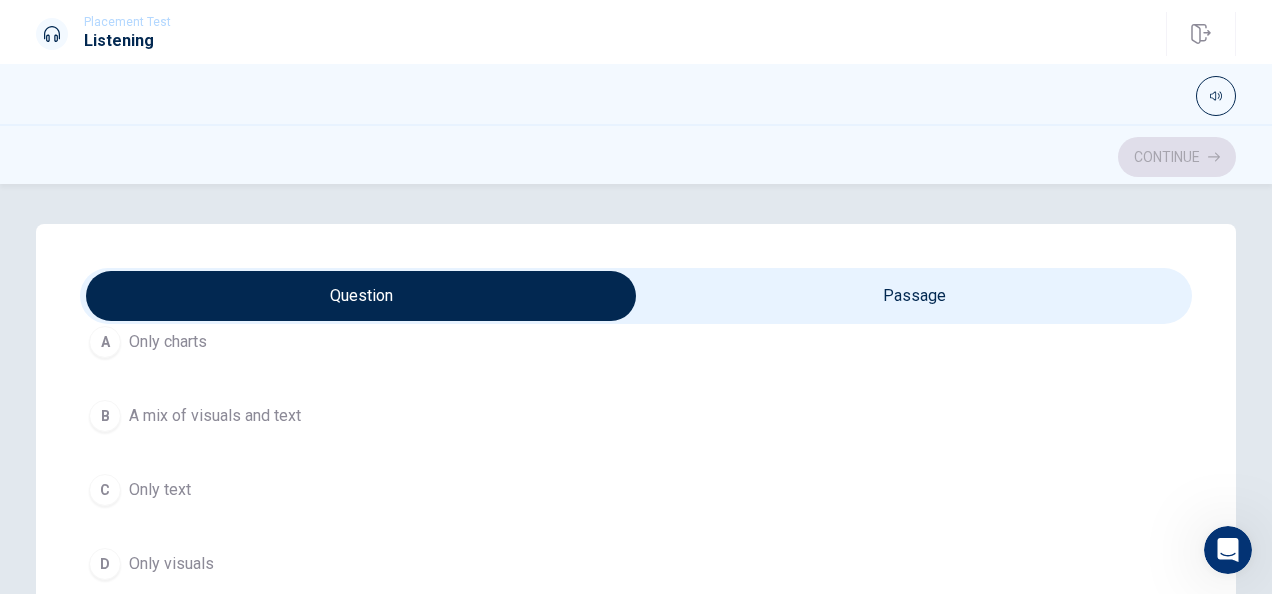 scroll, scrollTop: 1526, scrollLeft: 0, axis: vertical 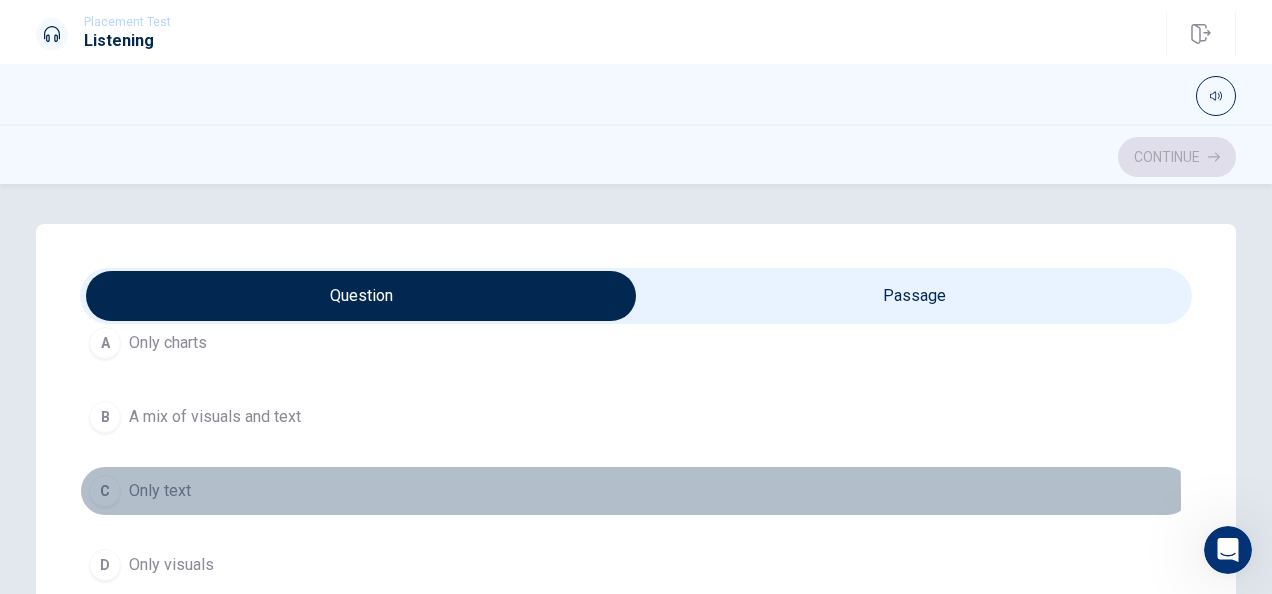 click on "C" at bounding box center (105, 491) 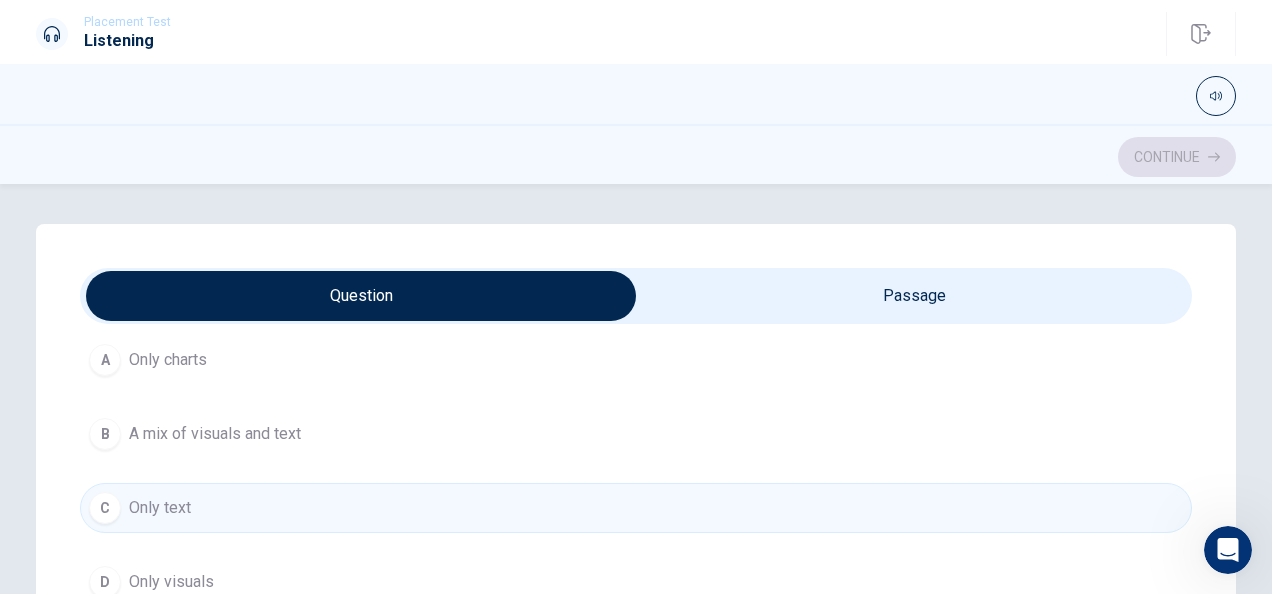 scroll, scrollTop: 1508, scrollLeft: 0, axis: vertical 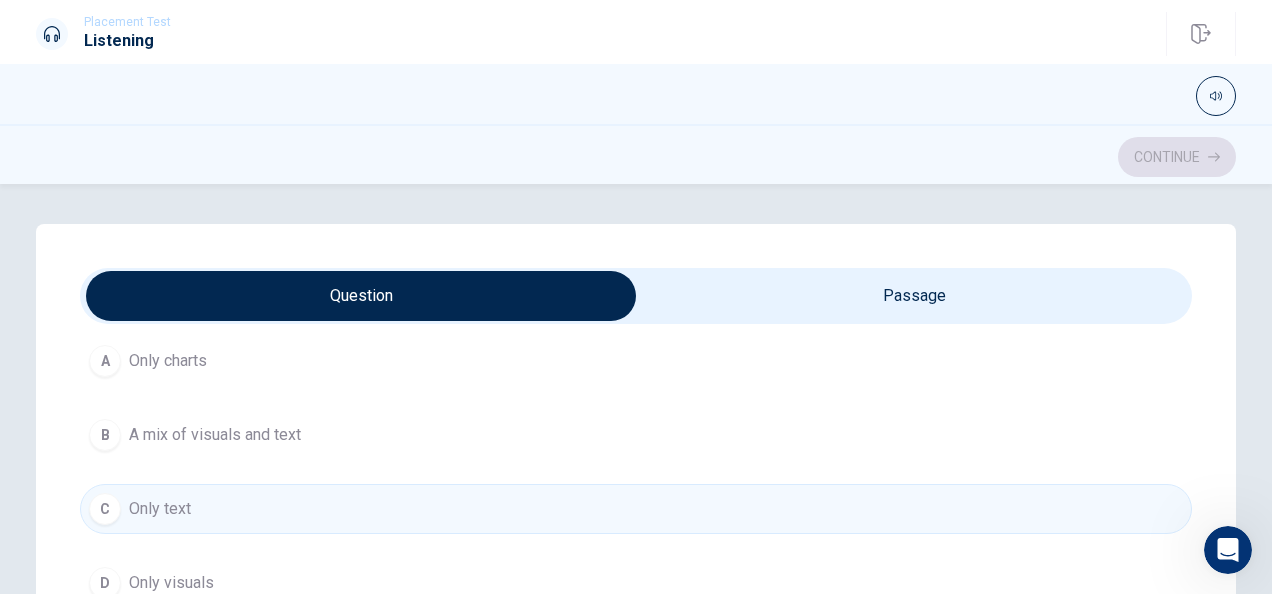 click at bounding box center (361, 296) 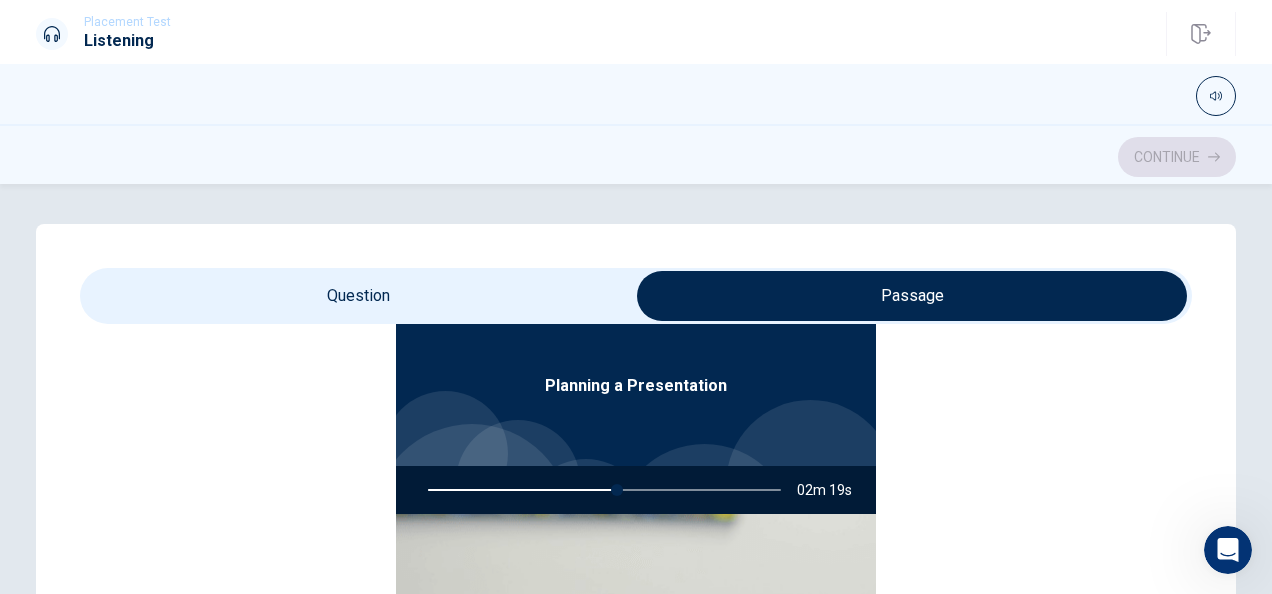 scroll, scrollTop: 112, scrollLeft: 0, axis: vertical 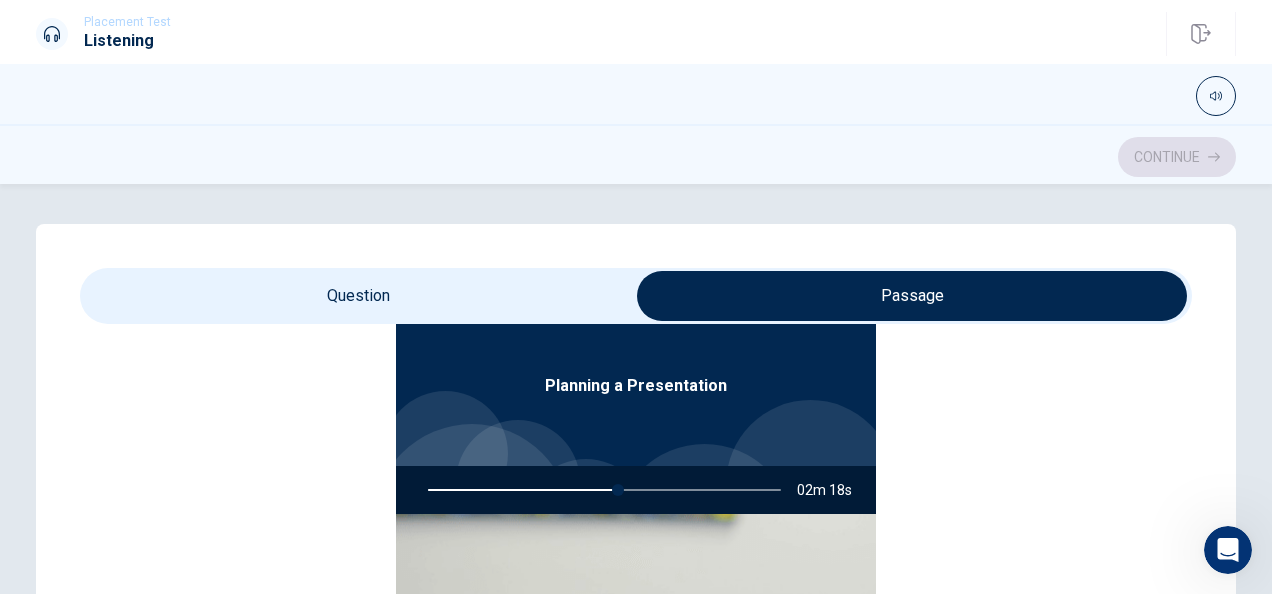 click at bounding box center (600, 490) 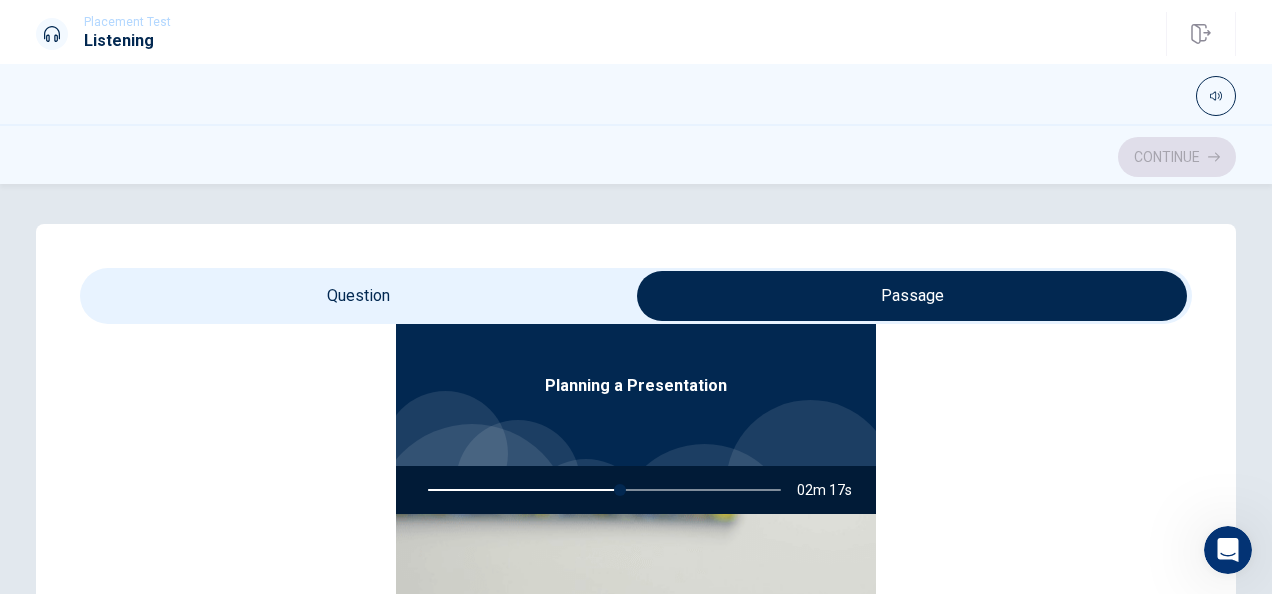 type on "55" 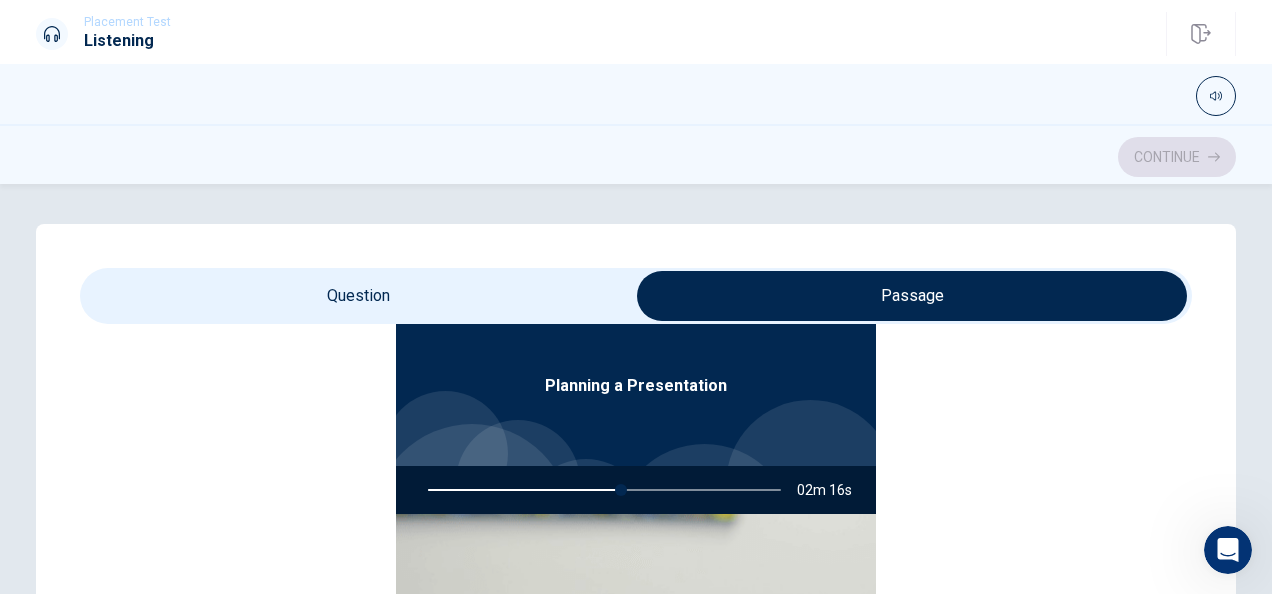 click at bounding box center [912, 296] 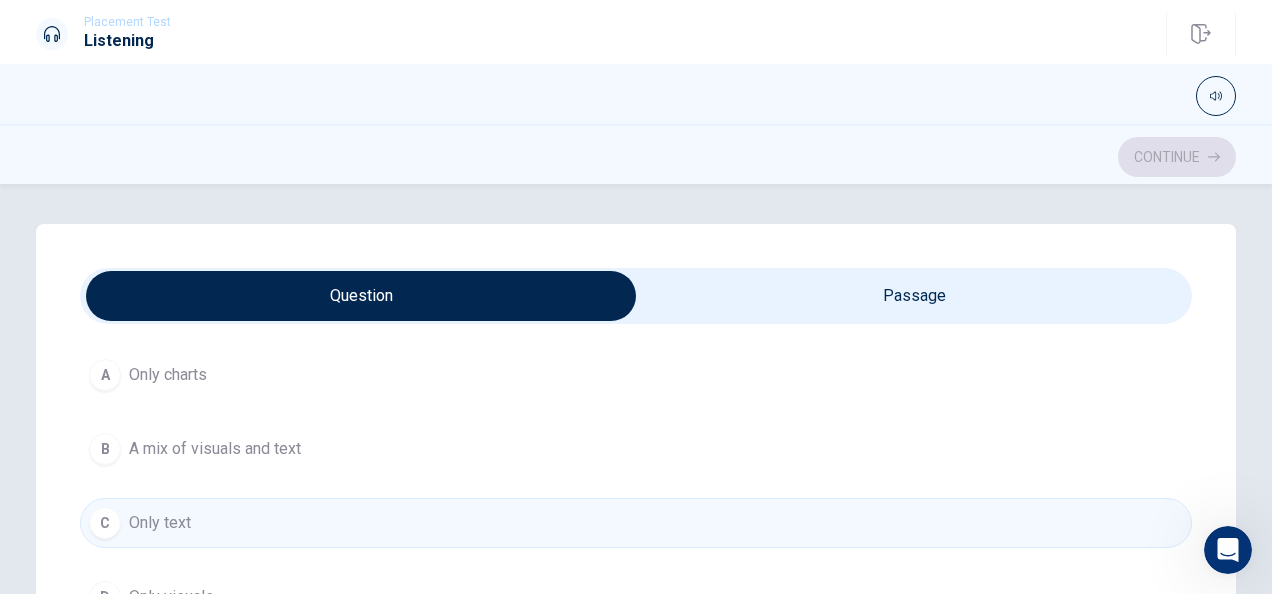scroll, scrollTop: 1492, scrollLeft: 0, axis: vertical 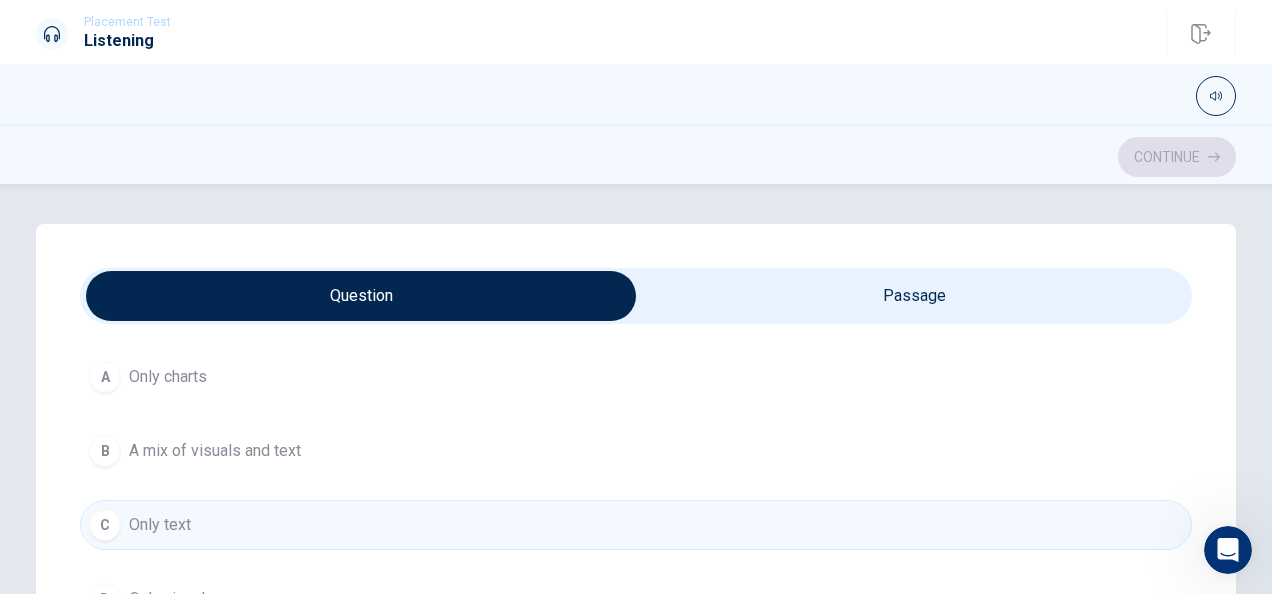 click on "B" at bounding box center (105, 451) 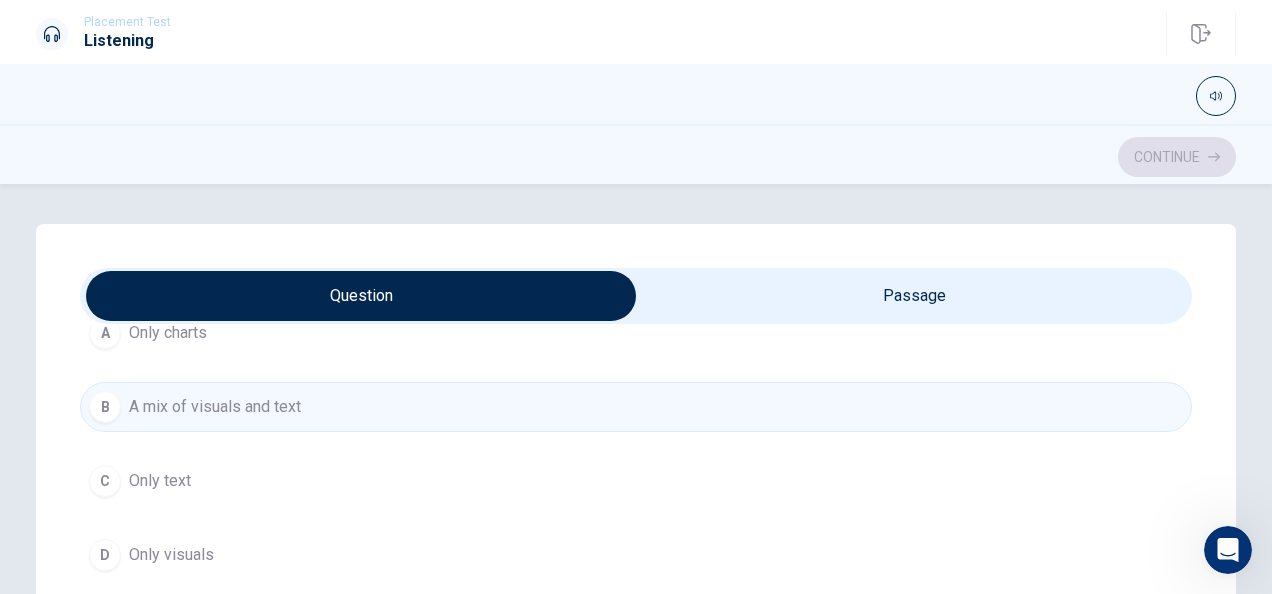 scroll, scrollTop: 1606, scrollLeft: 0, axis: vertical 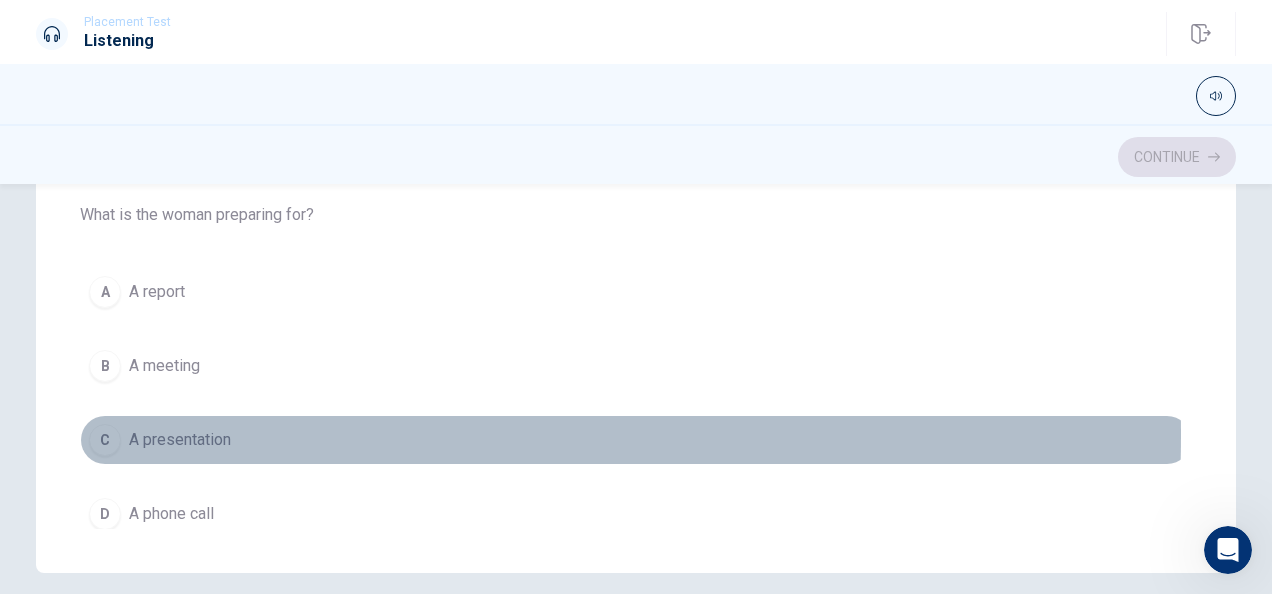 click on "C" at bounding box center (105, 440) 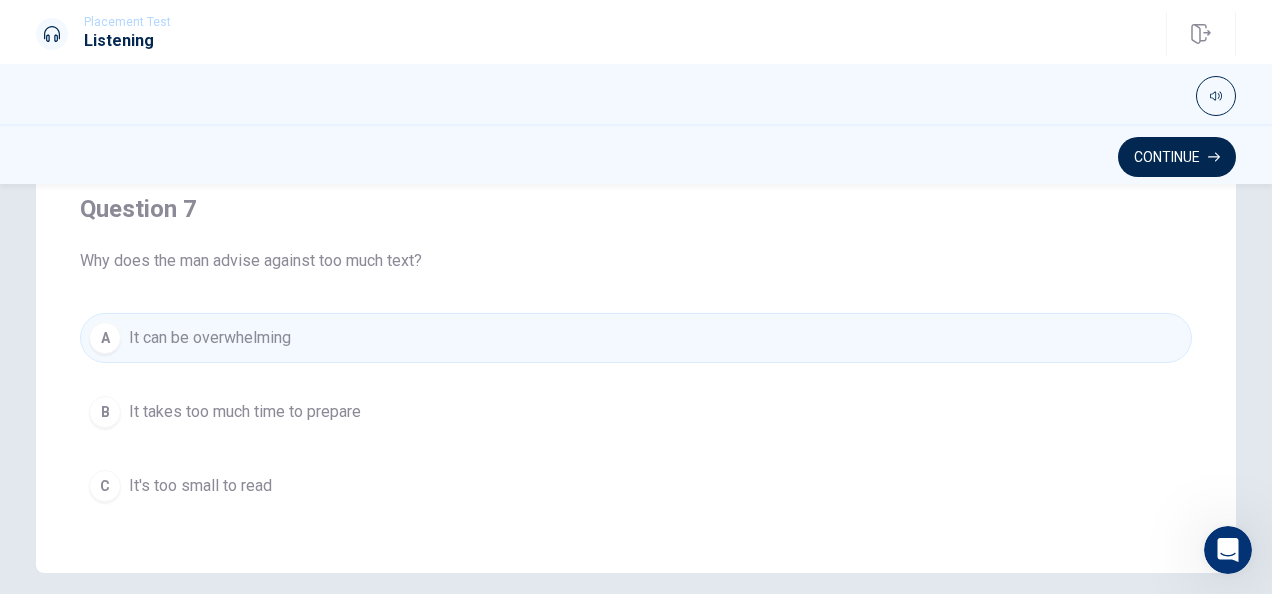 scroll, scrollTop: 0, scrollLeft: 0, axis: both 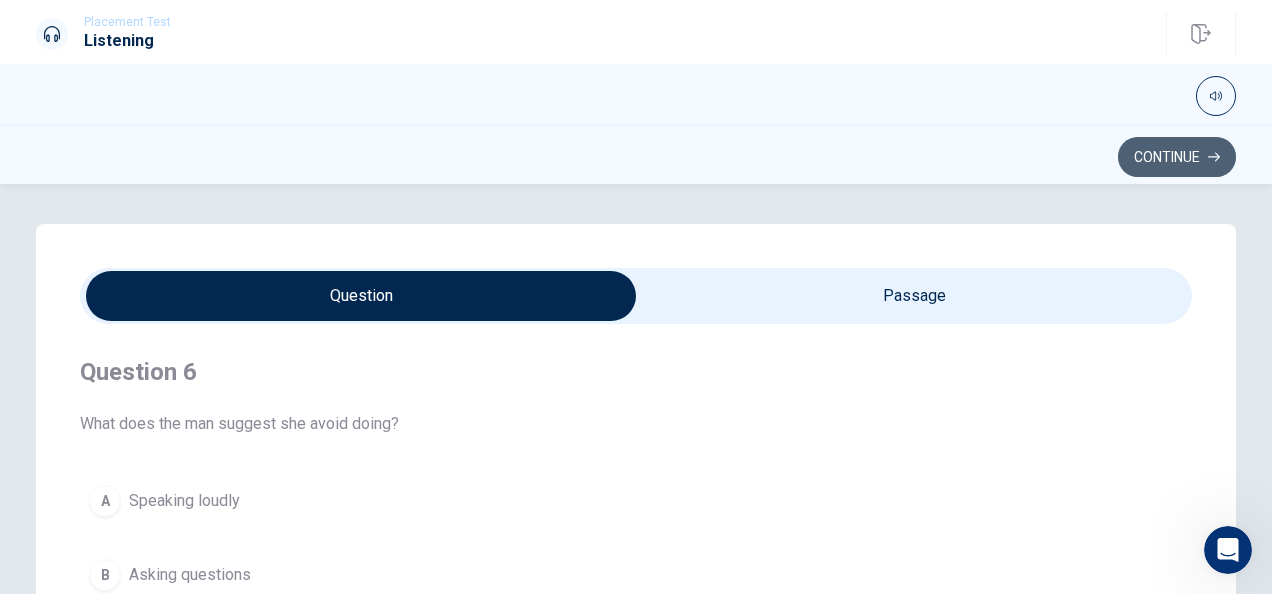 click on "Continue" at bounding box center (1177, 157) 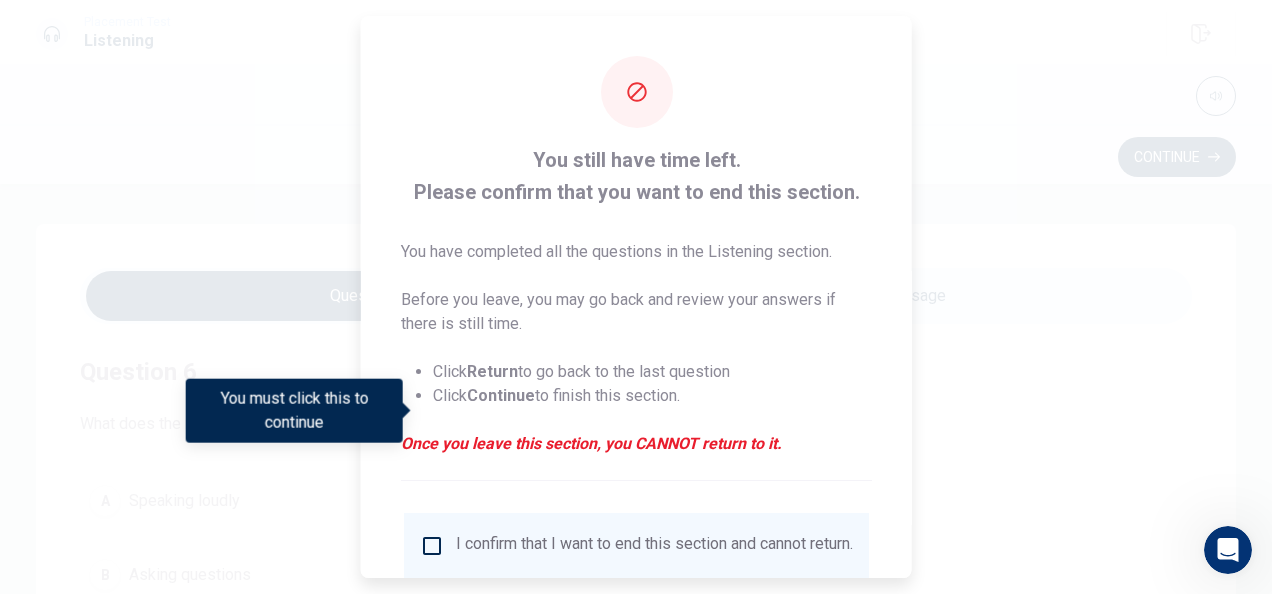 scroll, scrollTop: 152, scrollLeft: 0, axis: vertical 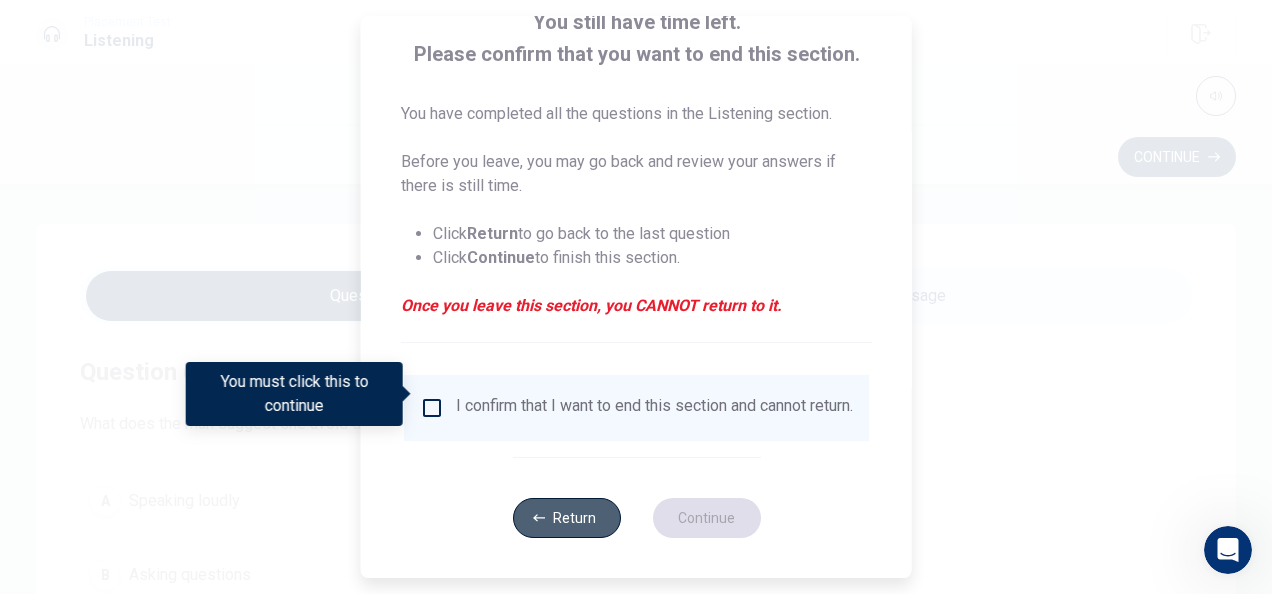 click on "Return" at bounding box center [566, 518] 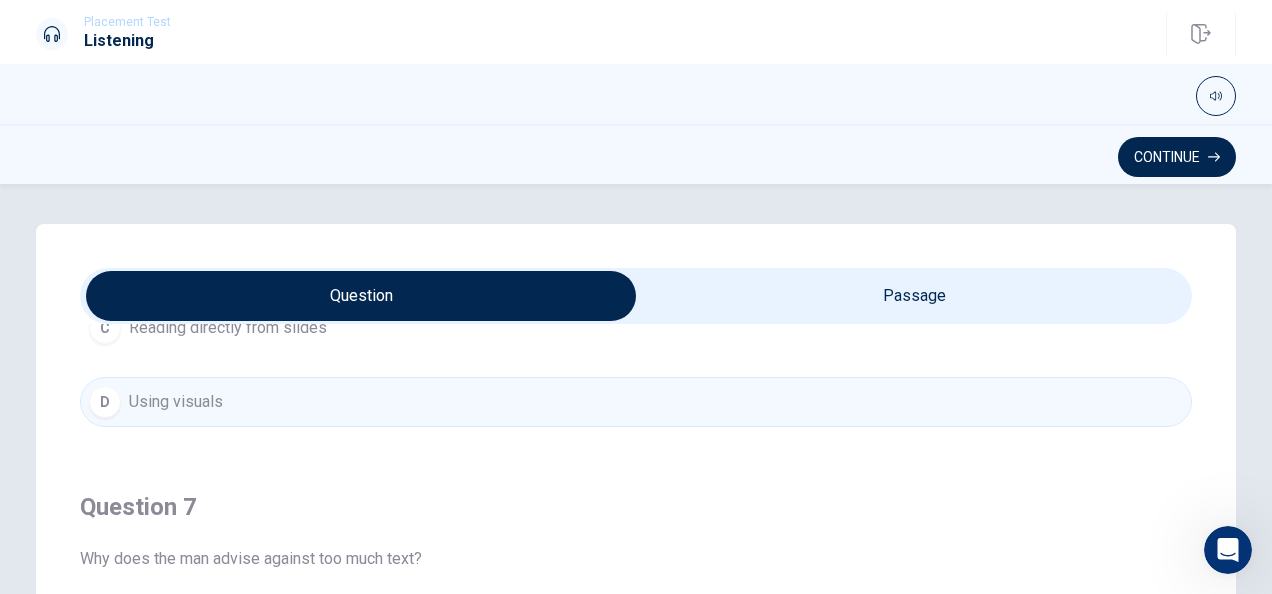 scroll, scrollTop: 337, scrollLeft: 0, axis: vertical 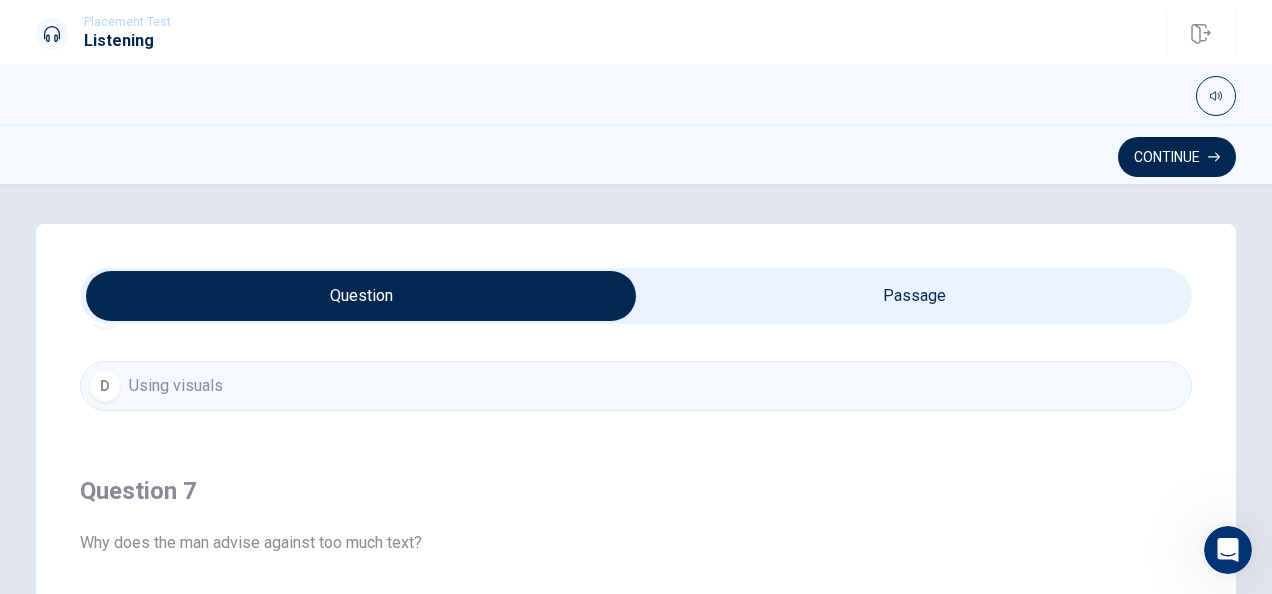 type on "97" 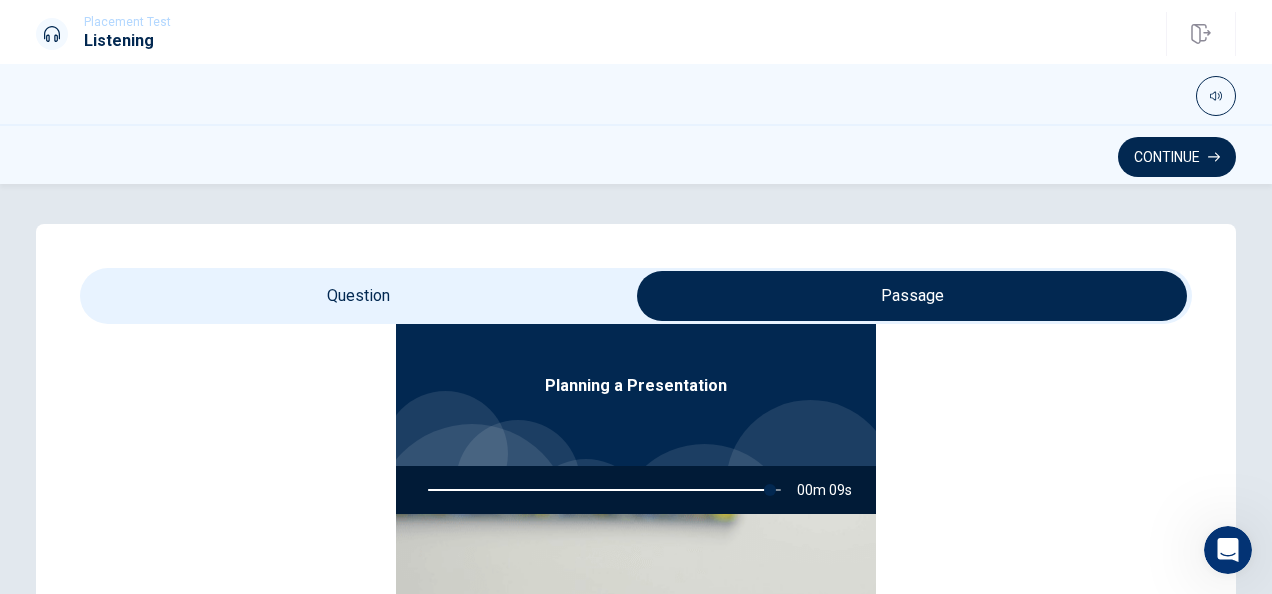 type on "97" 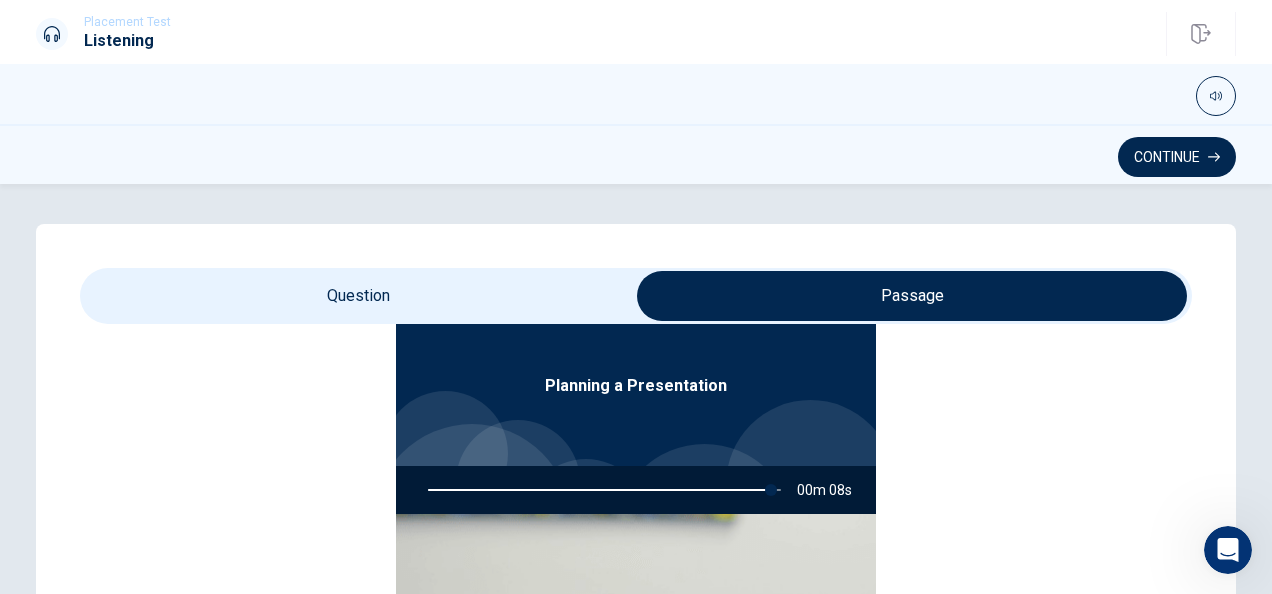 click at bounding box center [912, 296] 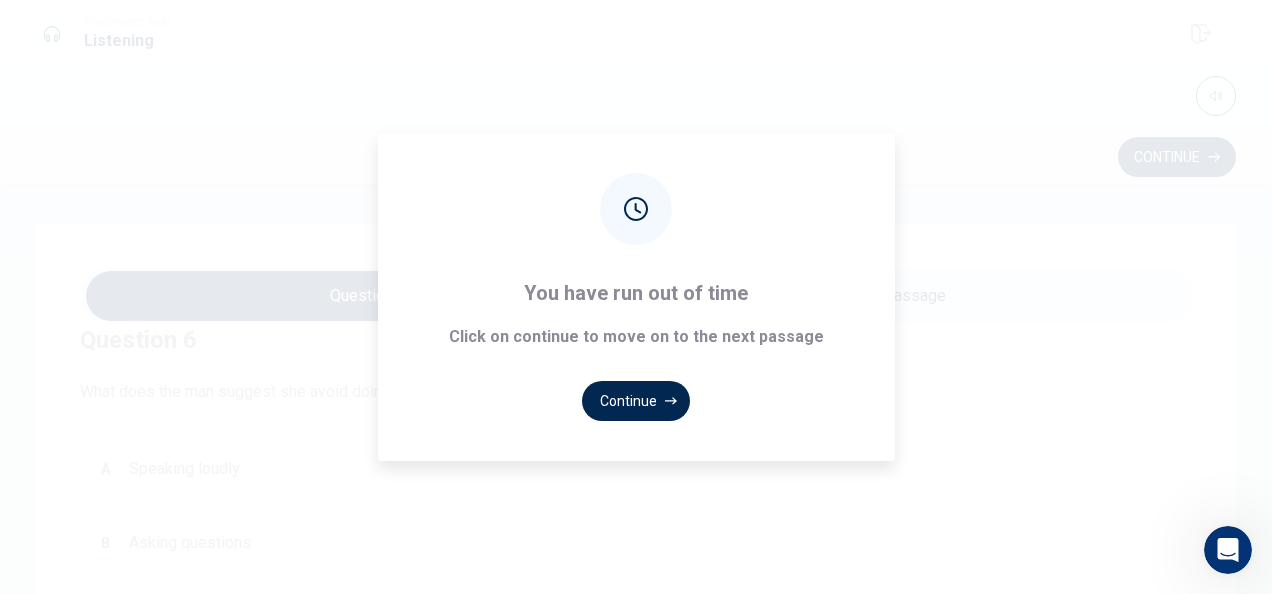 scroll, scrollTop: 34, scrollLeft: 0, axis: vertical 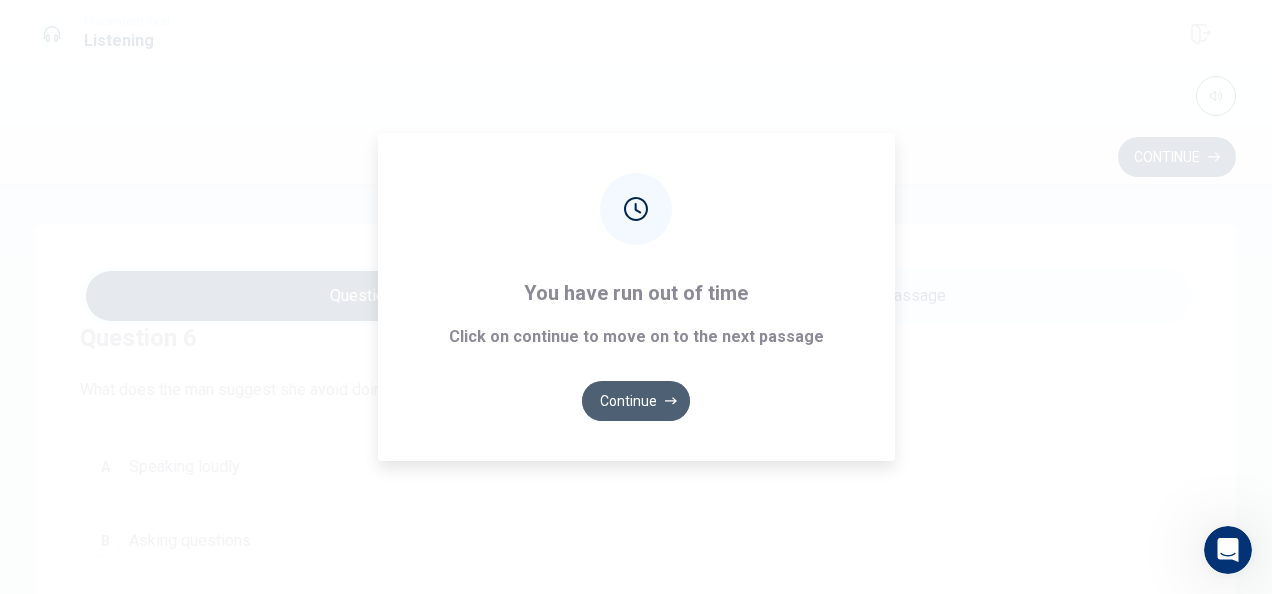 click on "Continue" at bounding box center (636, 401) 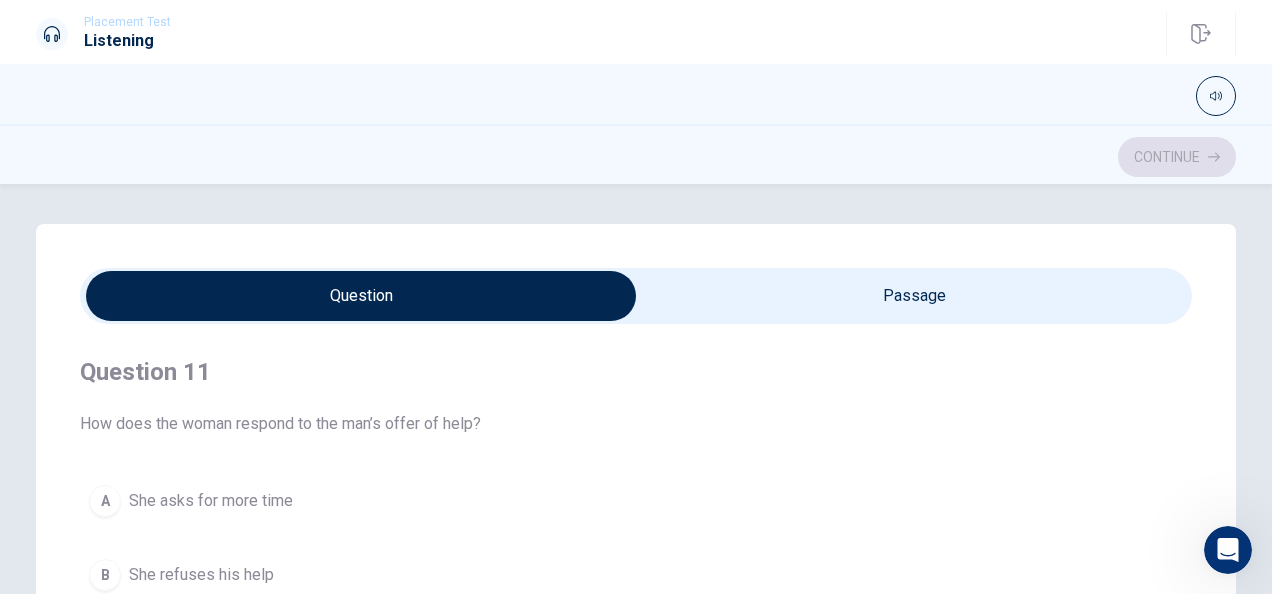 click at bounding box center [361, 296] 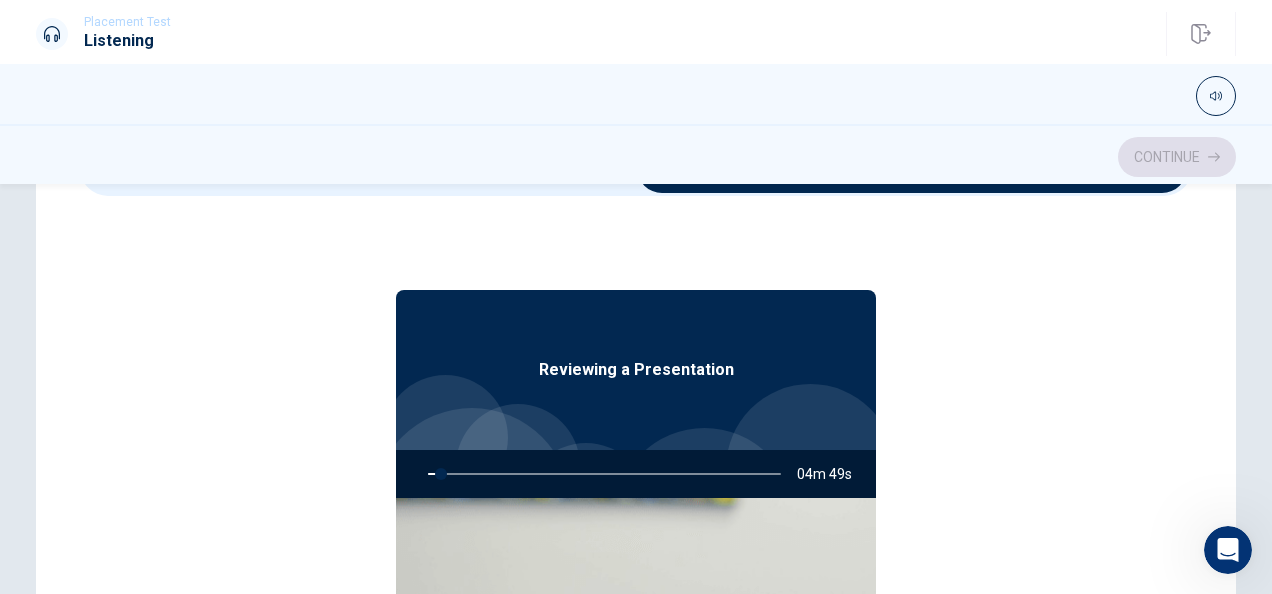 type on "4" 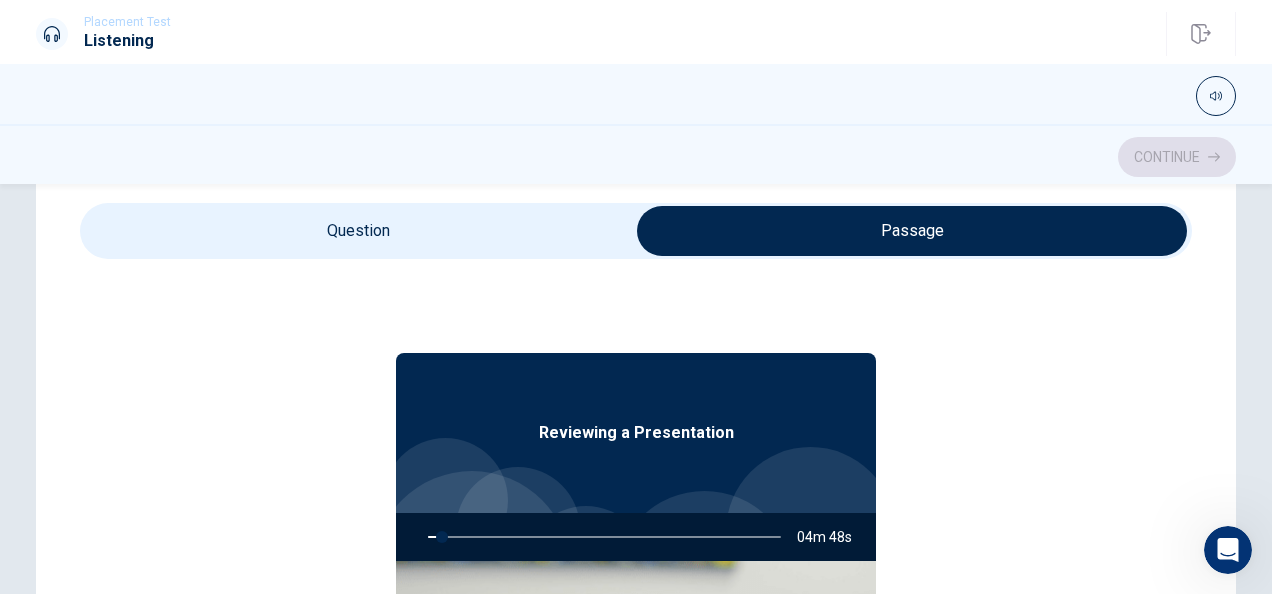 scroll, scrollTop: 64, scrollLeft: 0, axis: vertical 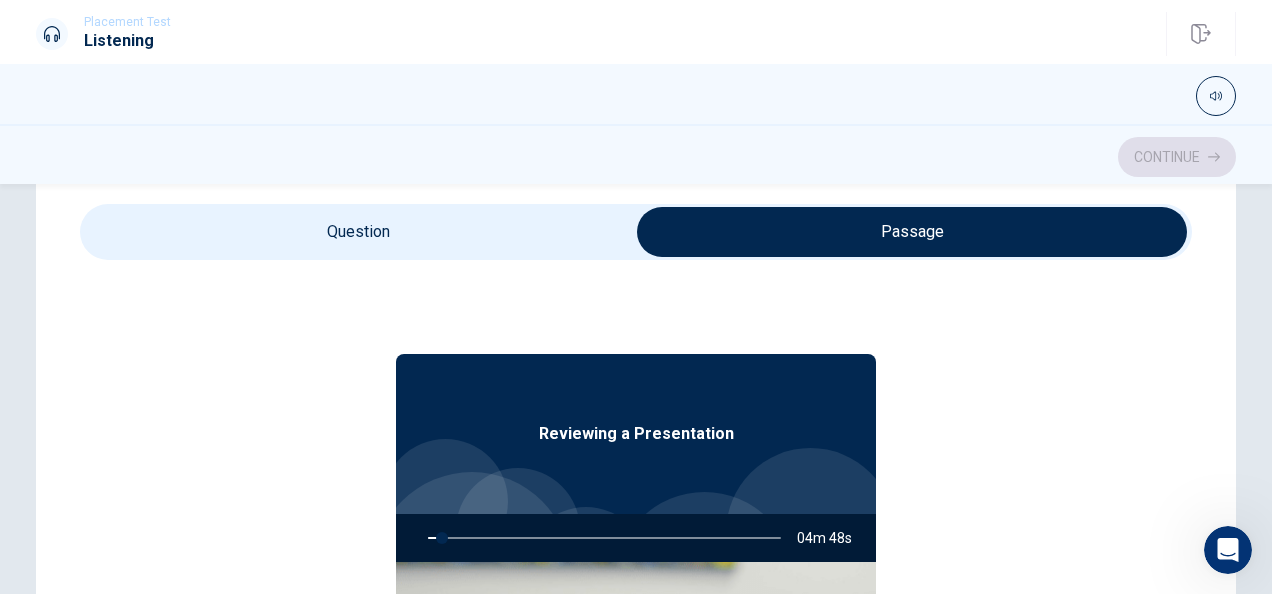 click at bounding box center (912, 232) 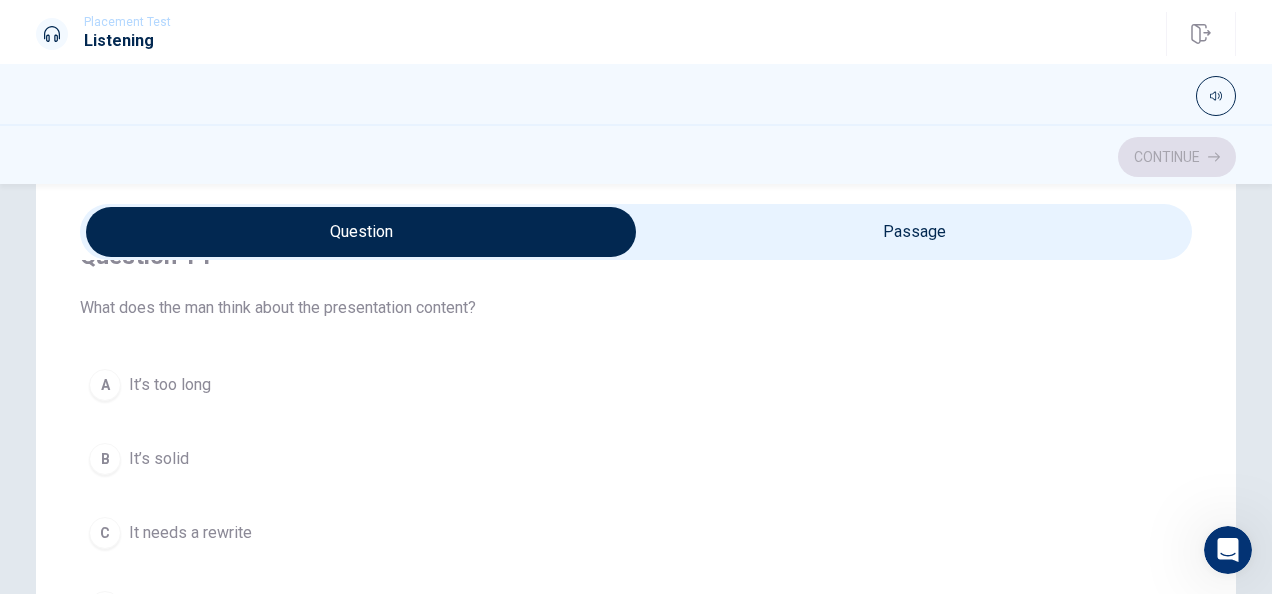 scroll, scrollTop: 1606, scrollLeft: 0, axis: vertical 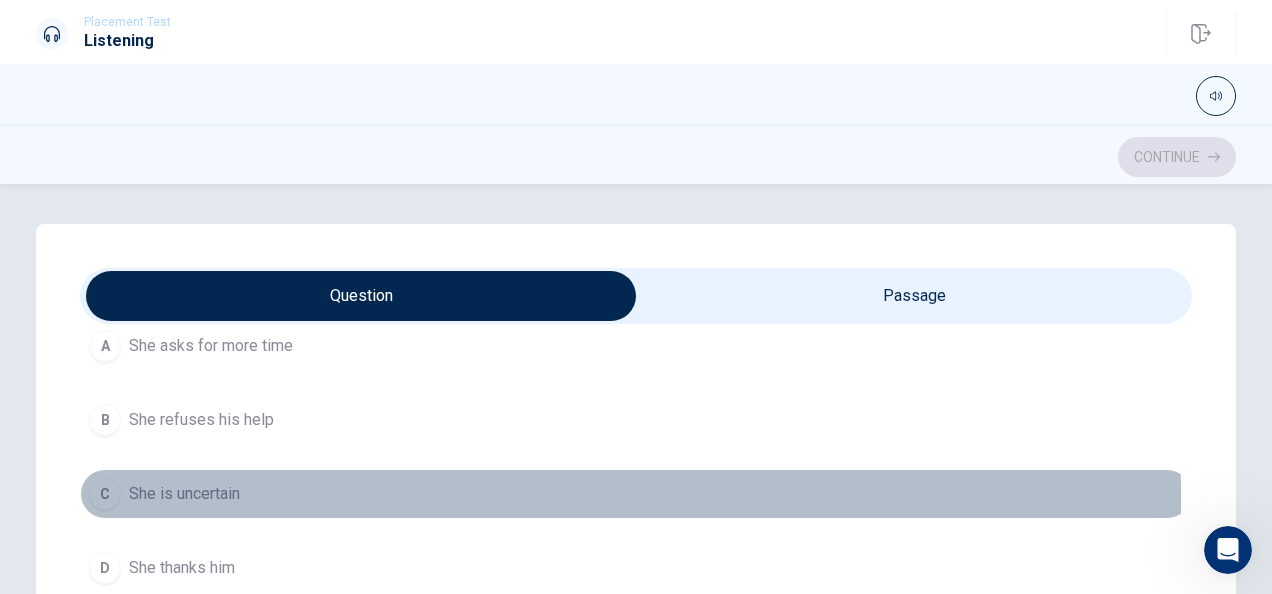 click on "C She is uncertain" at bounding box center [636, 494] 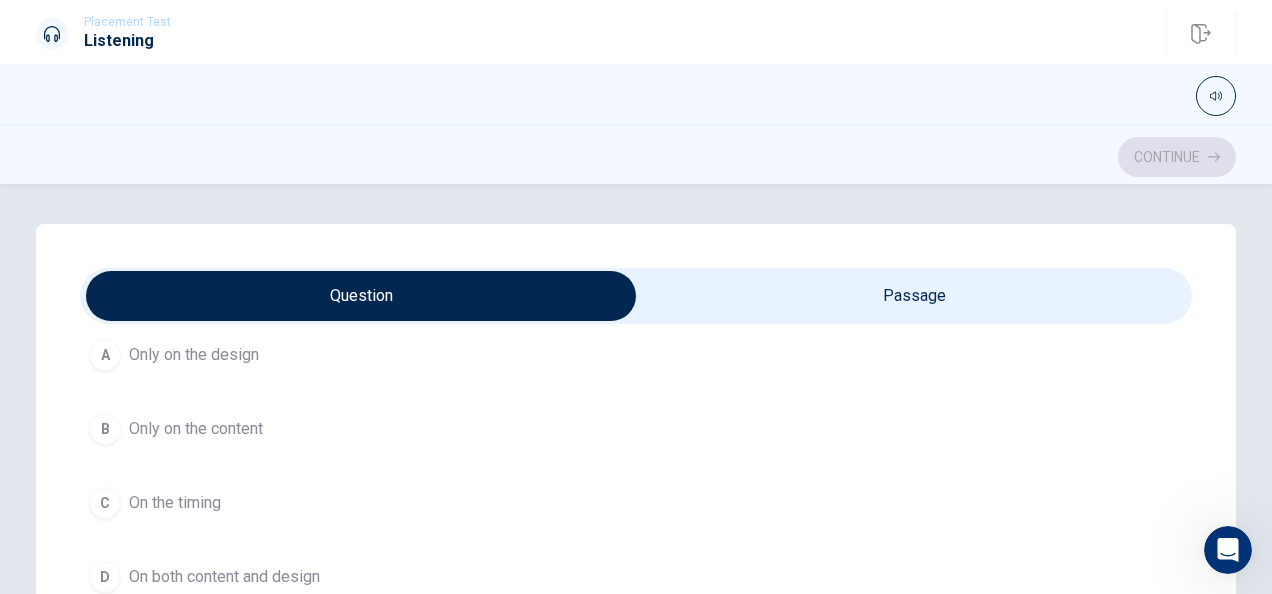 scroll, scrollTop: 603, scrollLeft: 0, axis: vertical 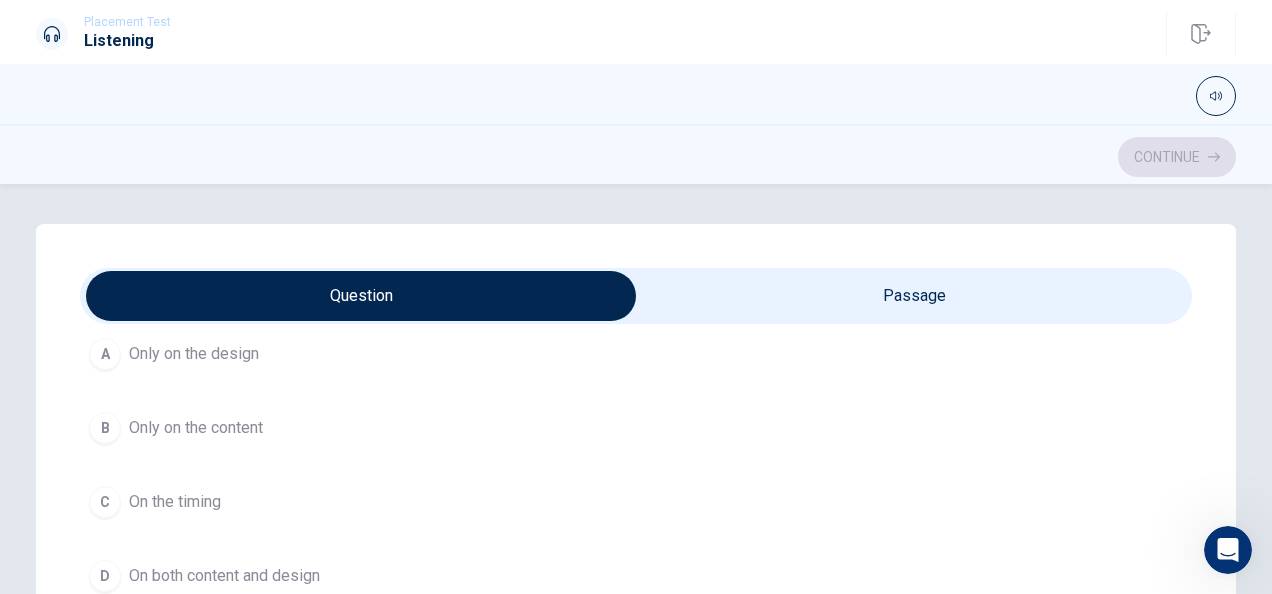 click on "B" at bounding box center (105, 428) 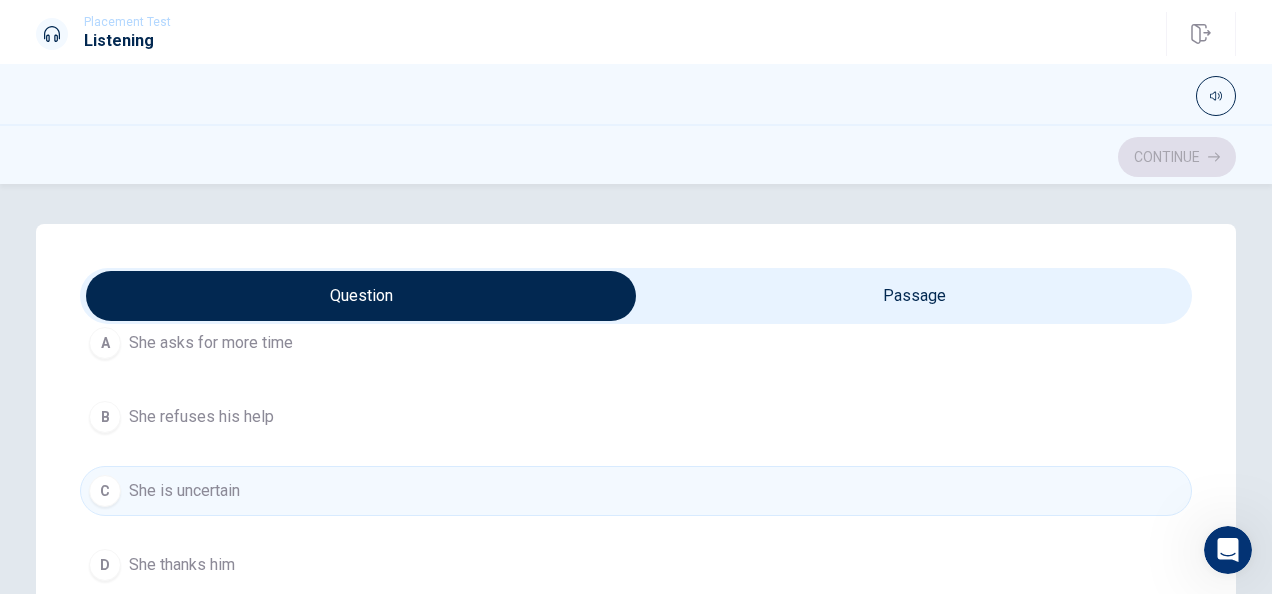 scroll, scrollTop: 159, scrollLeft: 0, axis: vertical 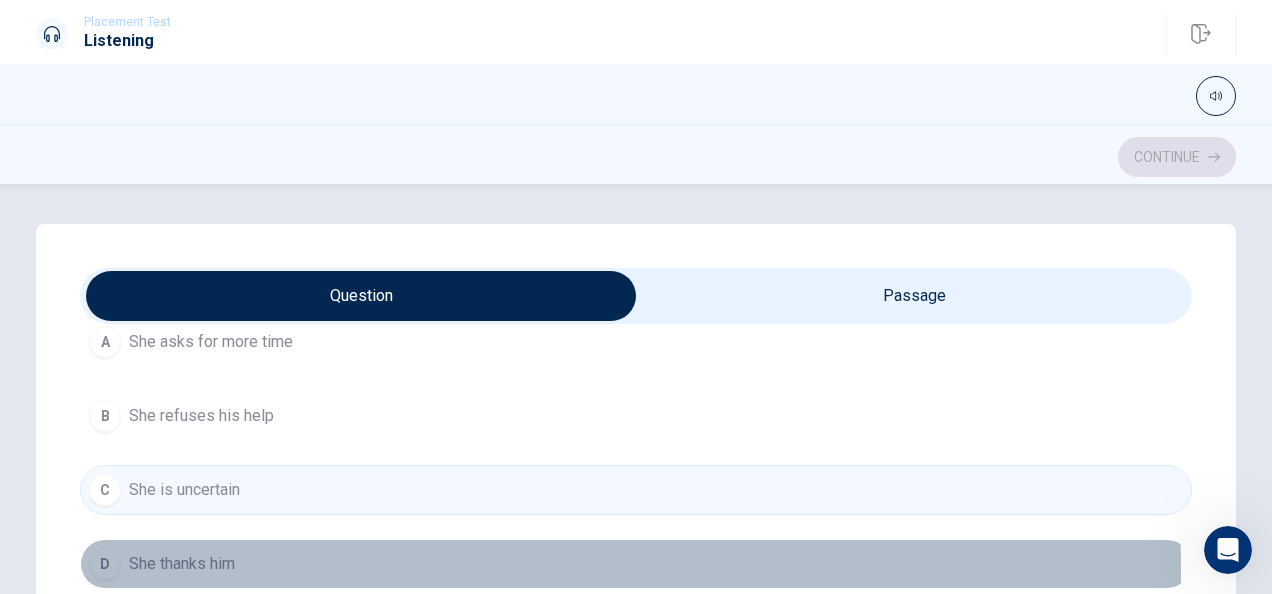 click on "D" at bounding box center [105, 564] 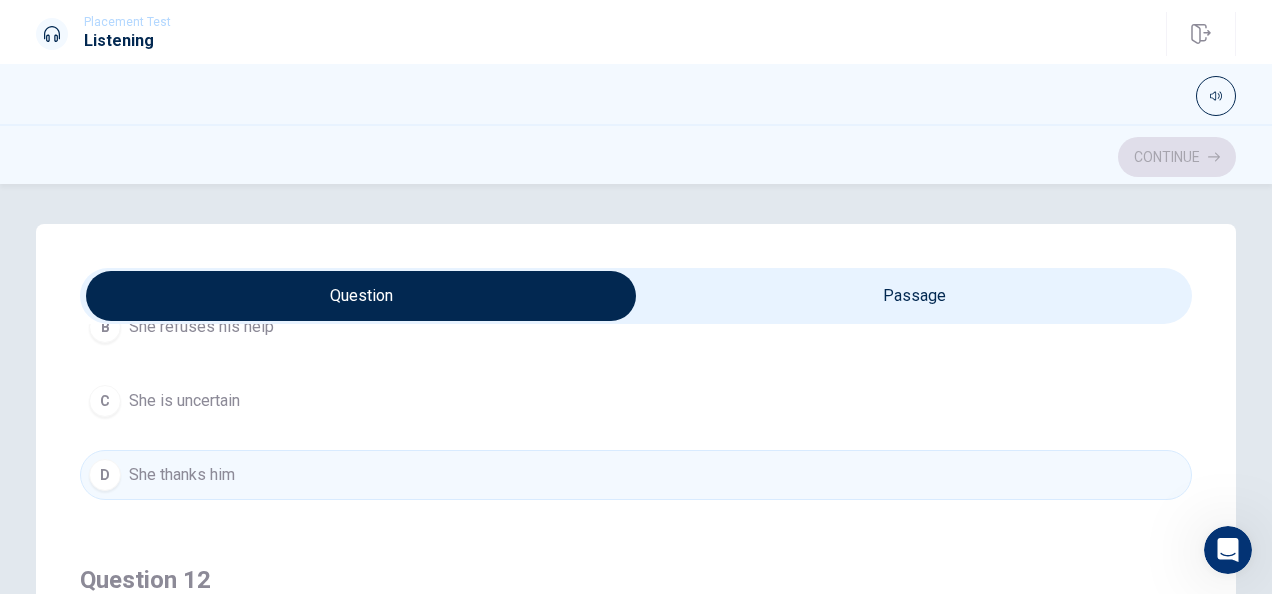 scroll, scrollTop: 247, scrollLeft: 0, axis: vertical 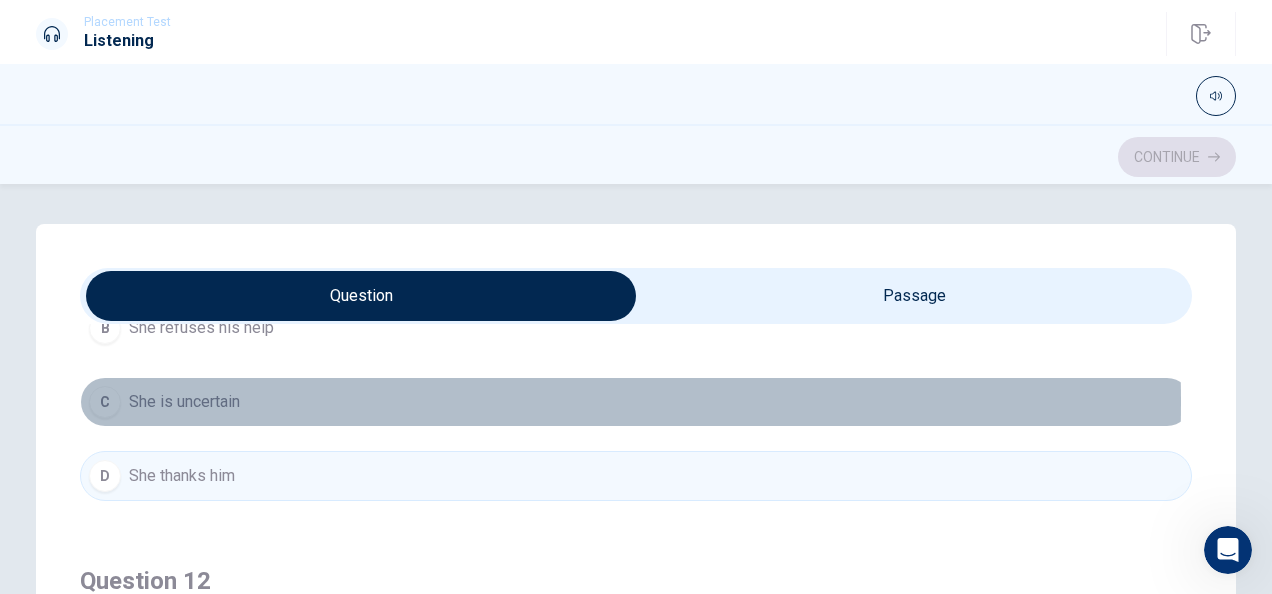 click on "C" at bounding box center [105, 402] 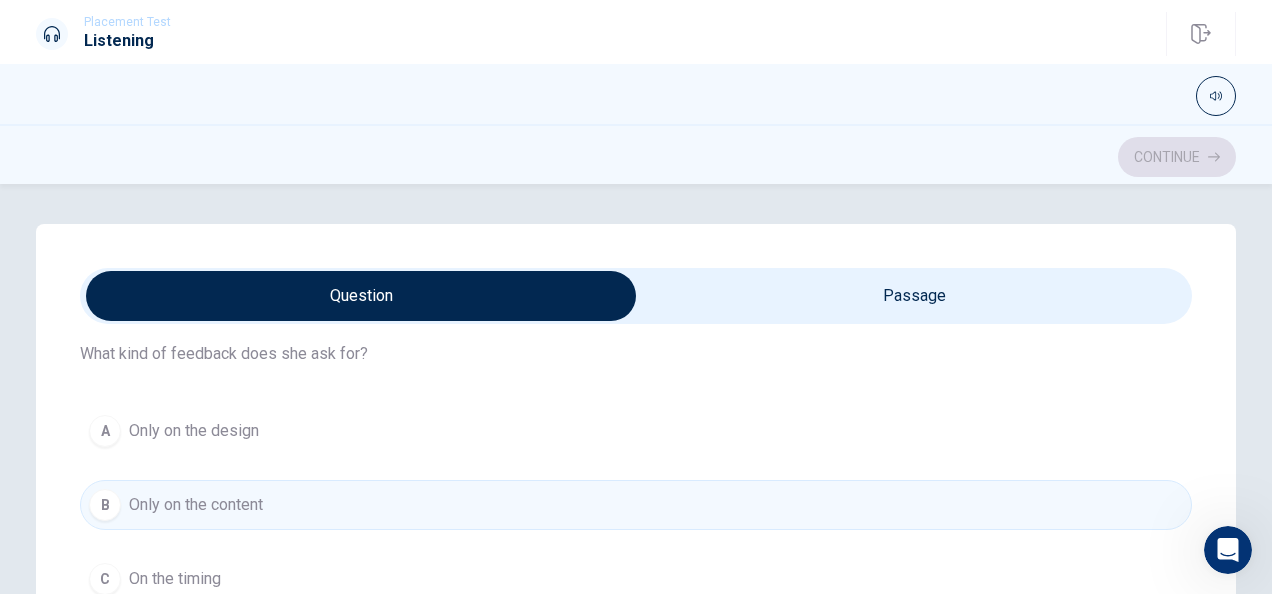 scroll, scrollTop: 534, scrollLeft: 0, axis: vertical 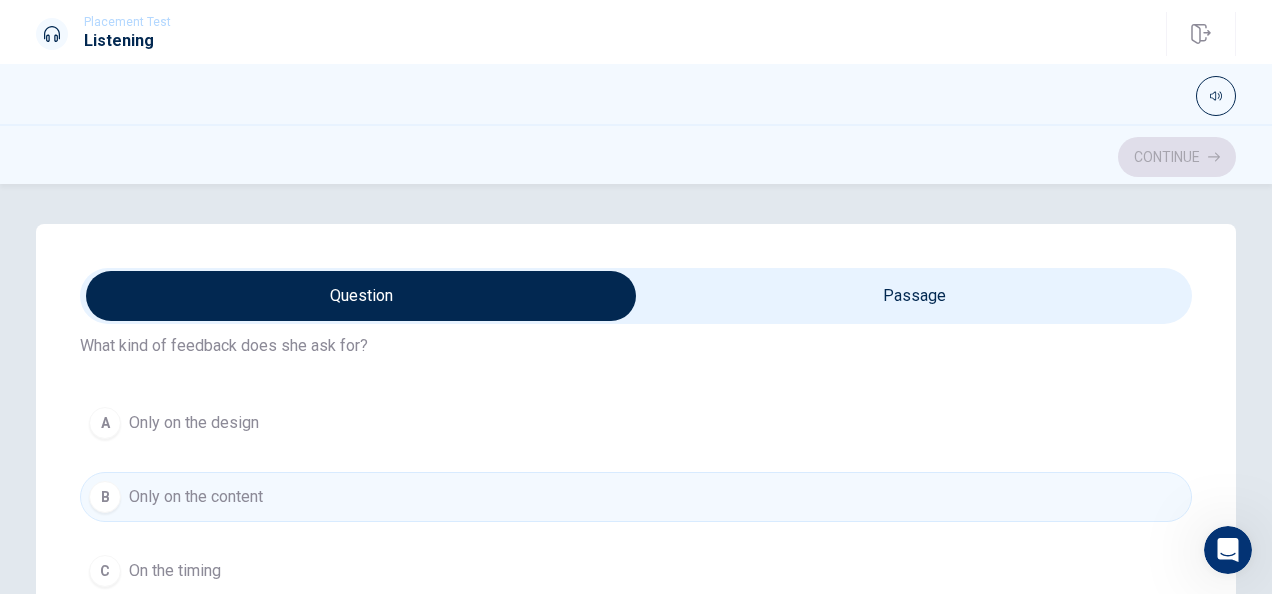 type on "58" 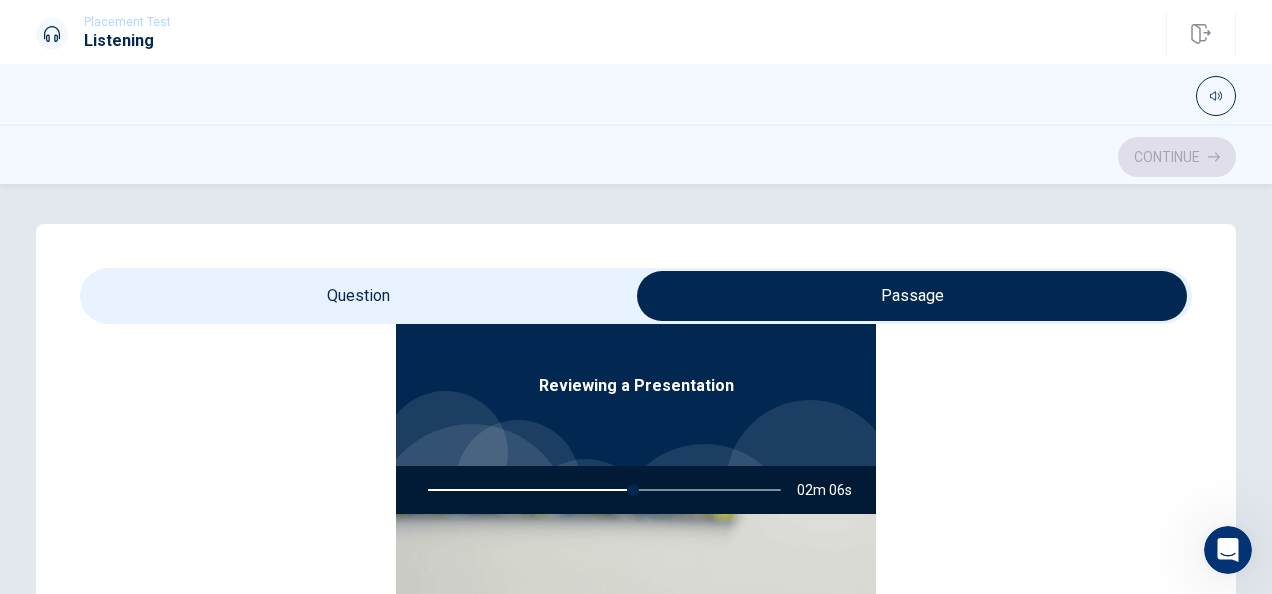 type on "58" 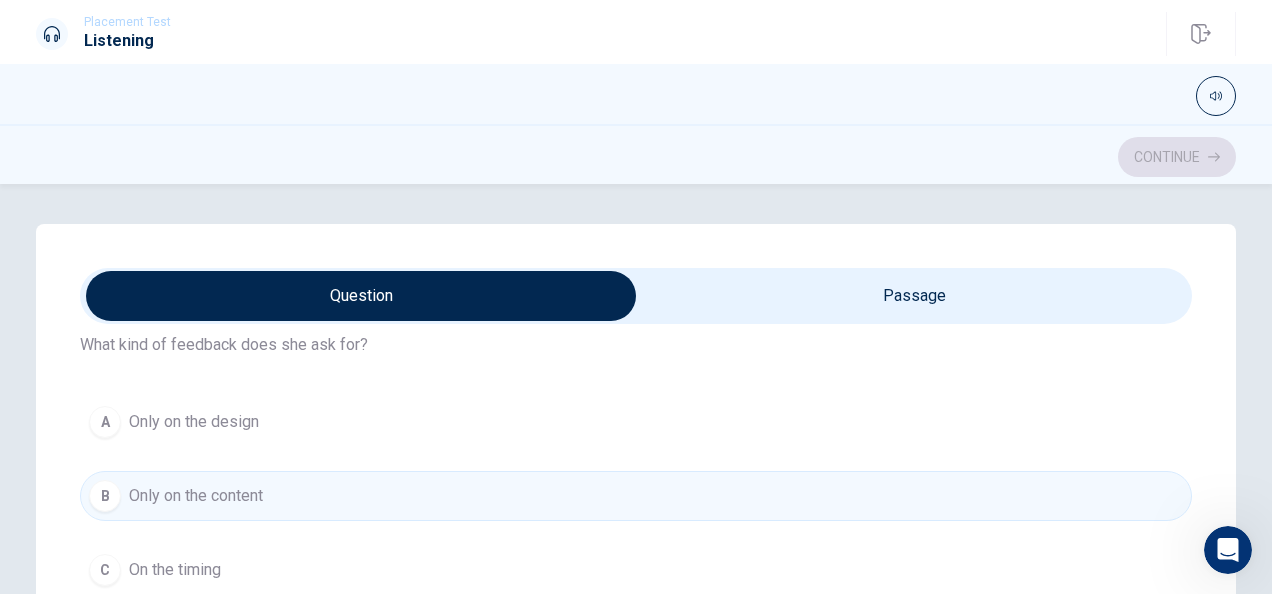 scroll, scrollTop: 534, scrollLeft: 0, axis: vertical 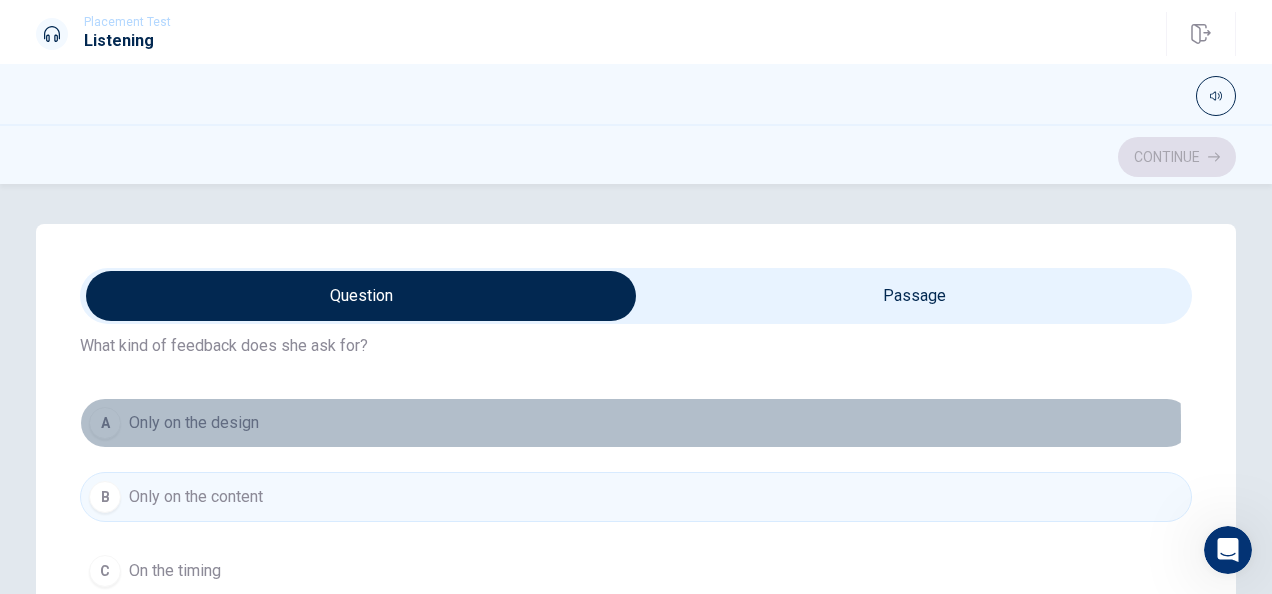 click on "Only on the design" at bounding box center (194, 423) 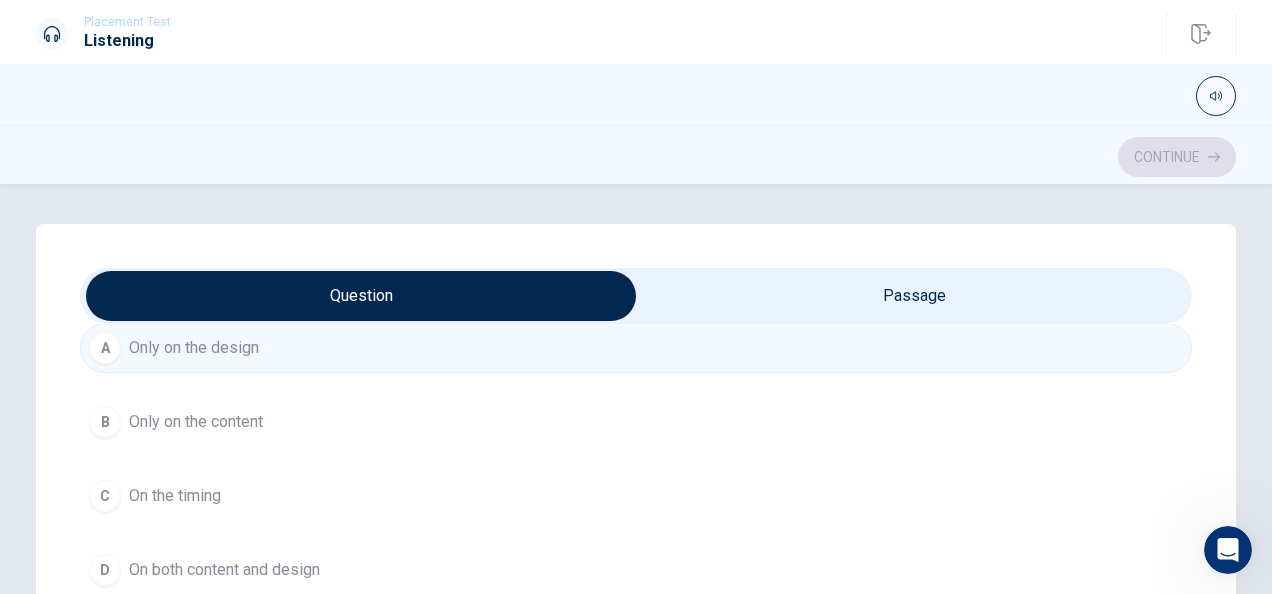 scroll, scrollTop: 612, scrollLeft: 0, axis: vertical 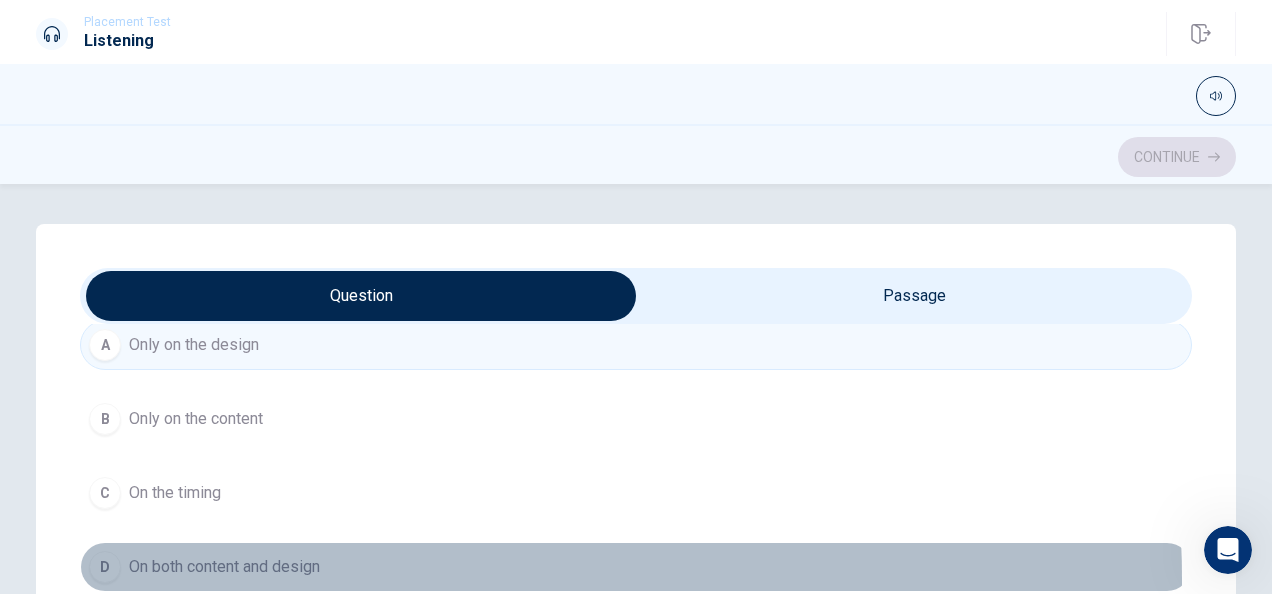 click on "D On both content and design" at bounding box center [636, 567] 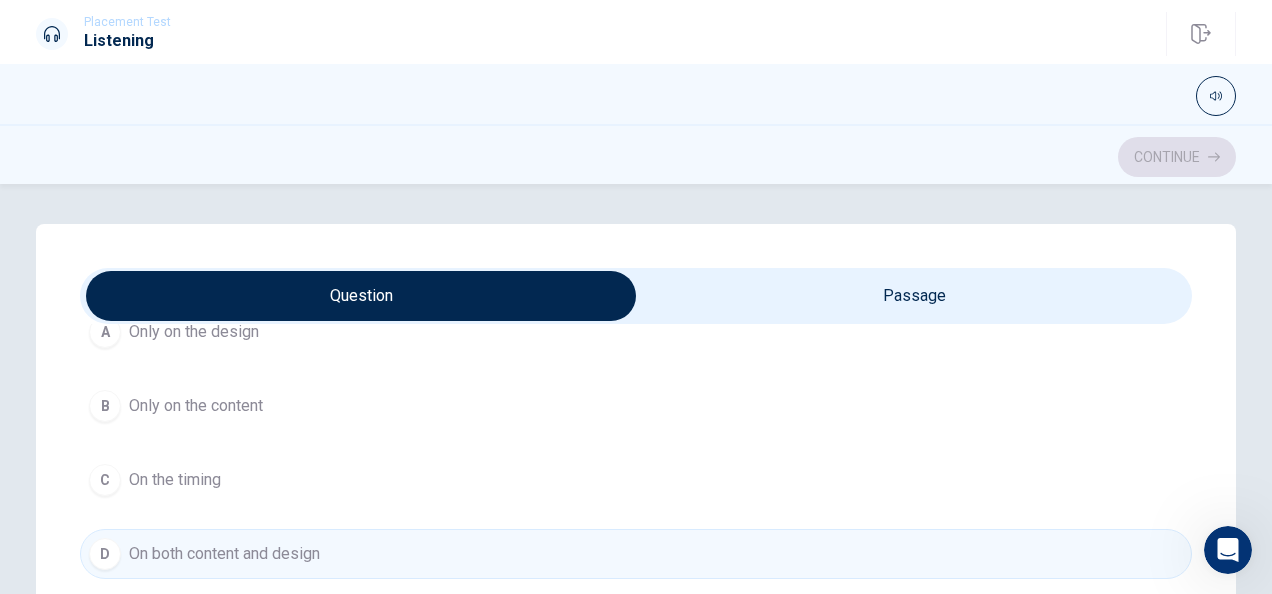scroll, scrollTop: 626, scrollLeft: 0, axis: vertical 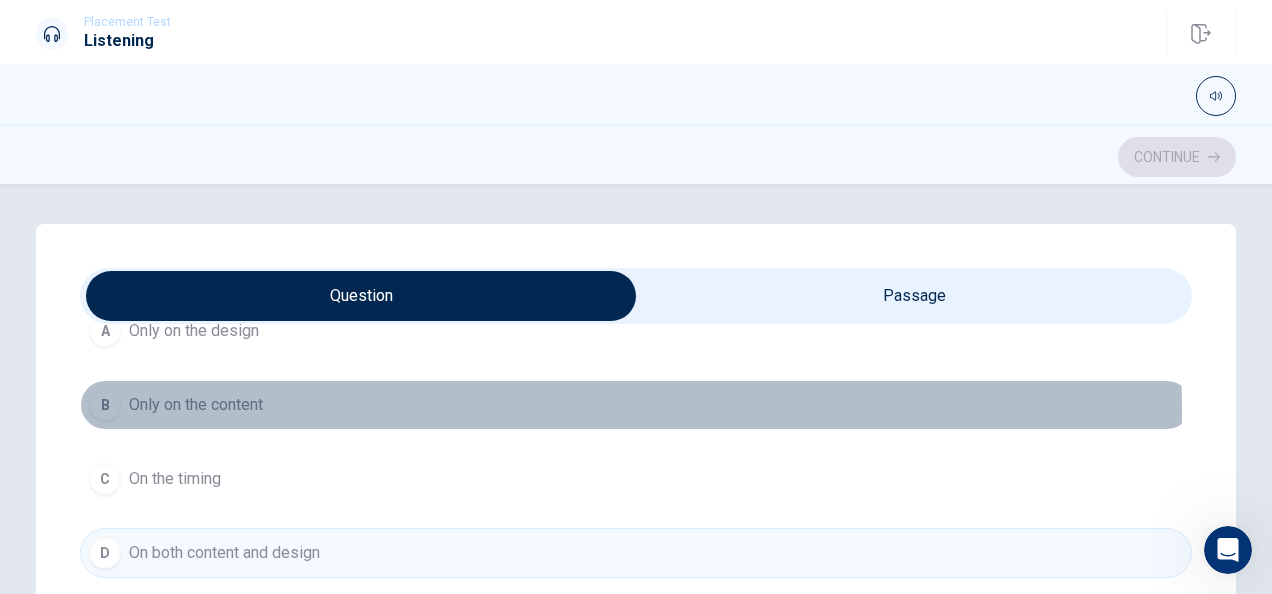 click on "B Only on the content" at bounding box center [636, 405] 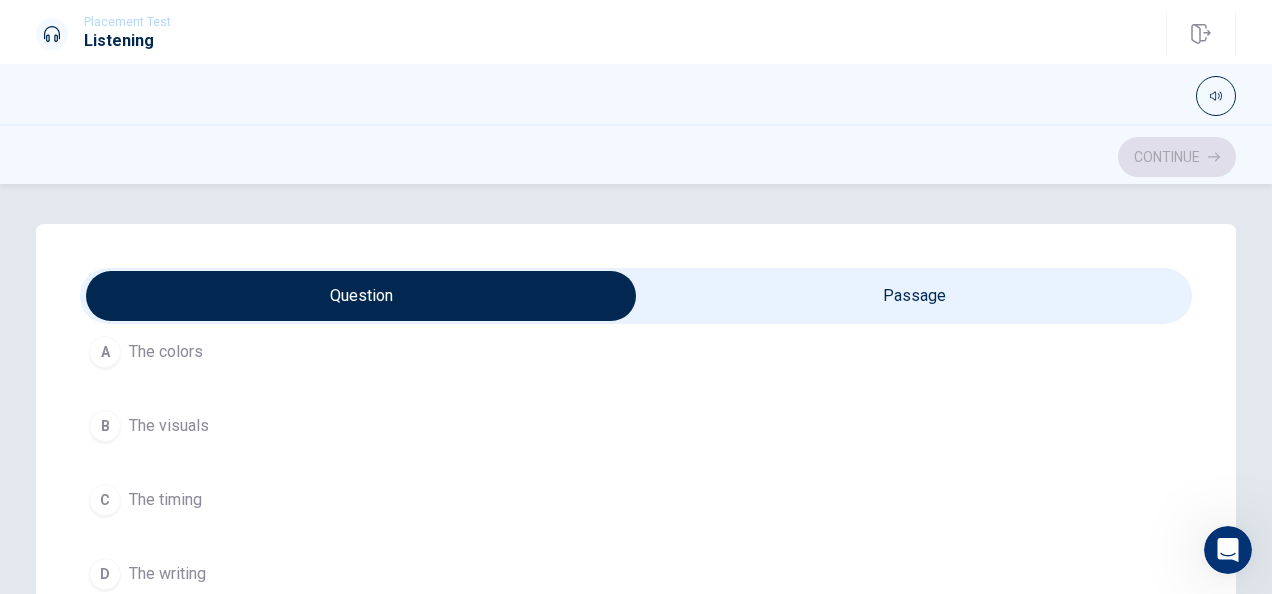 scroll, scrollTop: 1062, scrollLeft: 0, axis: vertical 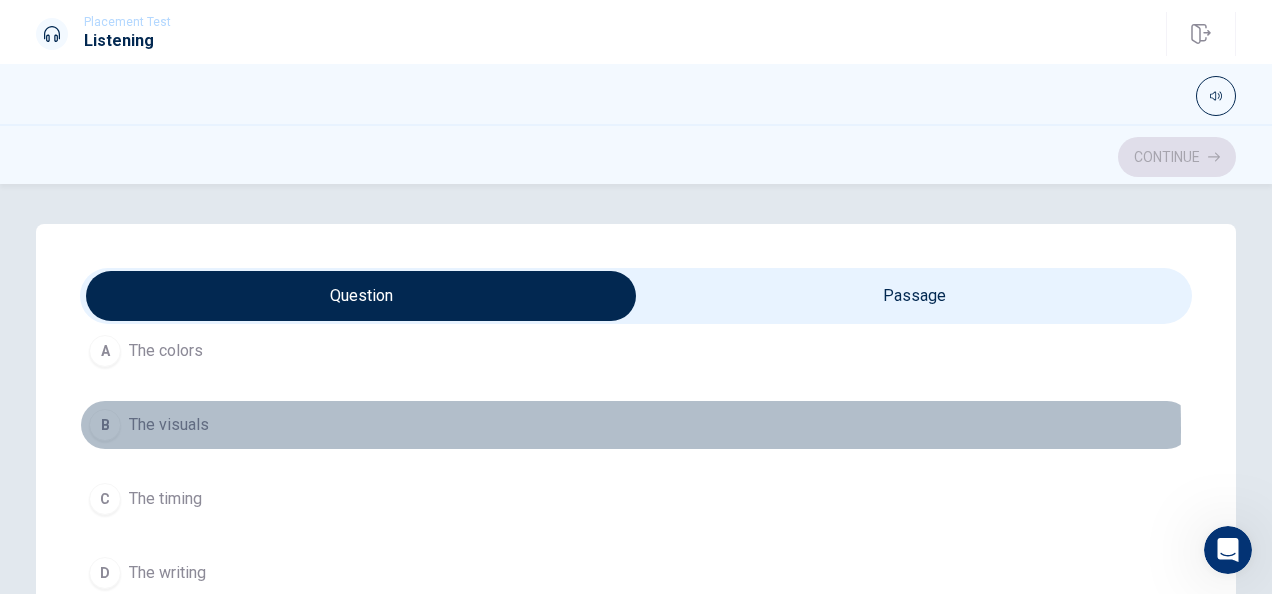 click on "B The visuals" at bounding box center [636, 425] 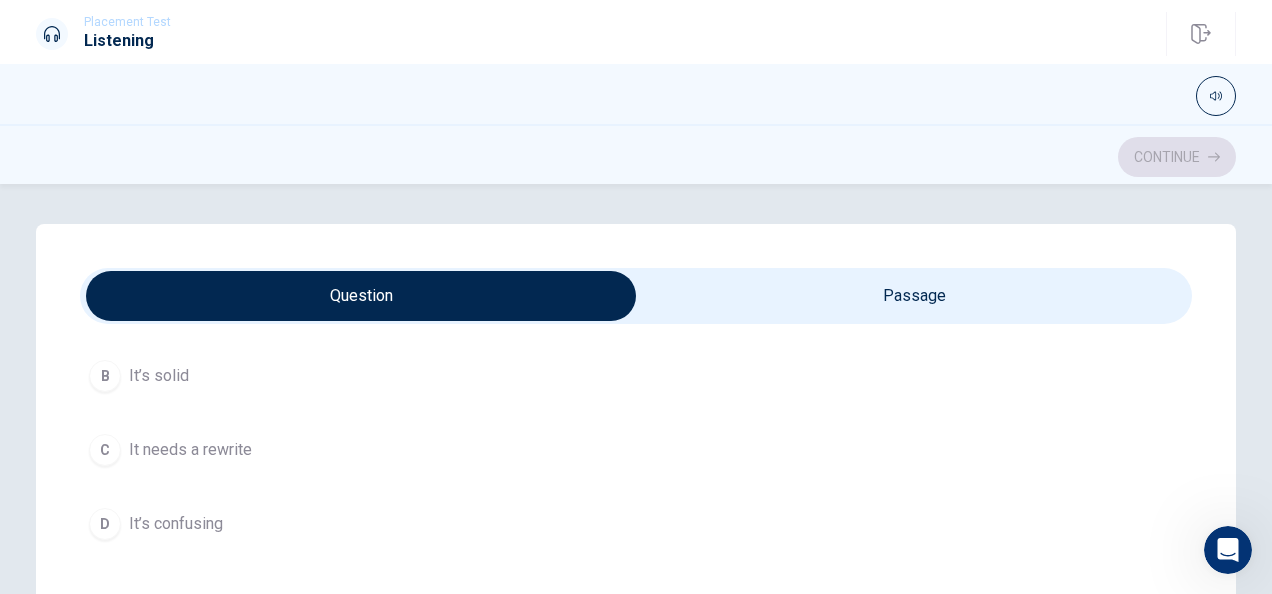 scroll, scrollTop: 1565, scrollLeft: 0, axis: vertical 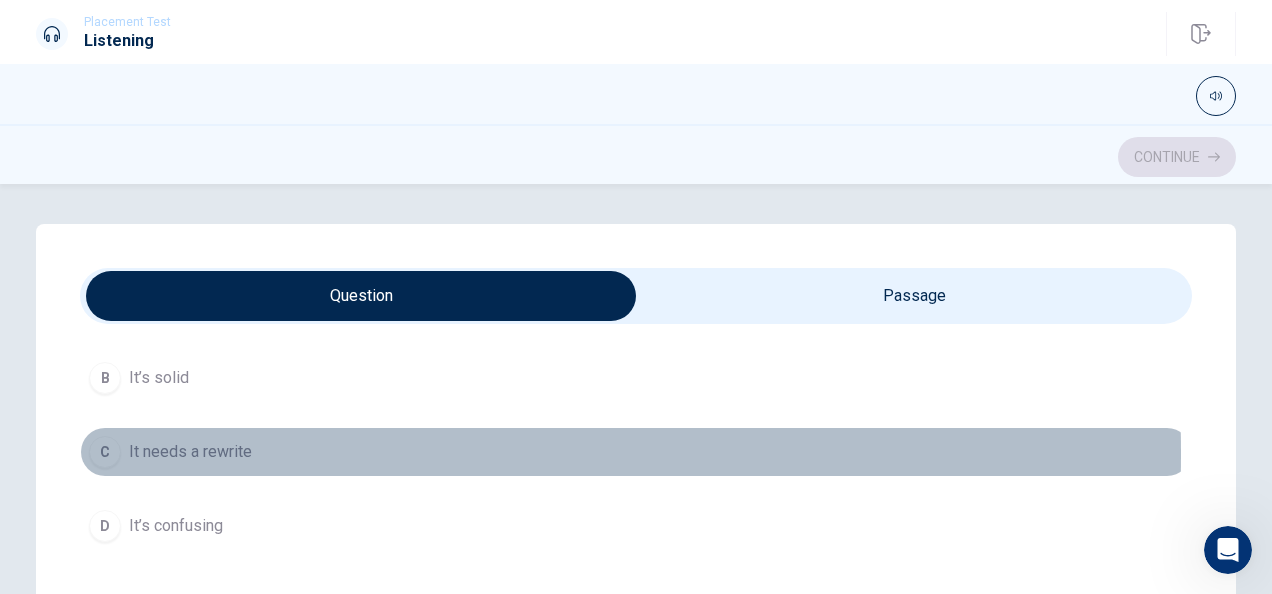 click on "C" at bounding box center [105, 452] 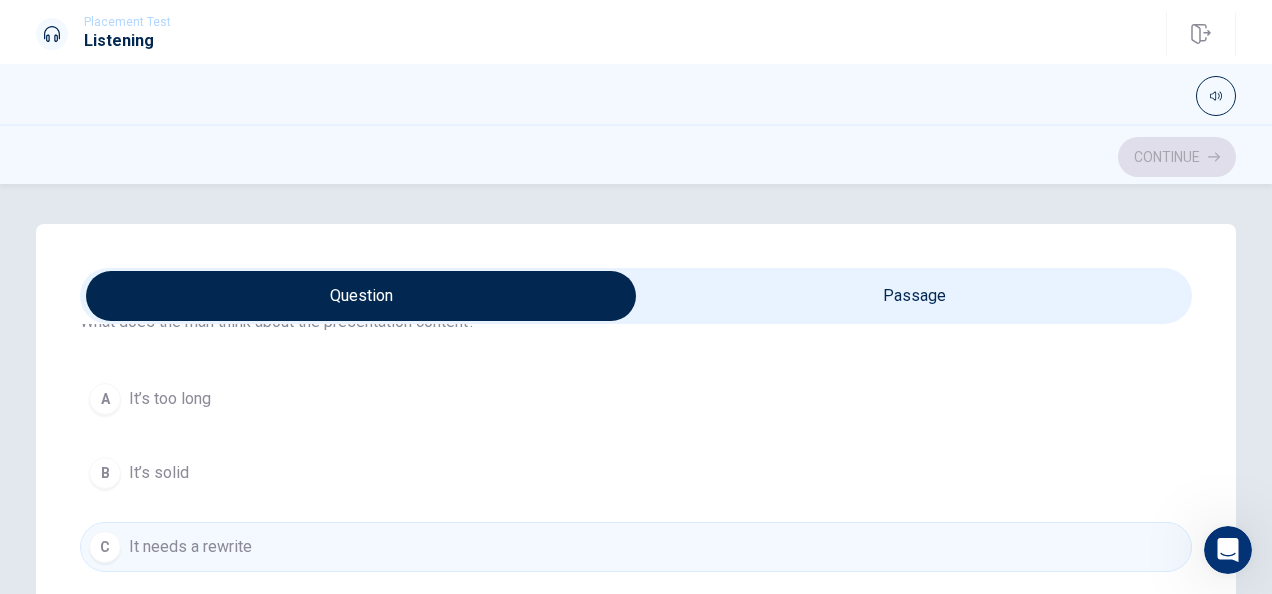 scroll, scrollTop: 1606, scrollLeft: 0, axis: vertical 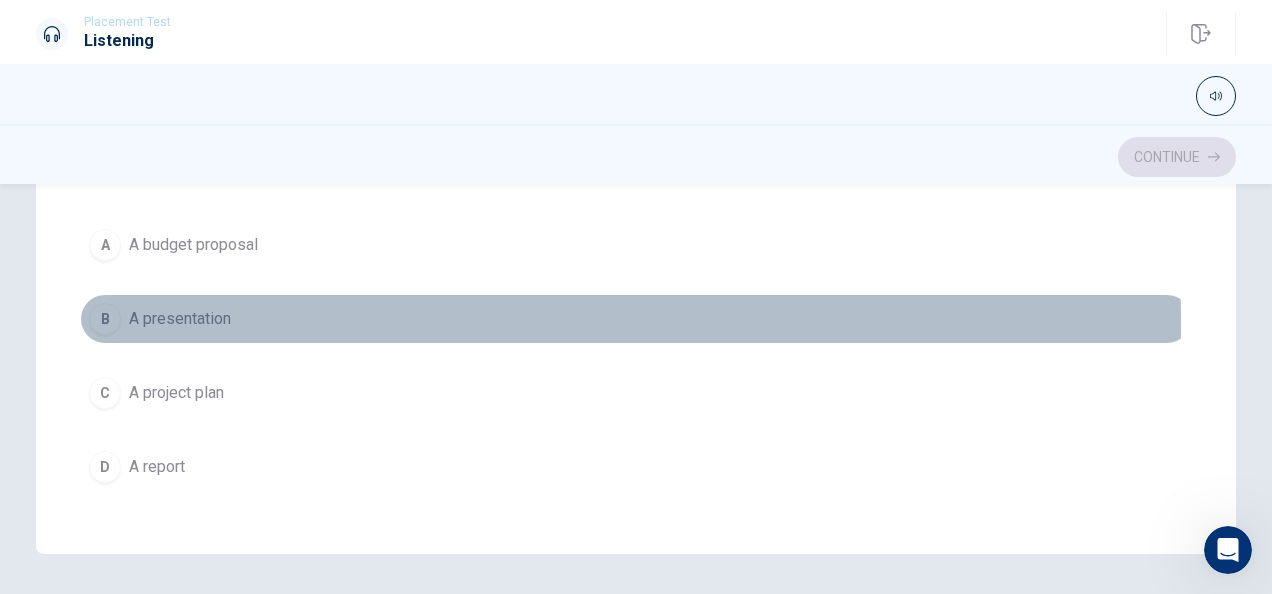 click on "B" at bounding box center [105, 319] 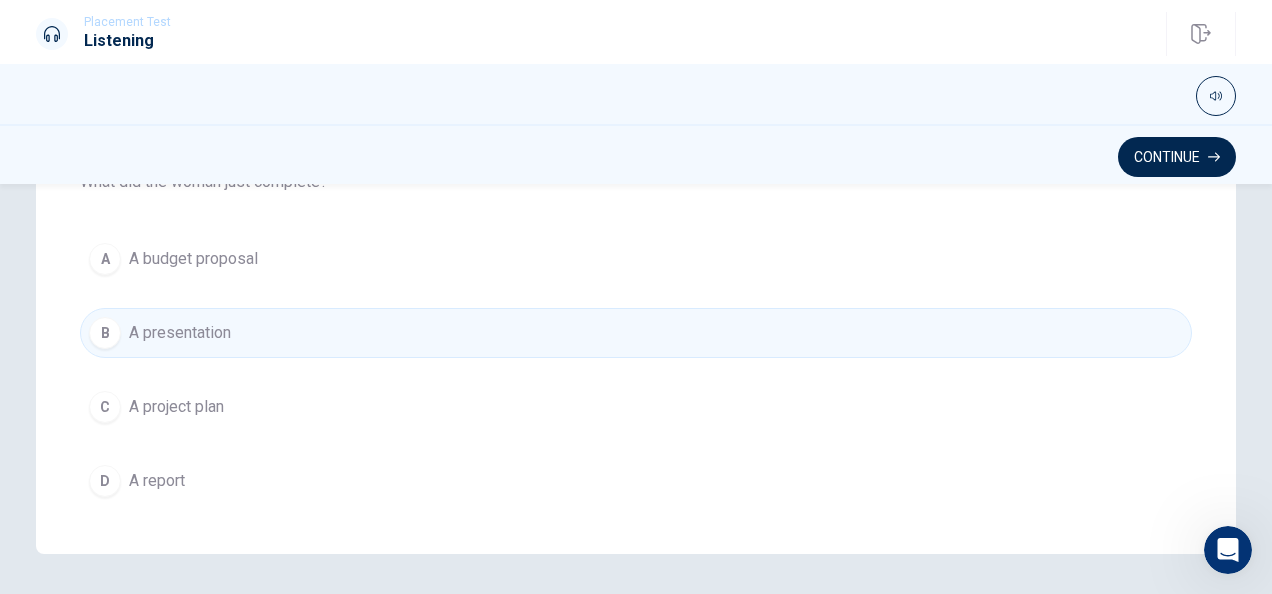 scroll, scrollTop: 1592, scrollLeft: 0, axis: vertical 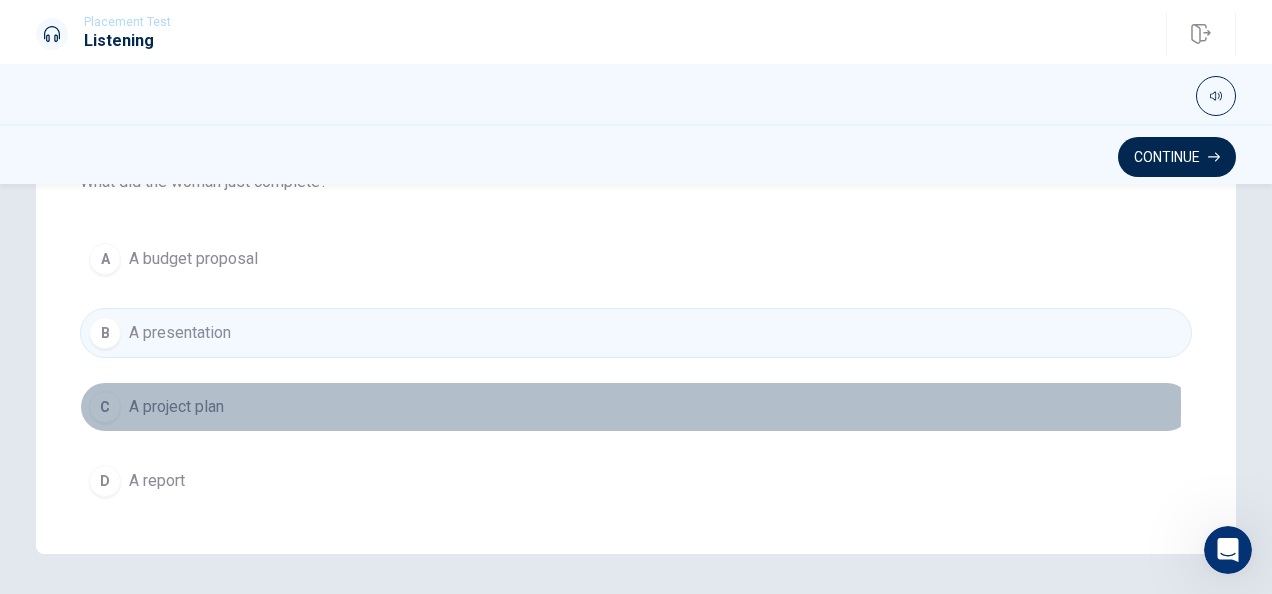 click on "C" at bounding box center [105, 407] 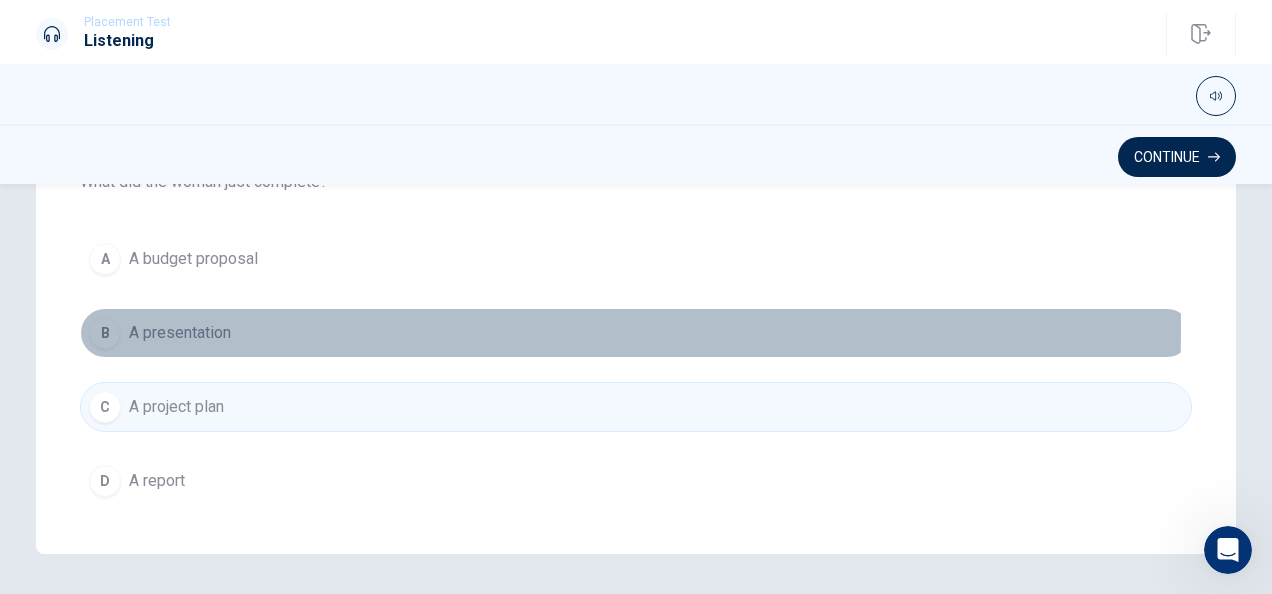 click on "B" at bounding box center (105, 333) 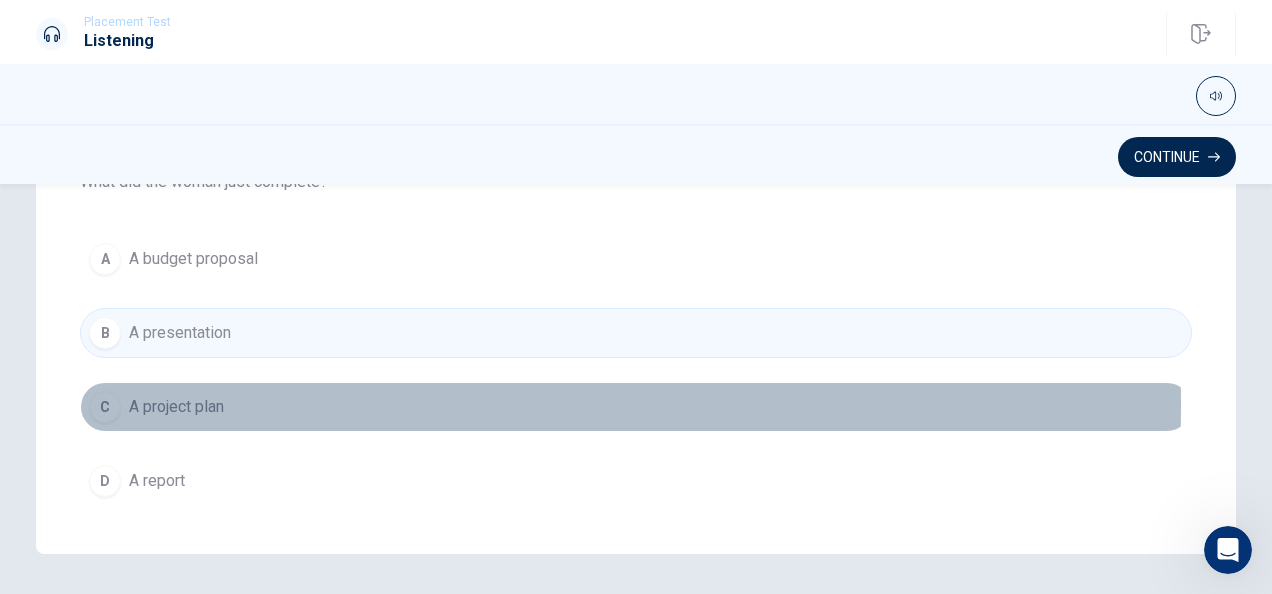 click on "C" at bounding box center [105, 407] 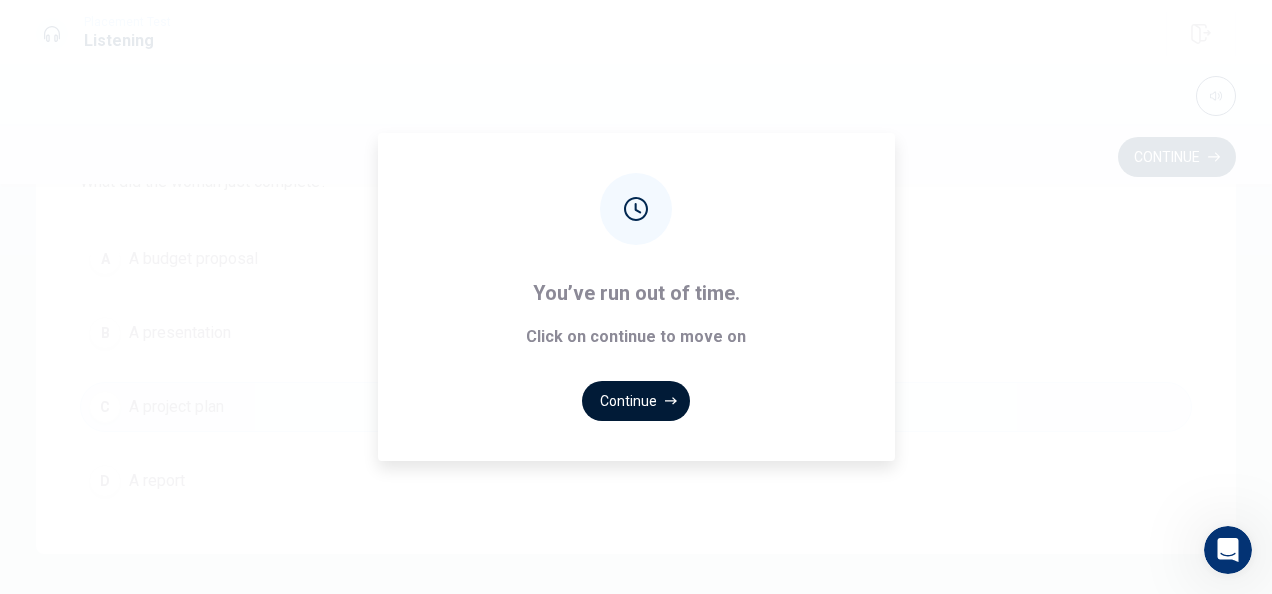 click on "Continue" at bounding box center [636, 401] 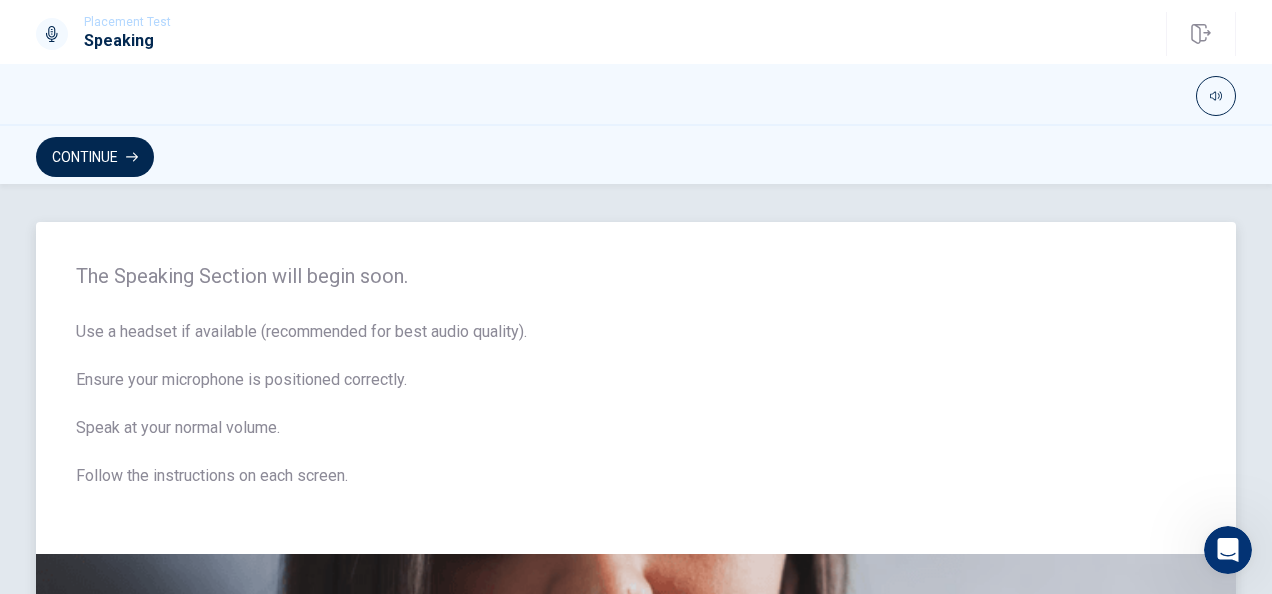 scroll, scrollTop: 0, scrollLeft: 0, axis: both 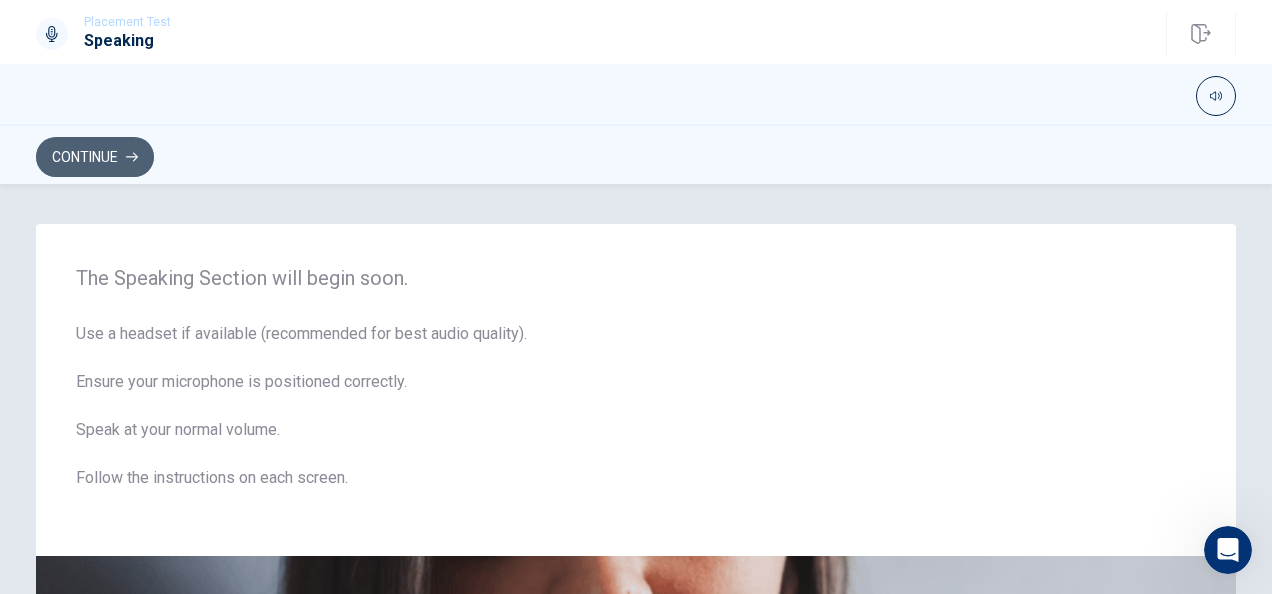 click on "Continue" at bounding box center [95, 157] 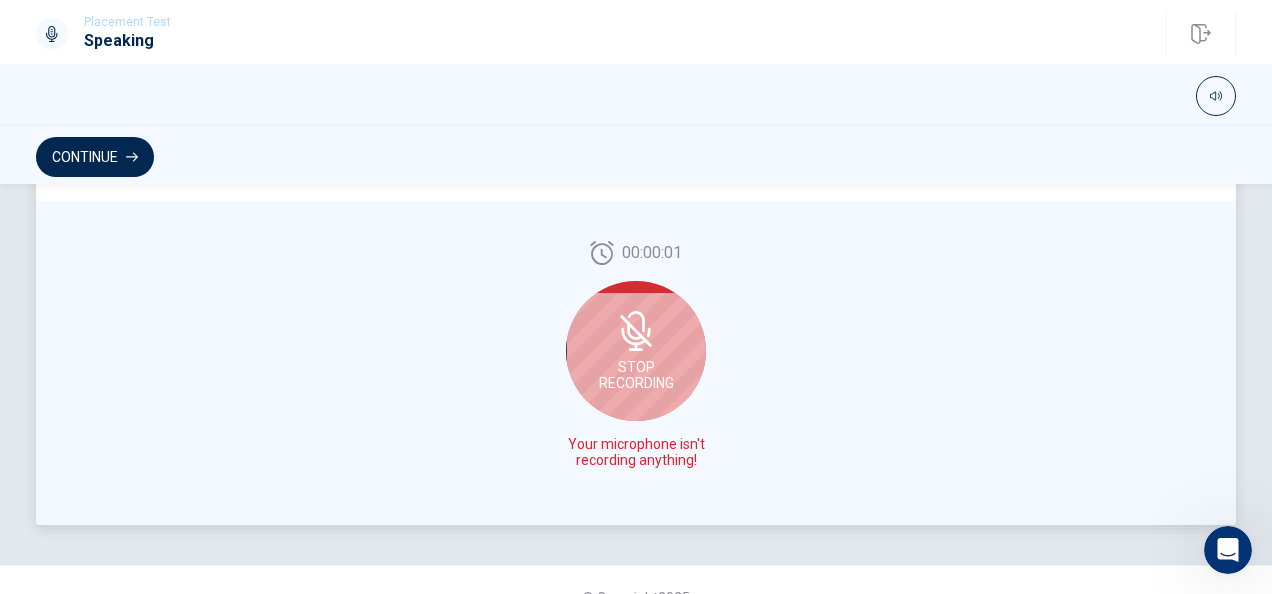 scroll, scrollTop: 606, scrollLeft: 0, axis: vertical 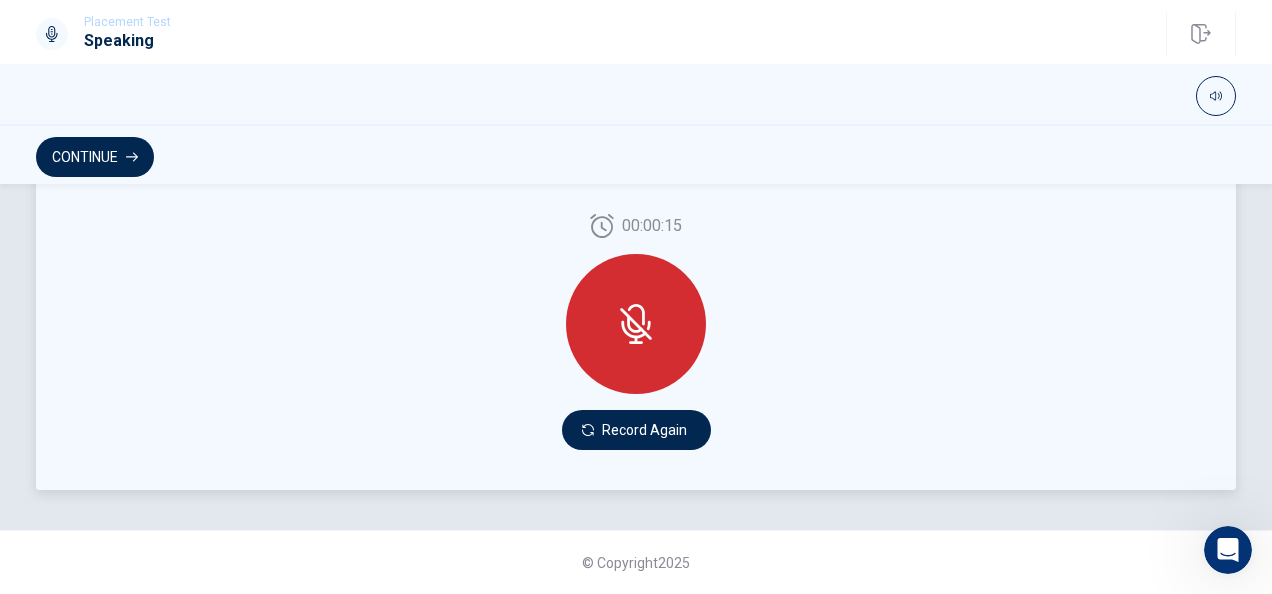 click at bounding box center (636, 324) 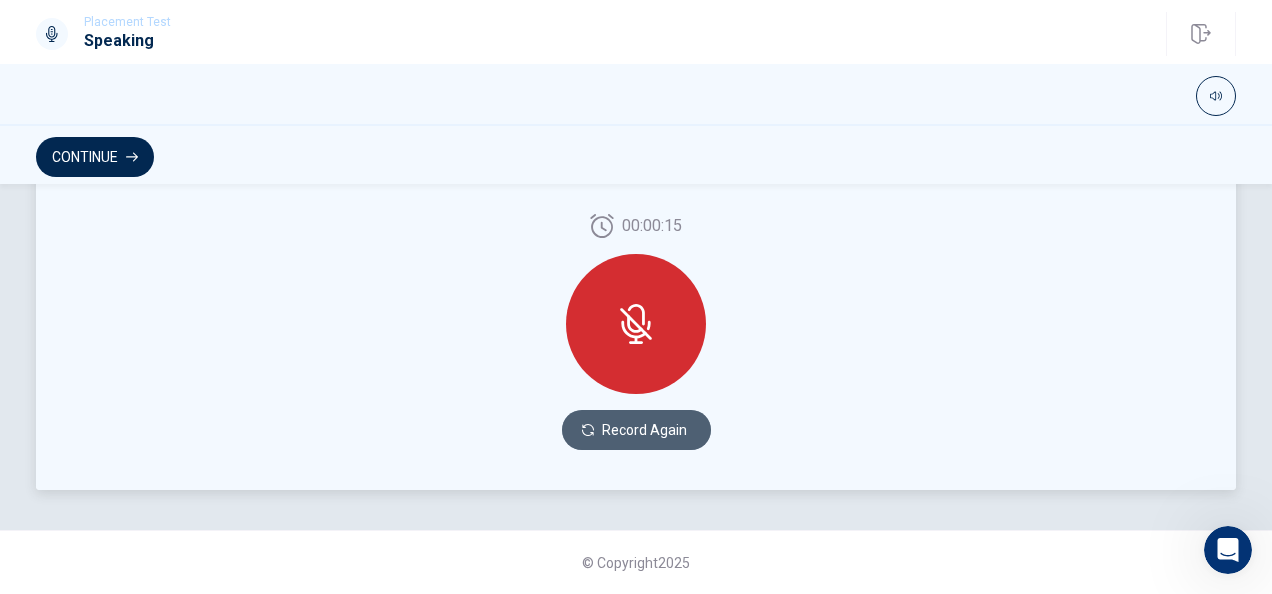 click on "Record Again" at bounding box center (636, 430) 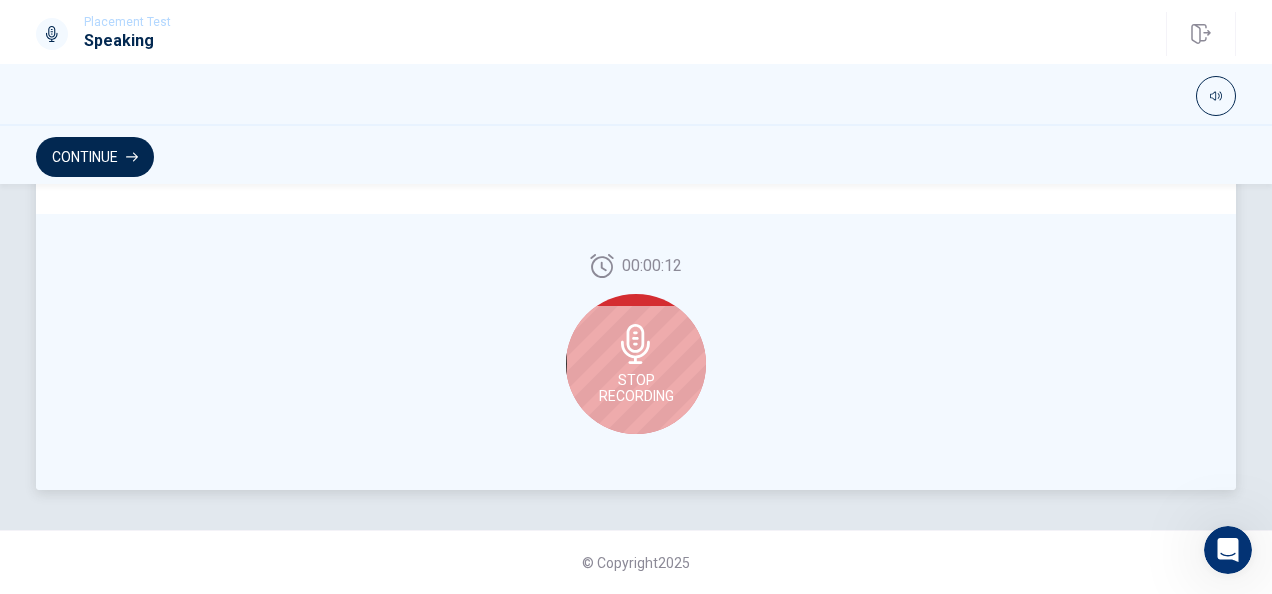 click on "Stop   Recording" at bounding box center (636, 388) 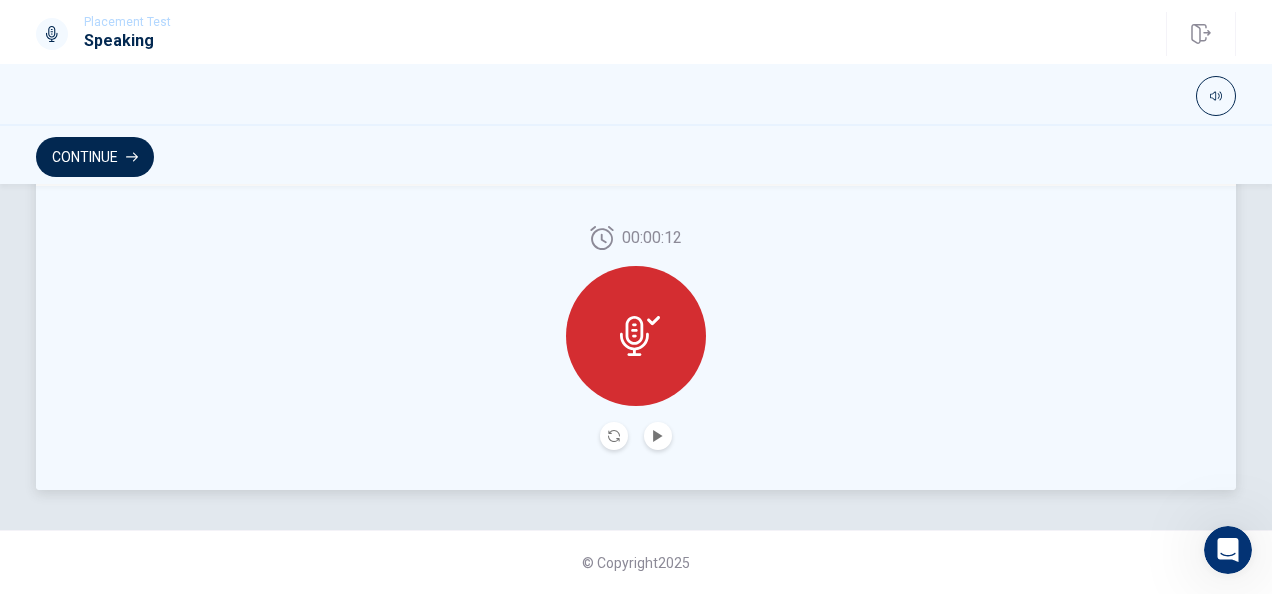 click on "00:00:12" at bounding box center (636, 338) 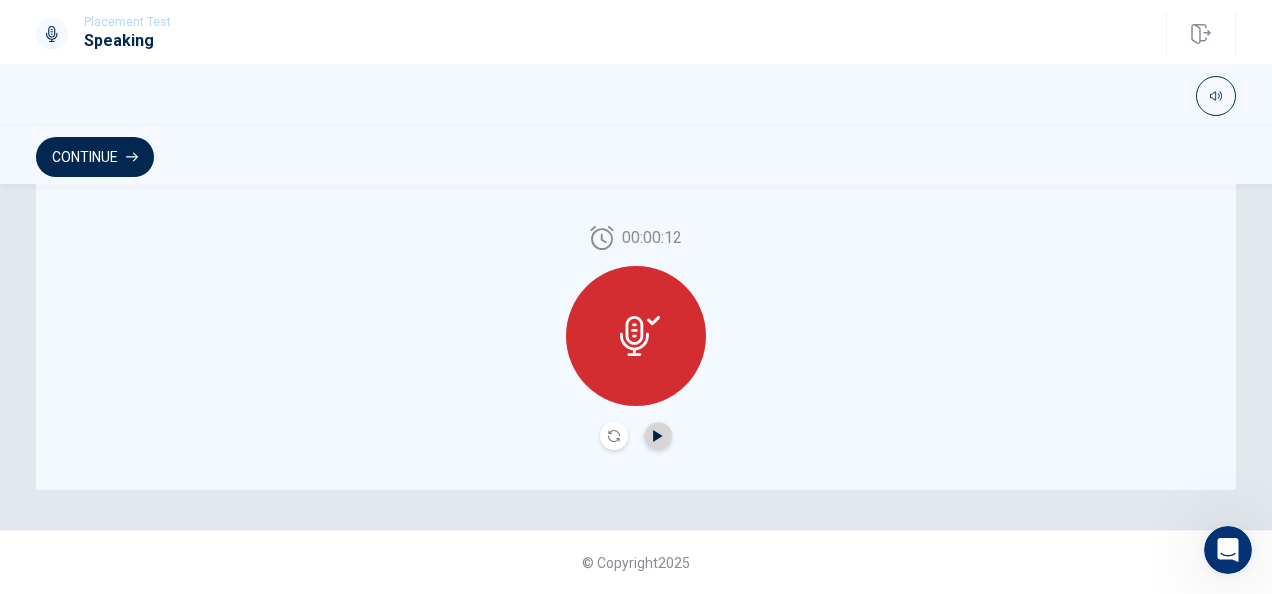 click 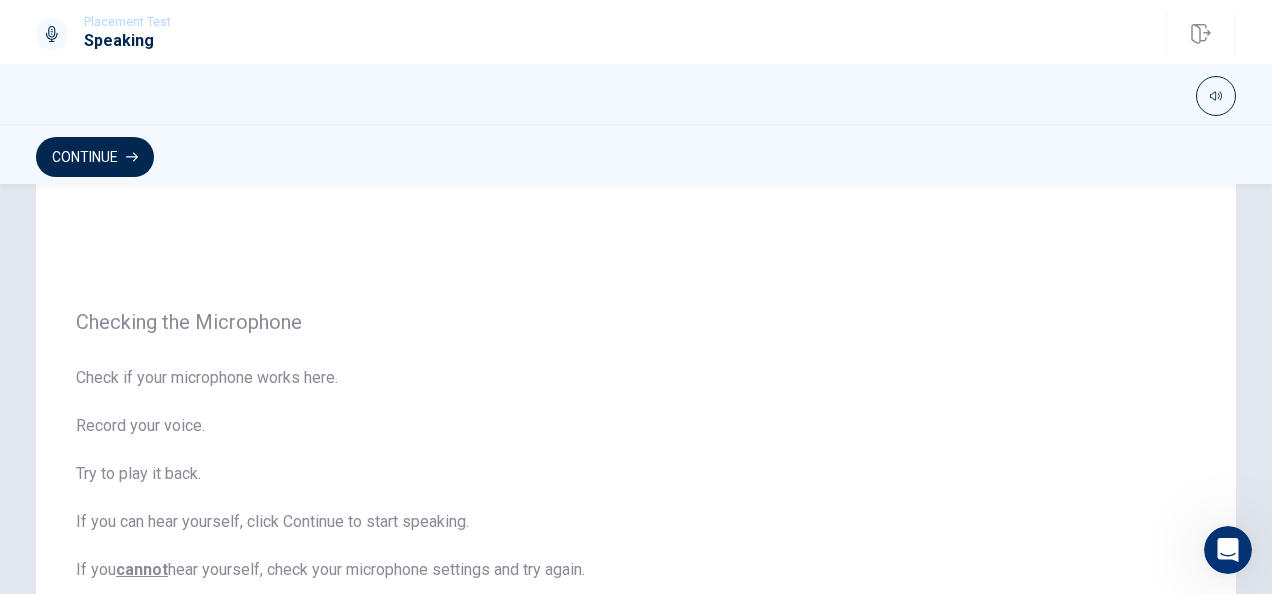 scroll, scrollTop: 0, scrollLeft: 0, axis: both 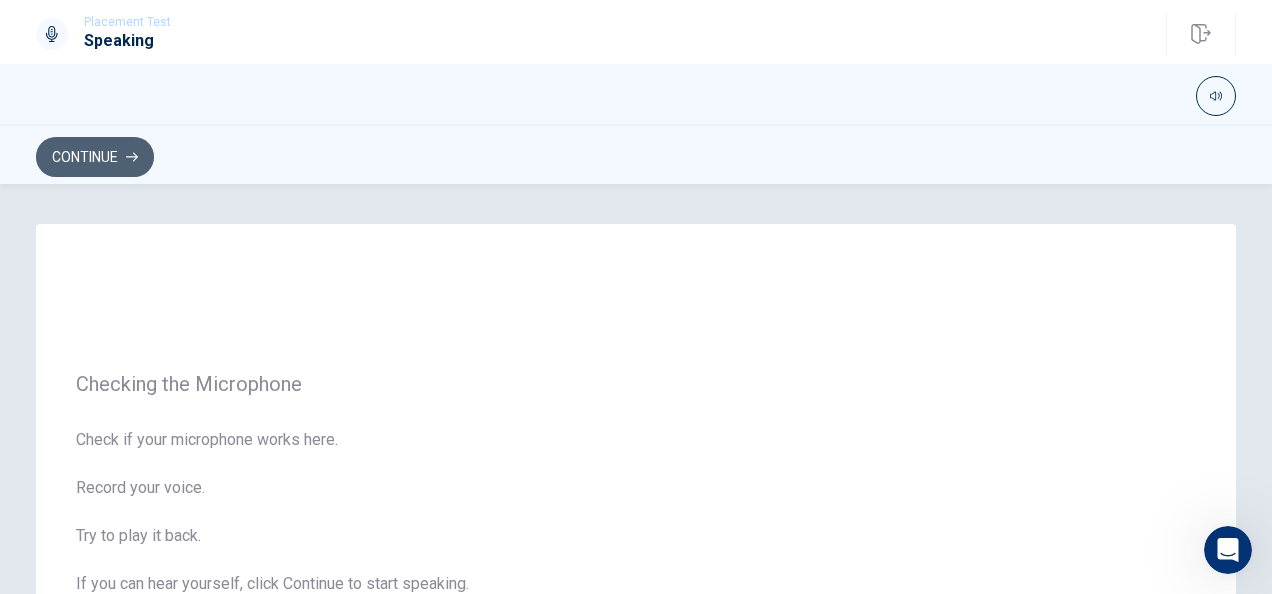 click on "Continue" at bounding box center [95, 157] 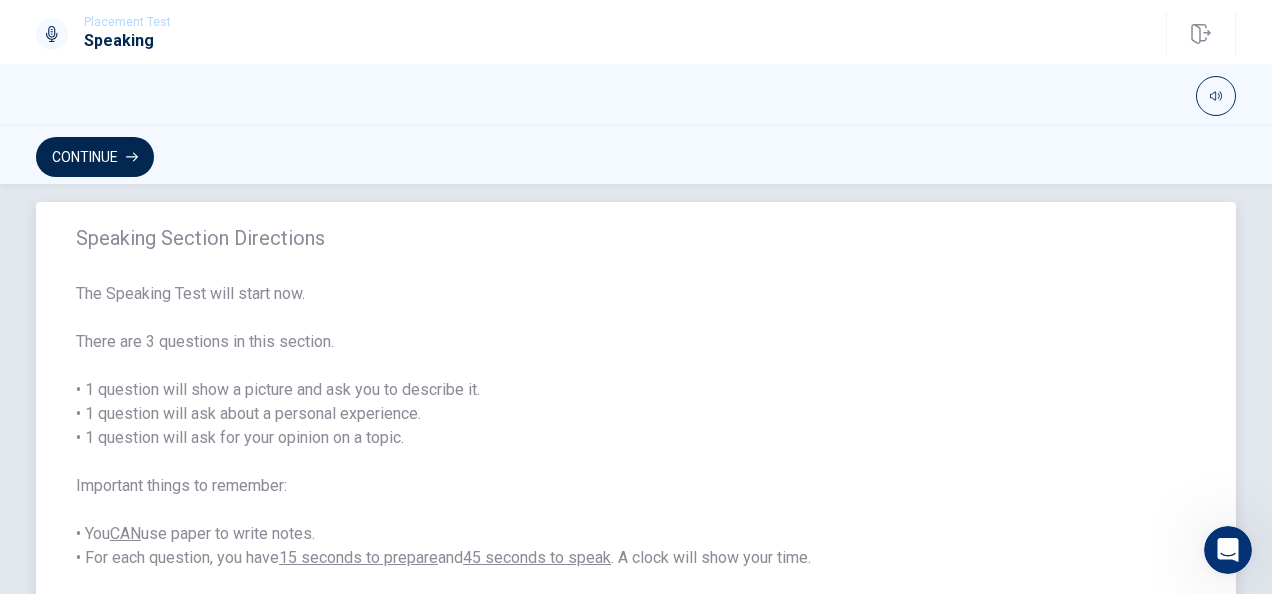 scroll, scrollTop: 0, scrollLeft: 0, axis: both 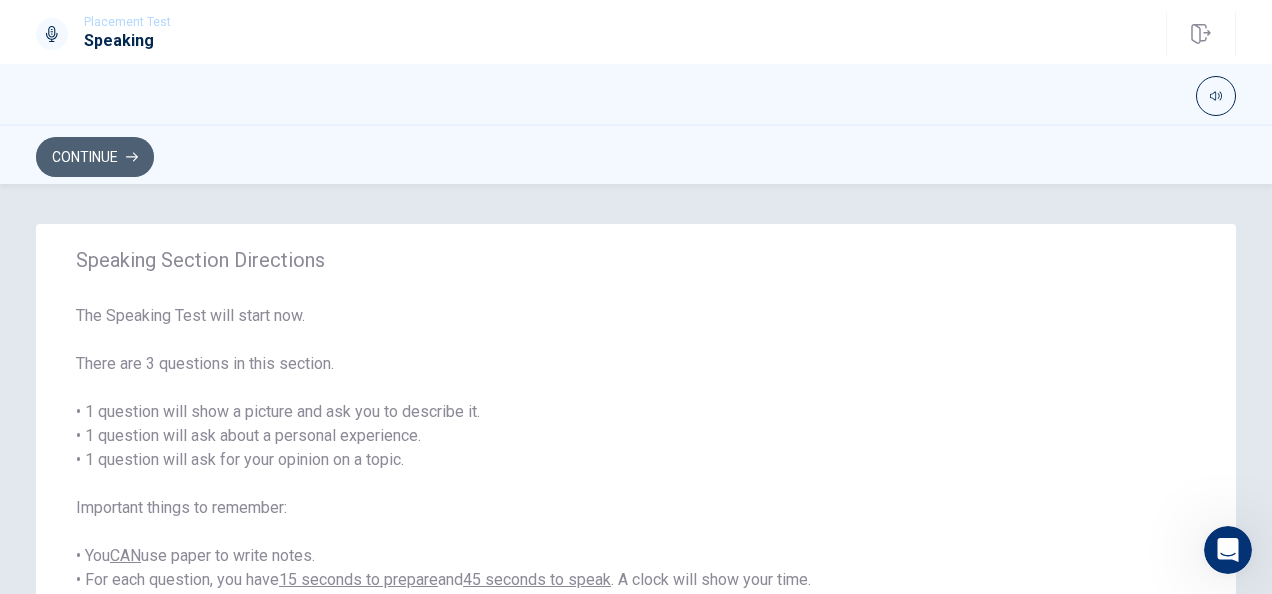 click on "Continue" at bounding box center (95, 157) 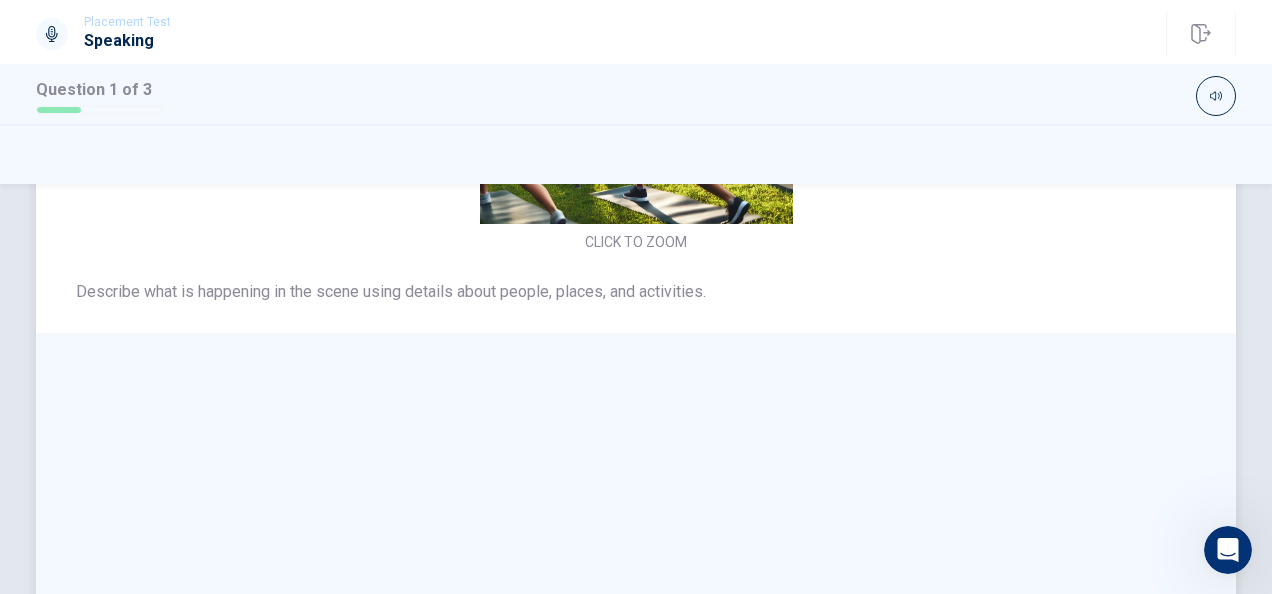 scroll, scrollTop: 0, scrollLeft: 0, axis: both 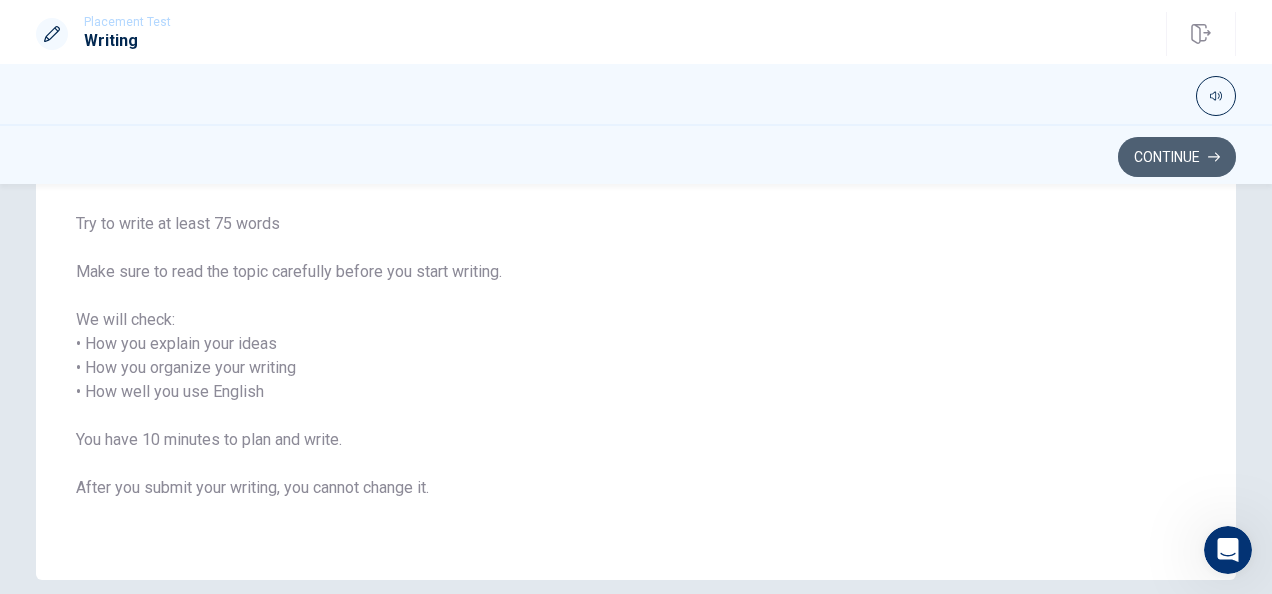 click on "Continue" at bounding box center [1177, 157] 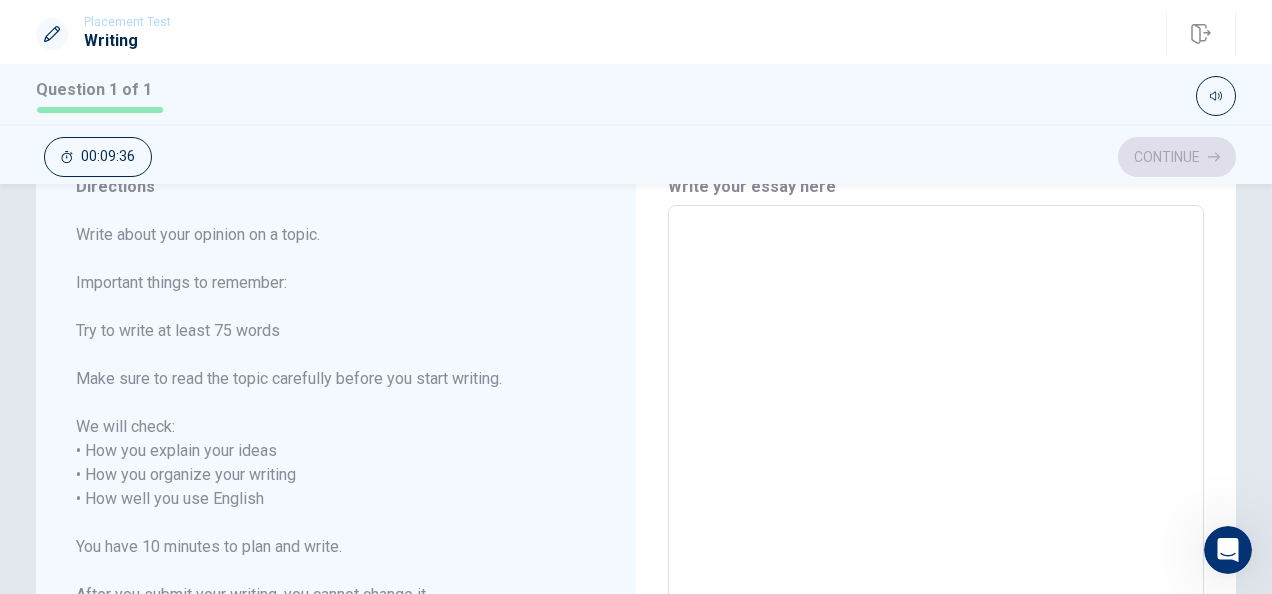 scroll, scrollTop: 0, scrollLeft: 0, axis: both 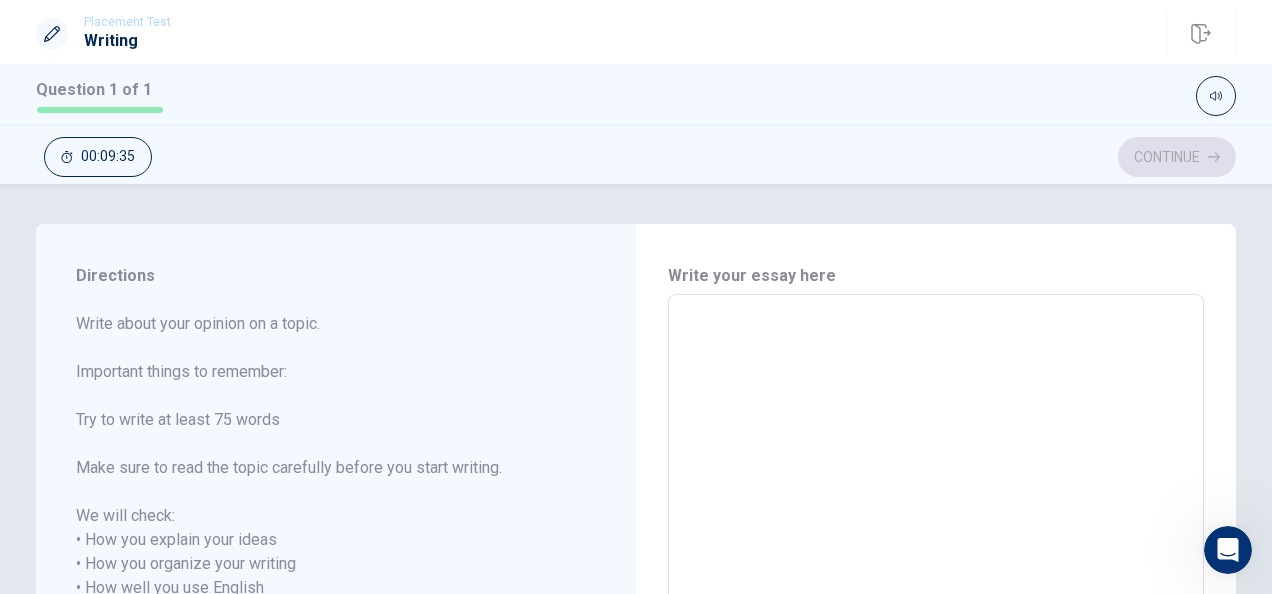 click at bounding box center (936, 588) 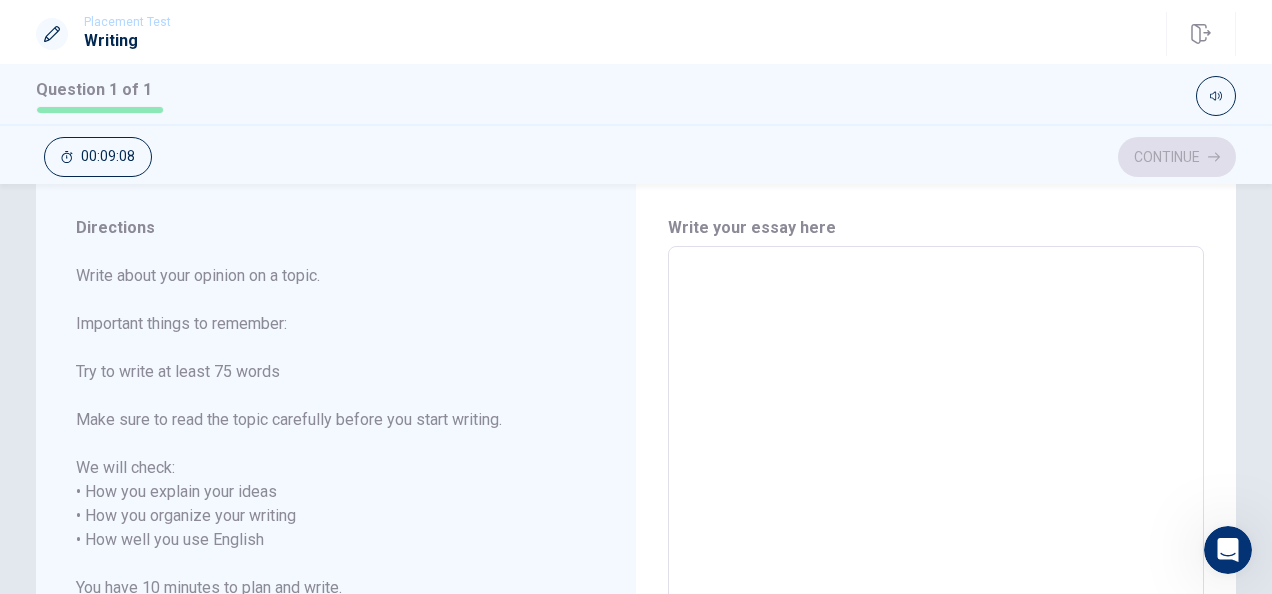scroll, scrollTop: 48, scrollLeft: 0, axis: vertical 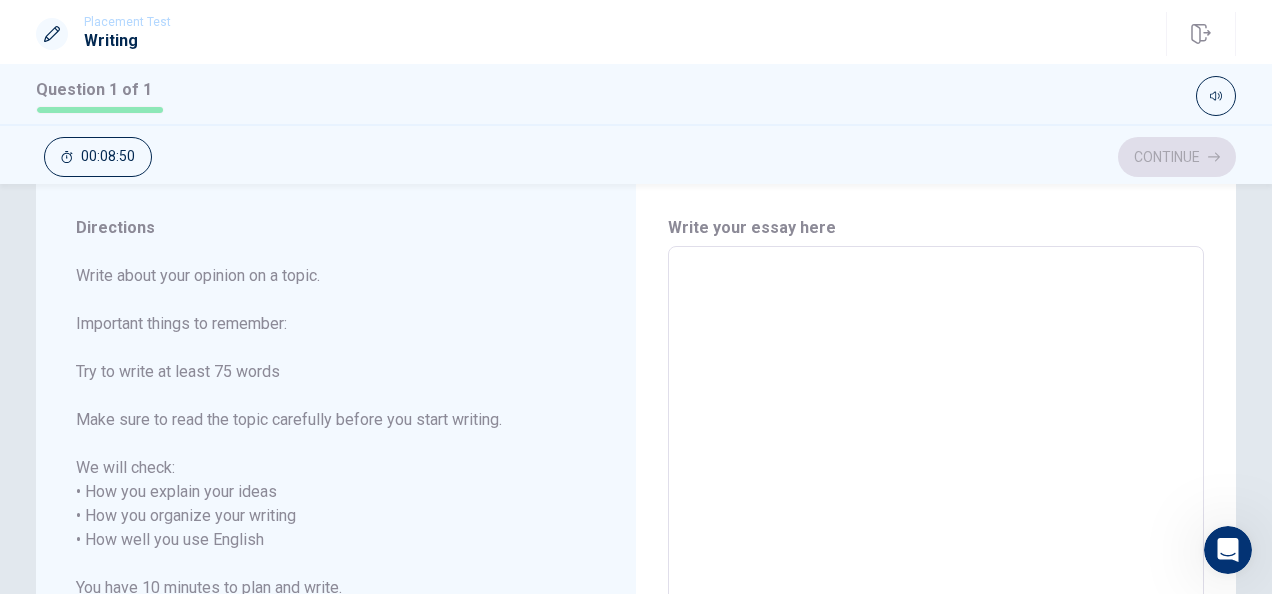 type on "W" 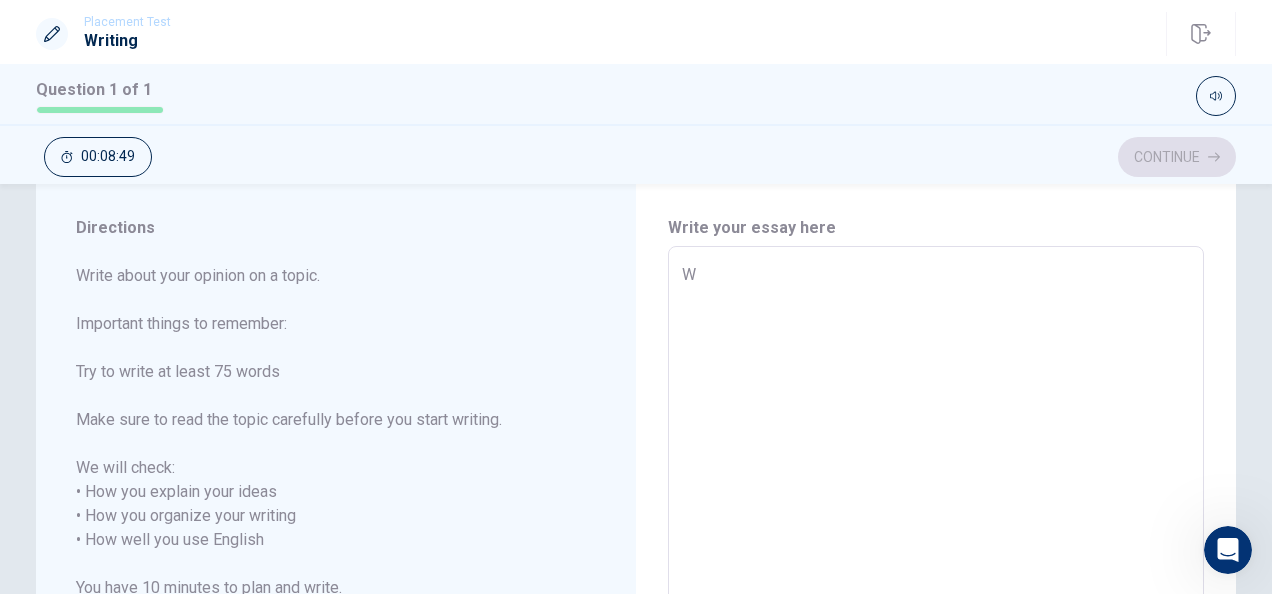 type on "Wh" 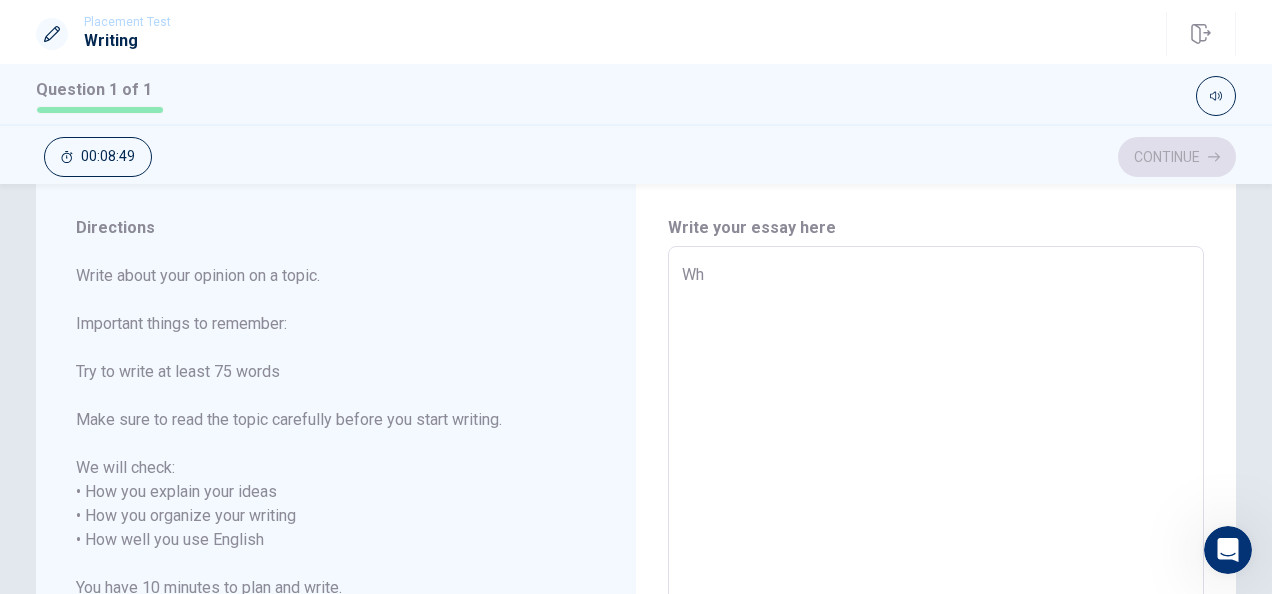 type on "x" 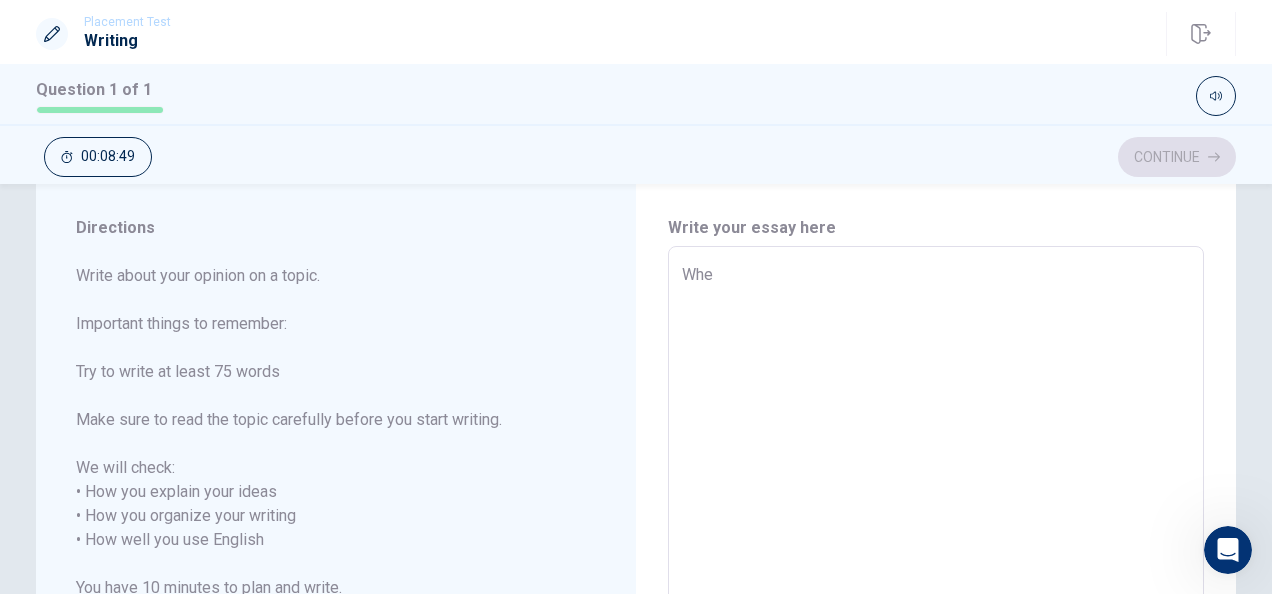 type on "x" 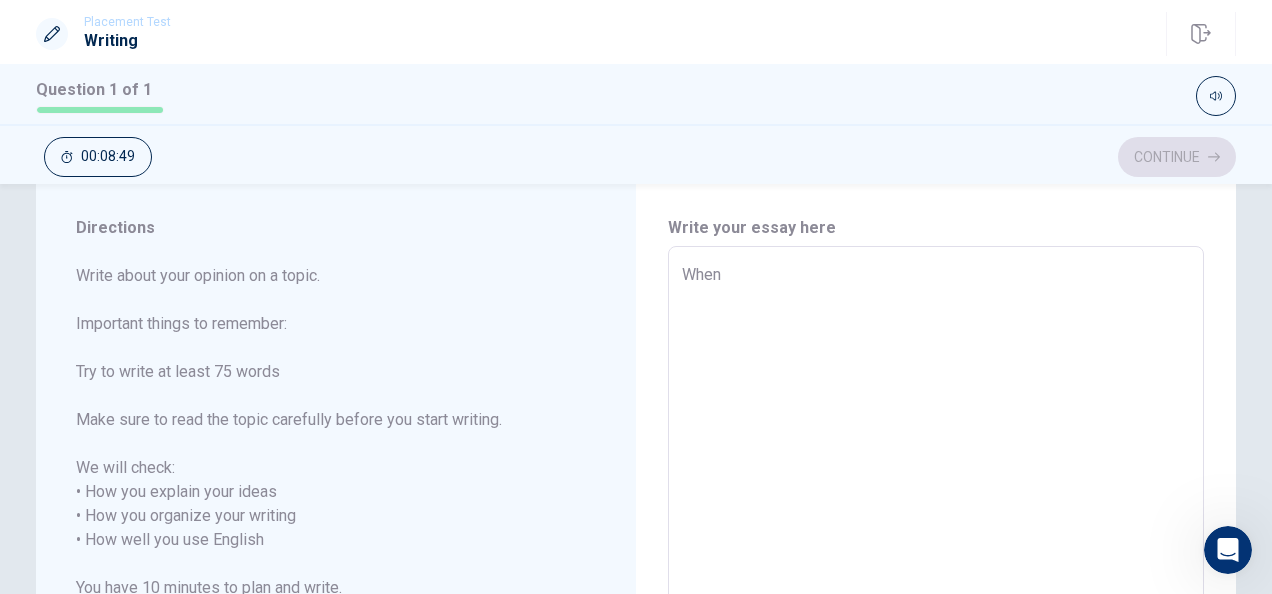 type on "x" 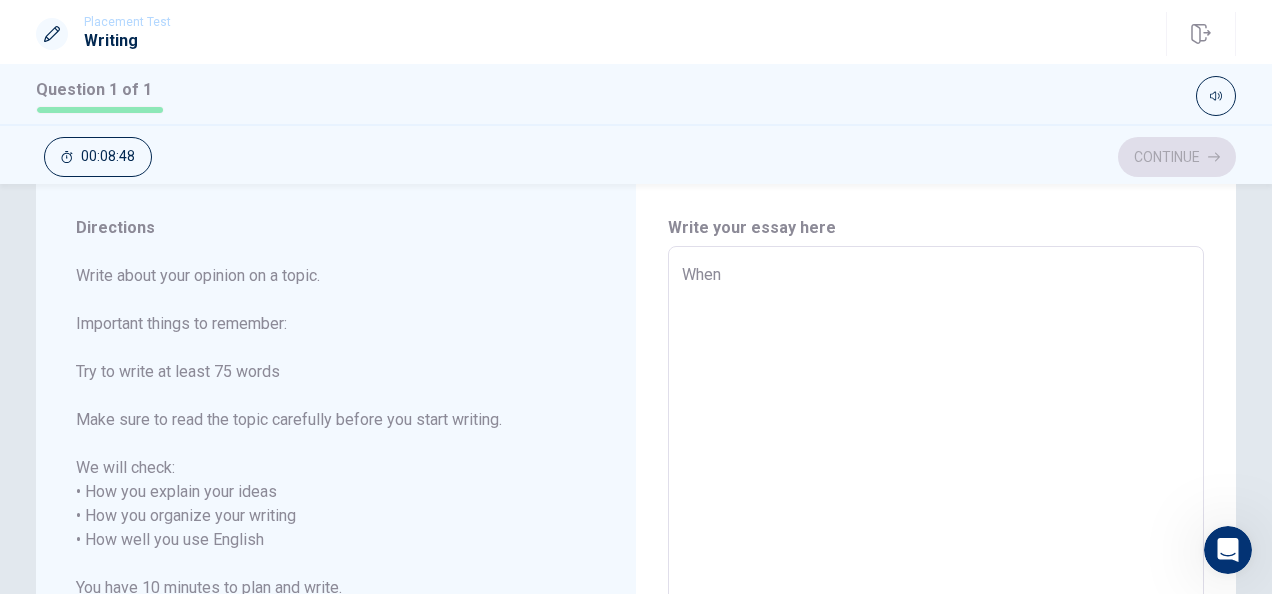 type on "x" 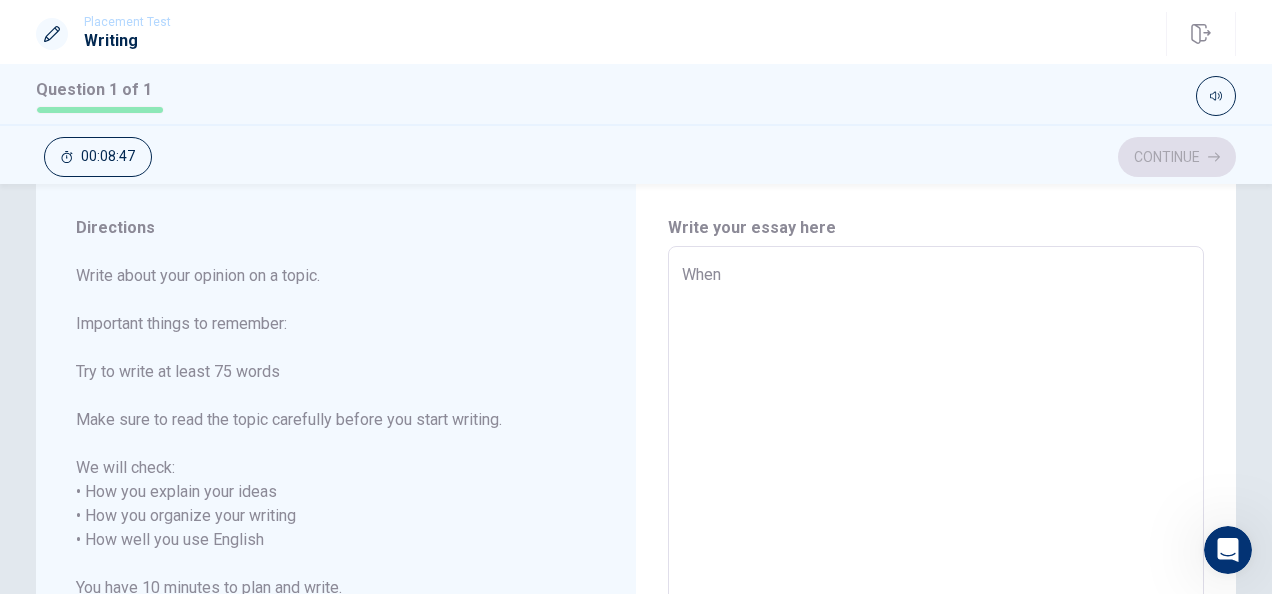 type on "When I" 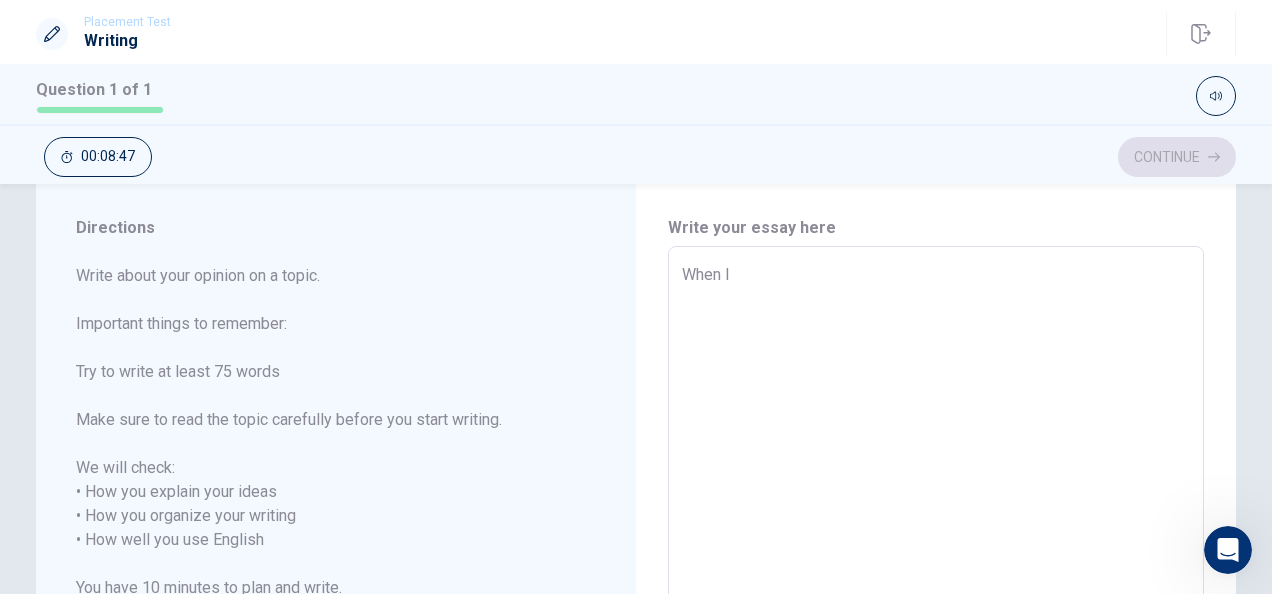 type on "x" 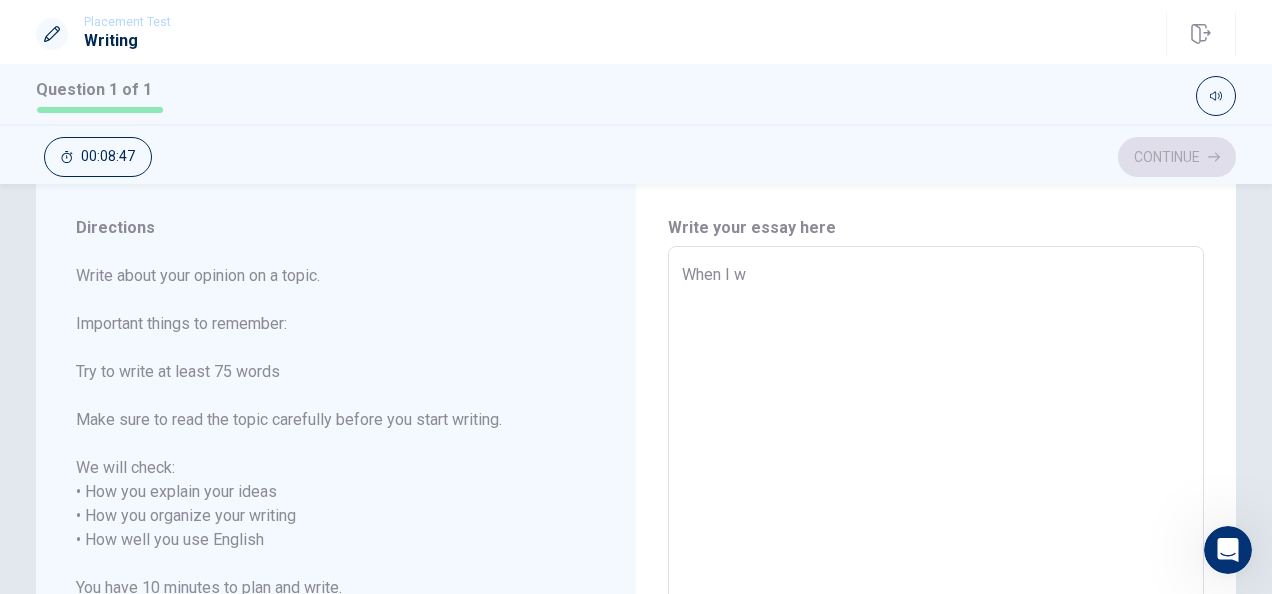 type on "x" 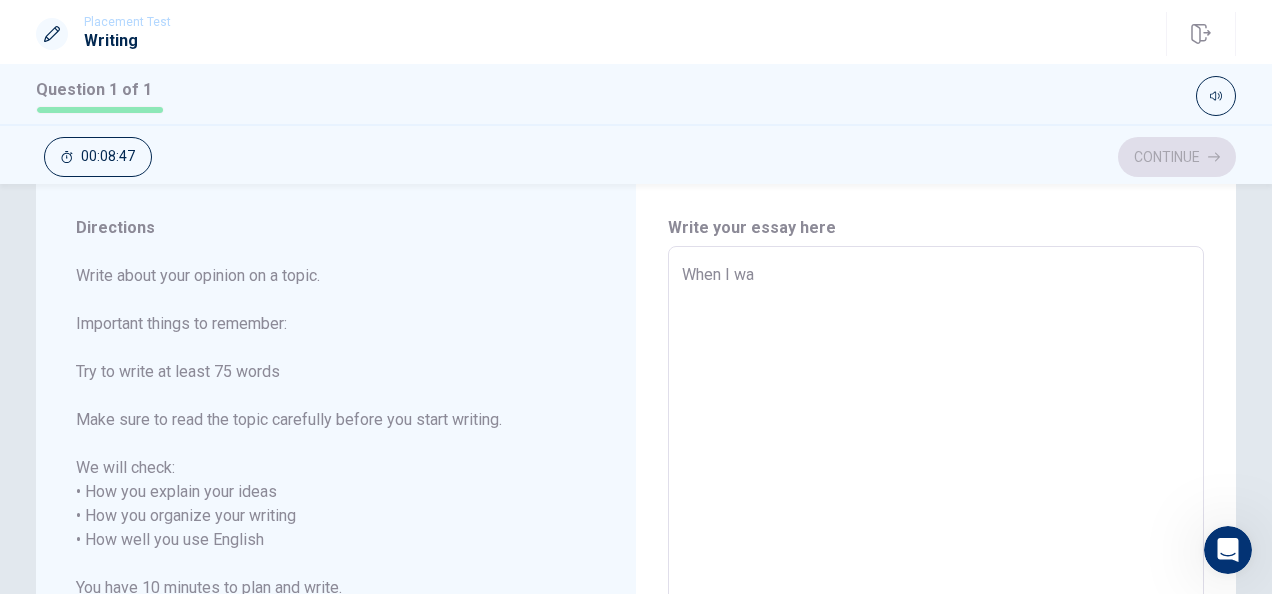 type on "x" 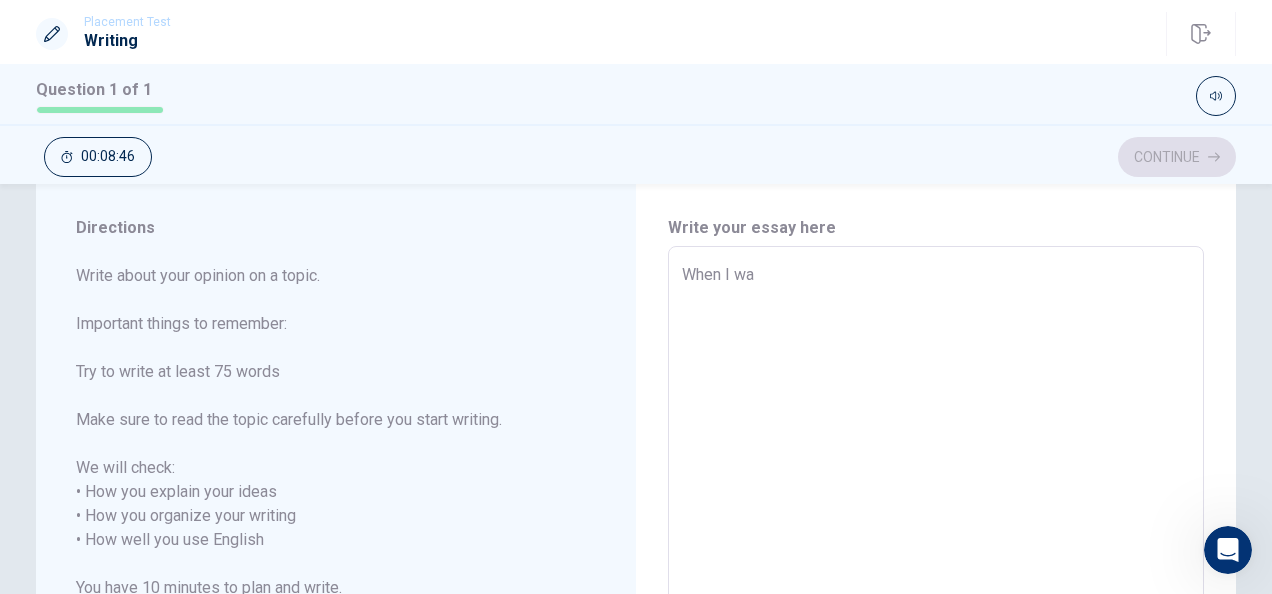 type on "When I was" 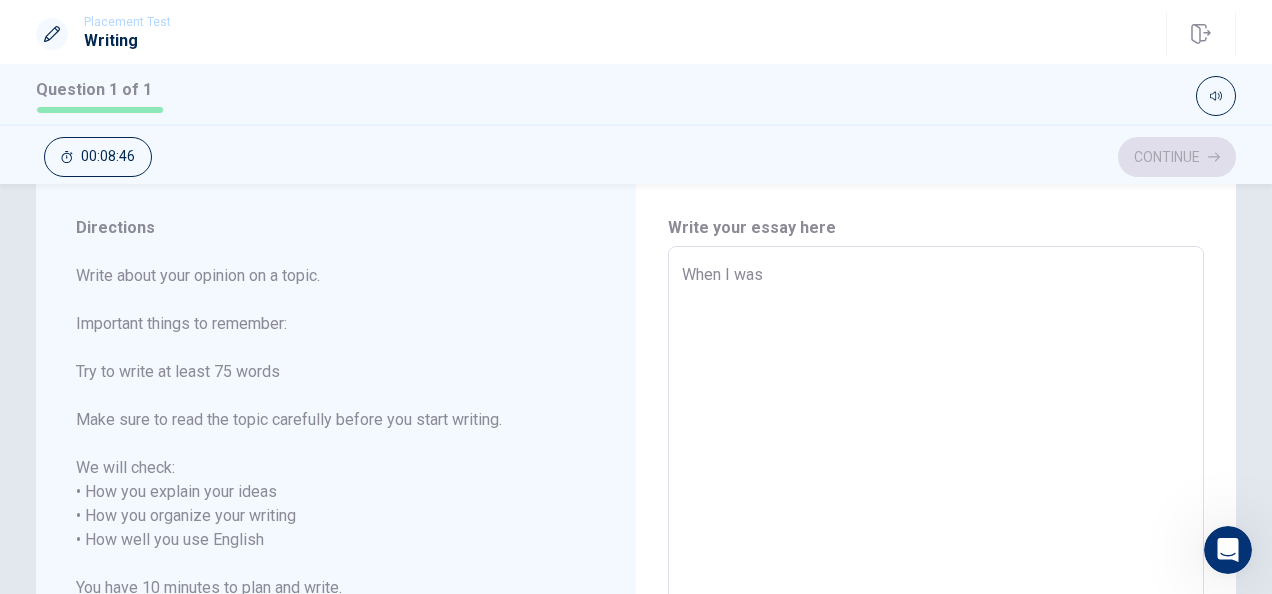 type on "x" 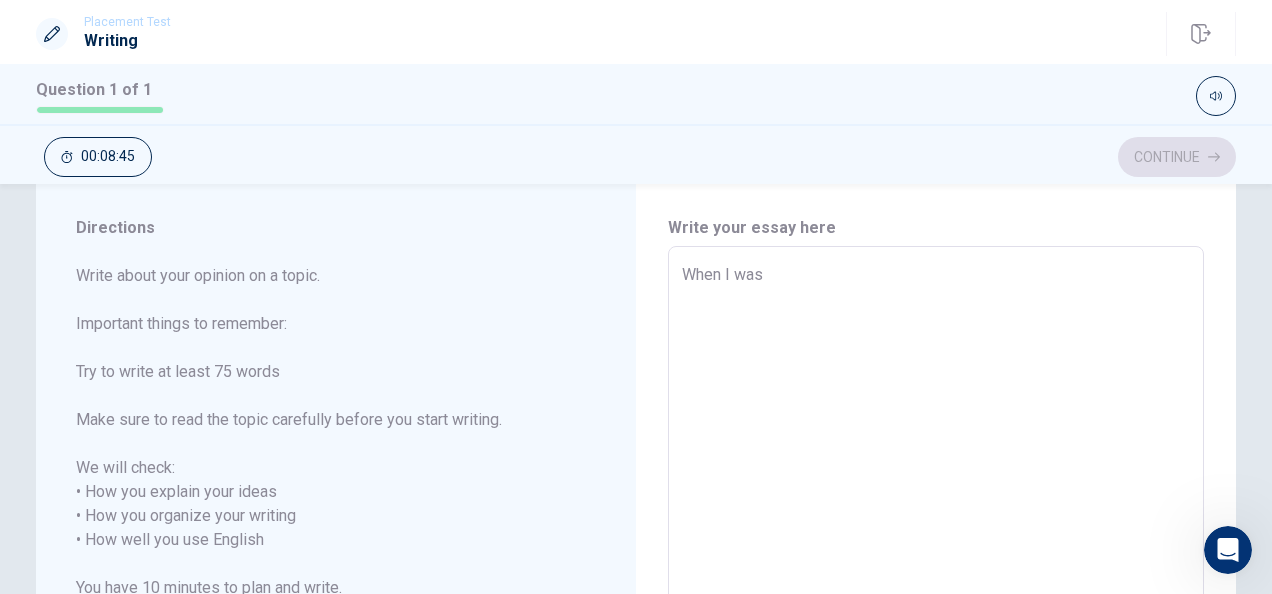 type on "When I was a" 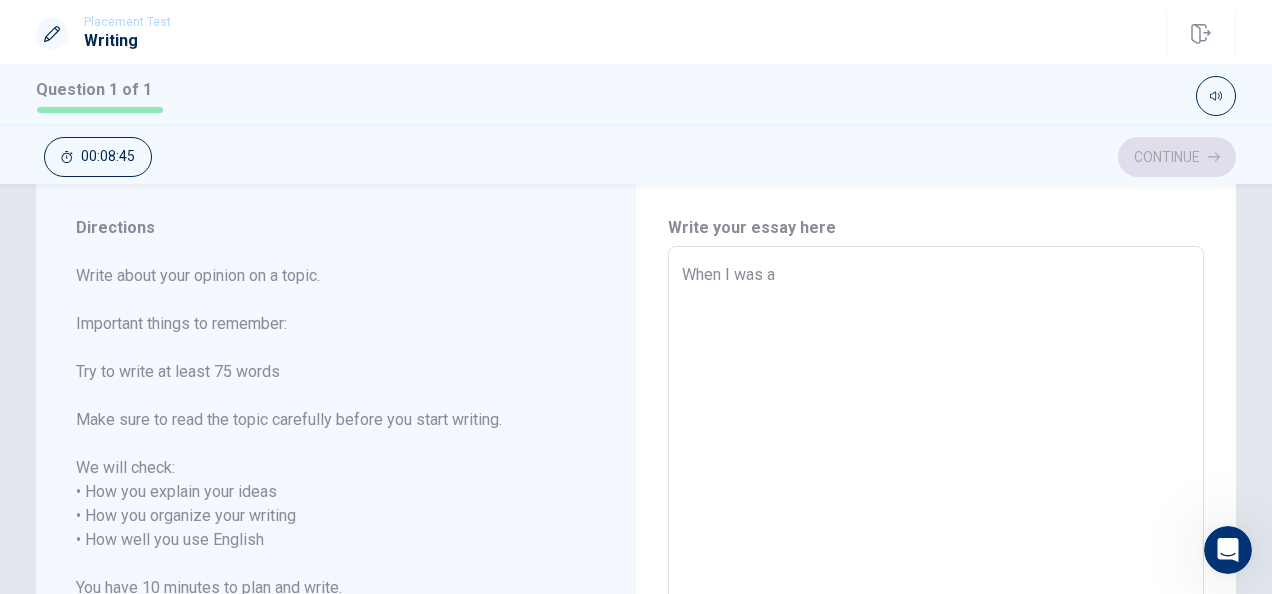 type on "x" 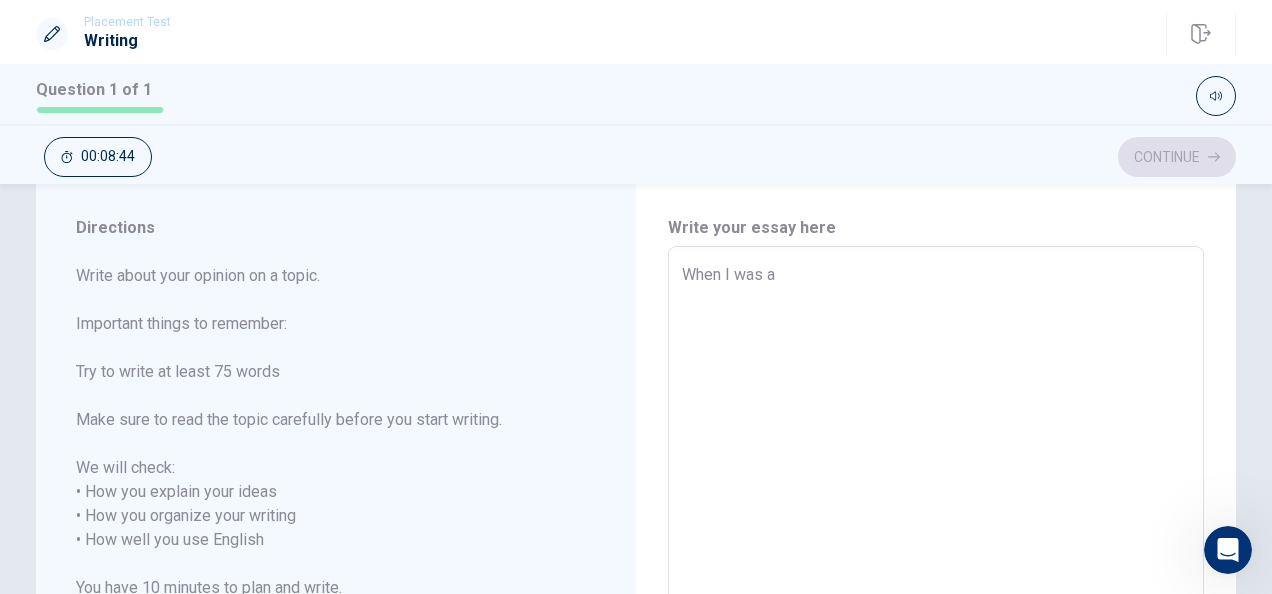 type on "When I was a c" 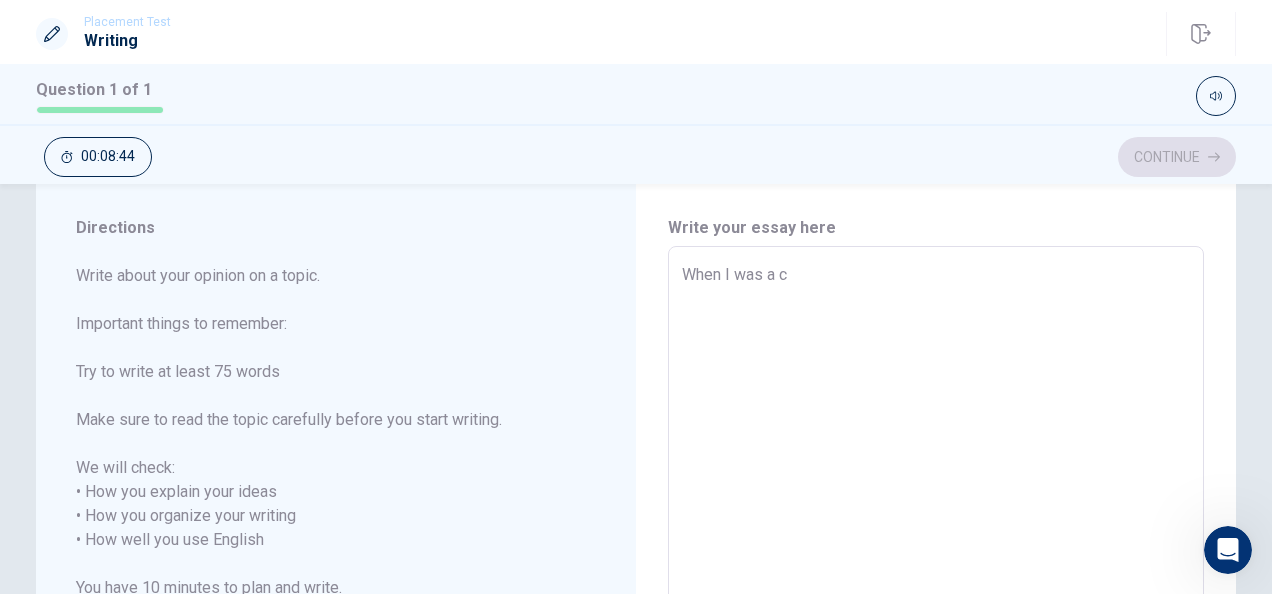 type on "x" 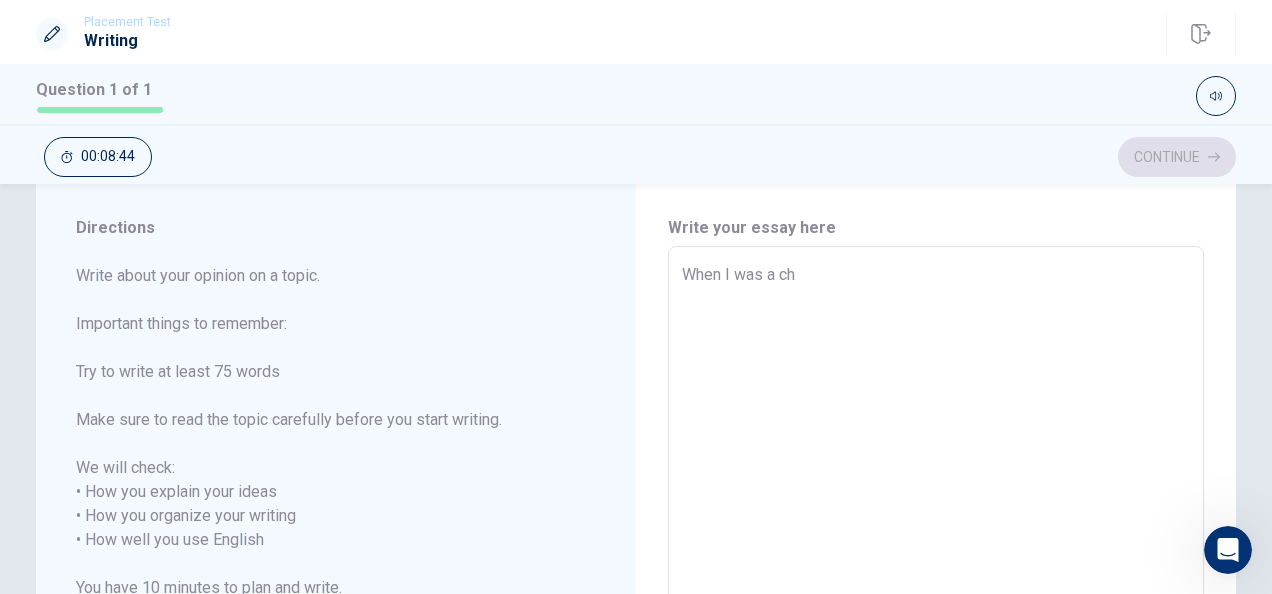type on "x" 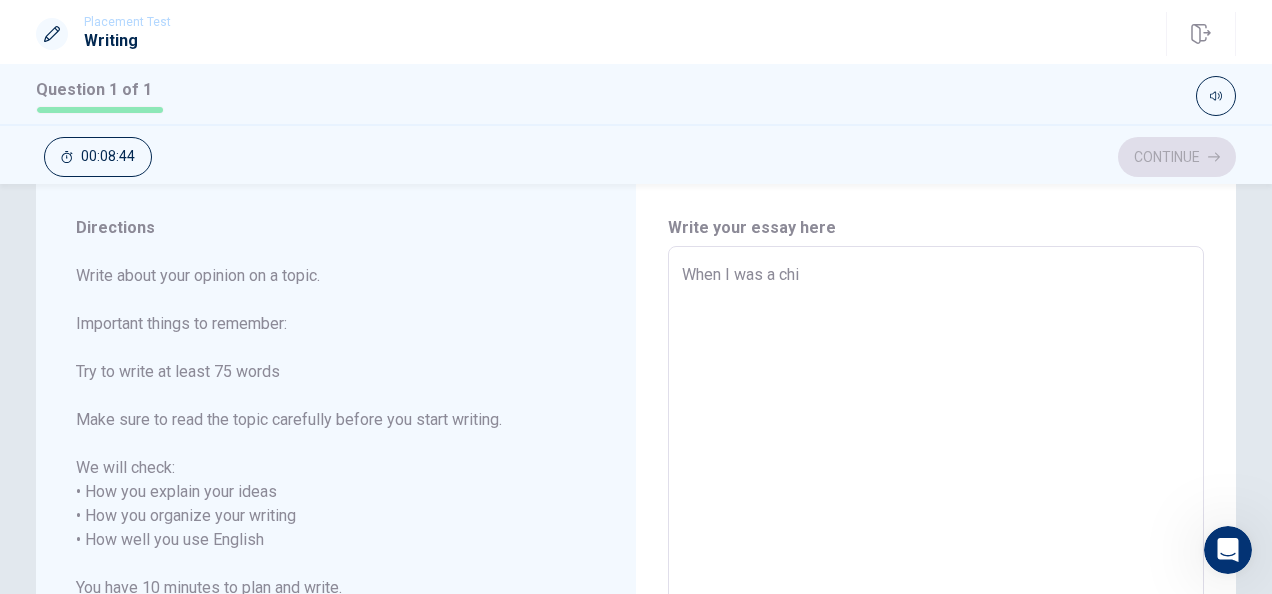 type on "x" 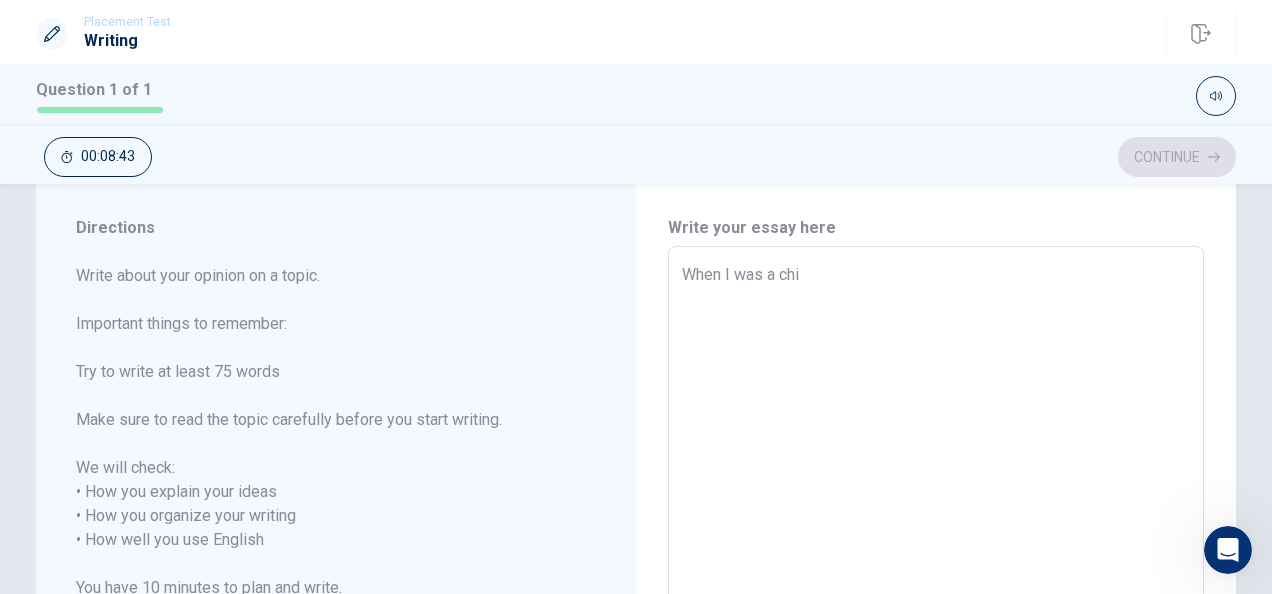 type on "When I was a chil" 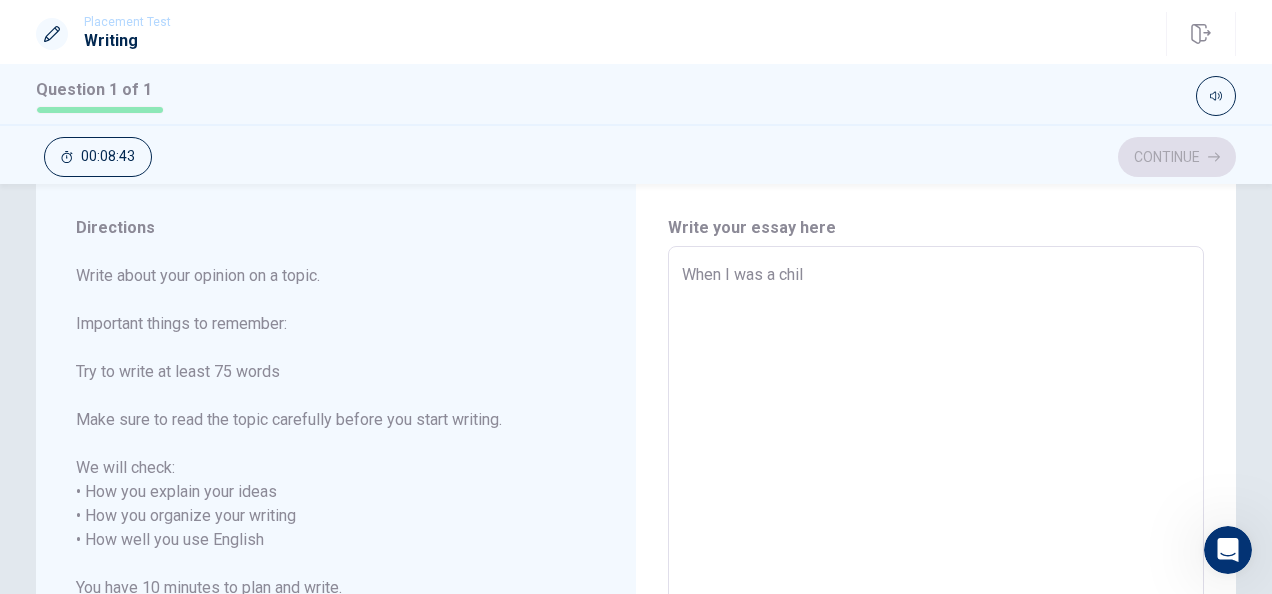 type on "x" 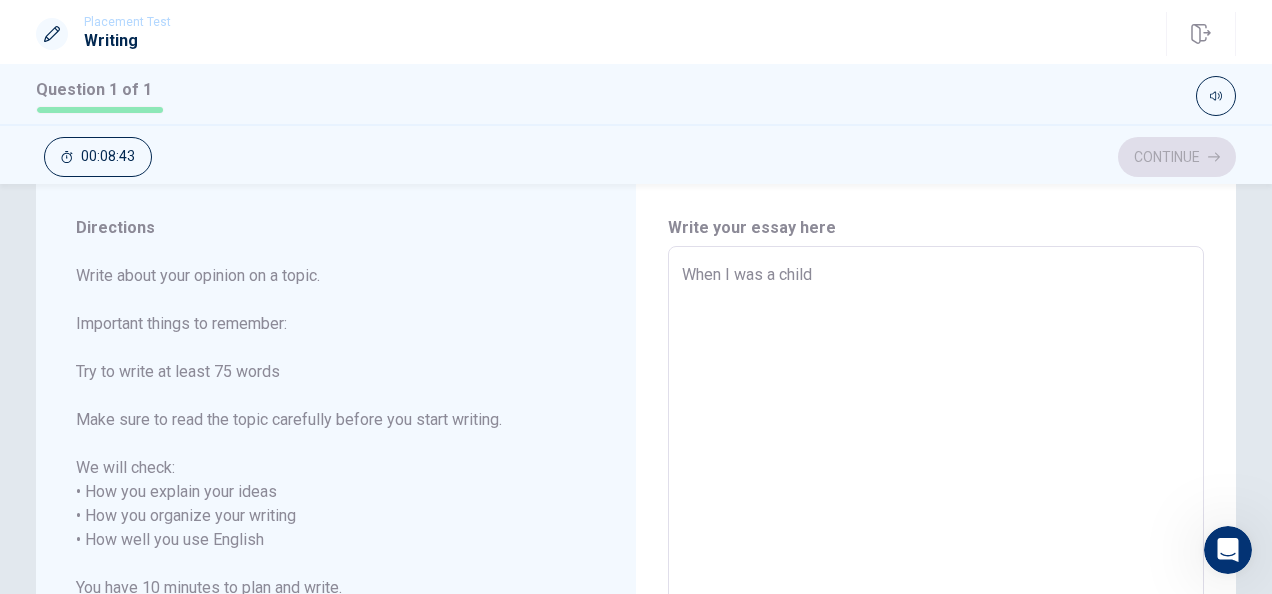 type on "x" 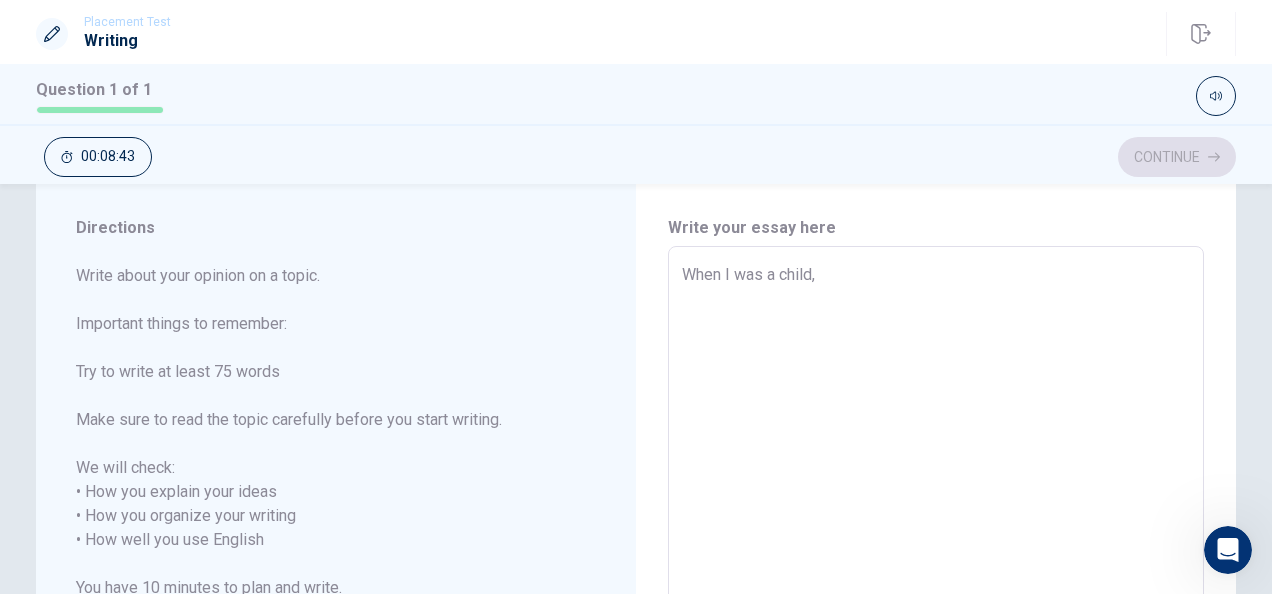 type on "x" 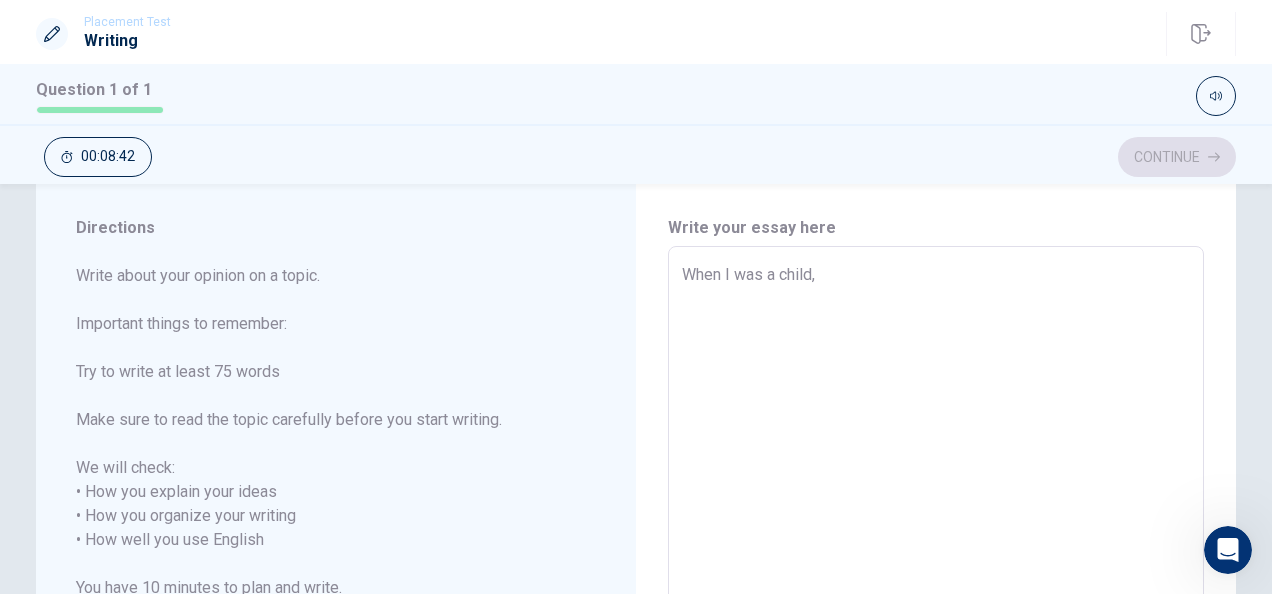 type on "When I was a child," 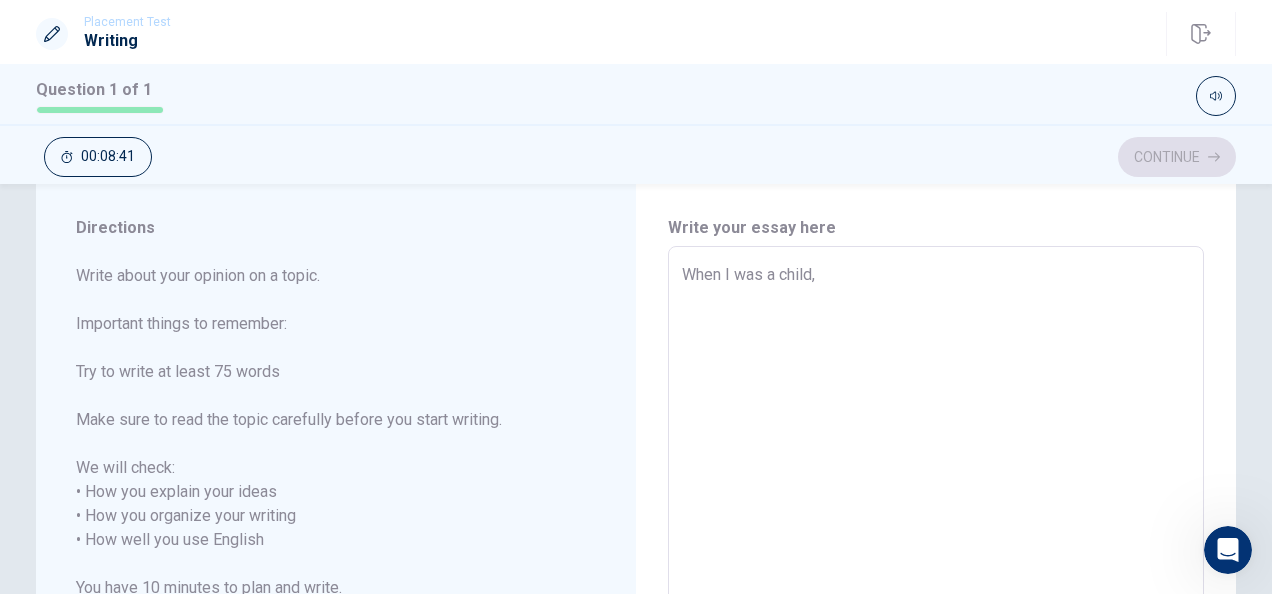 type on "x" 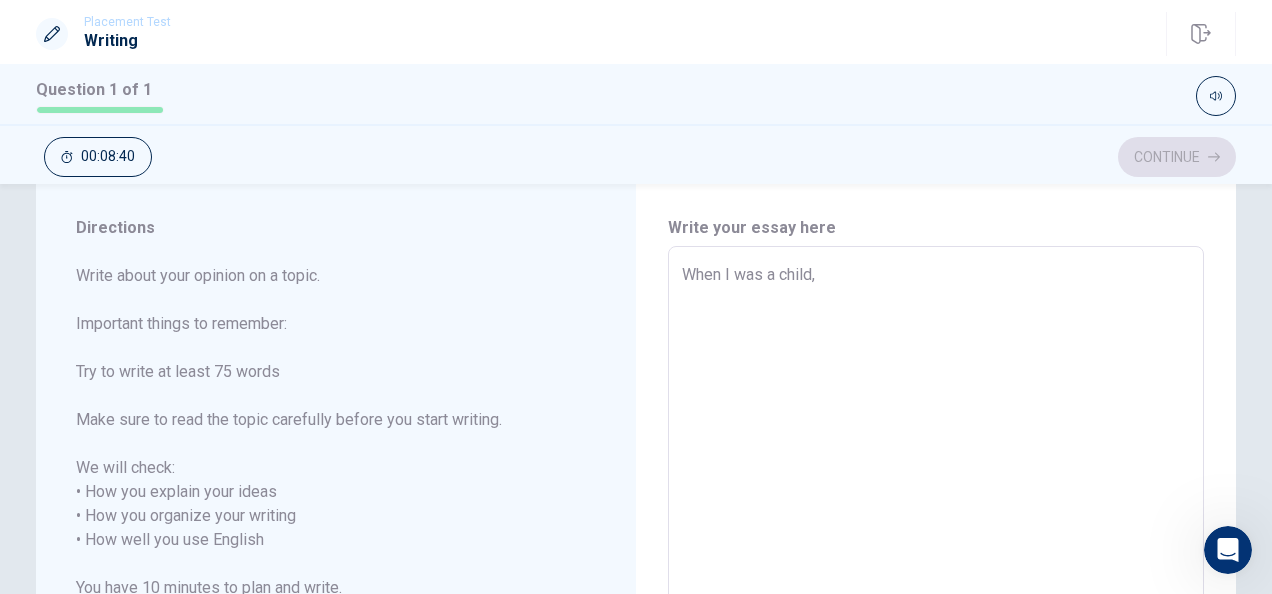 type on "When I was a child, I" 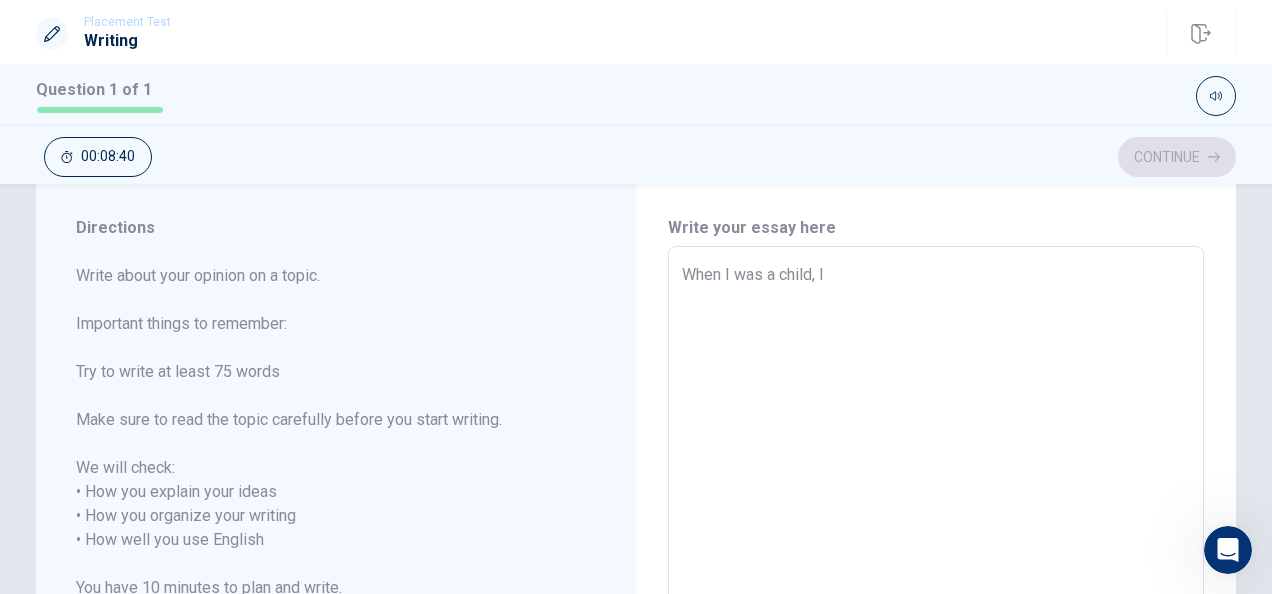 type on "x" 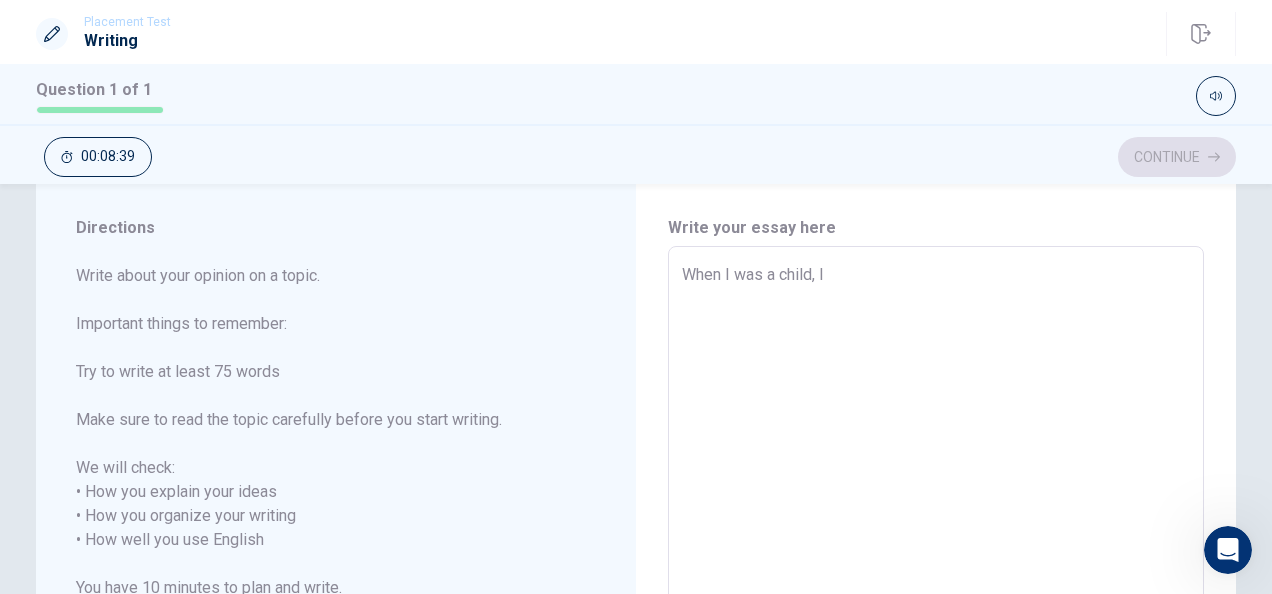 type on "When I was a child, I w" 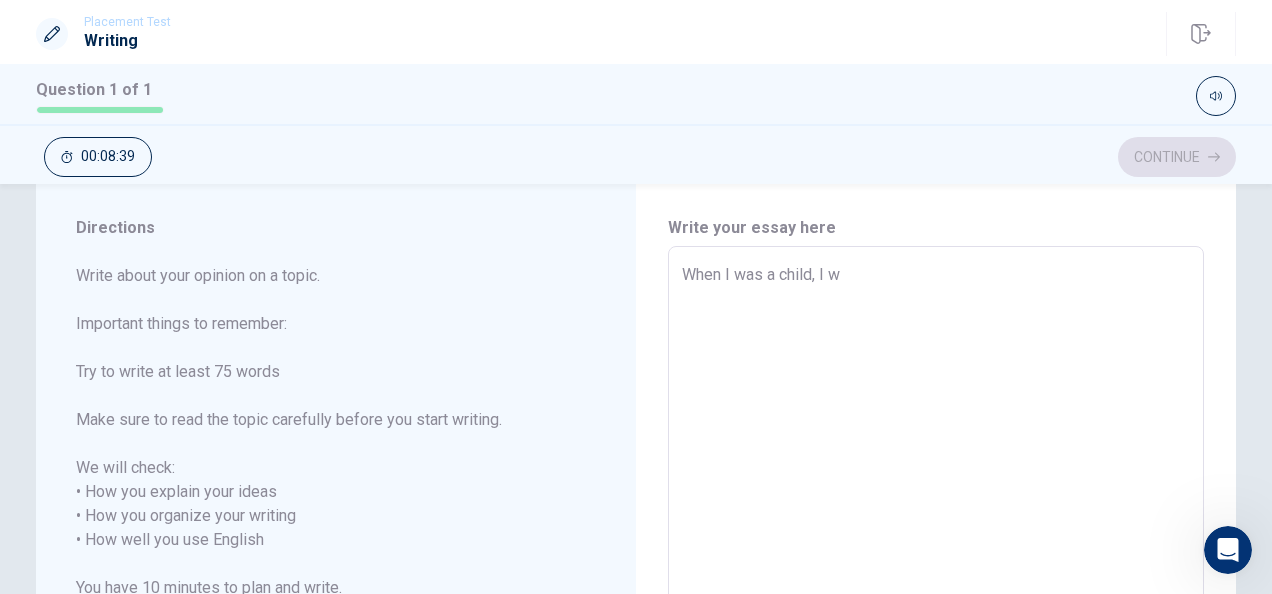 type on "x" 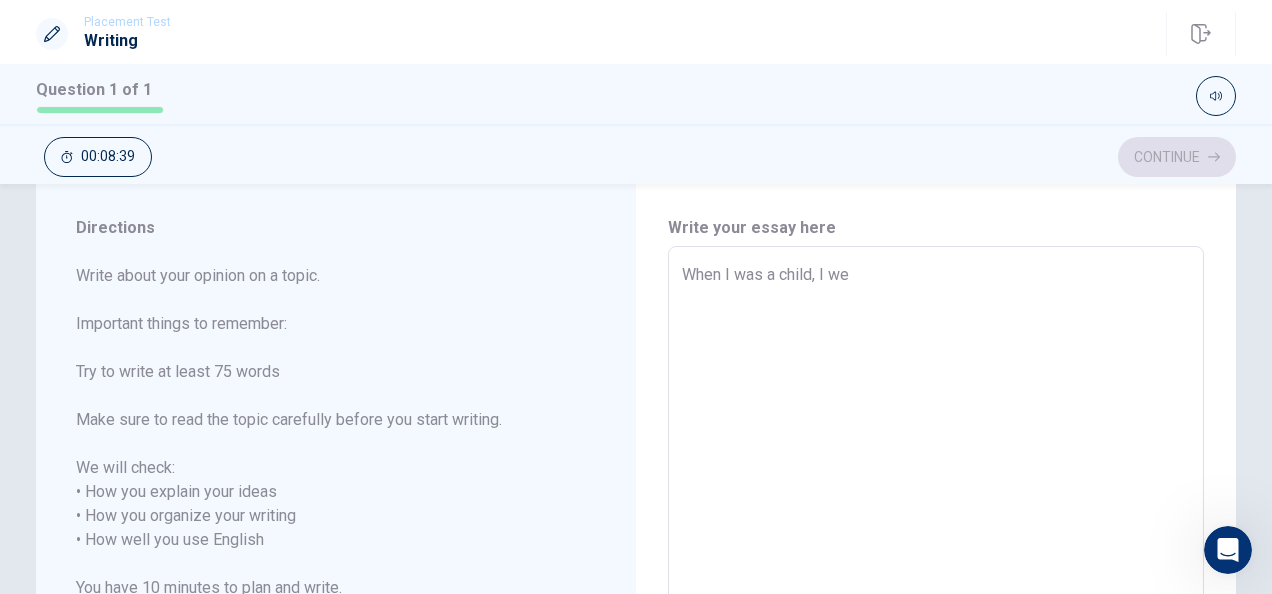 type on "x" 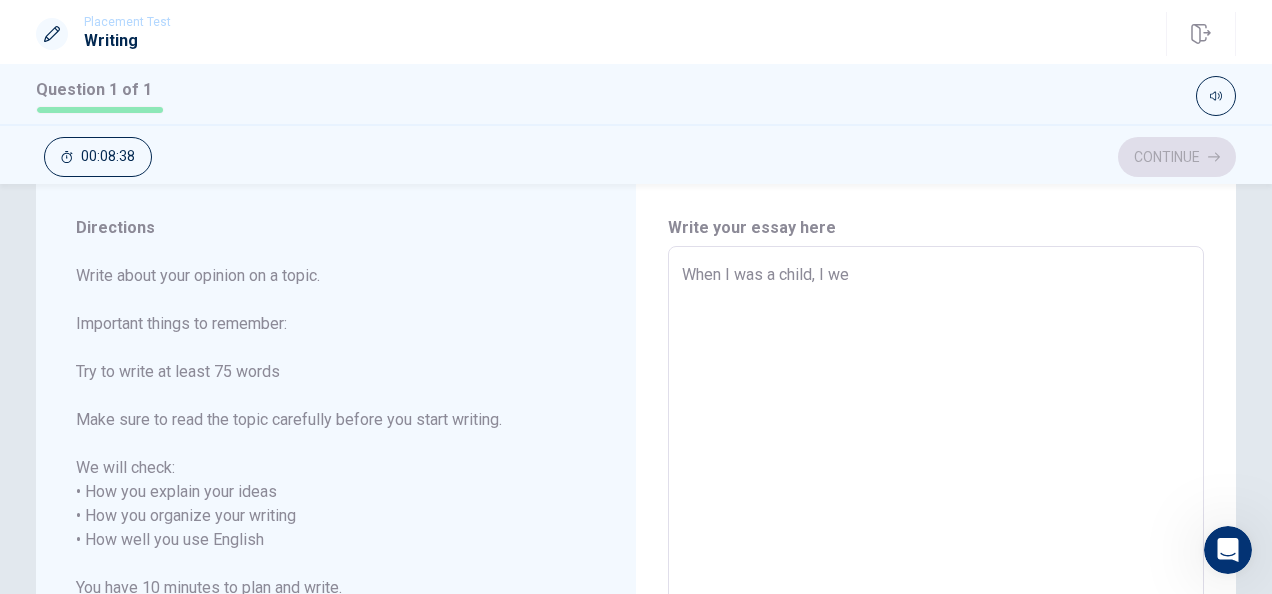 type on "When I was a child, I wen" 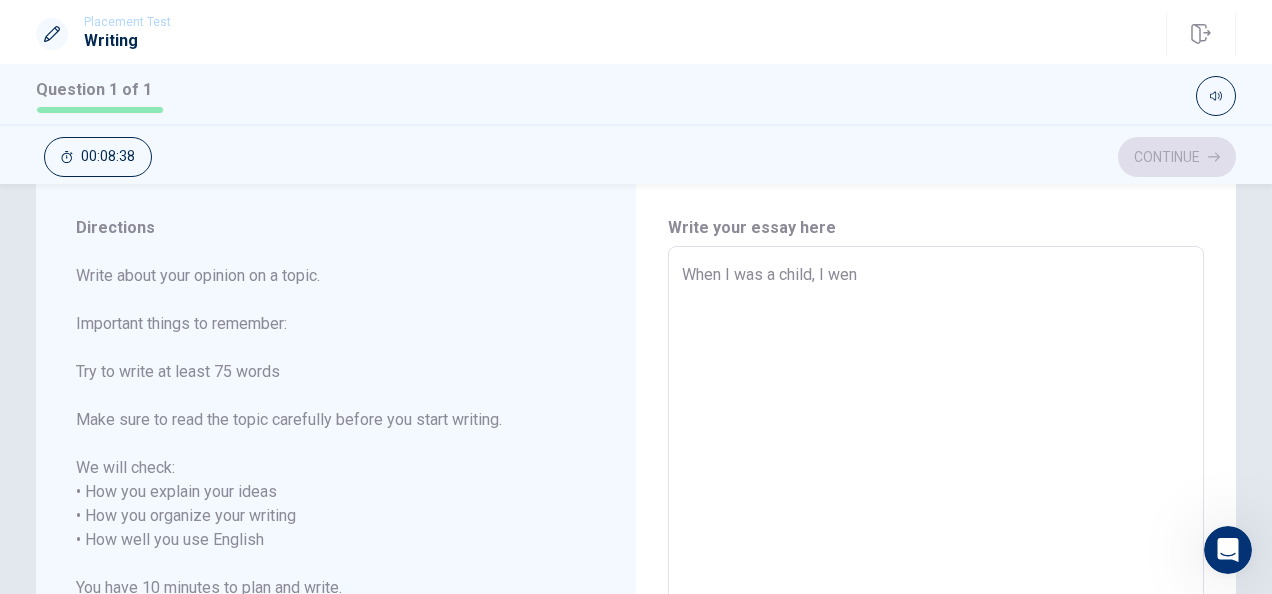 type on "x" 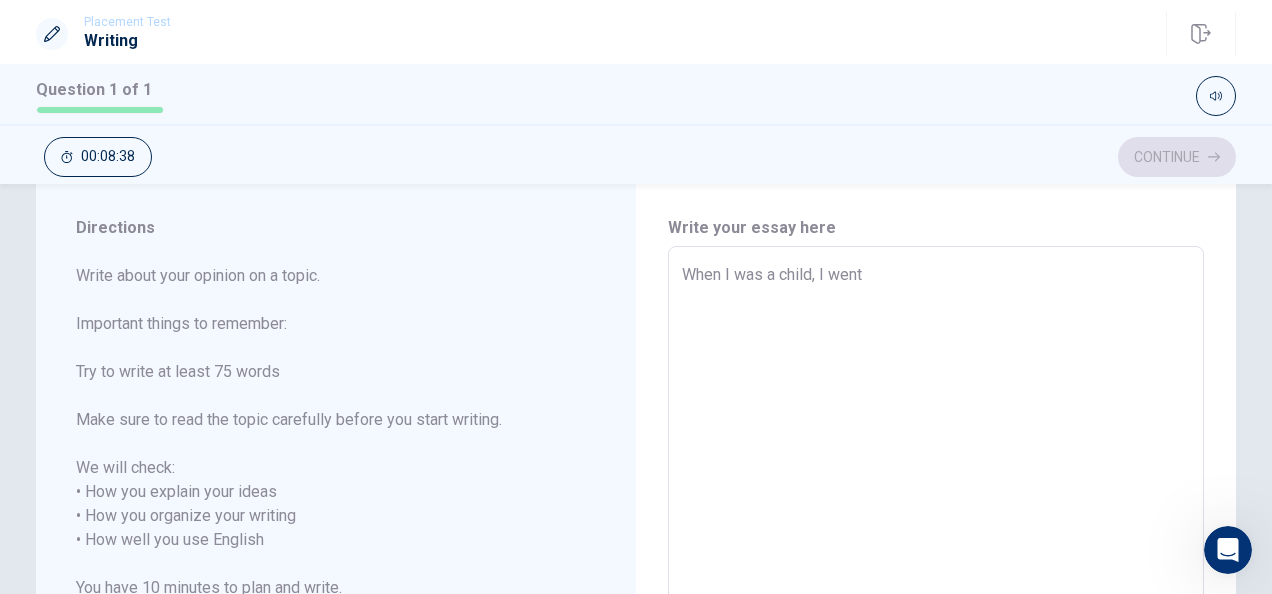 type on "x" 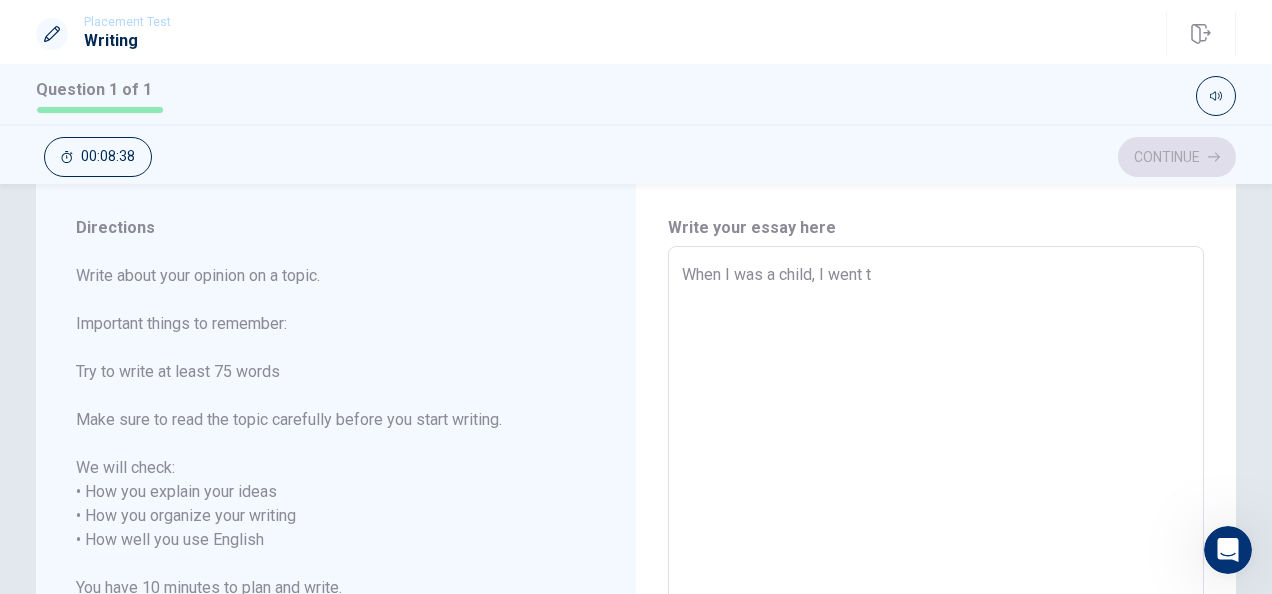 type on "x" 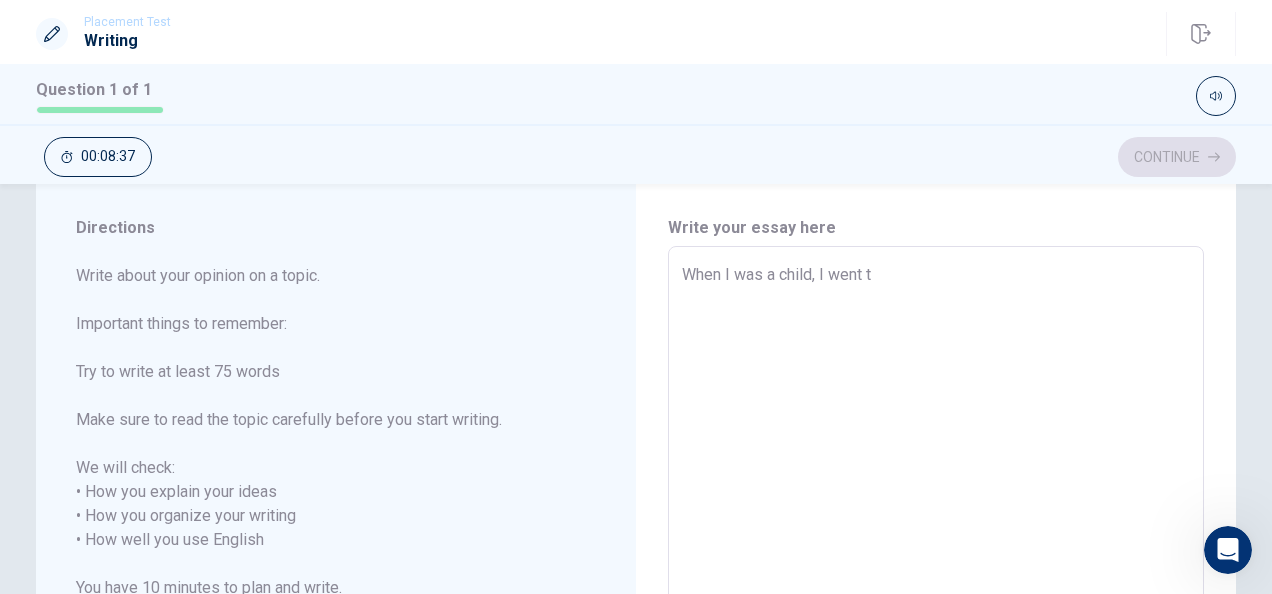 type on "When I was a child, I went to" 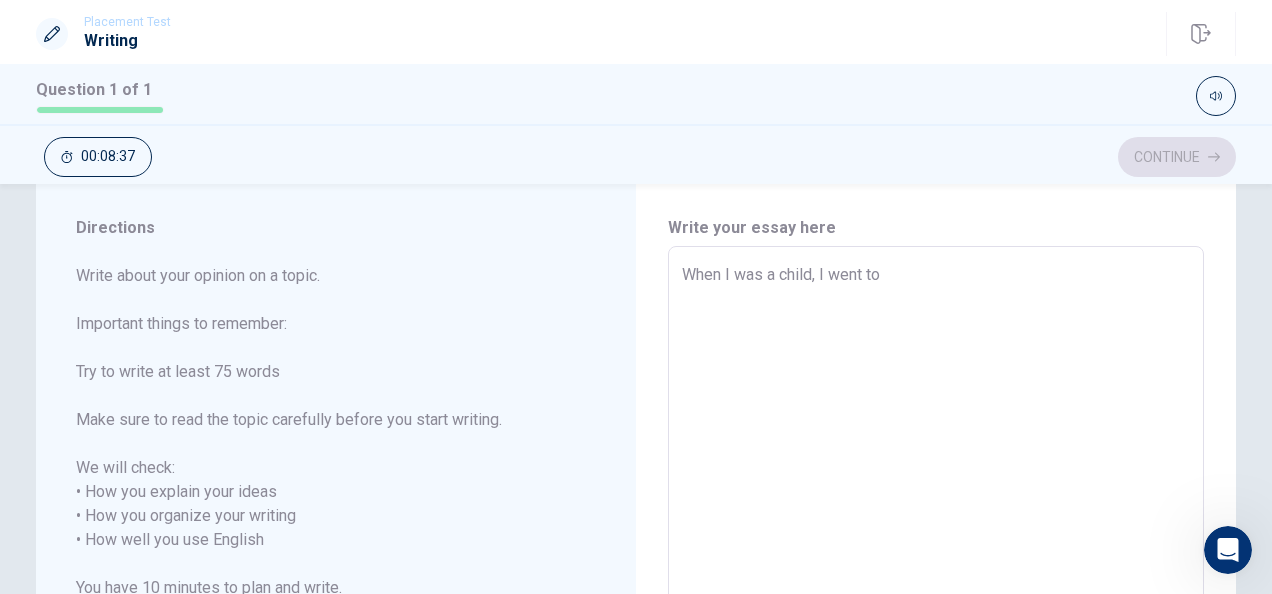 type on "x" 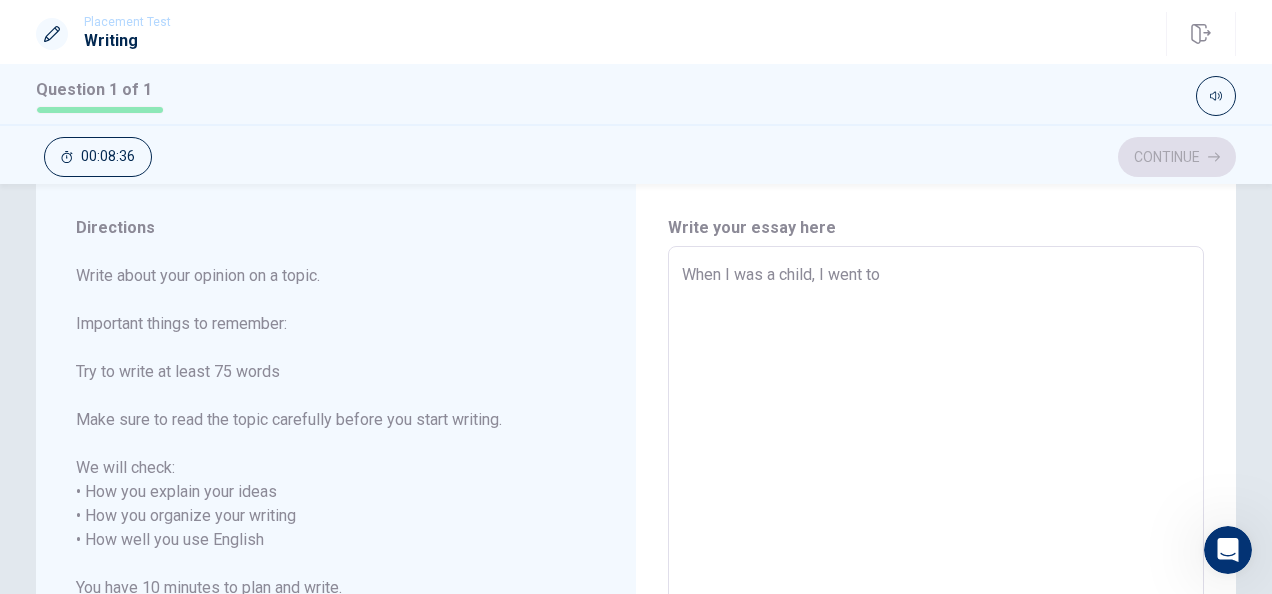 type on "When I was a child, I went to H" 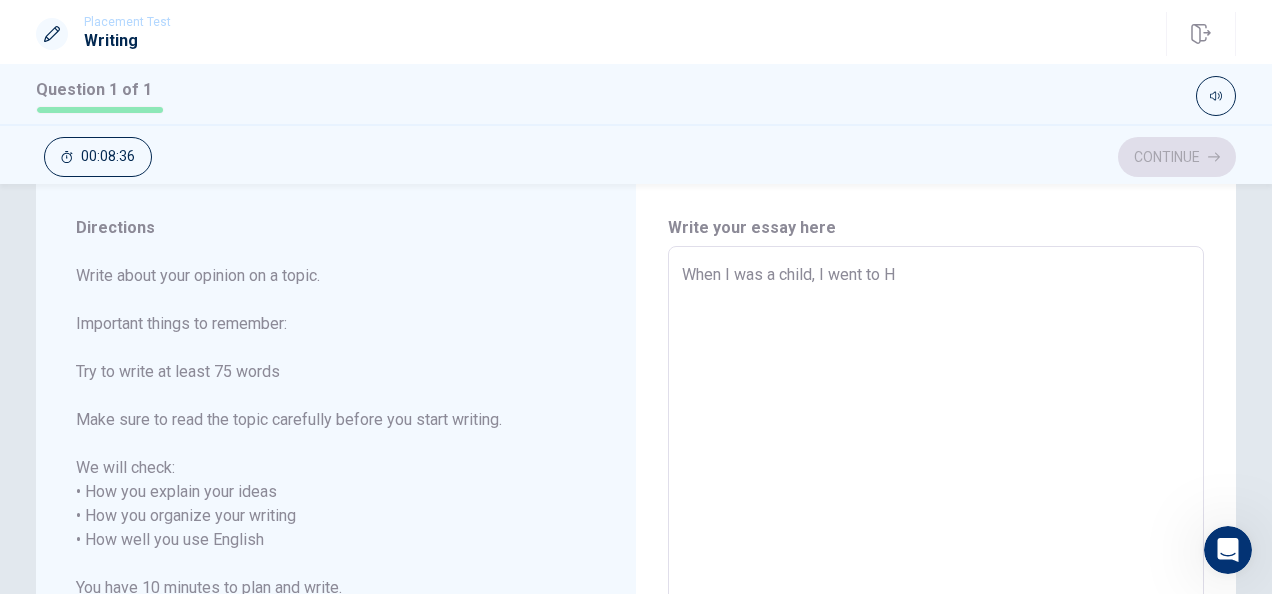 type on "x" 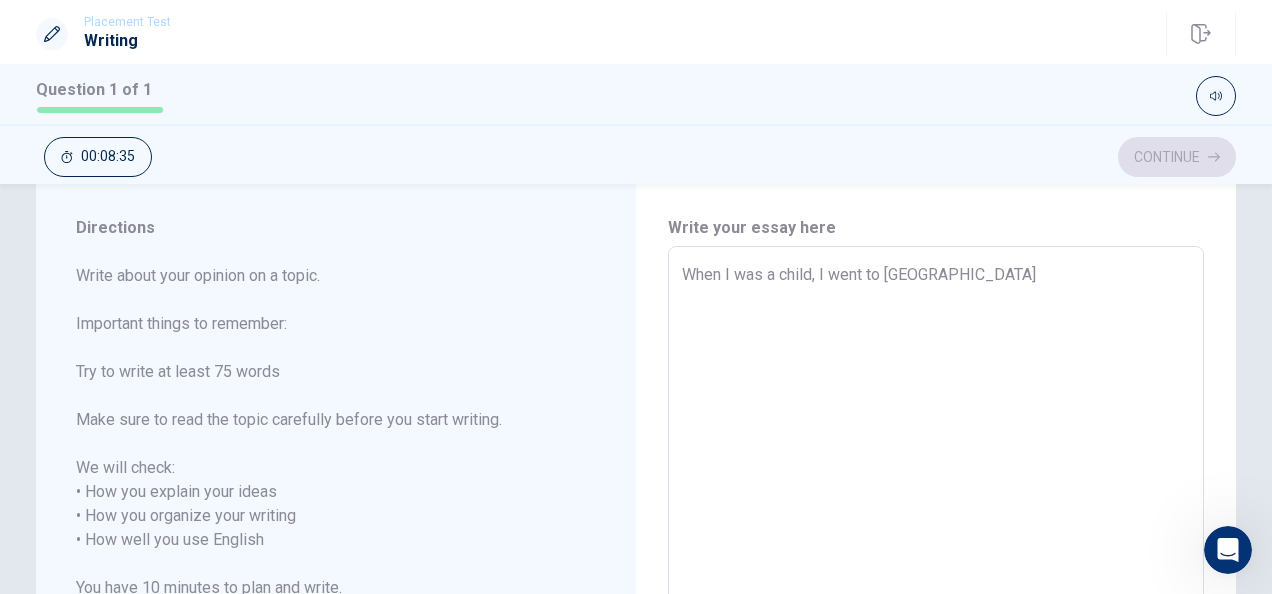 type on "x" 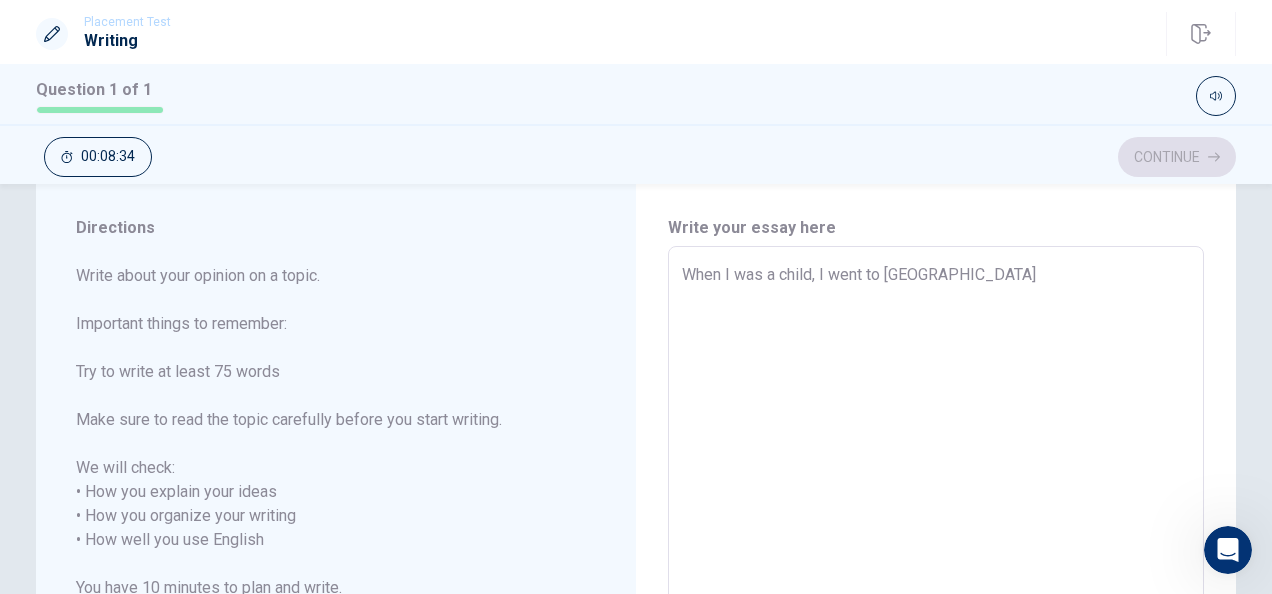 type on "When I was a child, I went to [GEOGRAPHIC_DATA]" 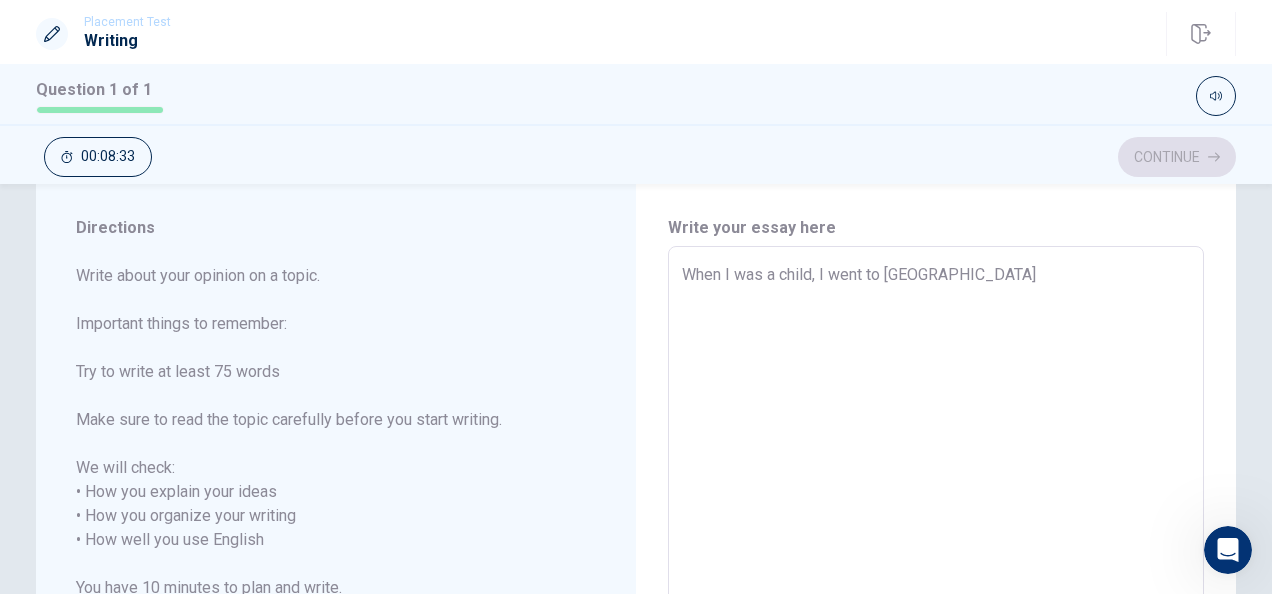 type on "When I was a child, I went to [GEOGRAPHIC_DATA]" 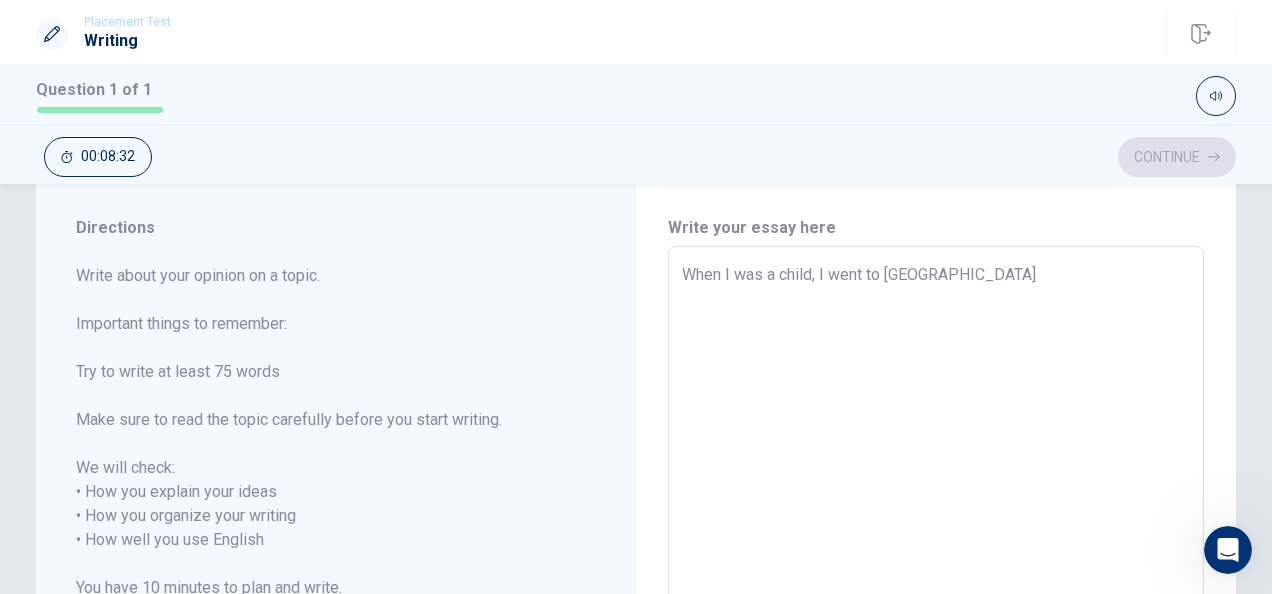 type on "When I was a child, I went to [GEOGRAPHIC_DATA]" 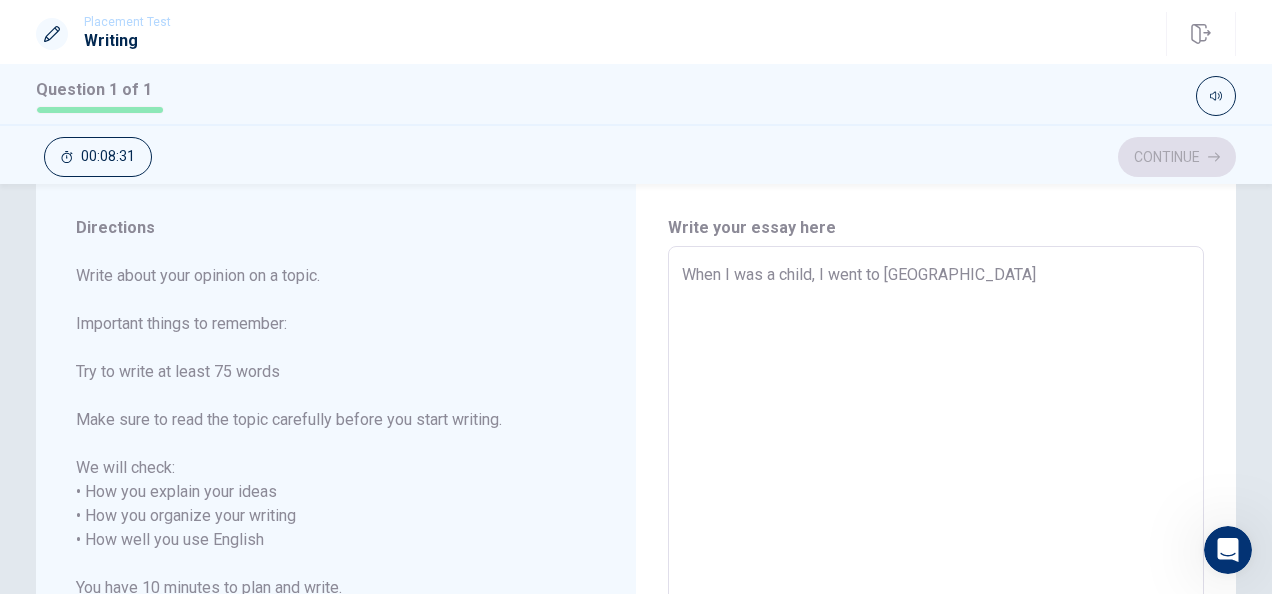 type on "When I was a child, I went to [GEOGRAPHIC_DATA]" 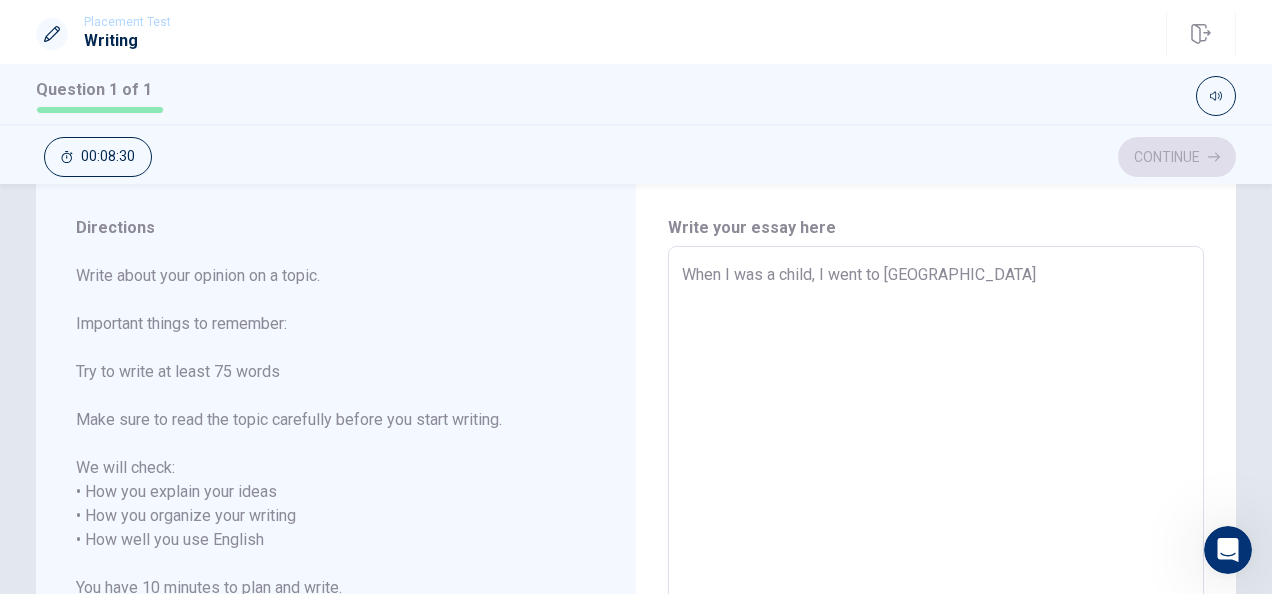 type on "x" 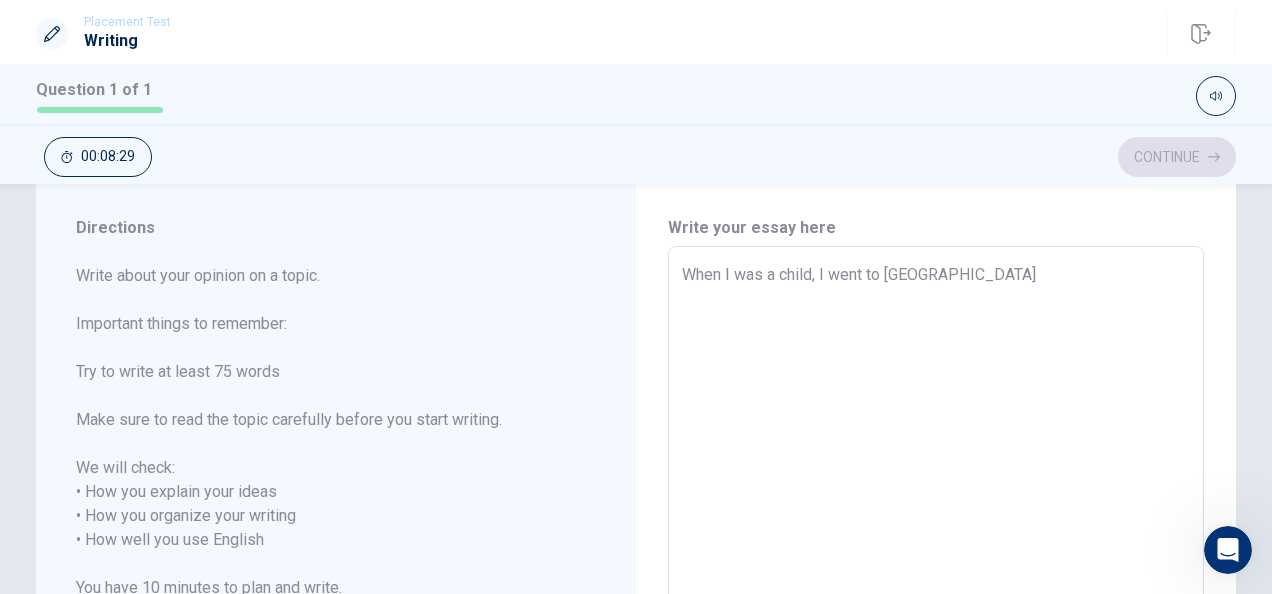 type on "When I was a child, I went to [GEOGRAPHIC_DATA] w" 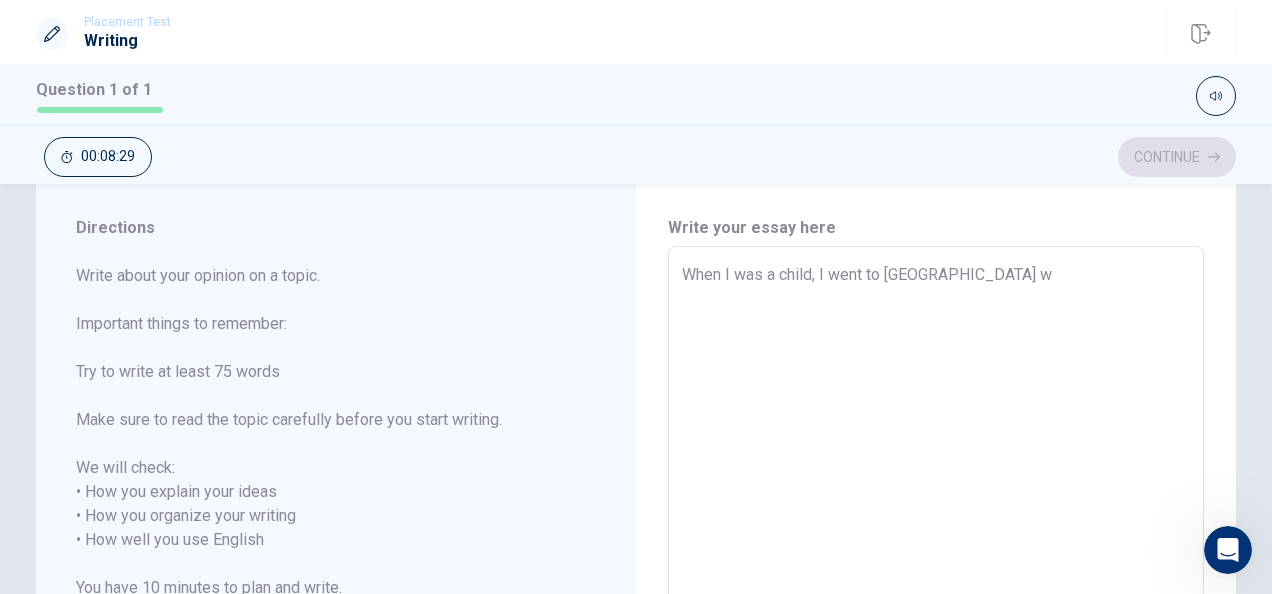type on "x" 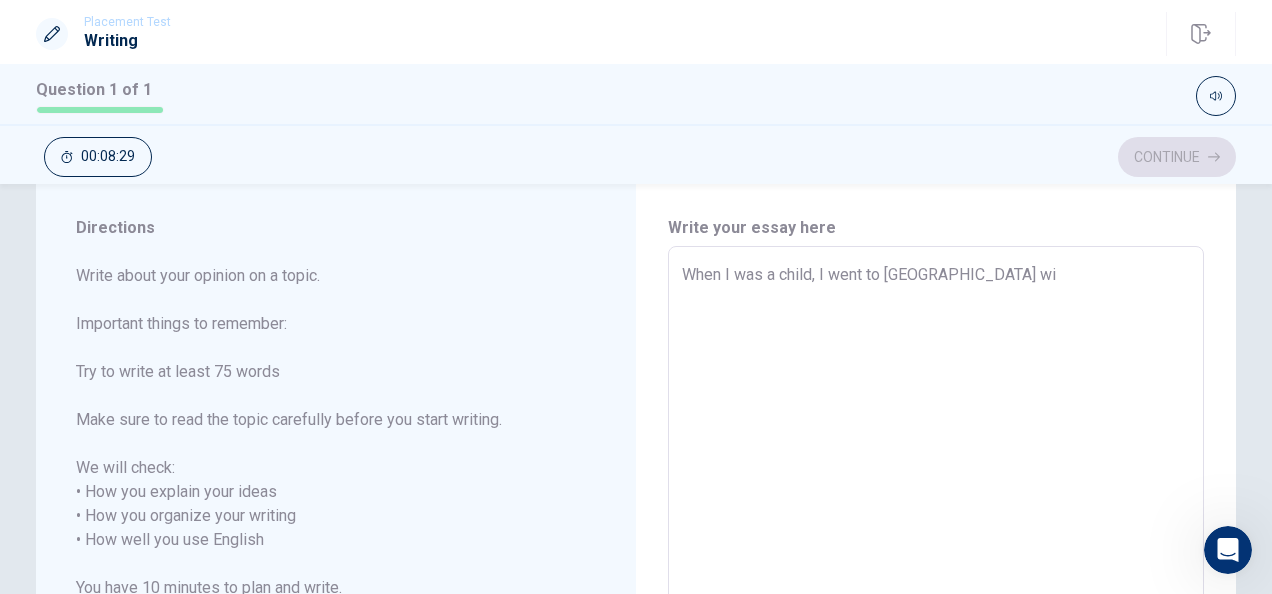 type on "x" 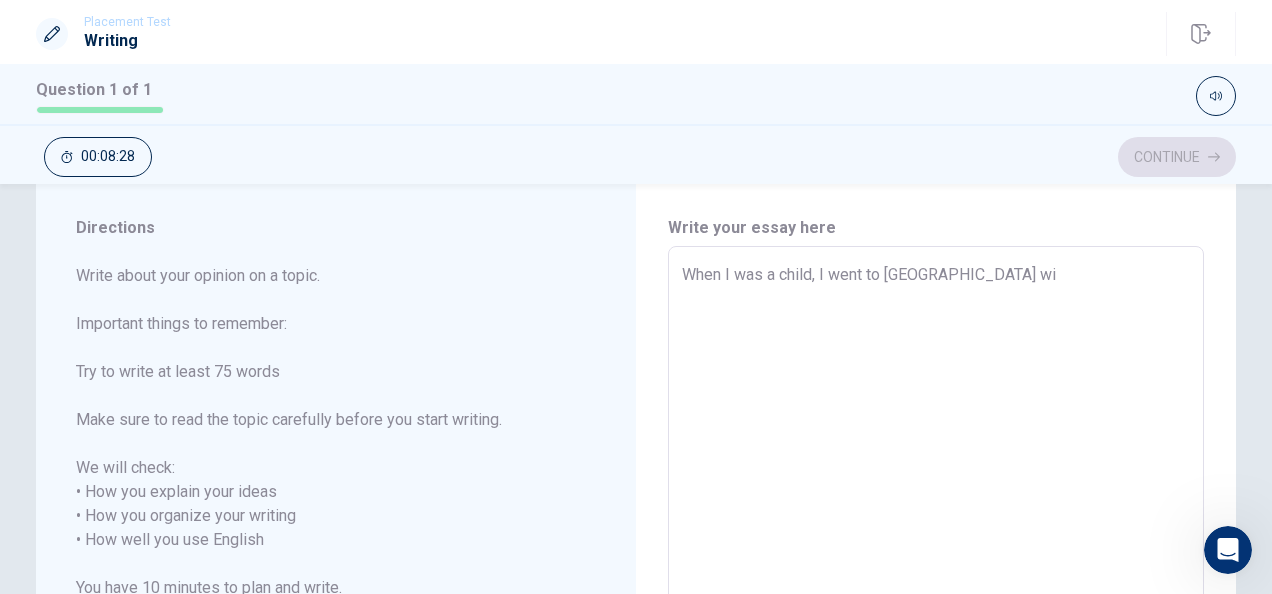 type on "When I was a child, I went to [GEOGRAPHIC_DATA] wit" 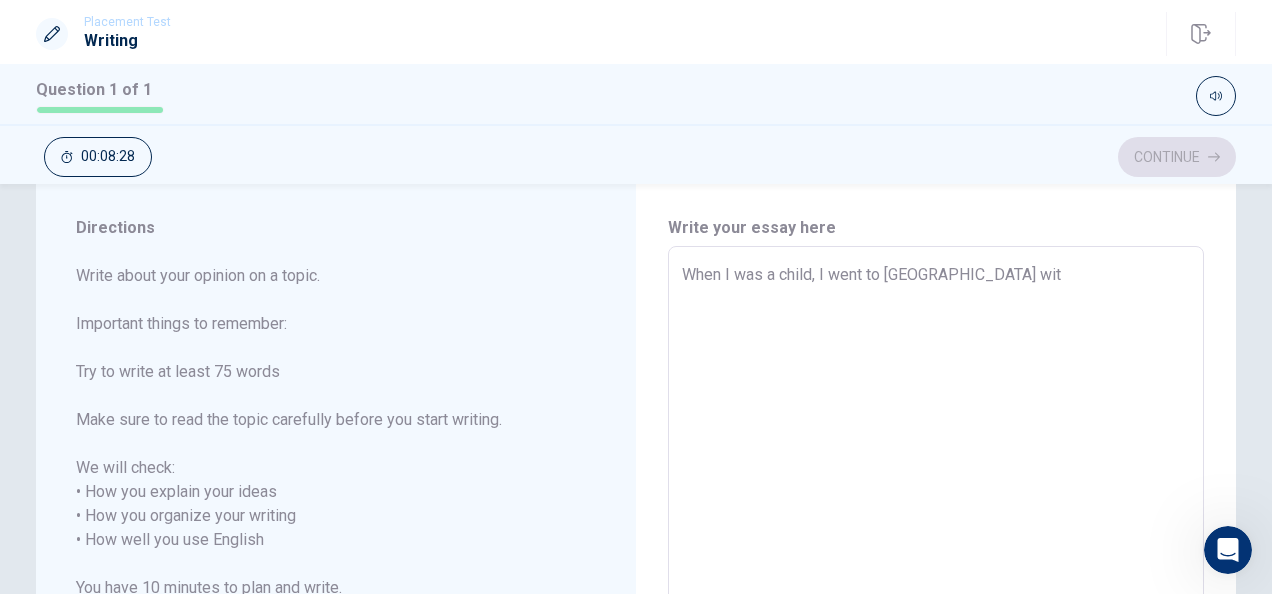 type on "x" 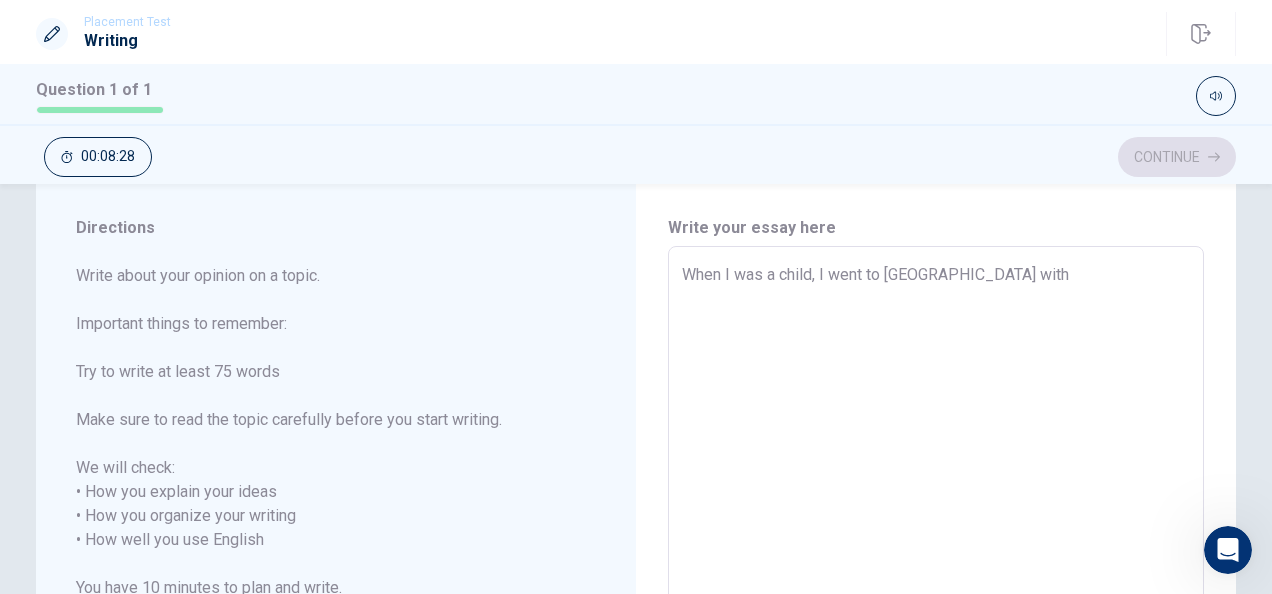 type on "x" 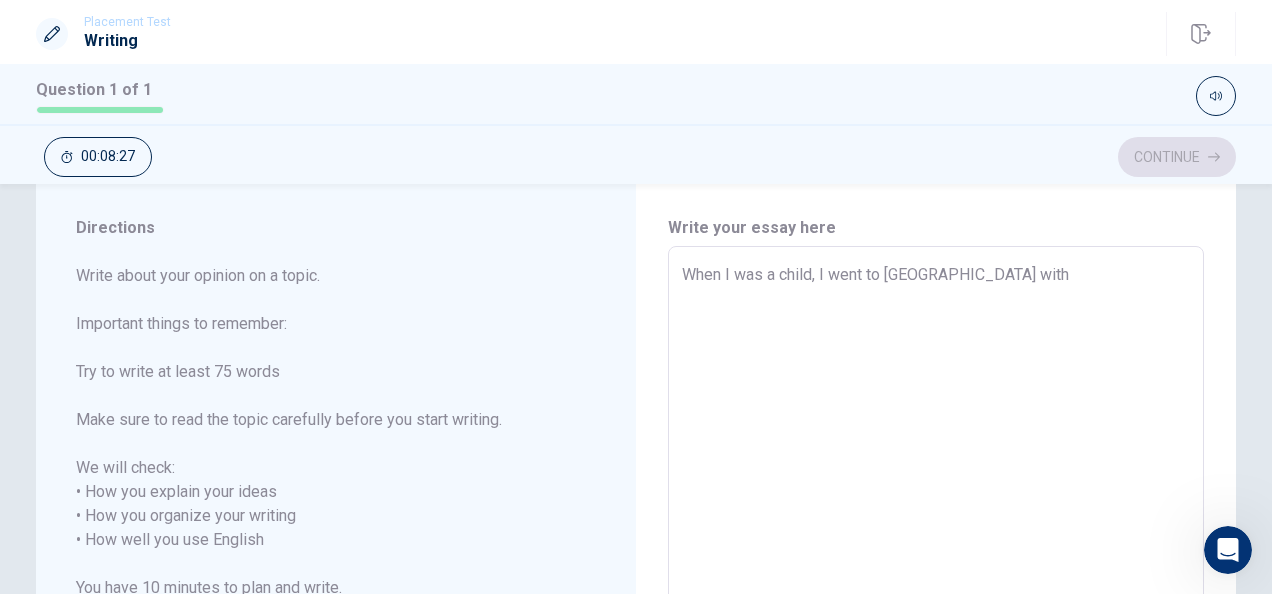type on "x" 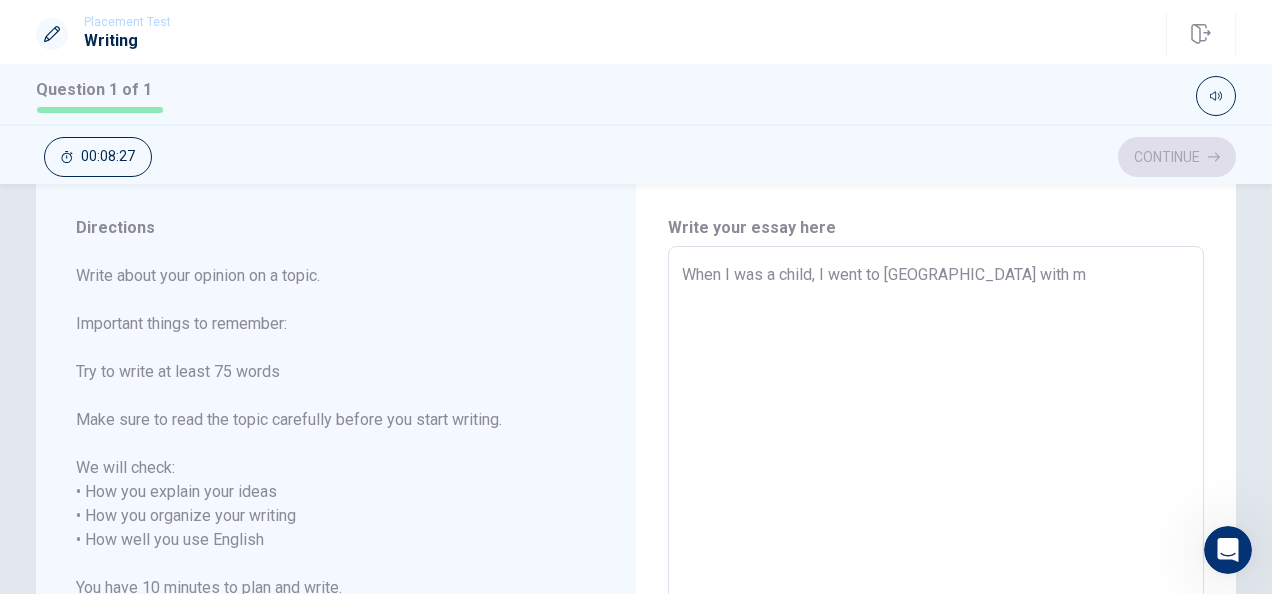 type on "x" 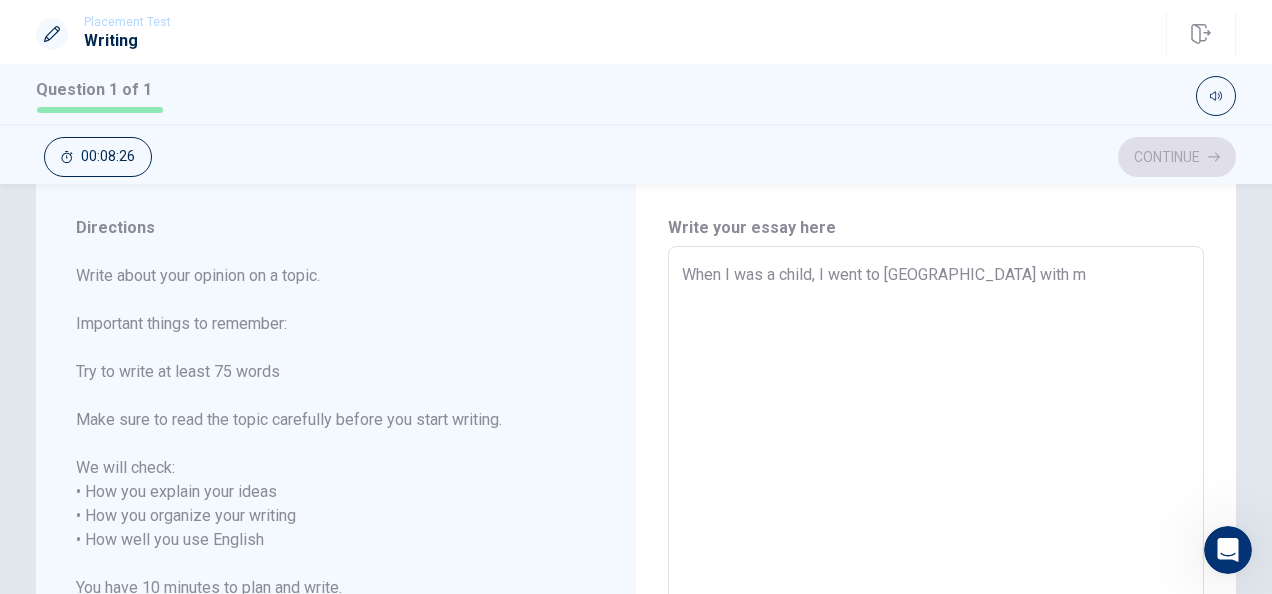 type on "When I was a child, I went to [GEOGRAPHIC_DATA] with my" 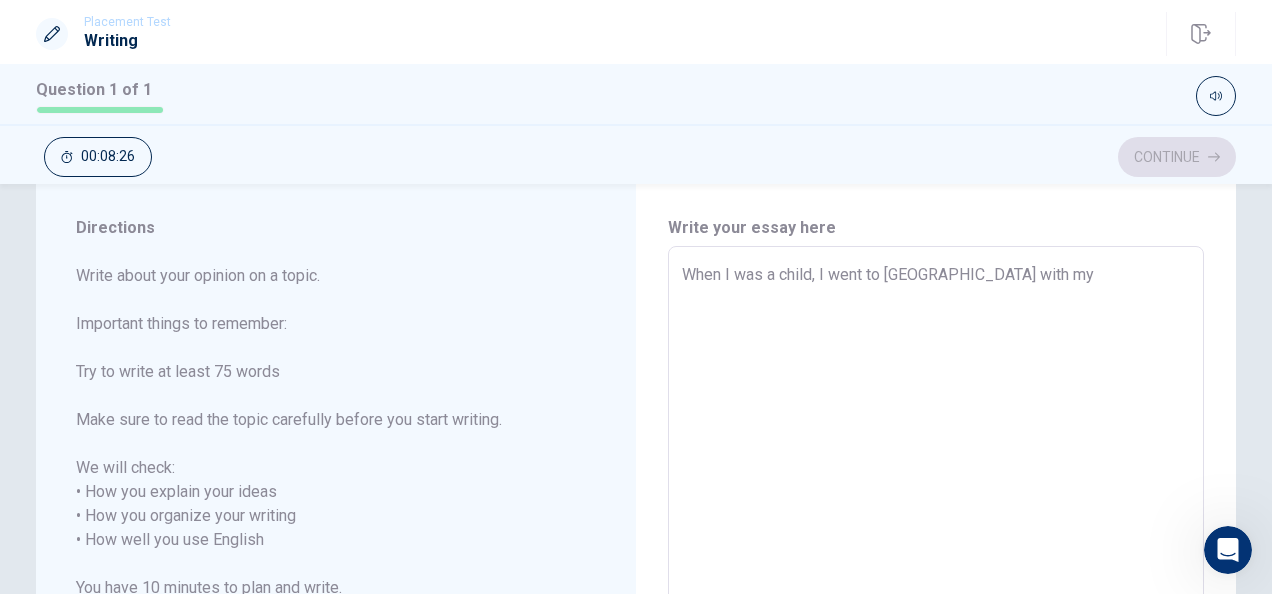 type on "x" 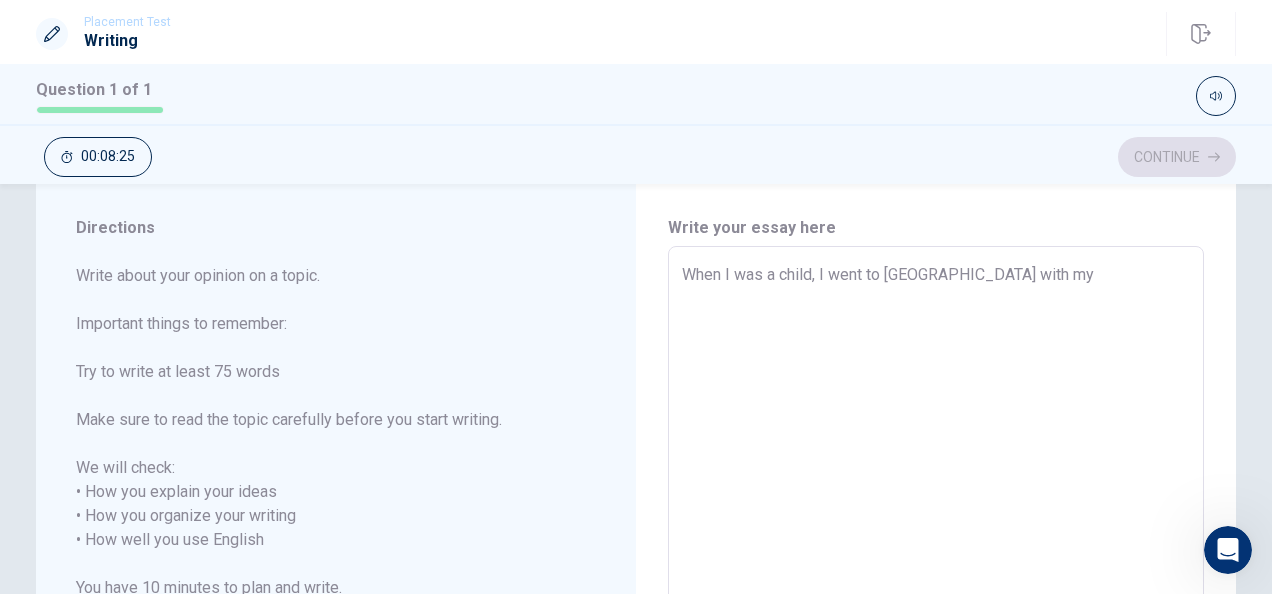type on "When I was a child, I went to [GEOGRAPHIC_DATA] with my f" 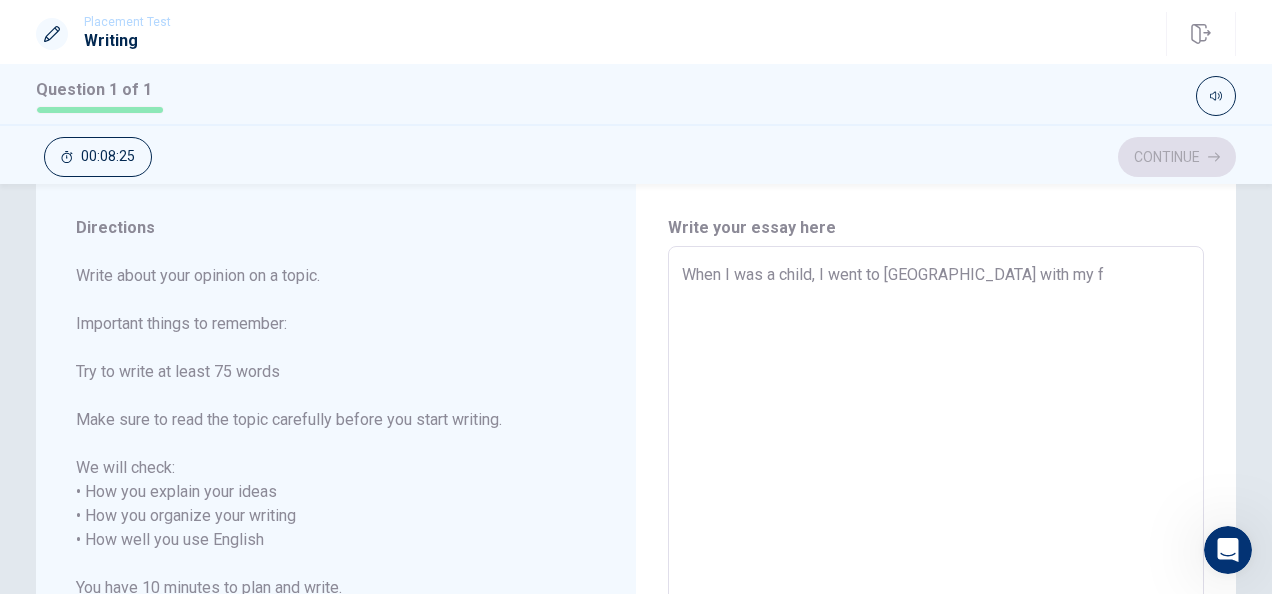 type on "x" 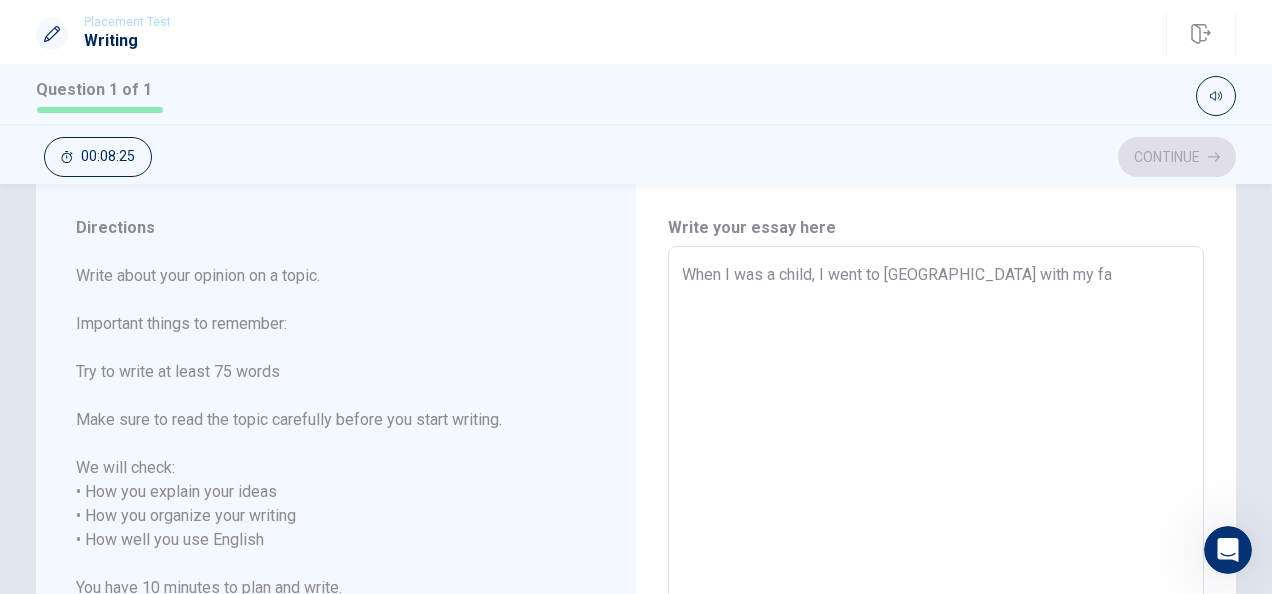 type on "x" 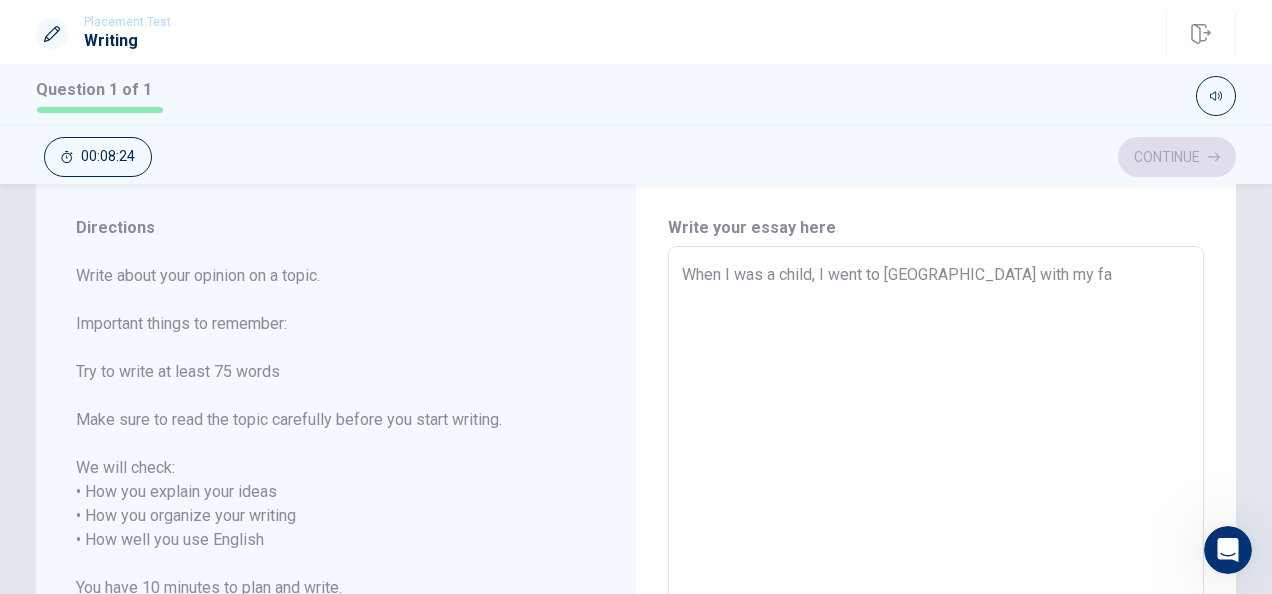 type on "When I was a child, I went to [GEOGRAPHIC_DATA] with my fam" 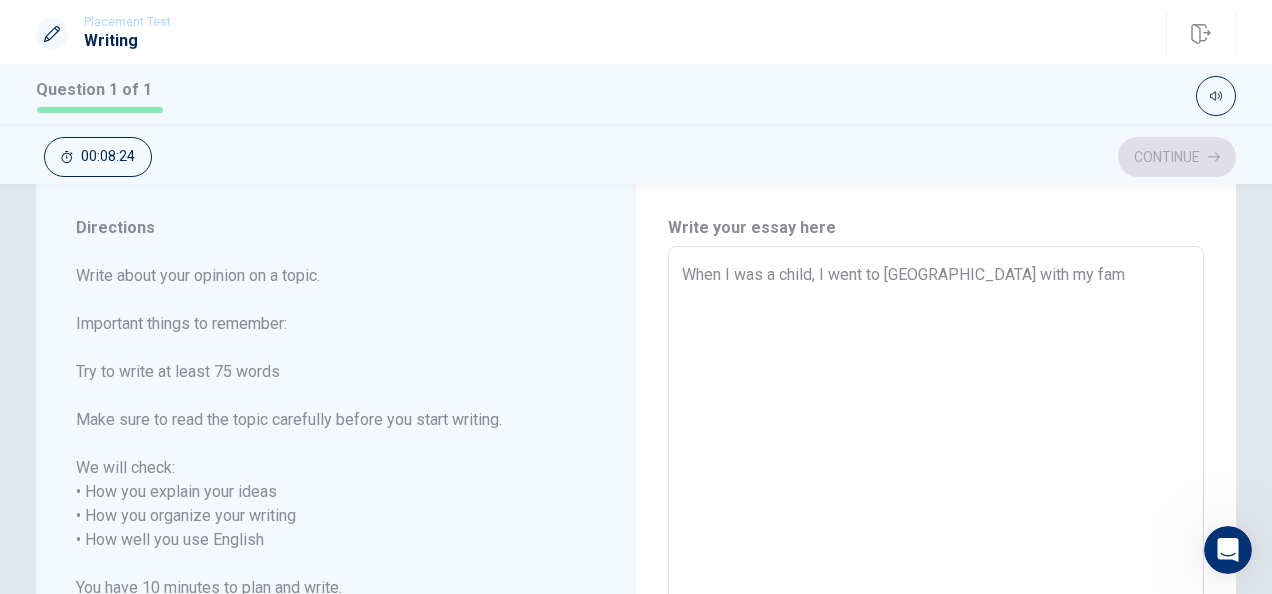 type on "x" 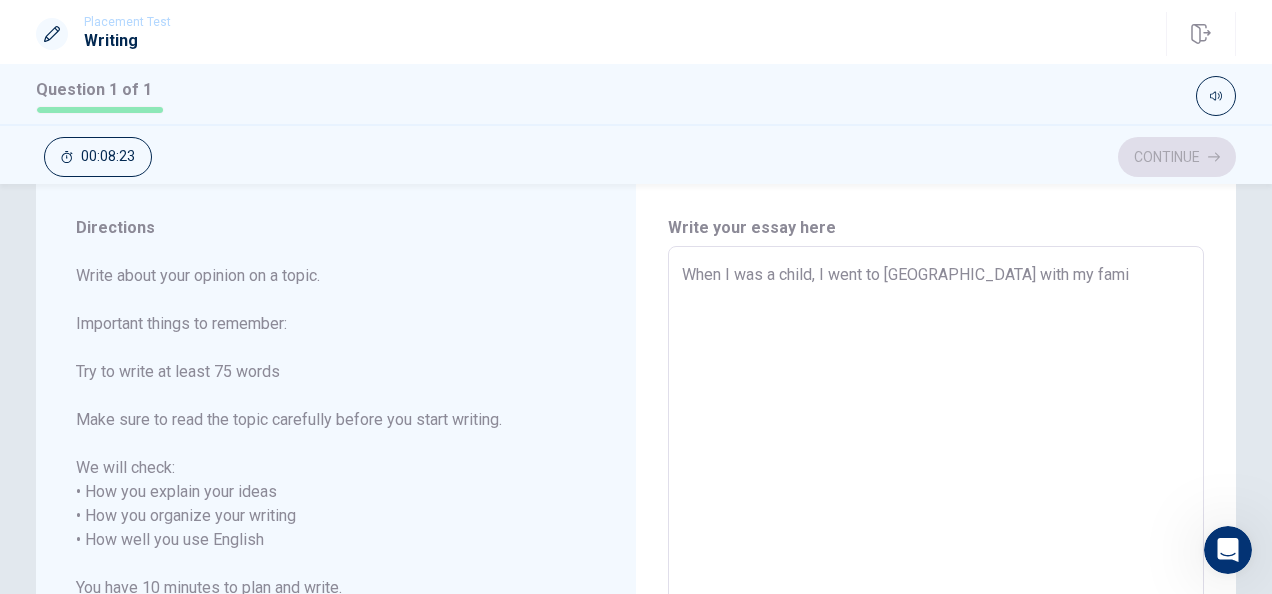 type on "x" 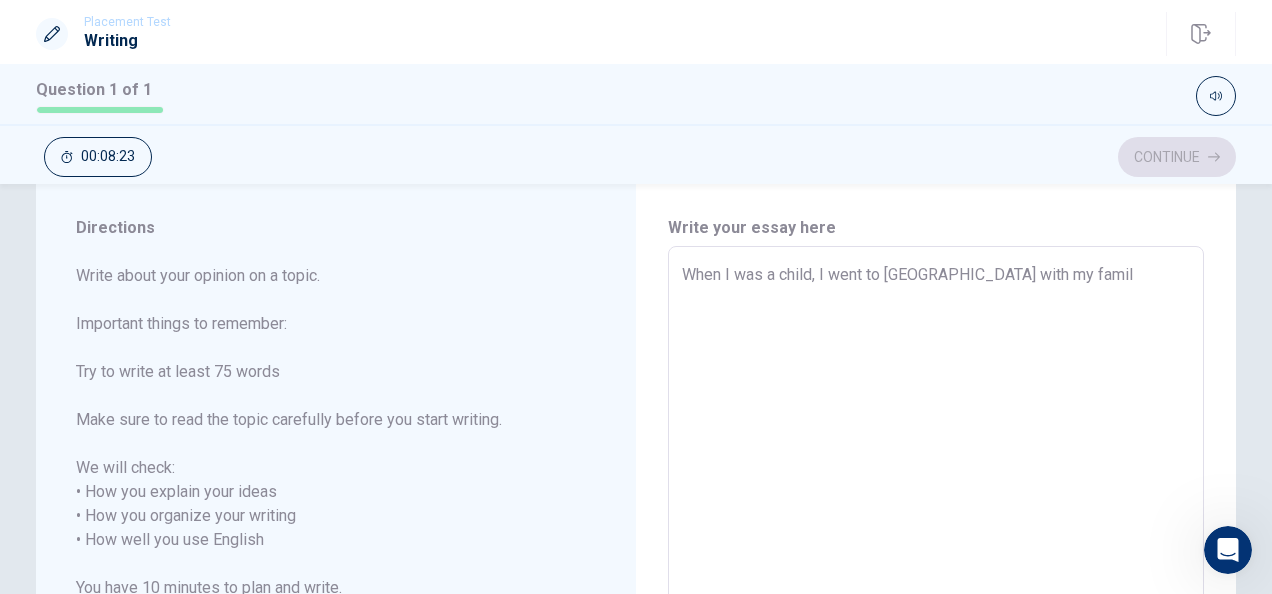 type on "x" 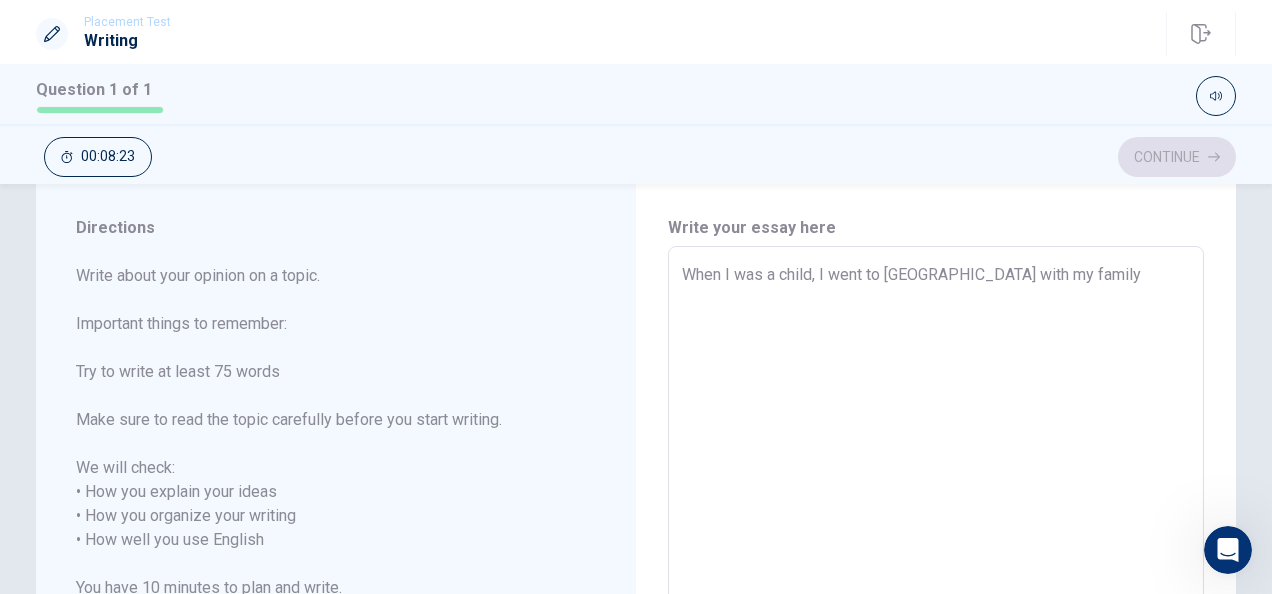 type on "x" 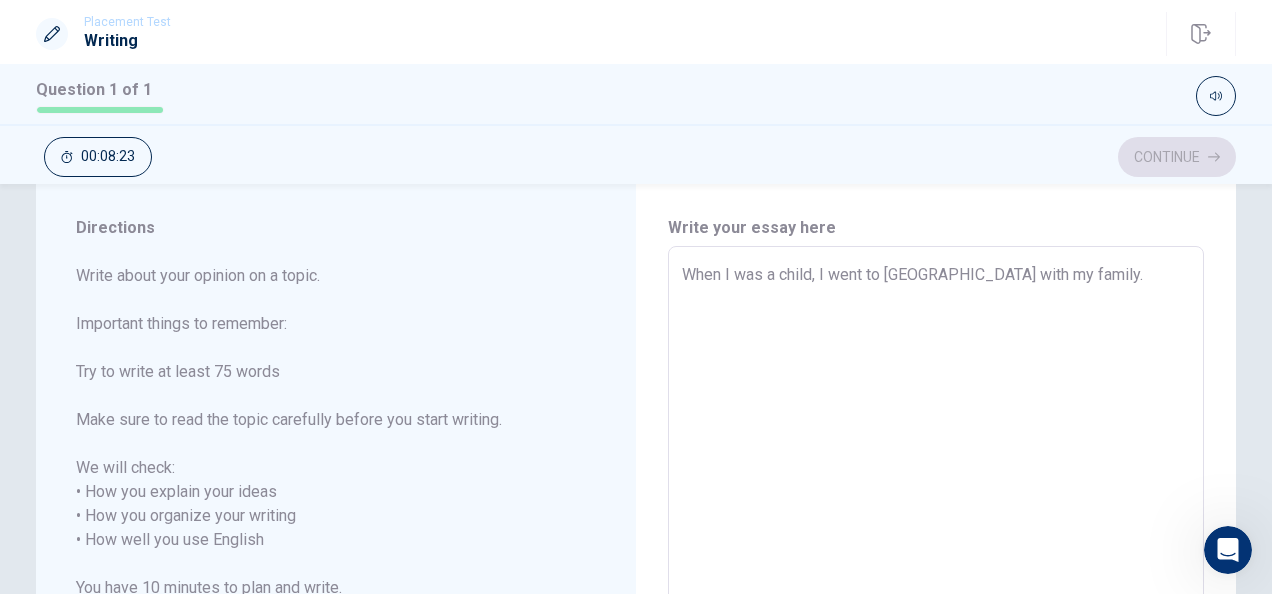 type on "x" 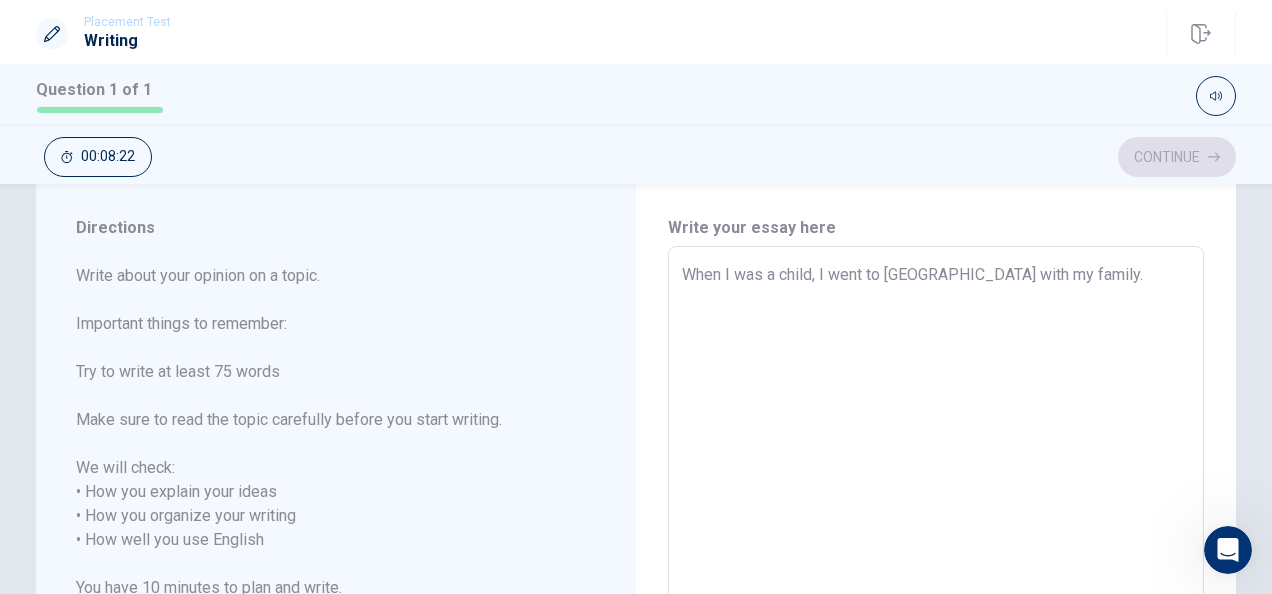 type on "When I was a child, I went to [GEOGRAPHIC_DATA] with my family." 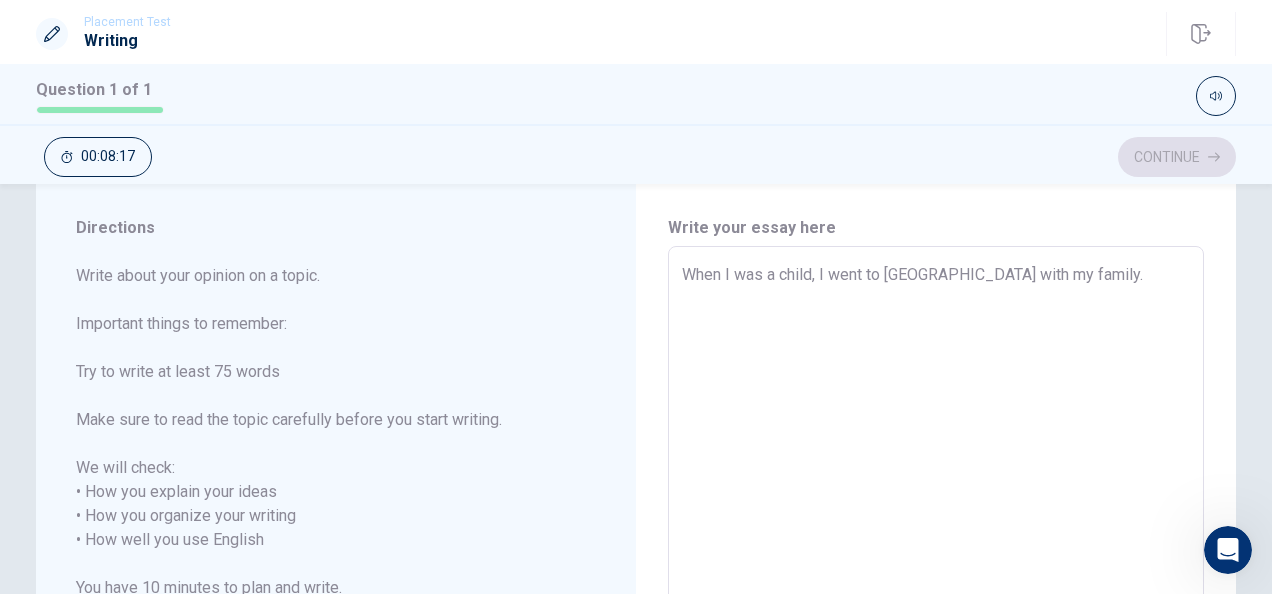 type on "x" 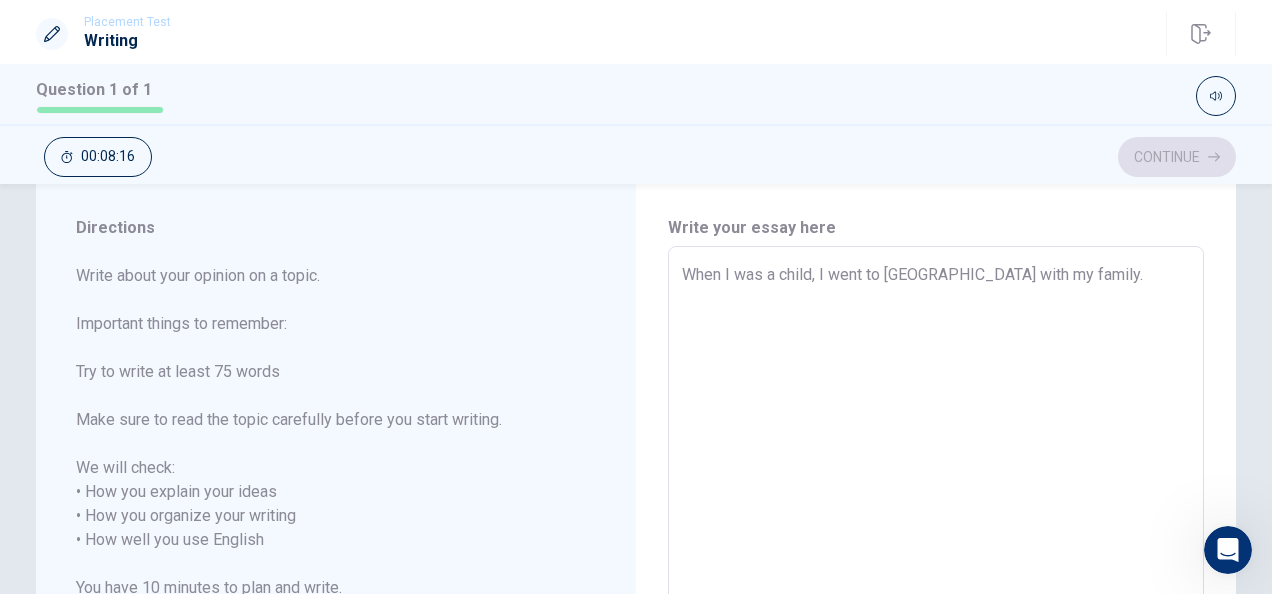 type on "When I was a child, I went to [GEOGRAPHIC_DATA] with my family. I" 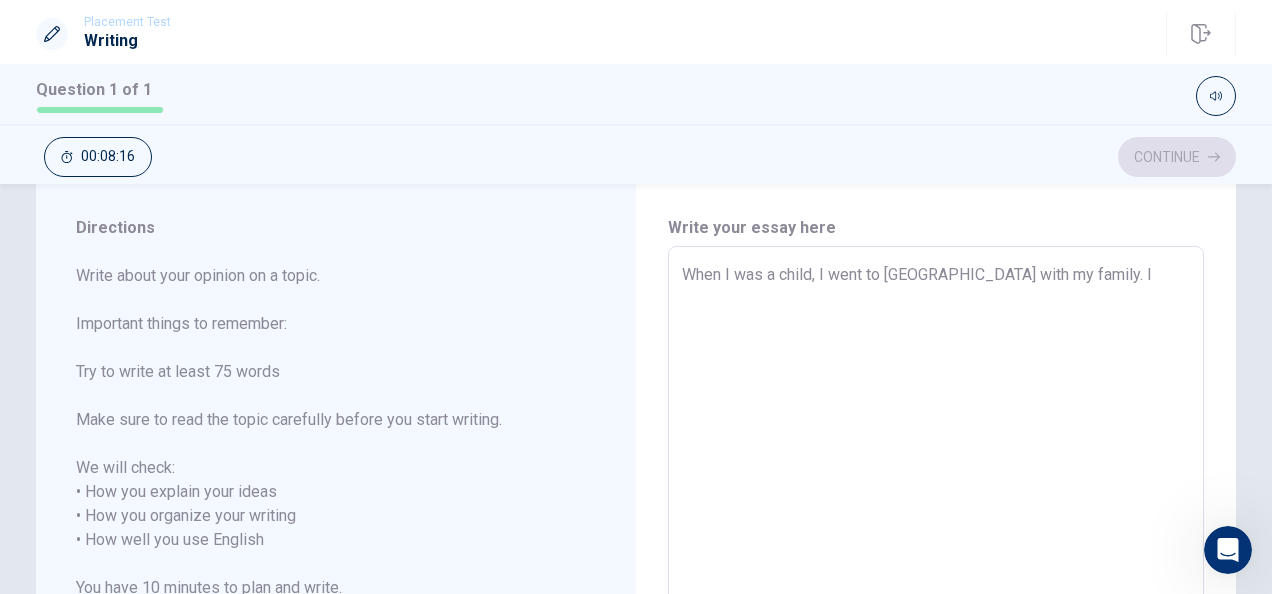 type on "x" 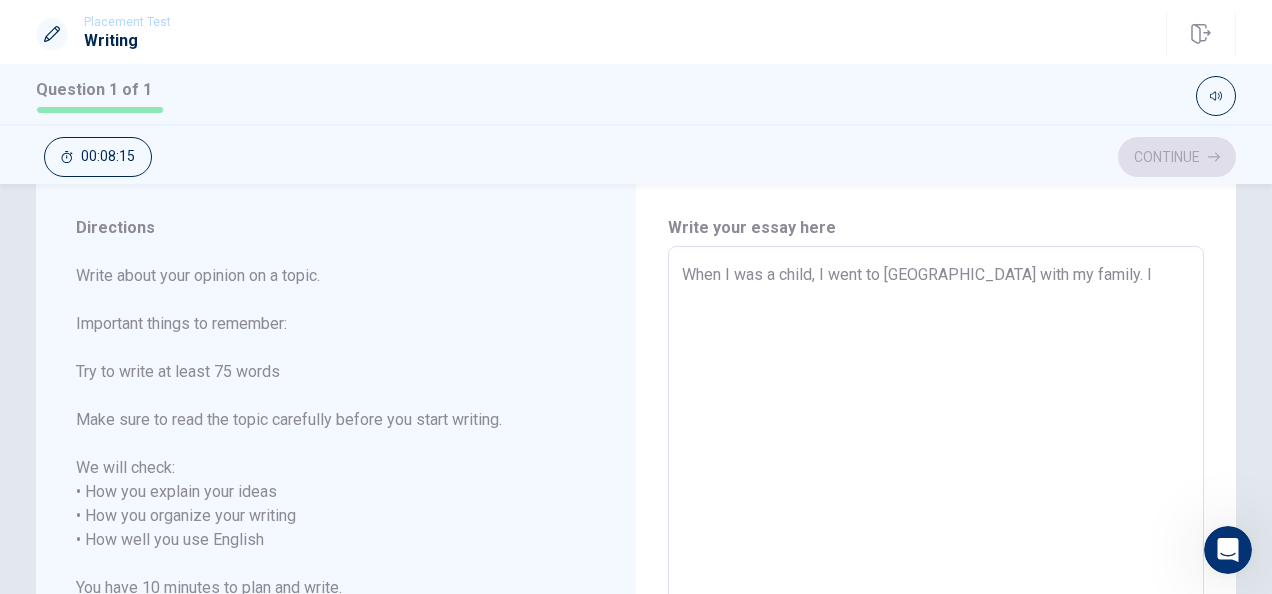 type on "When I was a child, I went to [GEOGRAPHIC_DATA] with my family. I w" 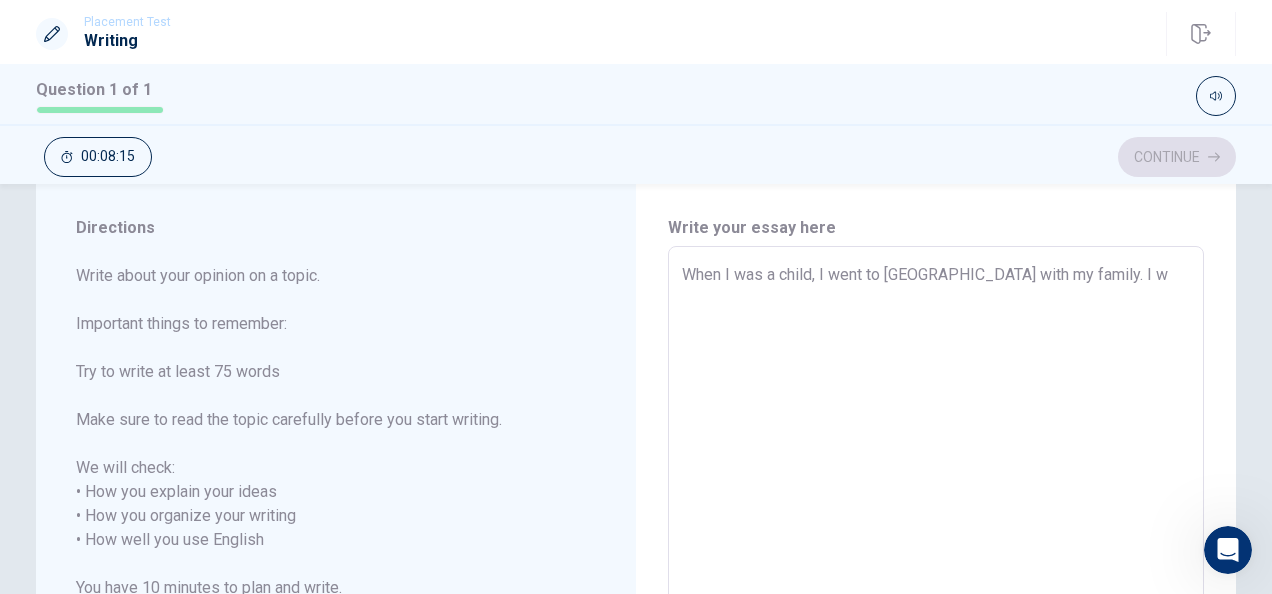 type on "x" 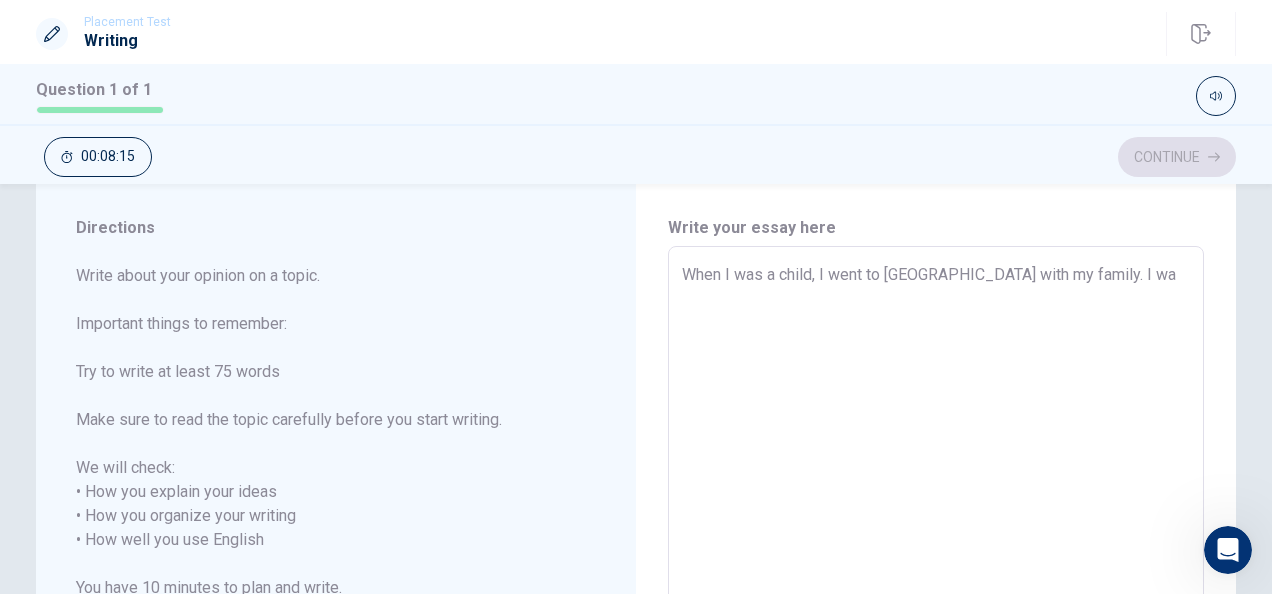 type on "x" 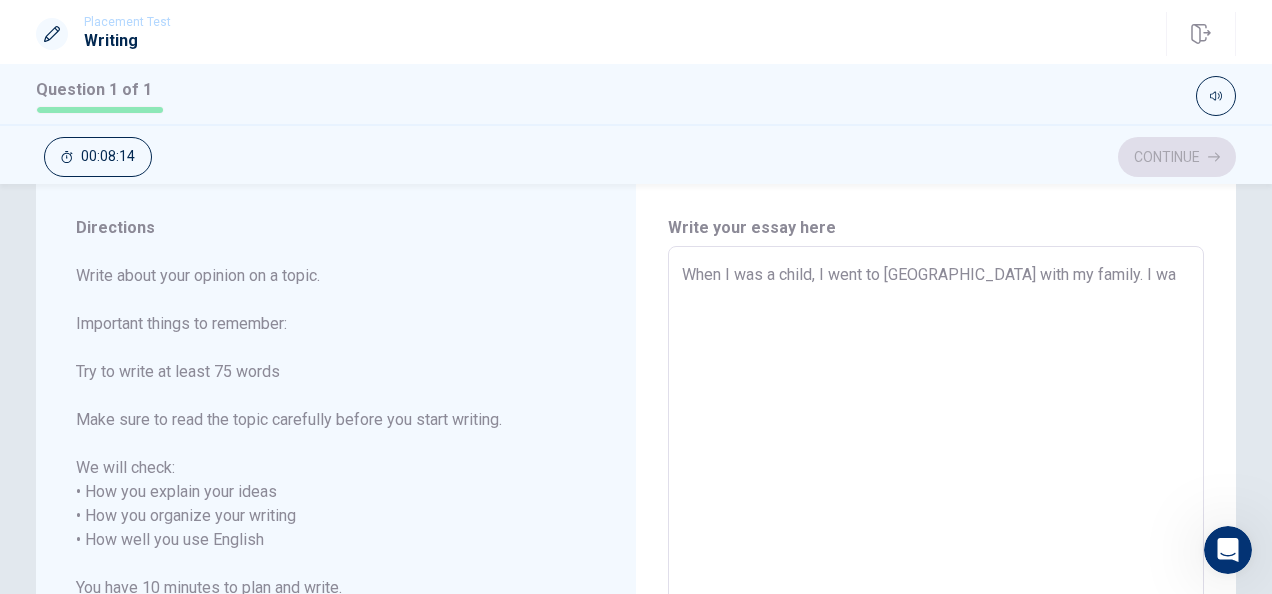type on "When I was a child, I went to [GEOGRAPHIC_DATA] with my family. I w" 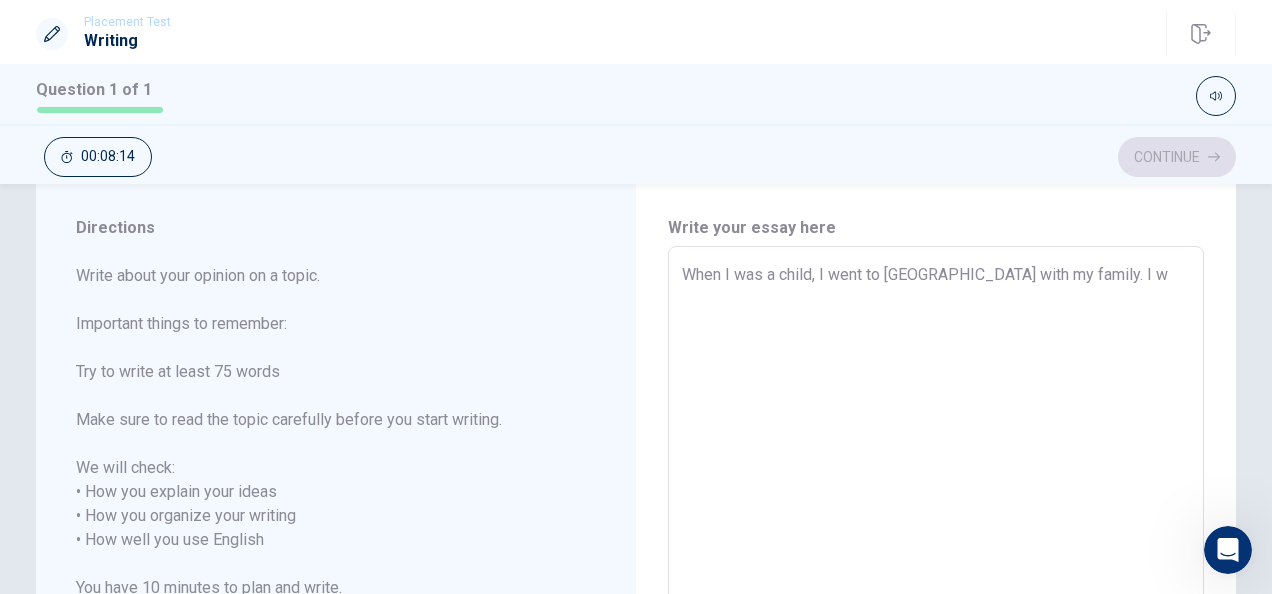 type on "x" 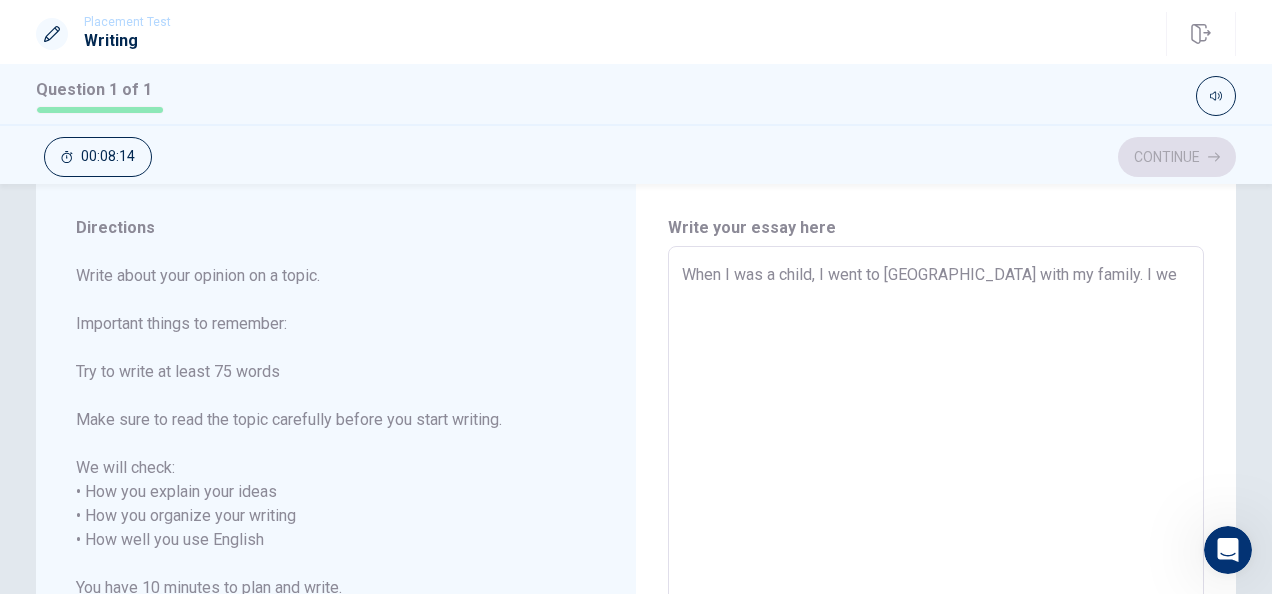 type on "x" 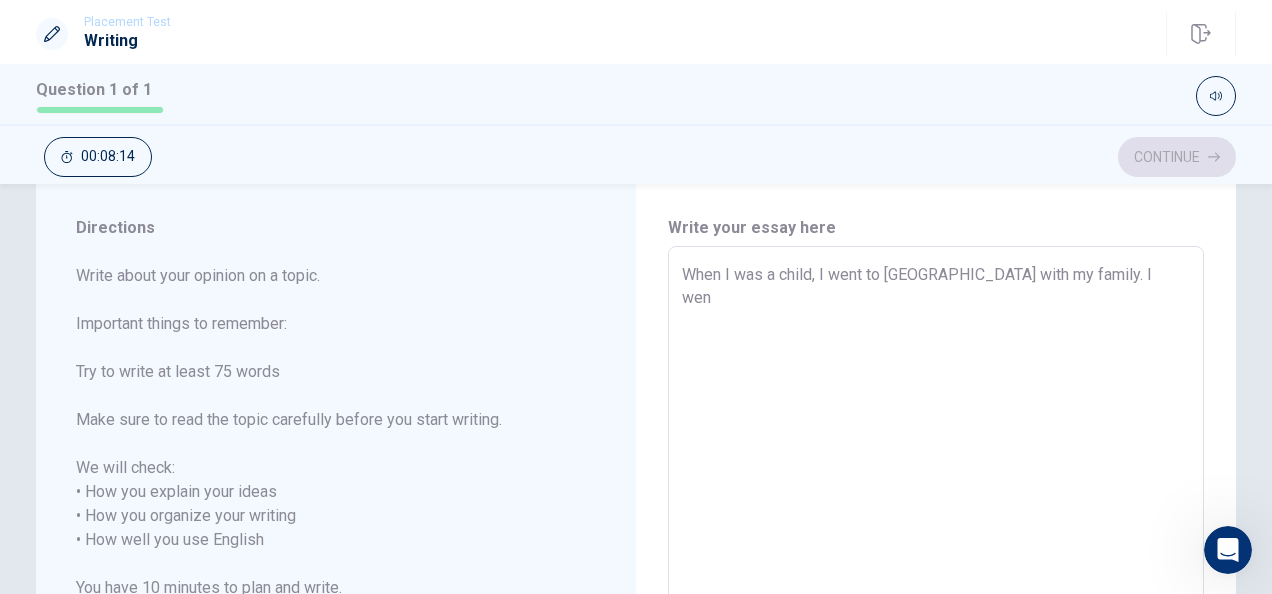 type on "x" 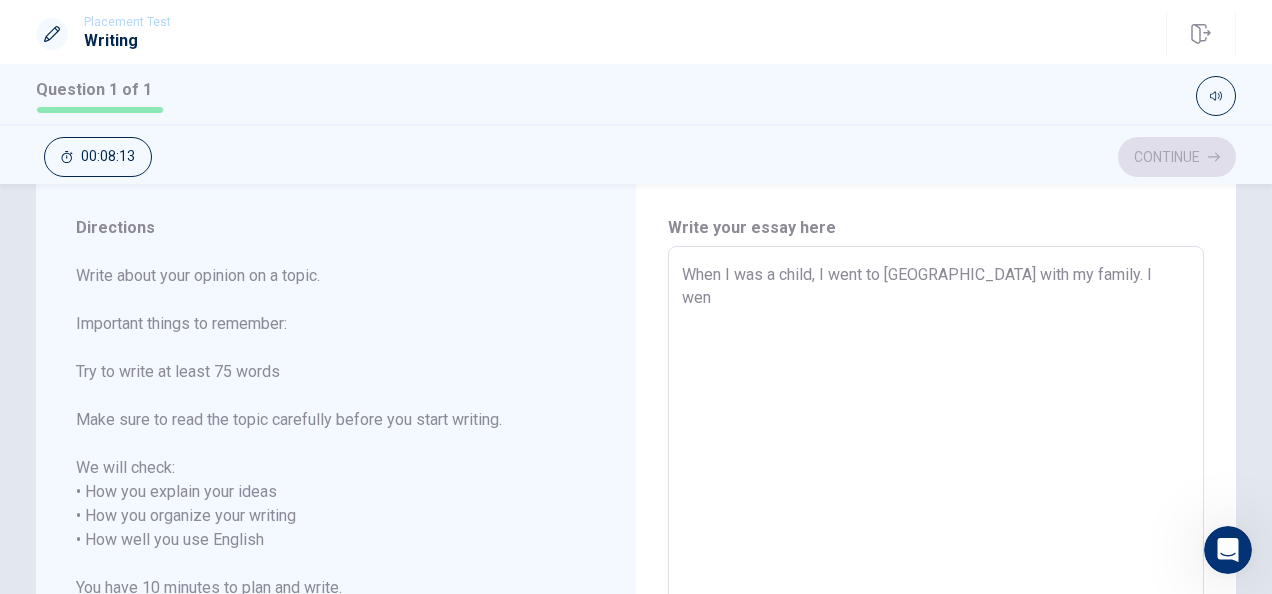type on "When I was a child, I went to [GEOGRAPHIC_DATA] with my family. I went" 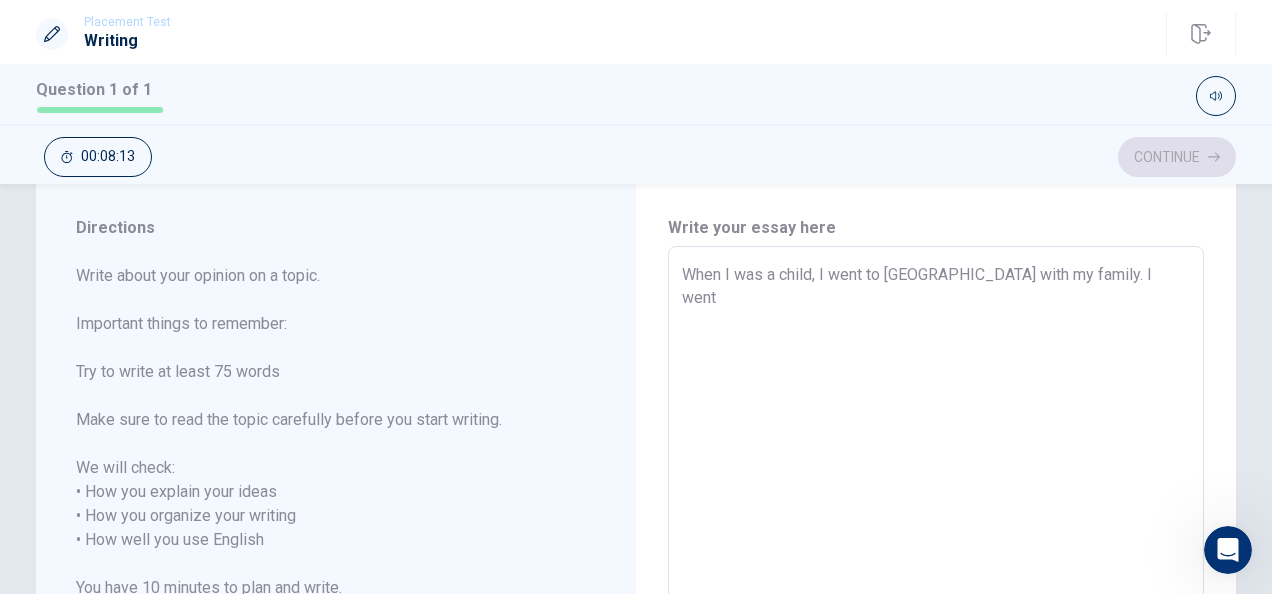 type on "x" 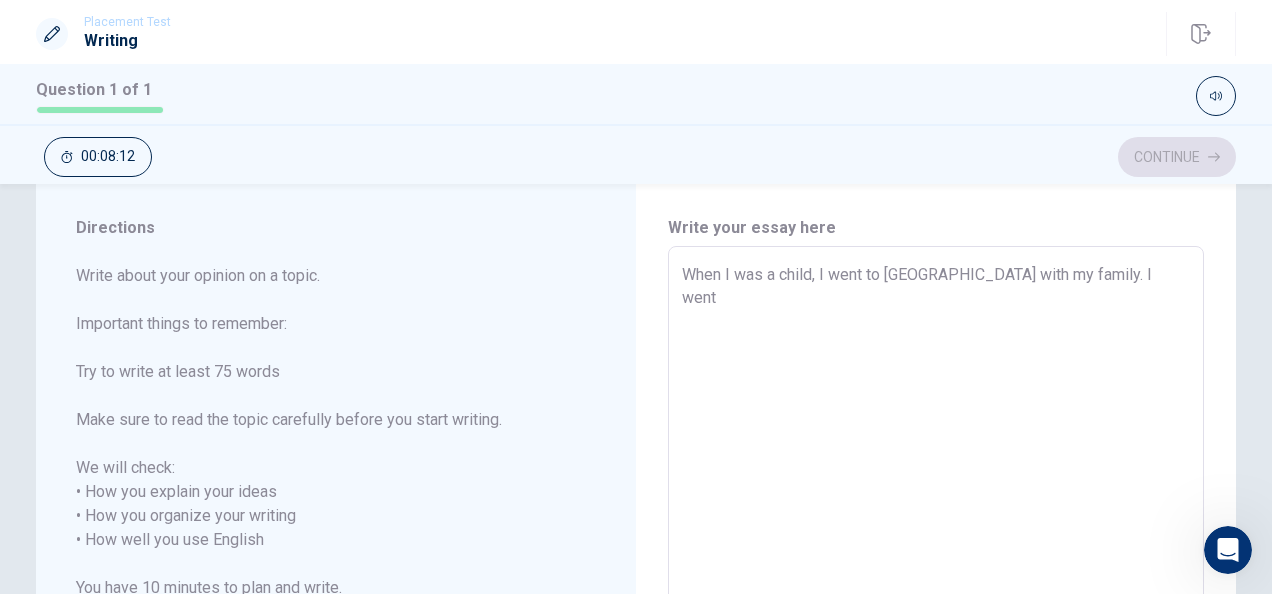 type on "x" 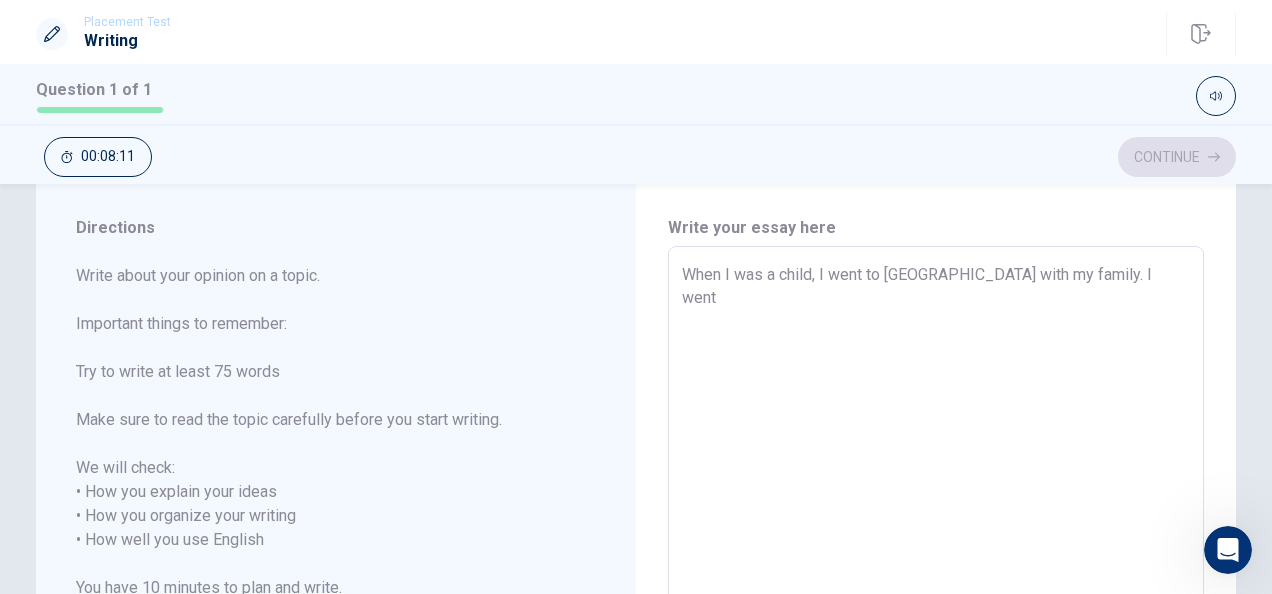 type on "When I was a child, I went to [GEOGRAPHIC_DATA] with my family. I went" 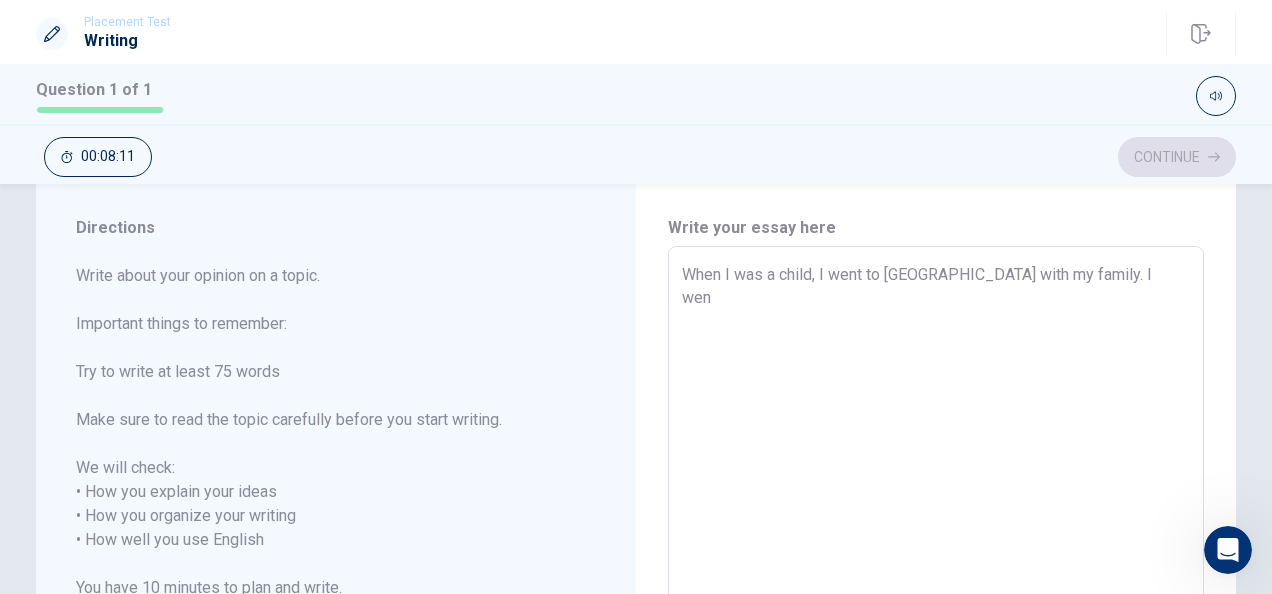 type on "x" 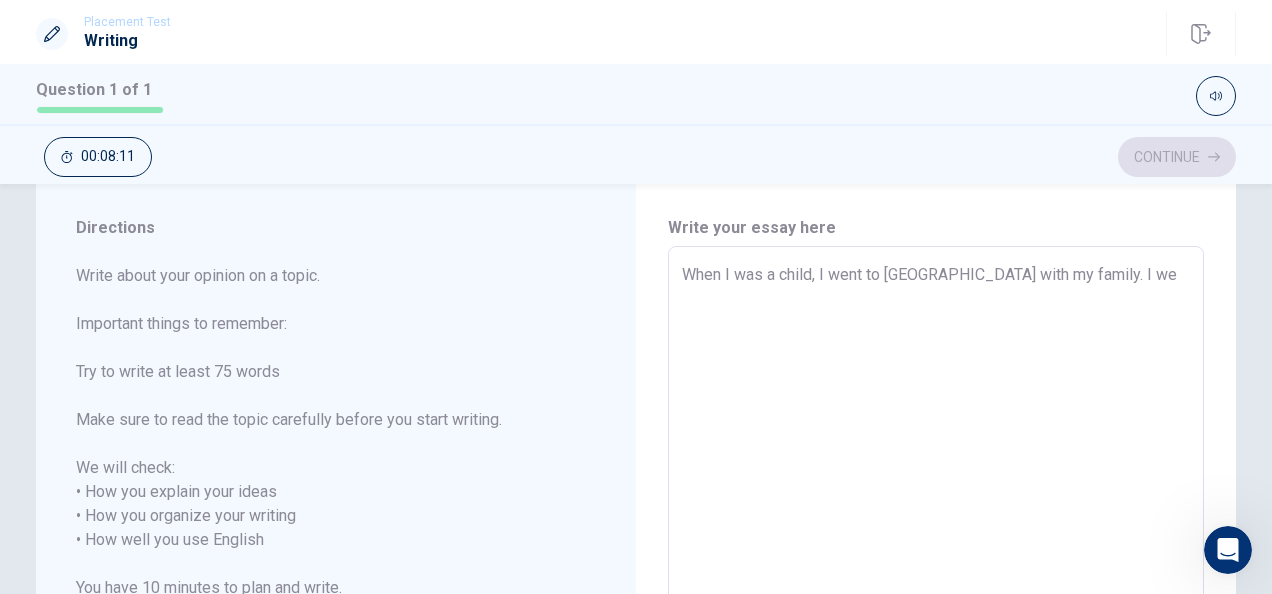 type on "x" 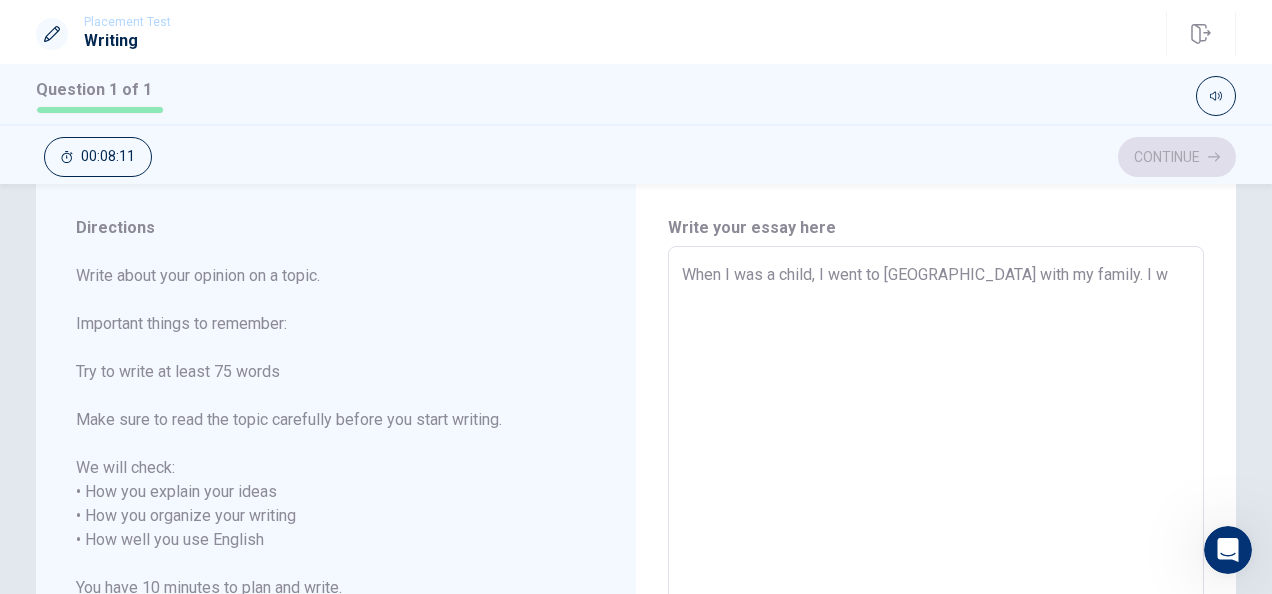 type on "x" 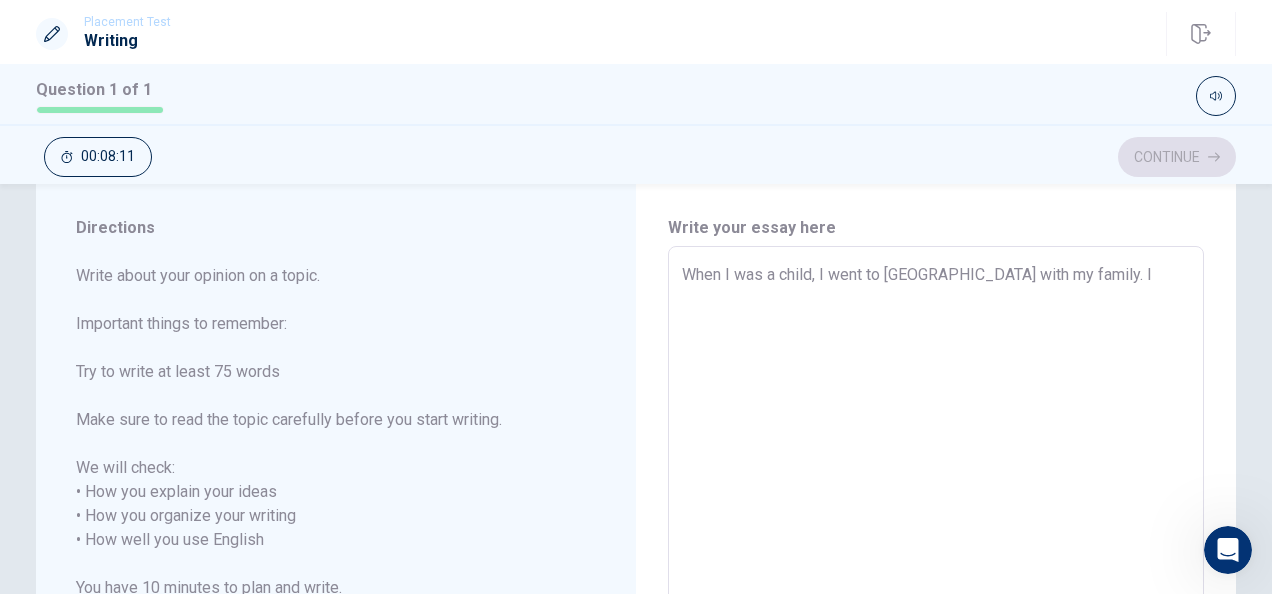 type on "x" 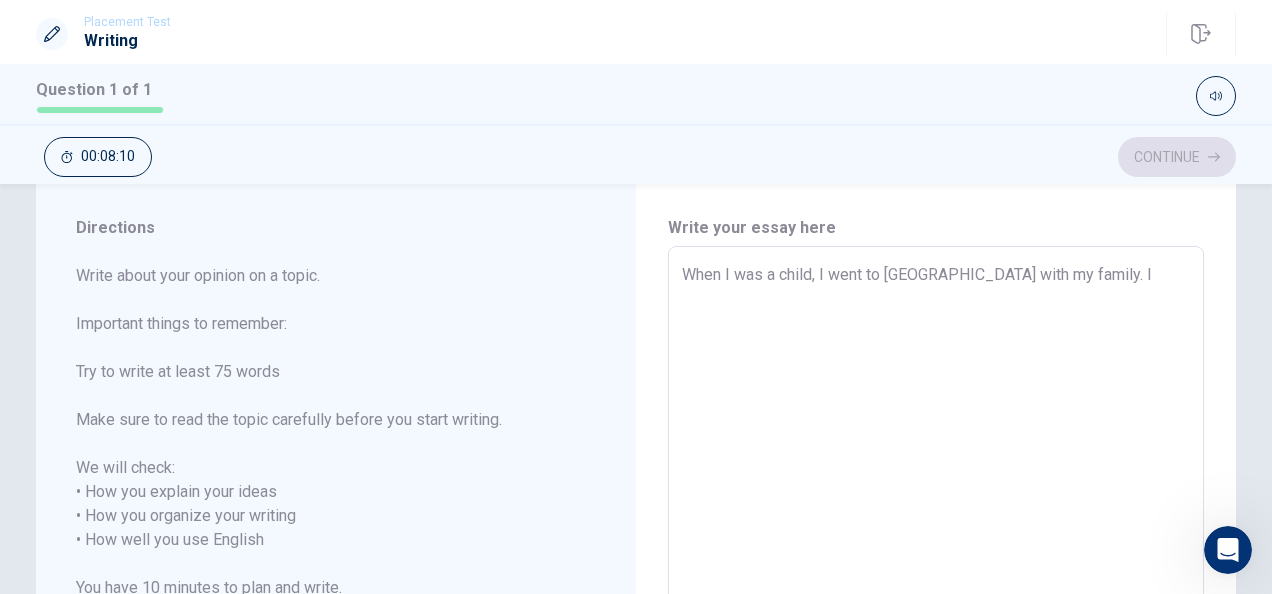 type on "When I was a child, I went to [GEOGRAPHIC_DATA] with my family. I" 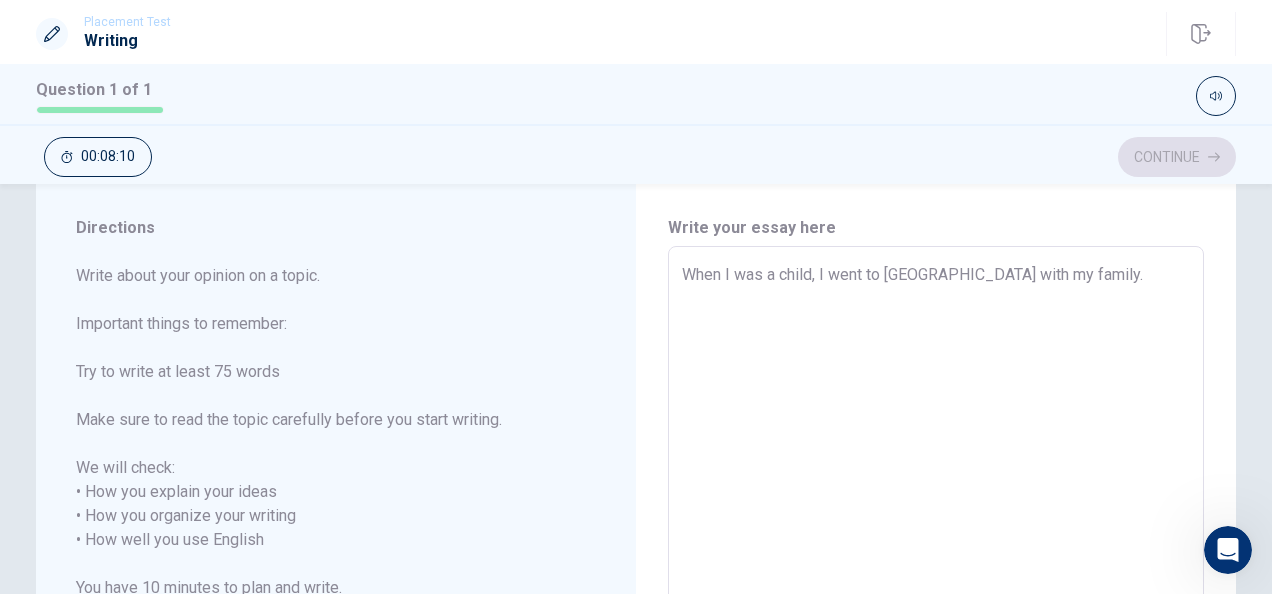 type on "x" 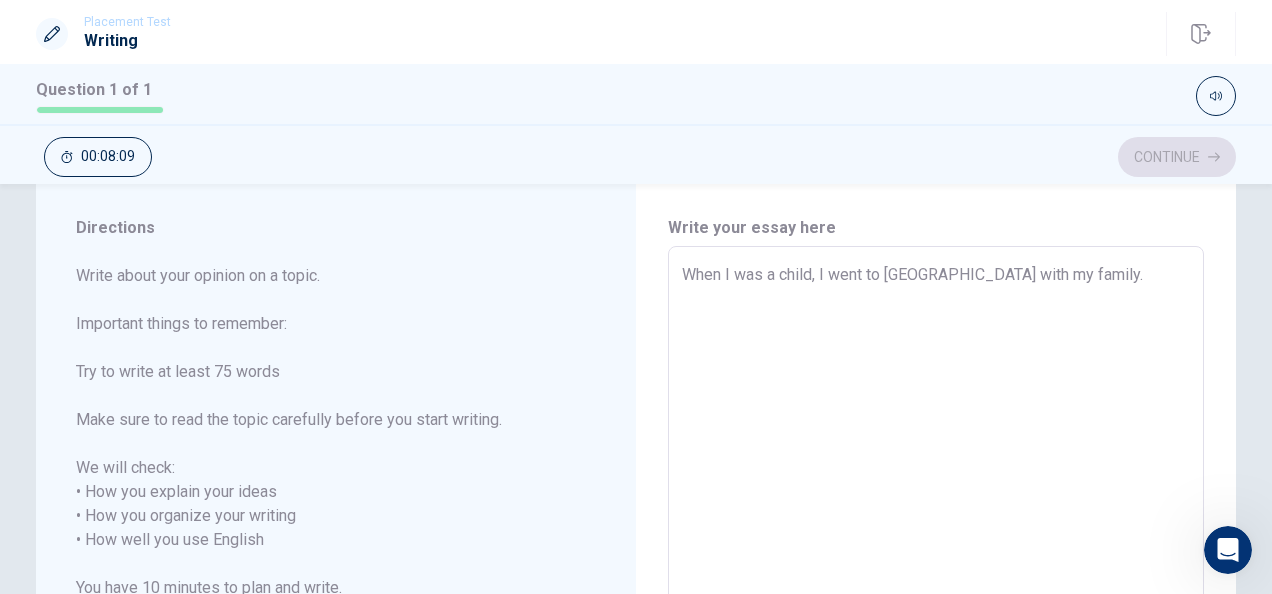 type on "When I was a child, I went to [GEOGRAPHIC_DATA] with my family. P" 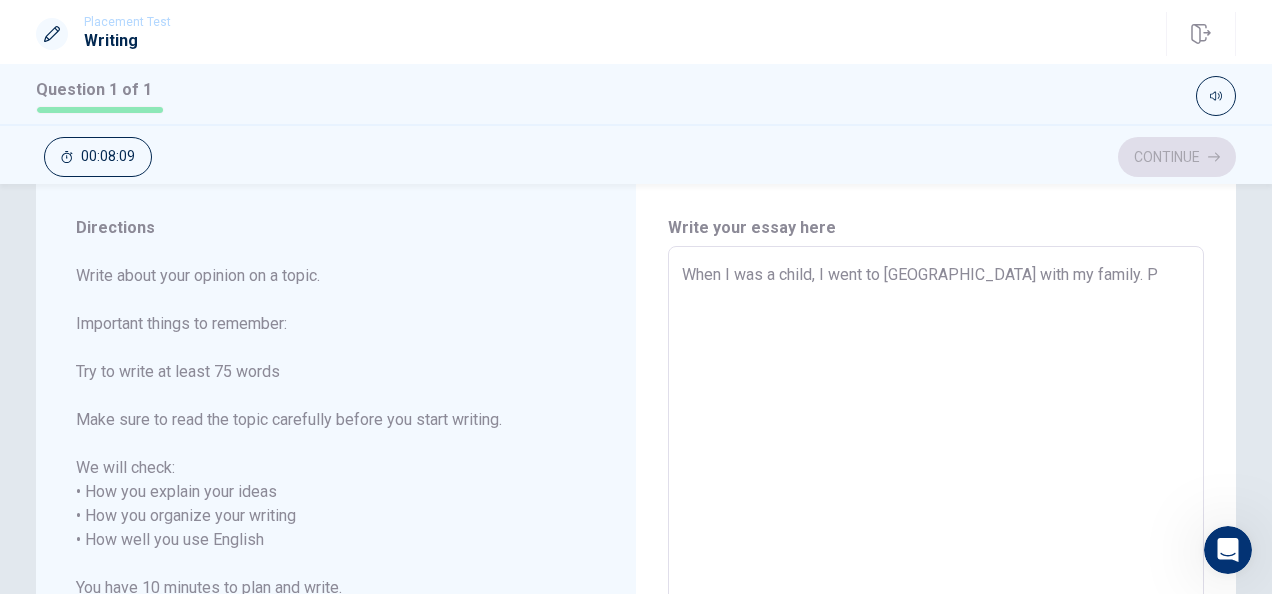 type on "x" 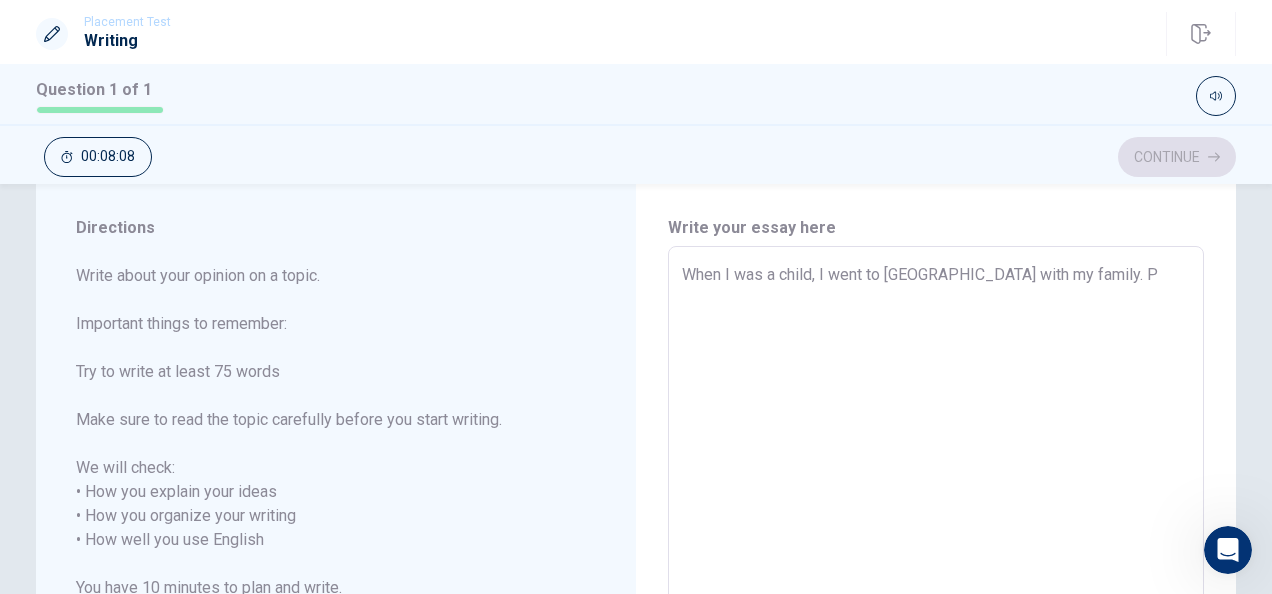 type on "When I was a child, I went to [GEOGRAPHIC_DATA] with my family. Pr" 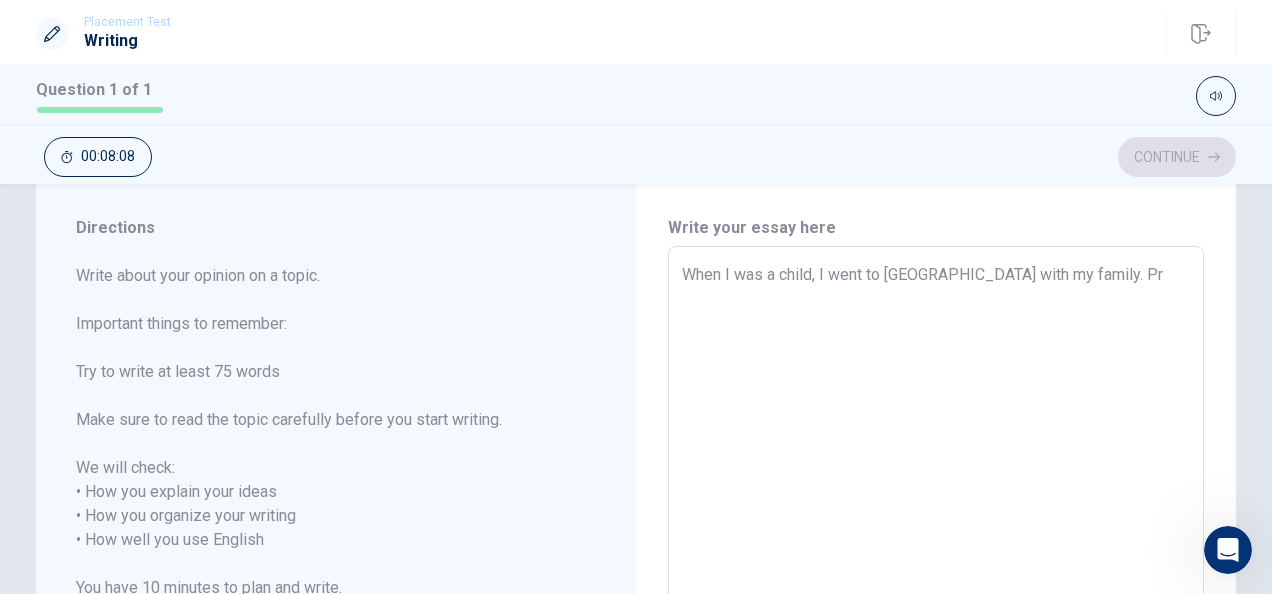 type on "x" 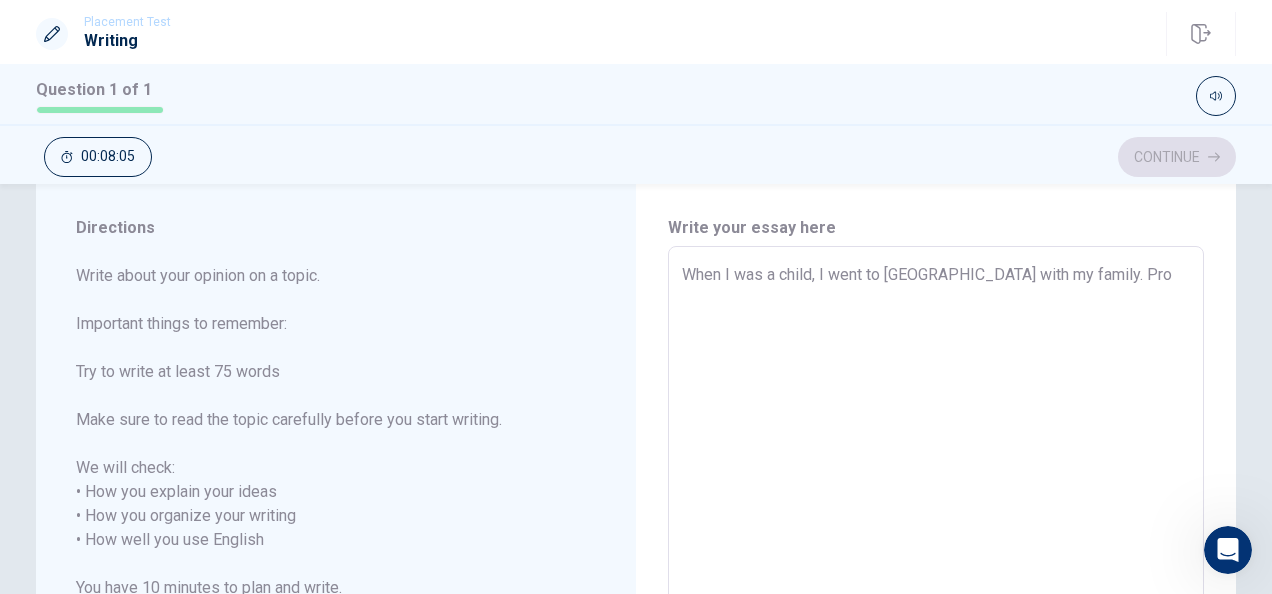 type on "x" 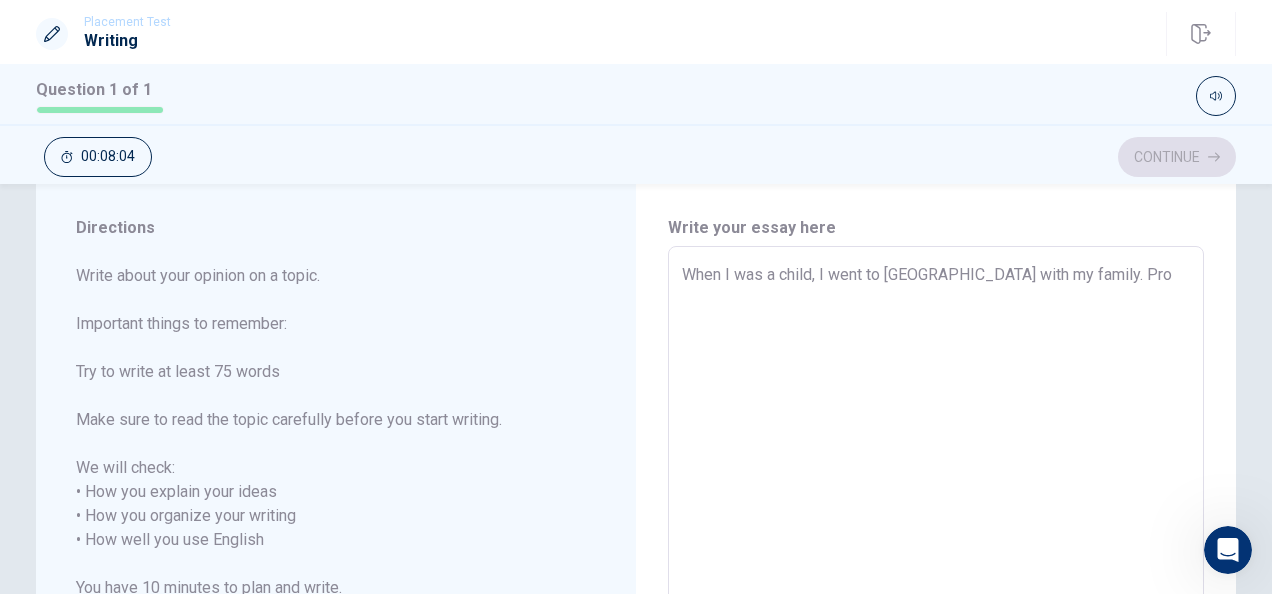 type on "When I was a child, I went to [GEOGRAPHIC_DATA] with my family. Prop" 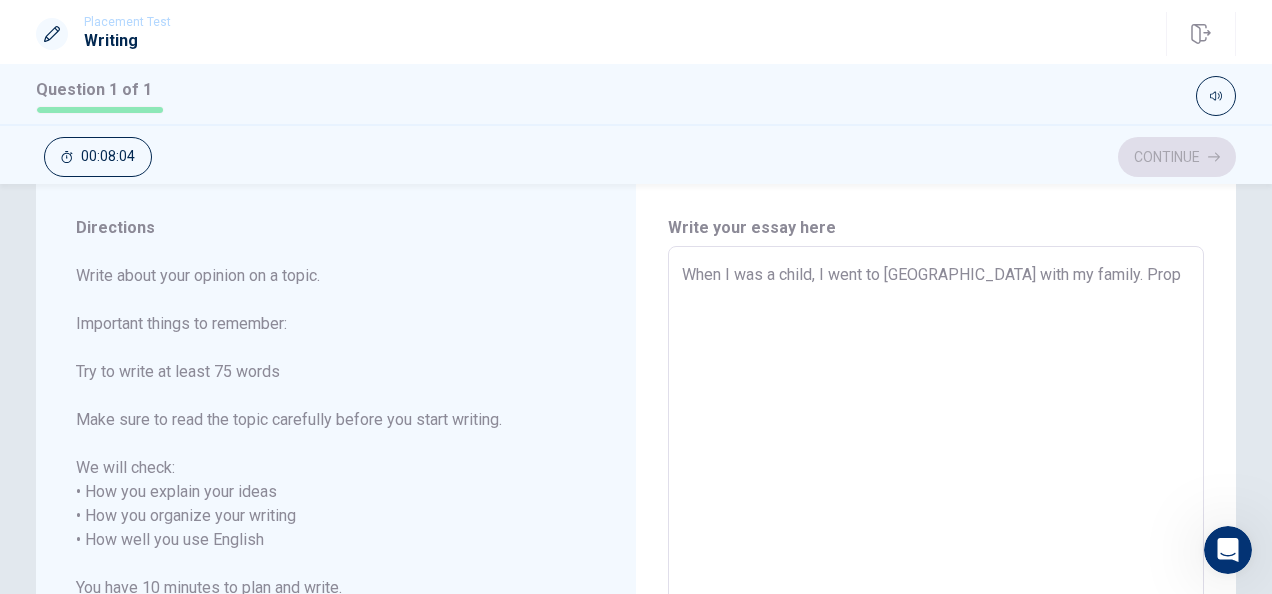type on "x" 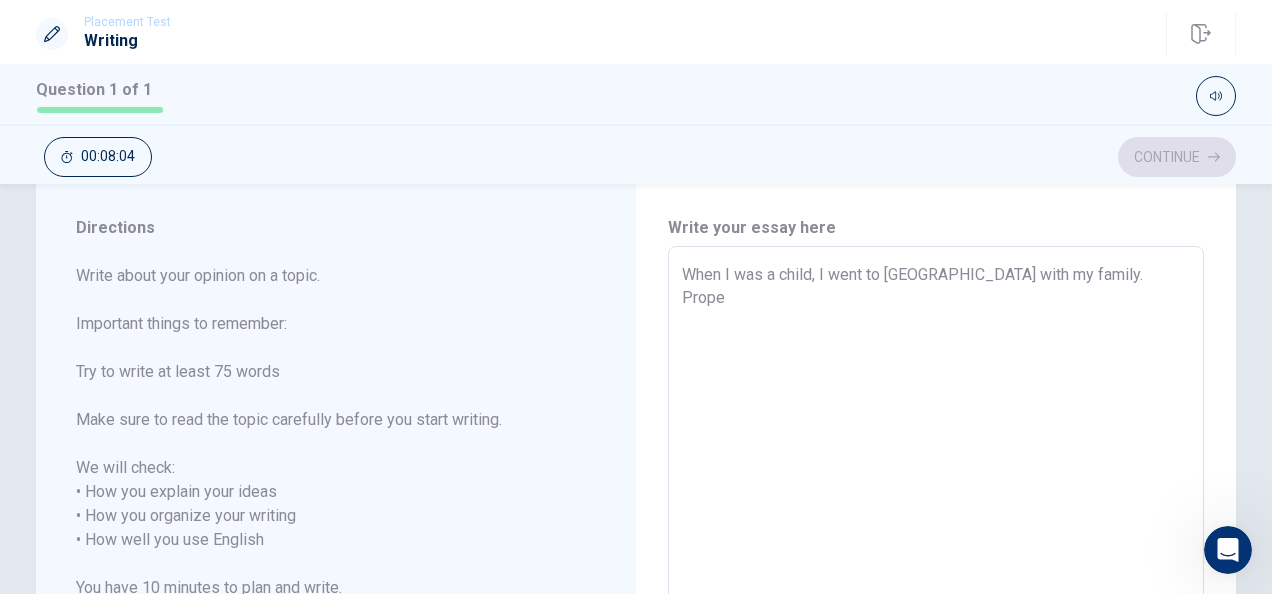 type on "x" 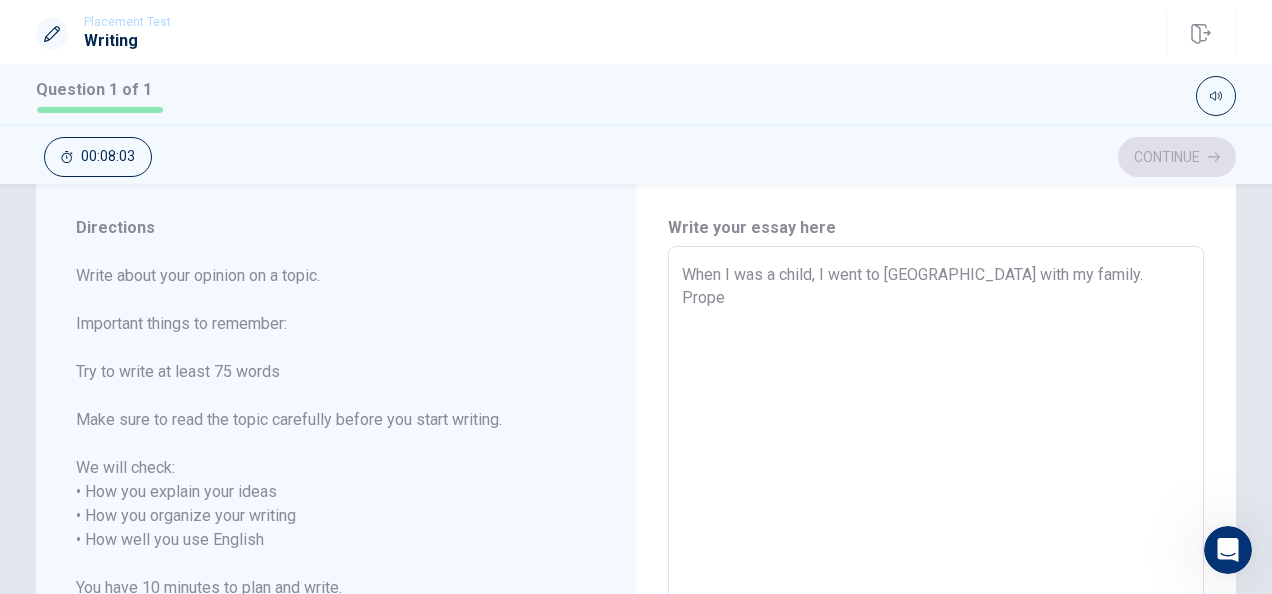 type on "When I was a child, I went to [GEOGRAPHIC_DATA] with my family. Proper" 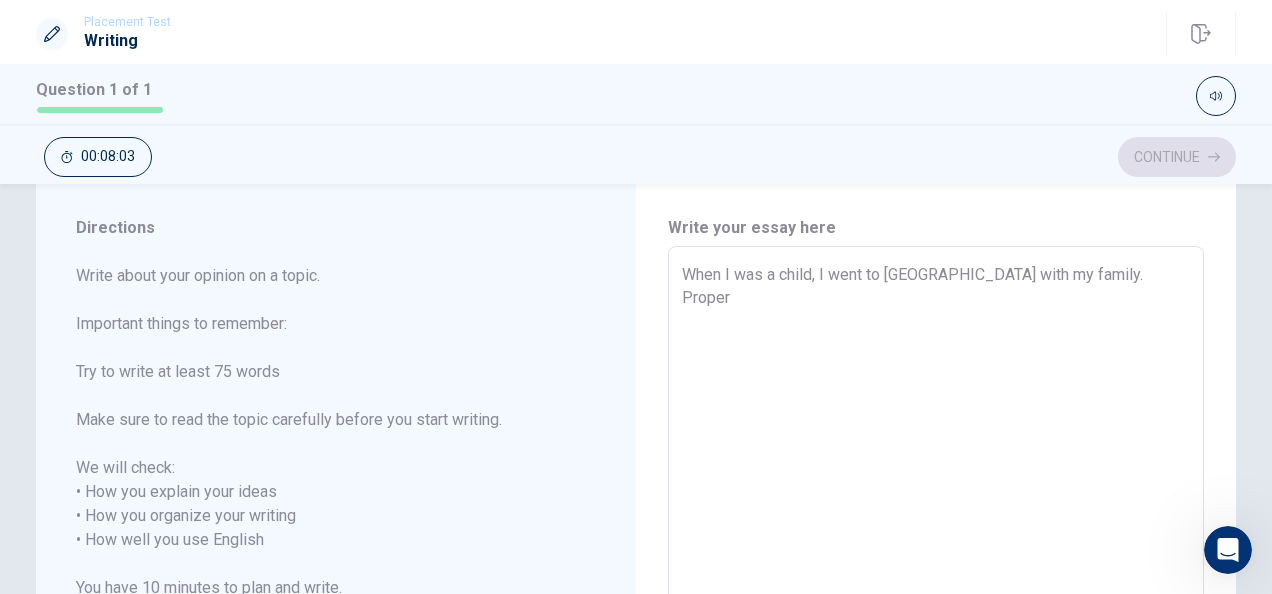 type on "x" 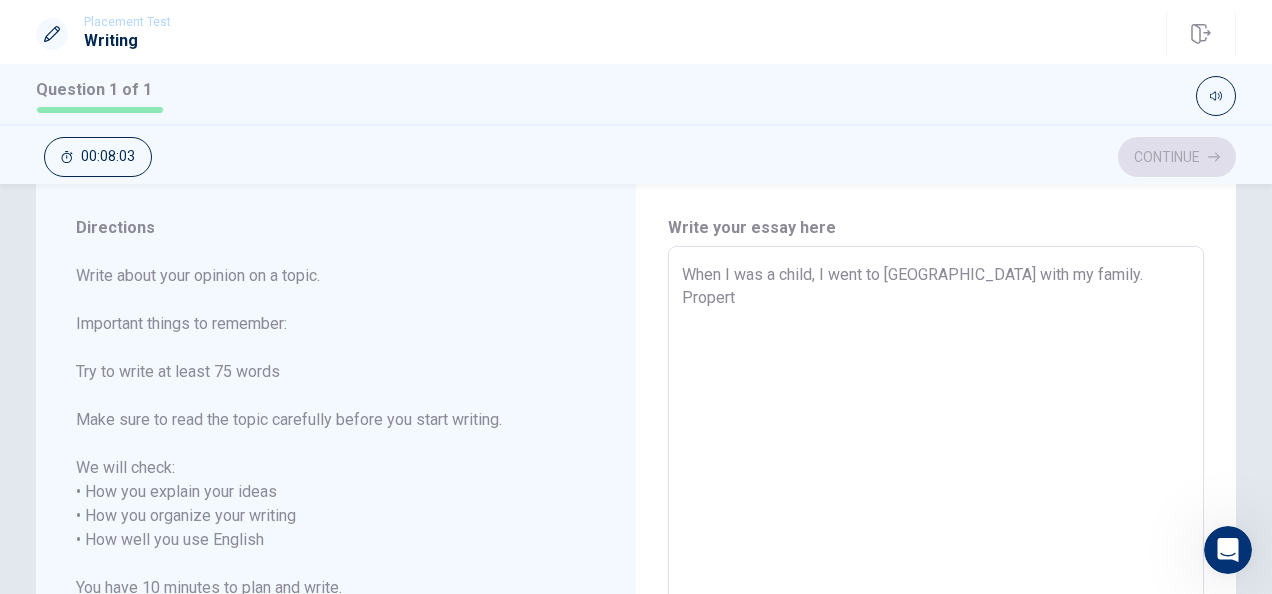 type on "x" 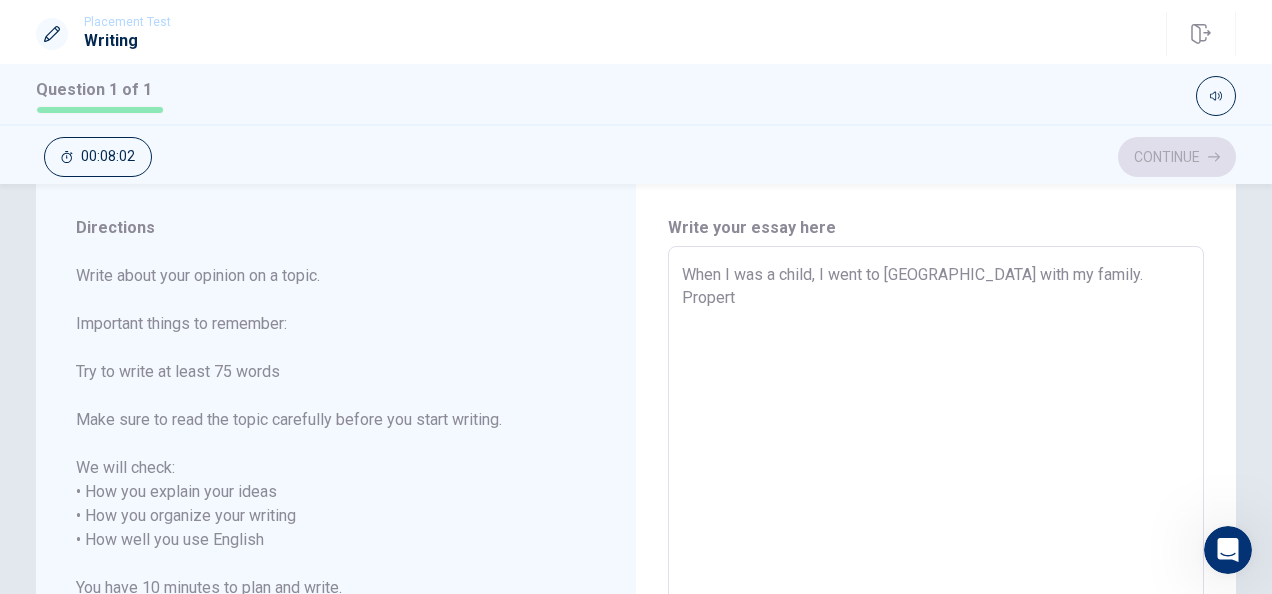 type on "When I was a child, I went to [GEOGRAPHIC_DATA] with my family. Property" 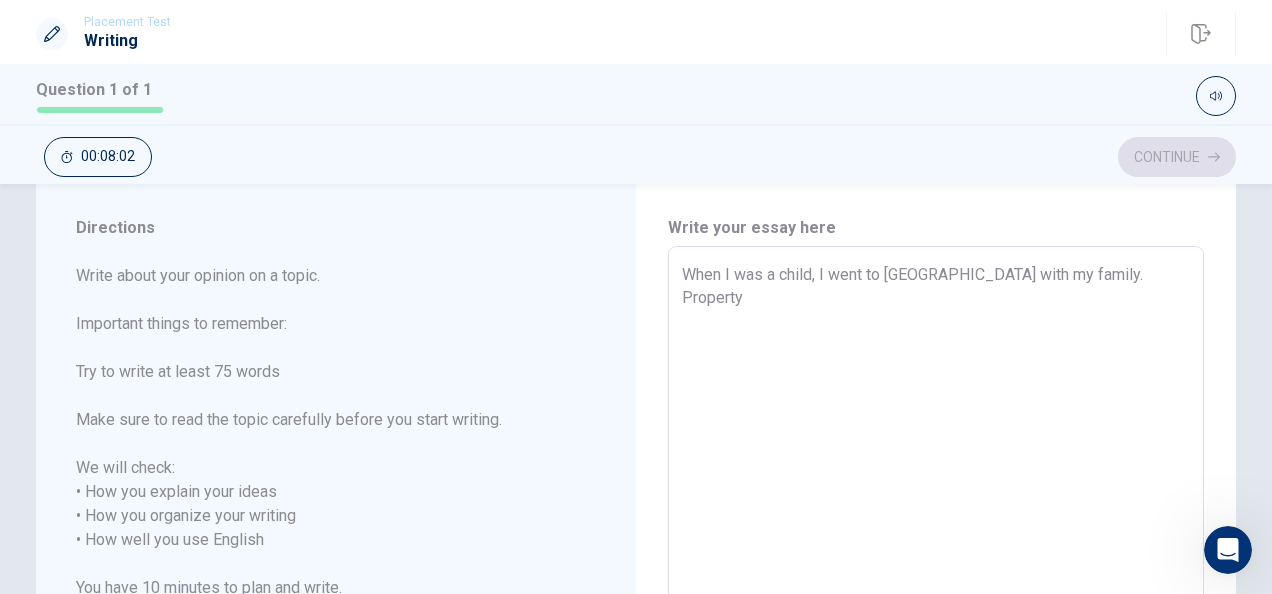 type on "x" 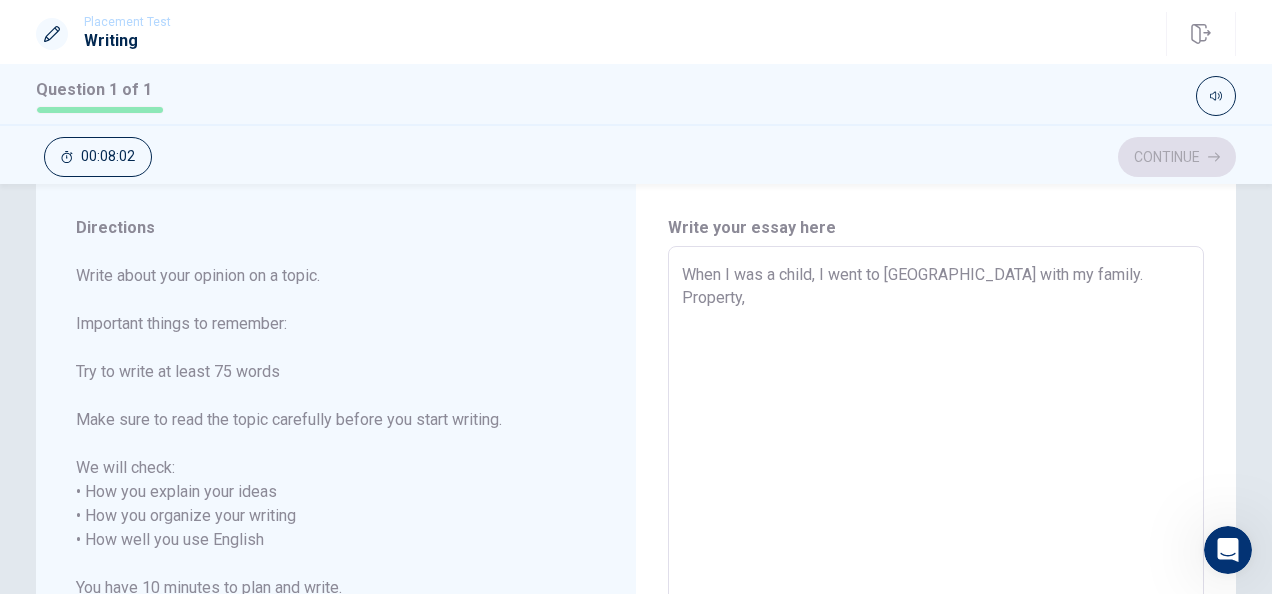 type on "x" 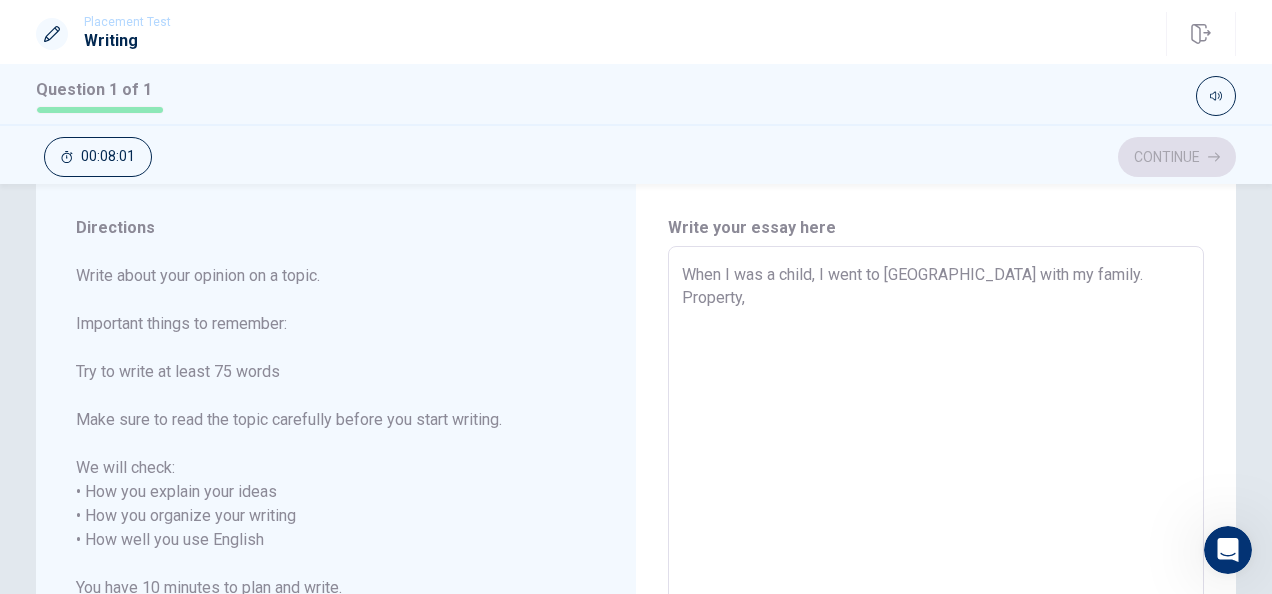 type on "When I was a child, I went to [GEOGRAPHIC_DATA] with my family. Property," 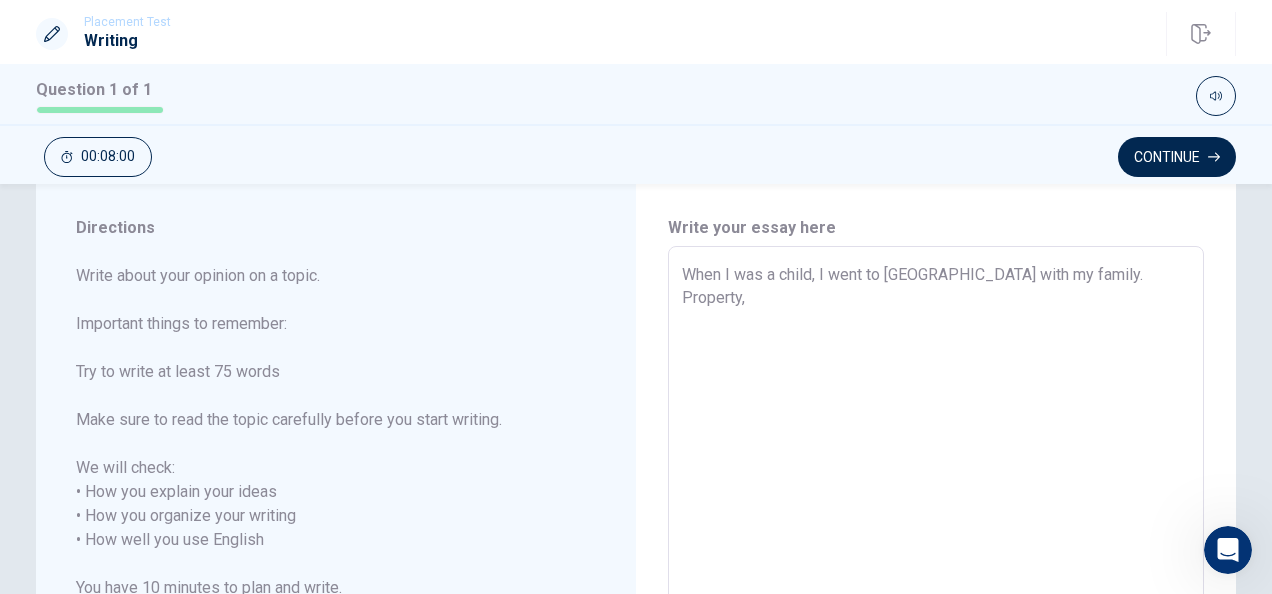 type on "x" 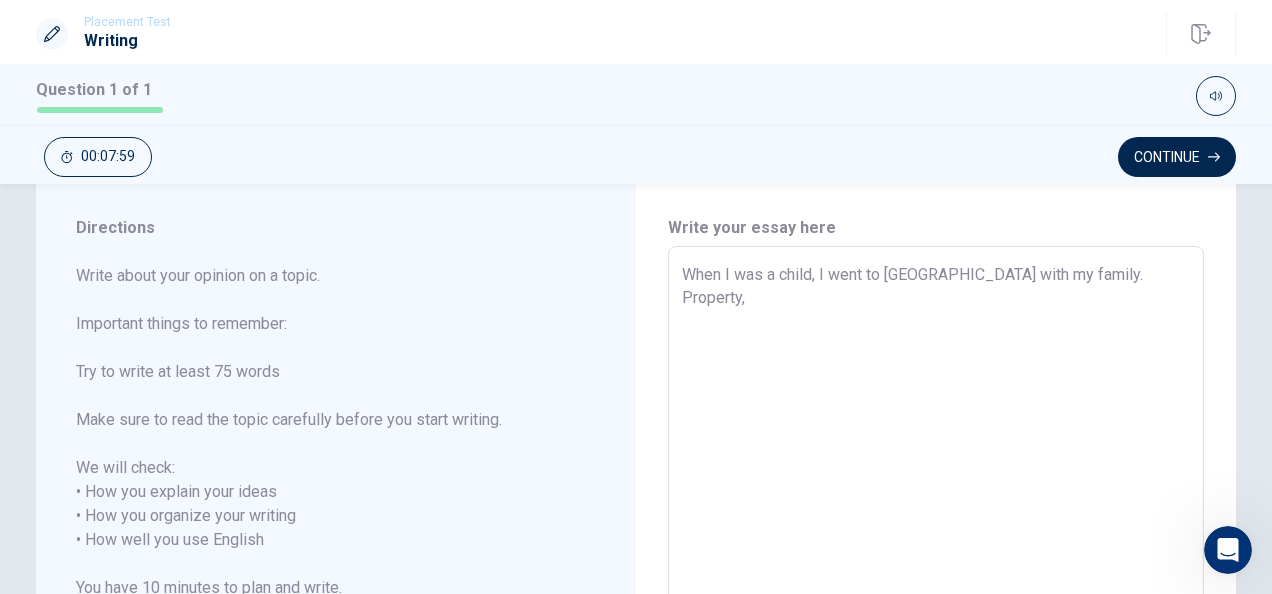 type on "x" 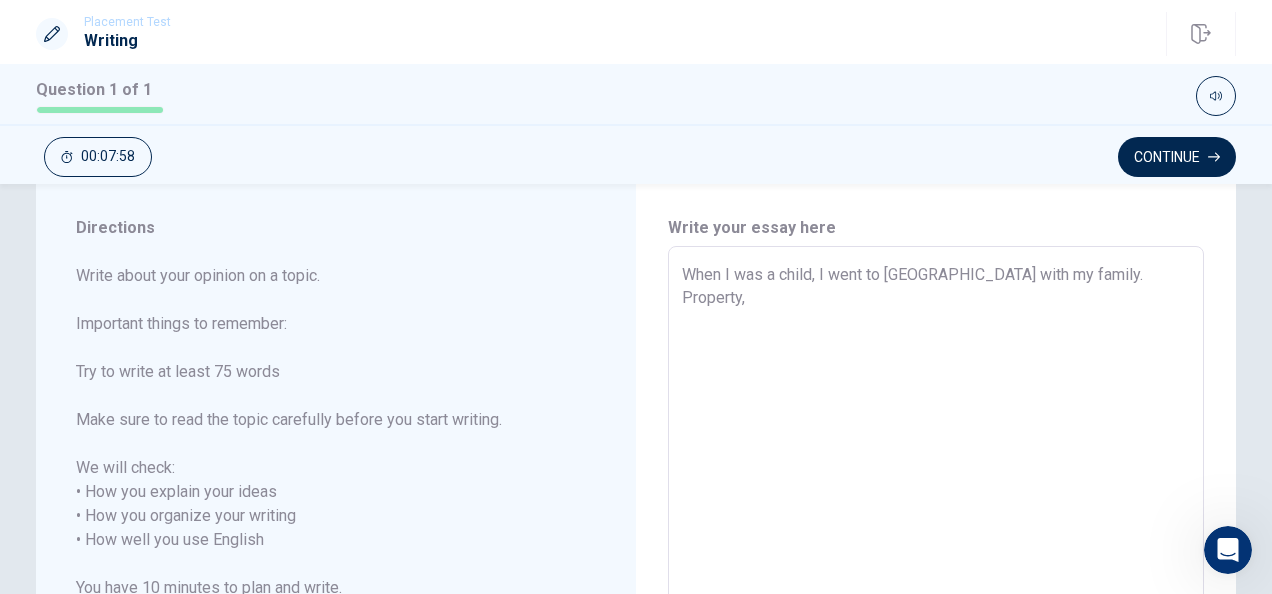 type 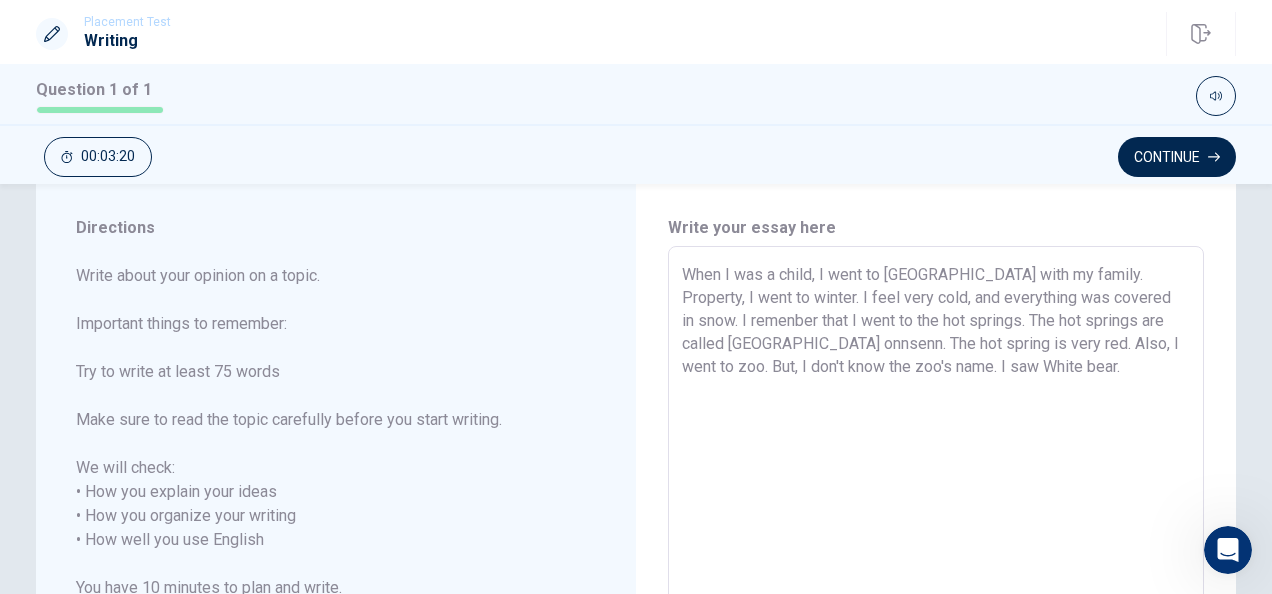 click on "When I was a child, I went to [GEOGRAPHIC_DATA] with my family. Property, I went to winter. I feel very cold, and everything was covered in snow. I remenber that I went to the hot springs. The hot springs are called [GEOGRAPHIC_DATA] onnsenn. The hot spring is very red. Also, I went to zoo. But, I don't know the zoo's name. I saw White bear." at bounding box center (936, 540) 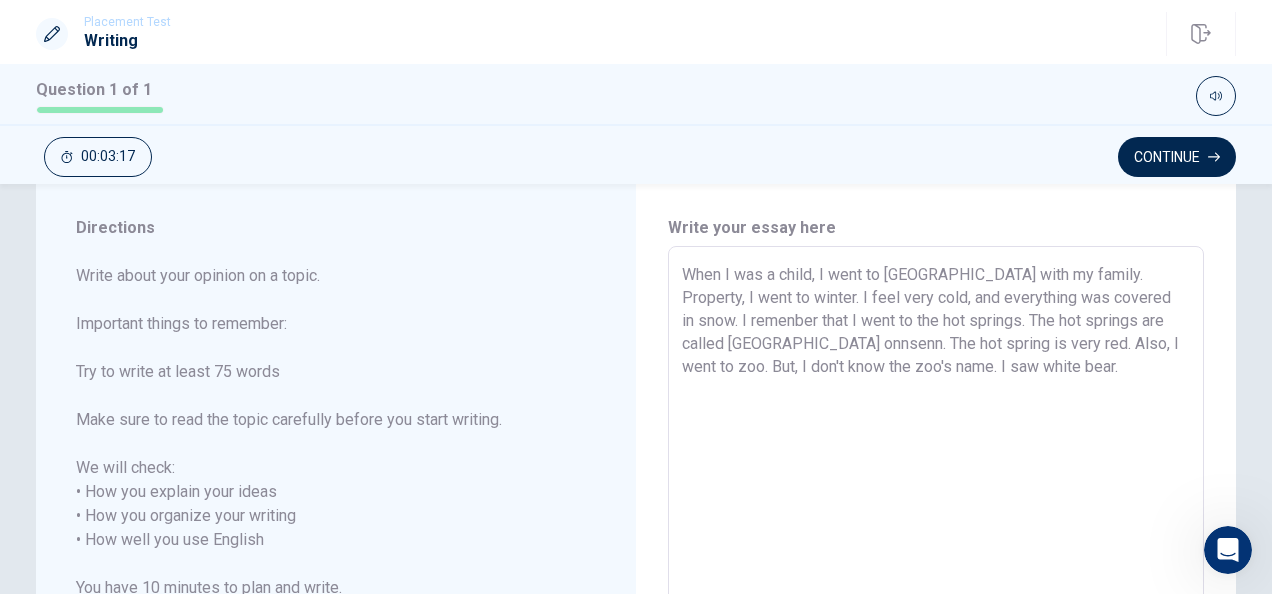 click on "When I was a child, I went to [GEOGRAPHIC_DATA] with my family. Property, I went to winter. I feel very cold, and everything was covered in snow. I remenber that I went to the hot springs. The hot springs are called [GEOGRAPHIC_DATA] onnsenn. The hot spring is very red. Also, I went to zoo. But, I don't know the zoo's name. I saw white bear." at bounding box center (936, 540) 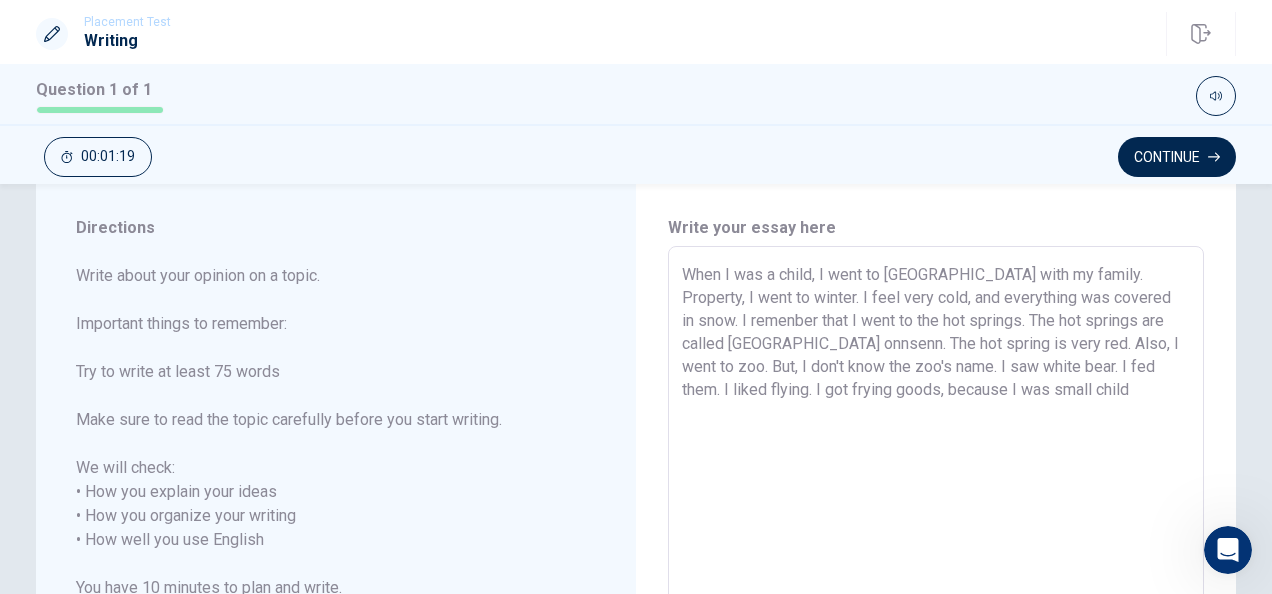 click on "When I was a child, I went to [GEOGRAPHIC_DATA] with my family. Property, I went to winter. I feel very cold, and everything was covered in snow. I remenber that I went to the hot springs. The hot springs are called [GEOGRAPHIC_DATA] onnsenn. The hot spring is very red. Also, I went to zoo. But, I don't know the zoo's name. I saw white bear. I fed them. I liked flying. I got frying goods, because I was small child" at bounding box center (936, 540) 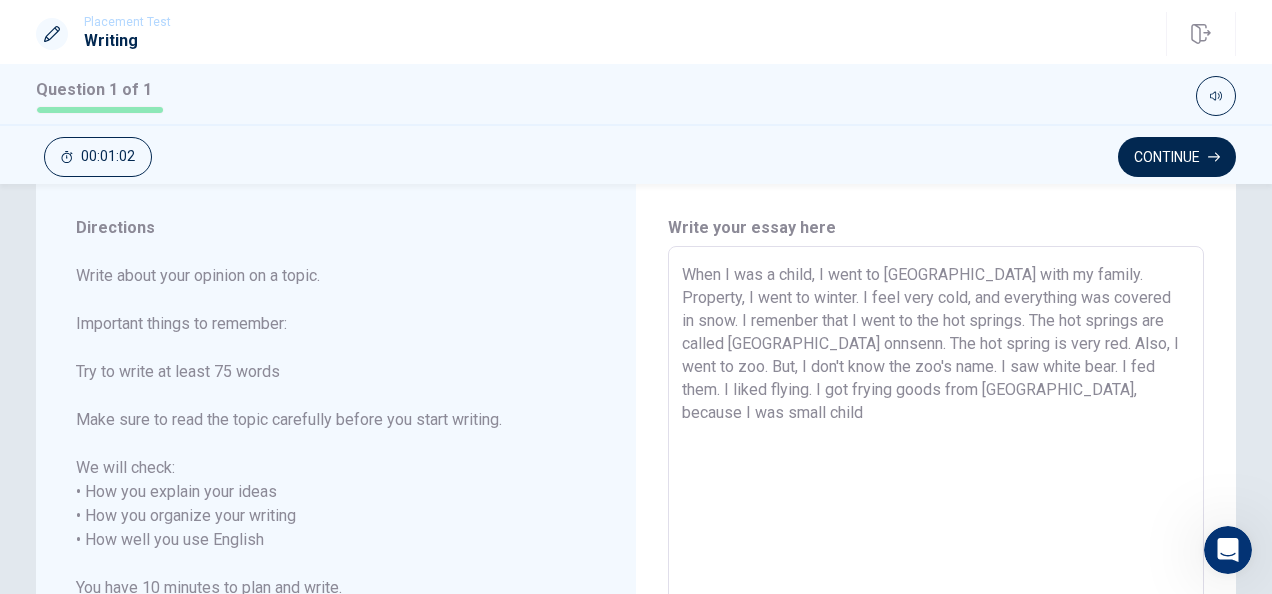 click on "When I was a child, I went to [GEOGRAPHIC_DATA] with my family. Property, I went to winter. I feel very cold, and everything was covered in snow. I remenber that I went to the hot springs. The hot springs are called [GEOGRAPHIC_DATA] onnsenn. The hot spring is very red. Also, I went to zoo. But, I don't know the zoo's name. I saw white bear. I fed them. I liked flying. I got frying goods from [GEOGRAPHIC_DATA], because I was small child" at bounding box center [936, 540] 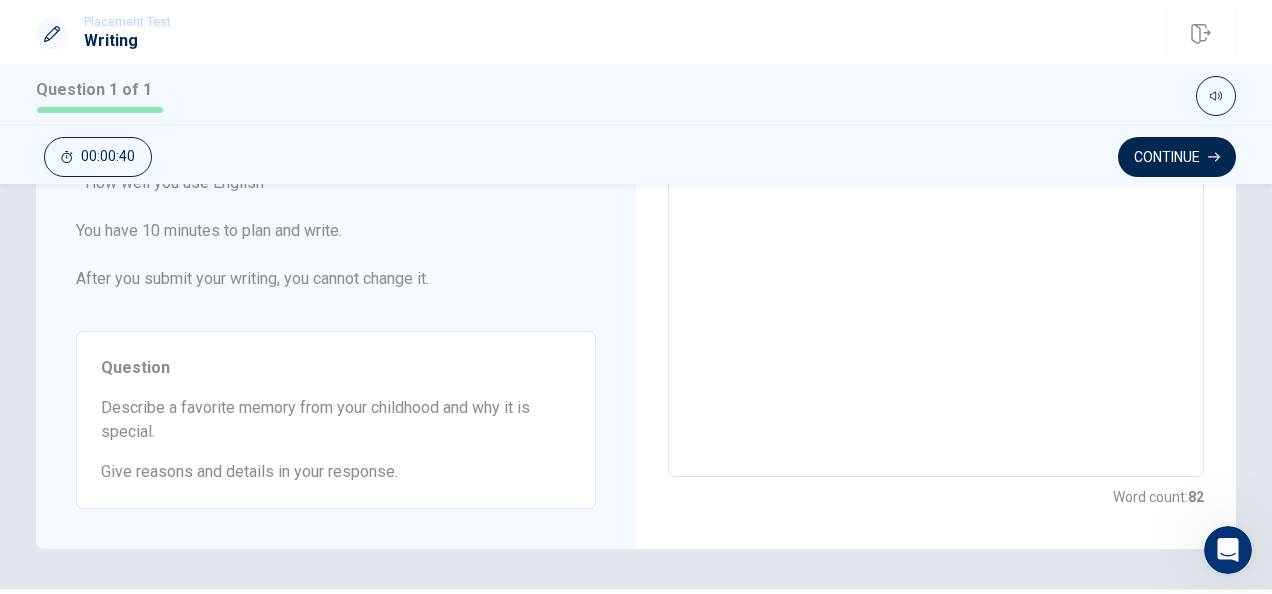 scroll, scrollTop: 0, scrollLeft: 0, axis: both 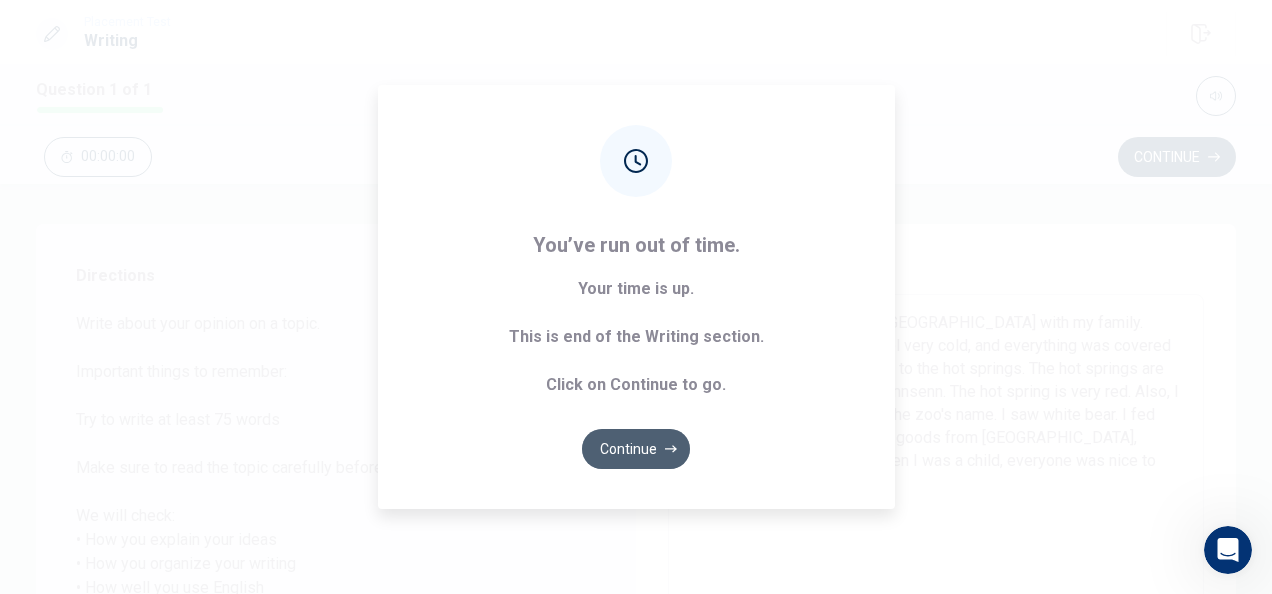 click on "Continue" at bounding box center [636, 449] 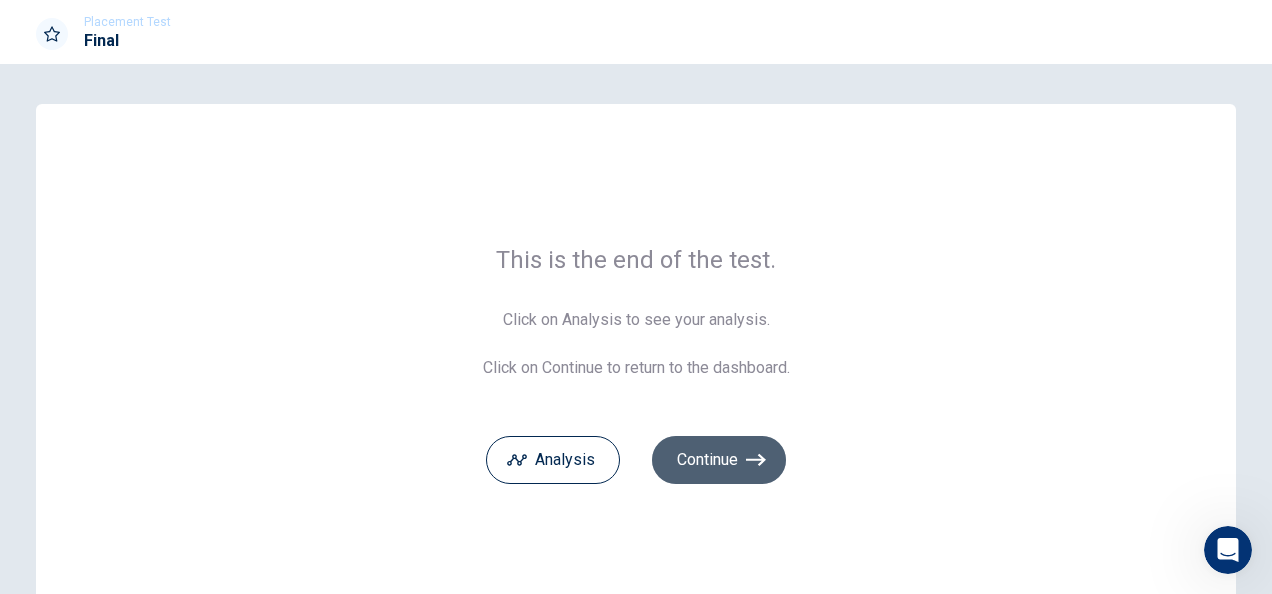 click on "Continue" at bounding box center [719, 460] 